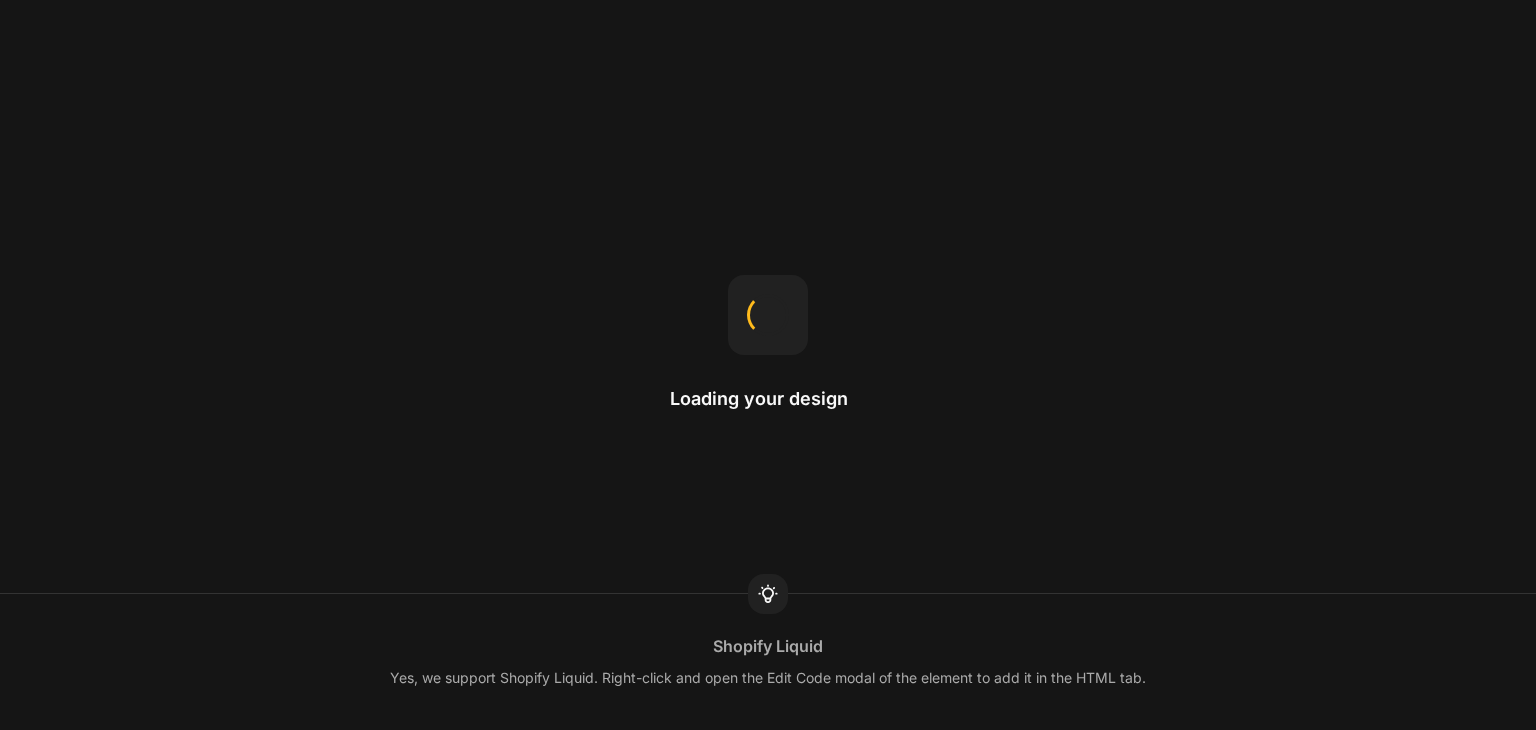 scroll, scrollTop: 0, scrollLeft: 0, axis: both 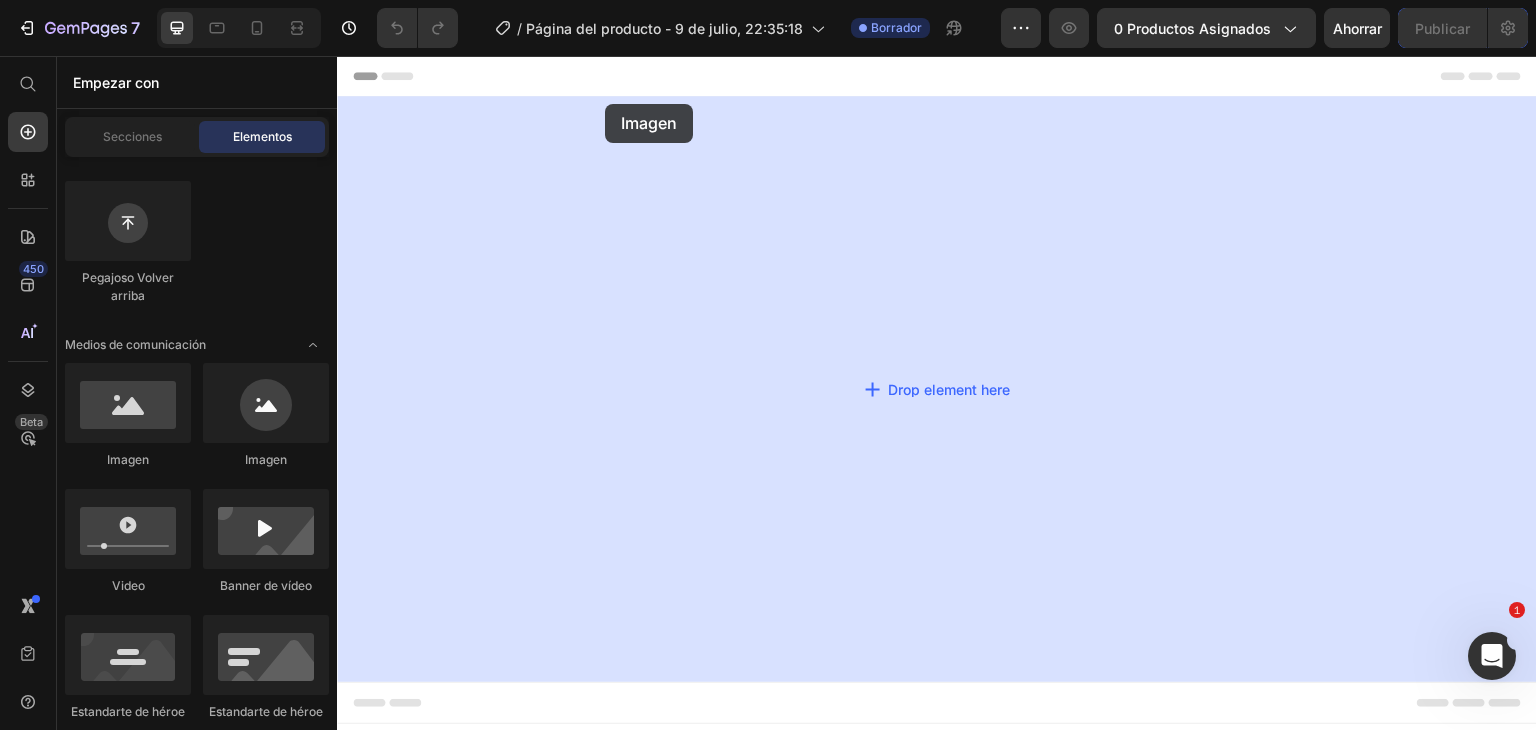drag, startPoint x: 611, startPoint y: 425, endPoint x: 605, endPoint y: 104, distance: 321.05606 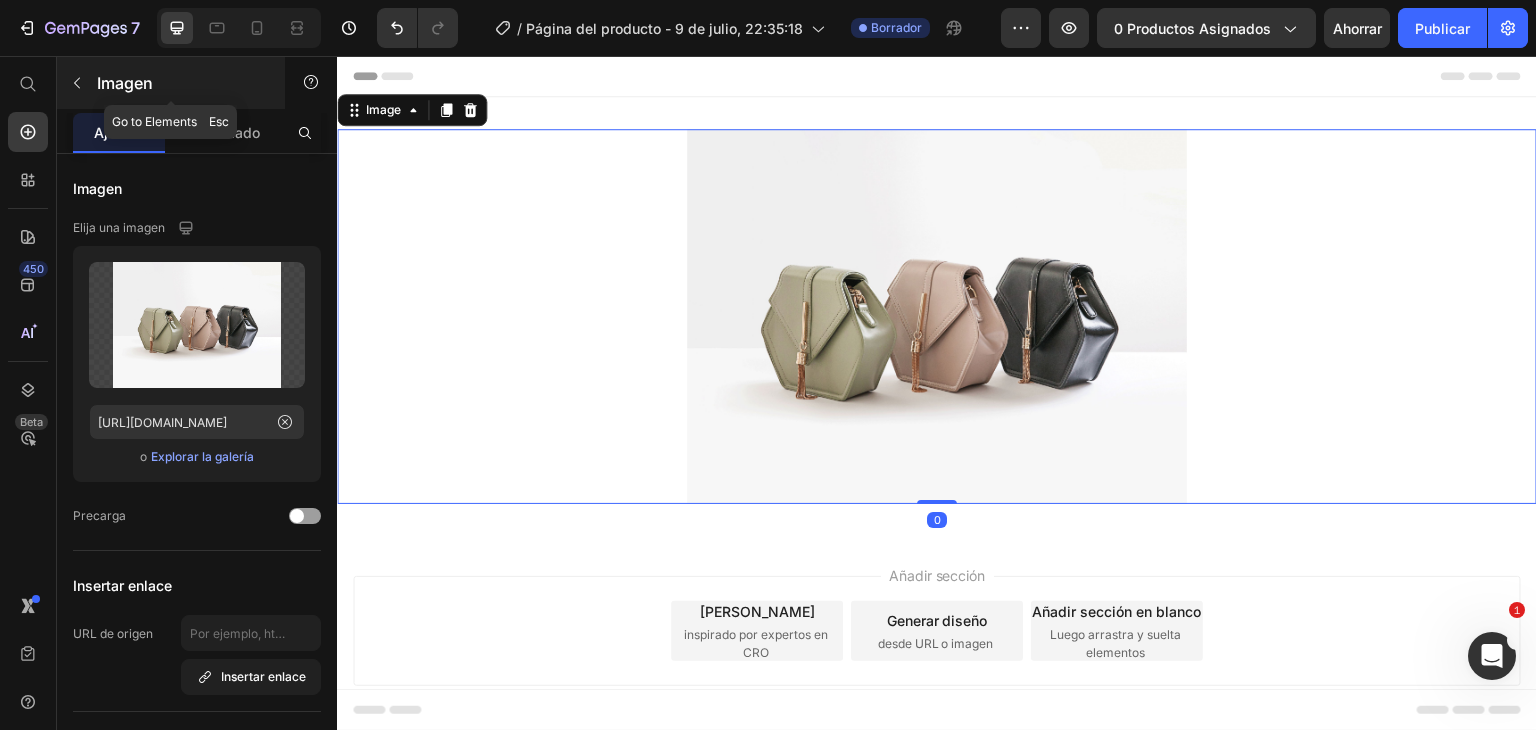 click at bounding box center [77, 83] 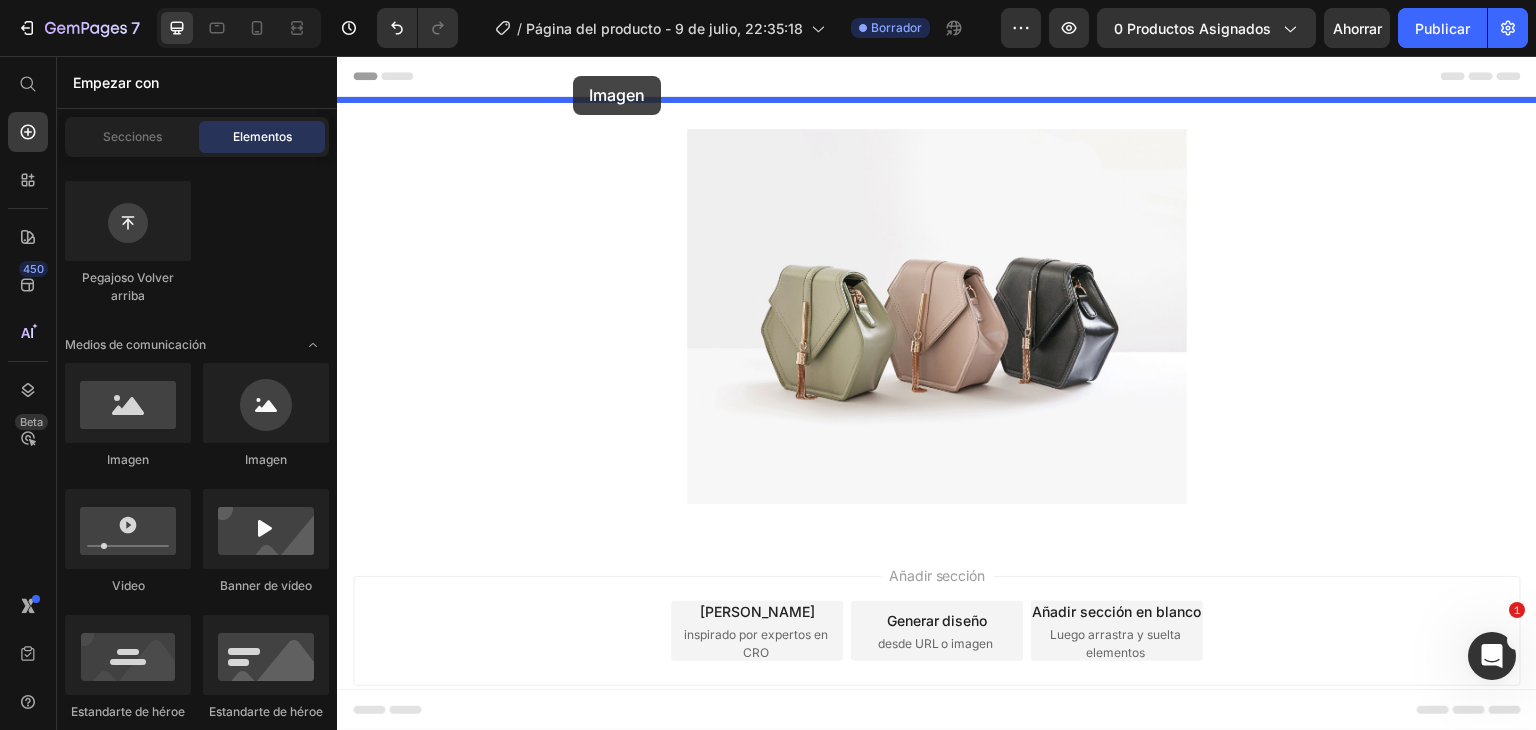 drag, startPoint x: 504, startPoint y: 458, endPoint x: 573, endPoint y: 76, distance: 388.18167 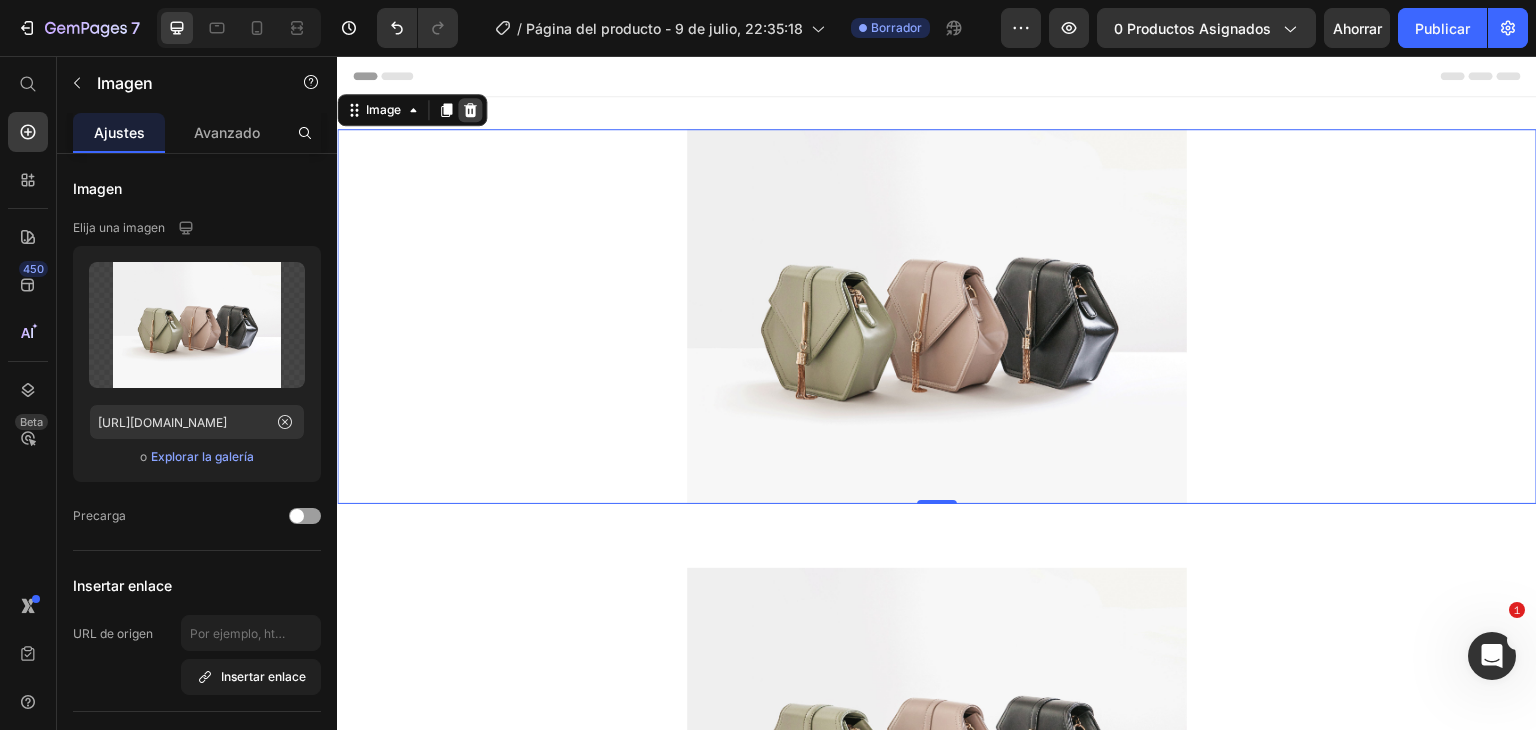 click 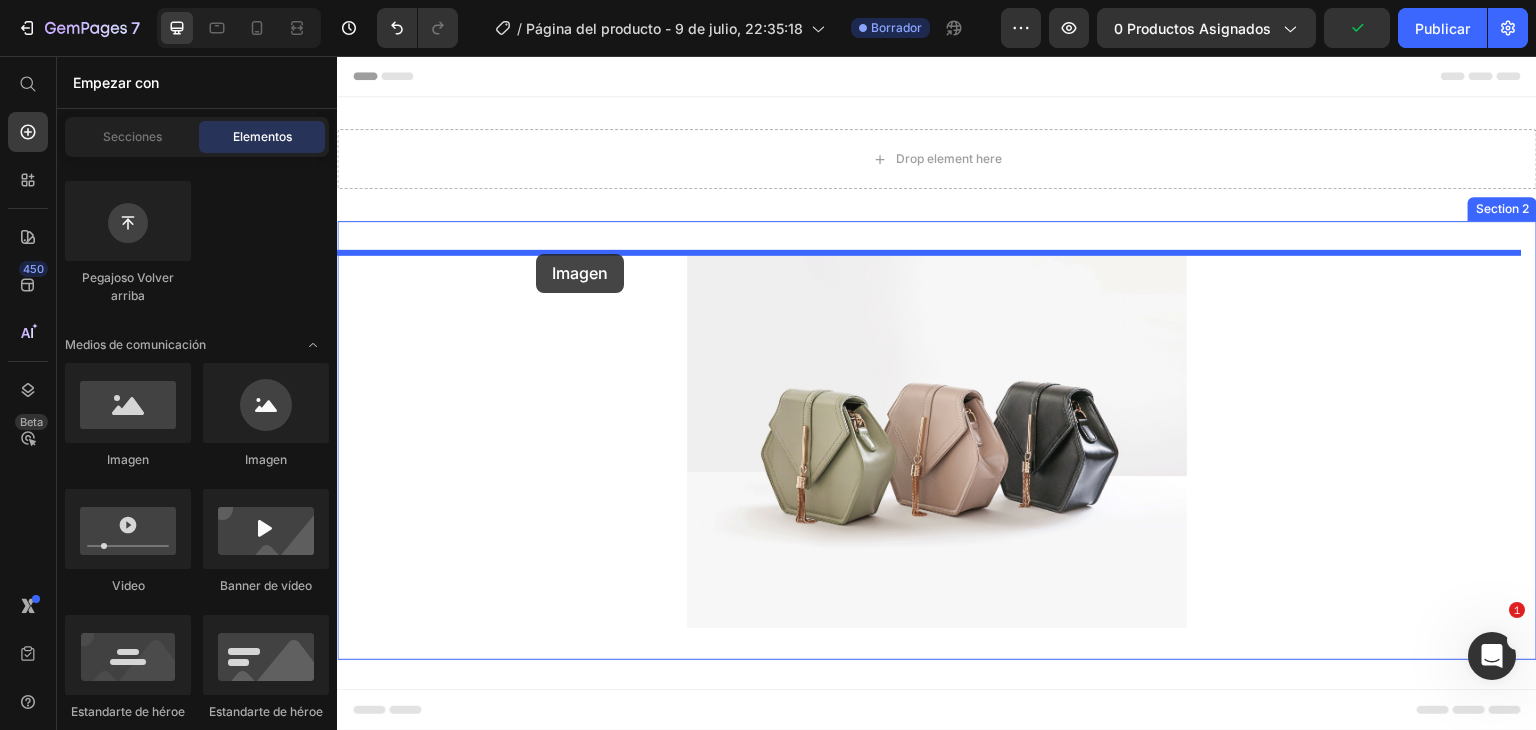 drag, startPoint x: 661, startPoint y: 400, endPoint x: 536, endPoint y: 254, distance: 192.20041 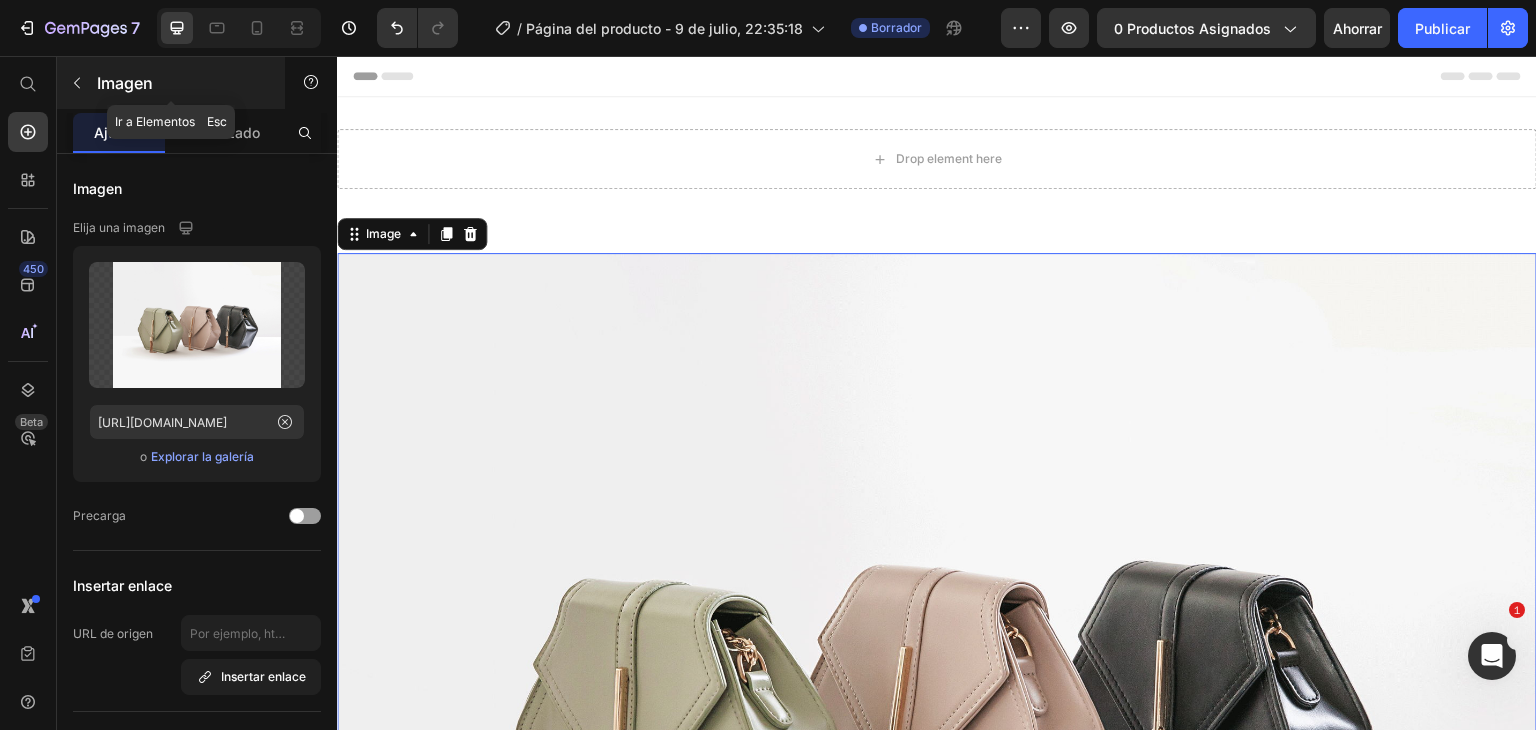 click 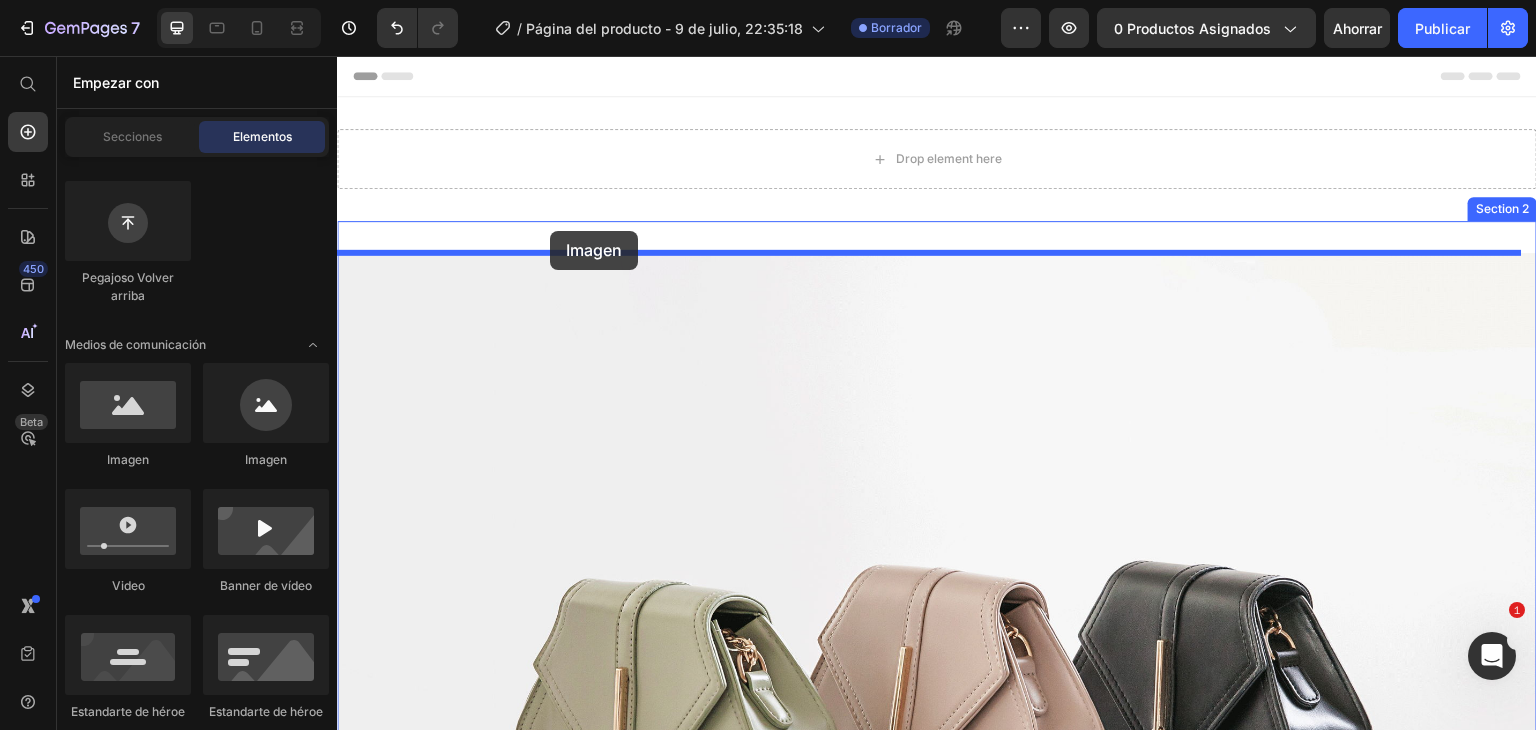 drag, startPoint x: 403, startPoint y: 325, endPoint x: 550, endPoint y: 231, distance: 174.48495 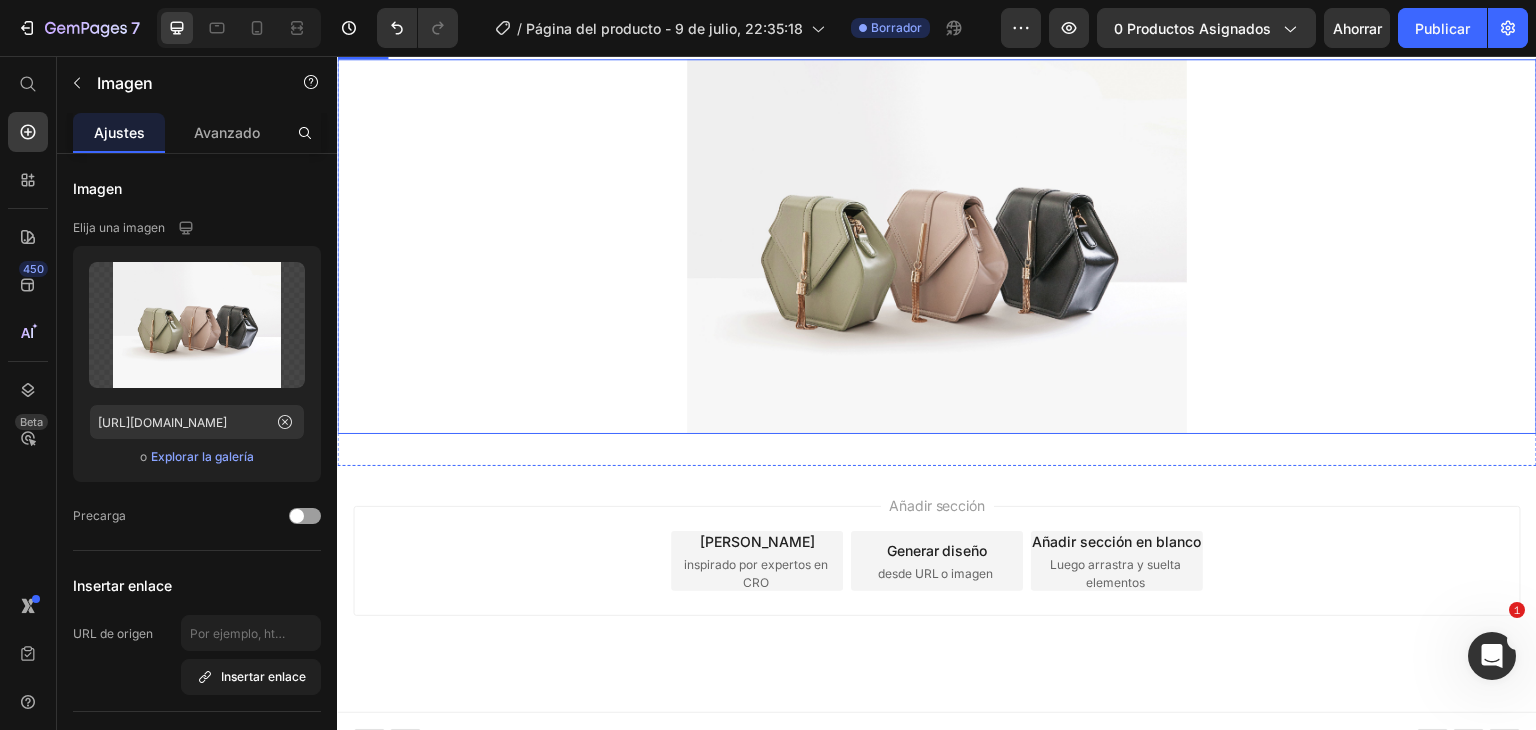 scroll, scrollTop: 1826, scrollLeft: 0, axis: vertical 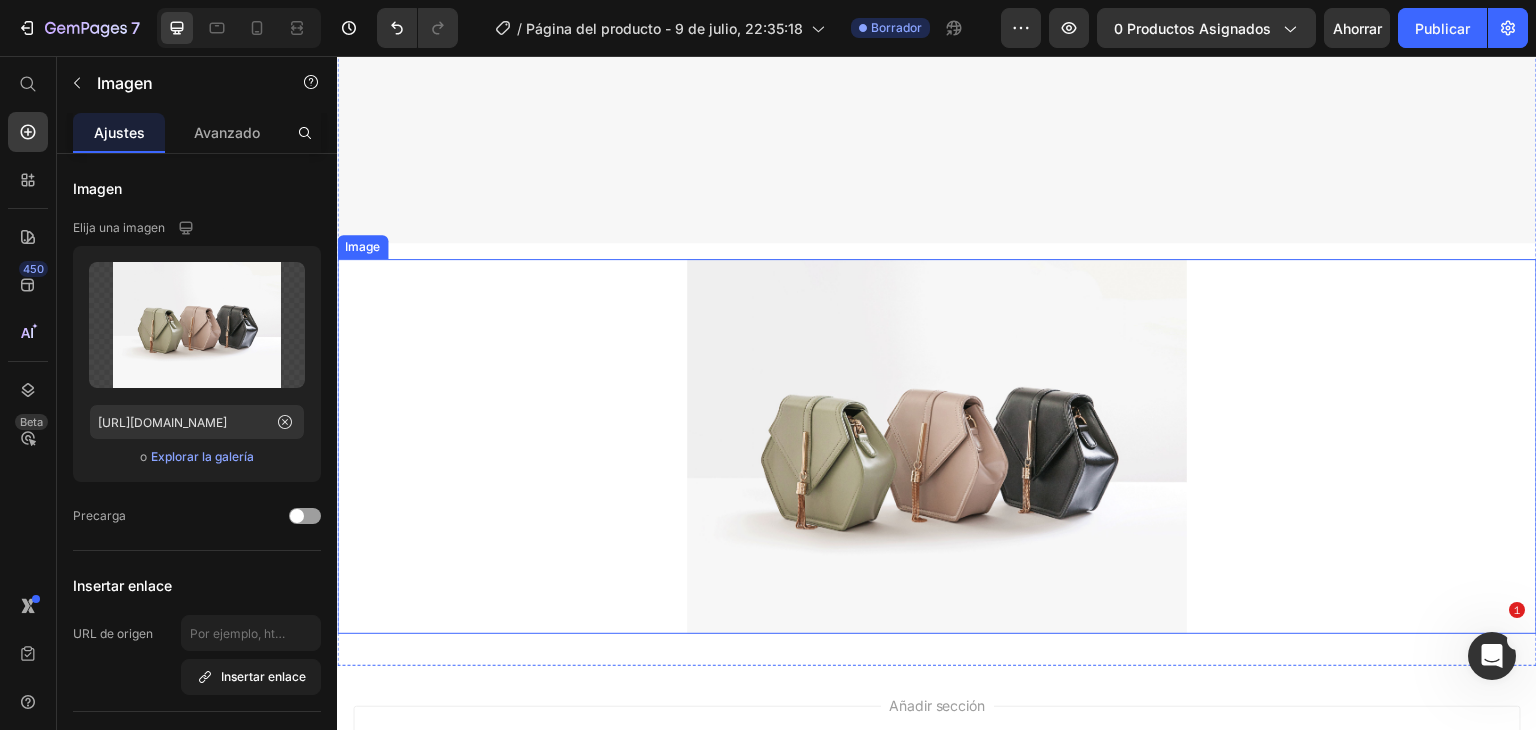 click at bounding box center (937, 446) 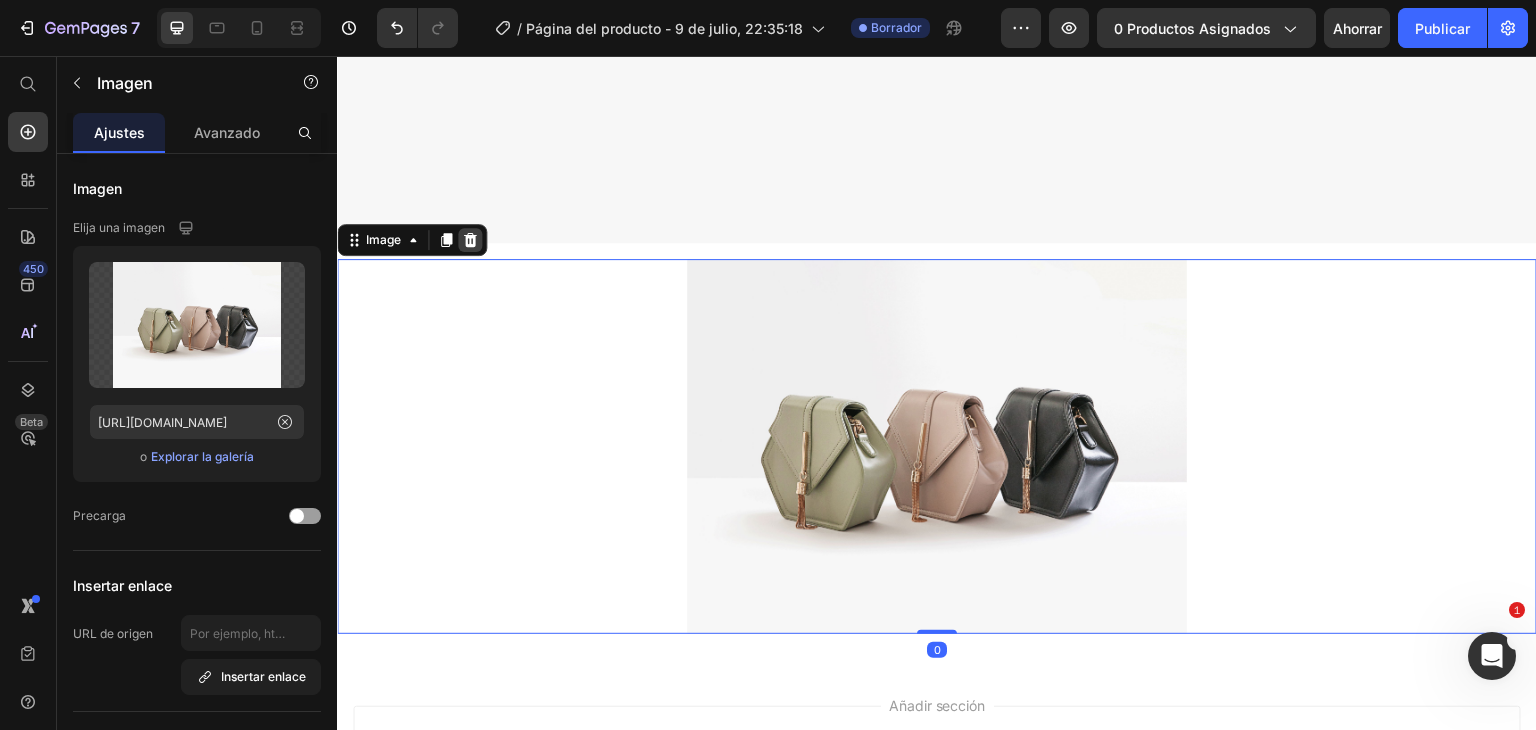 click 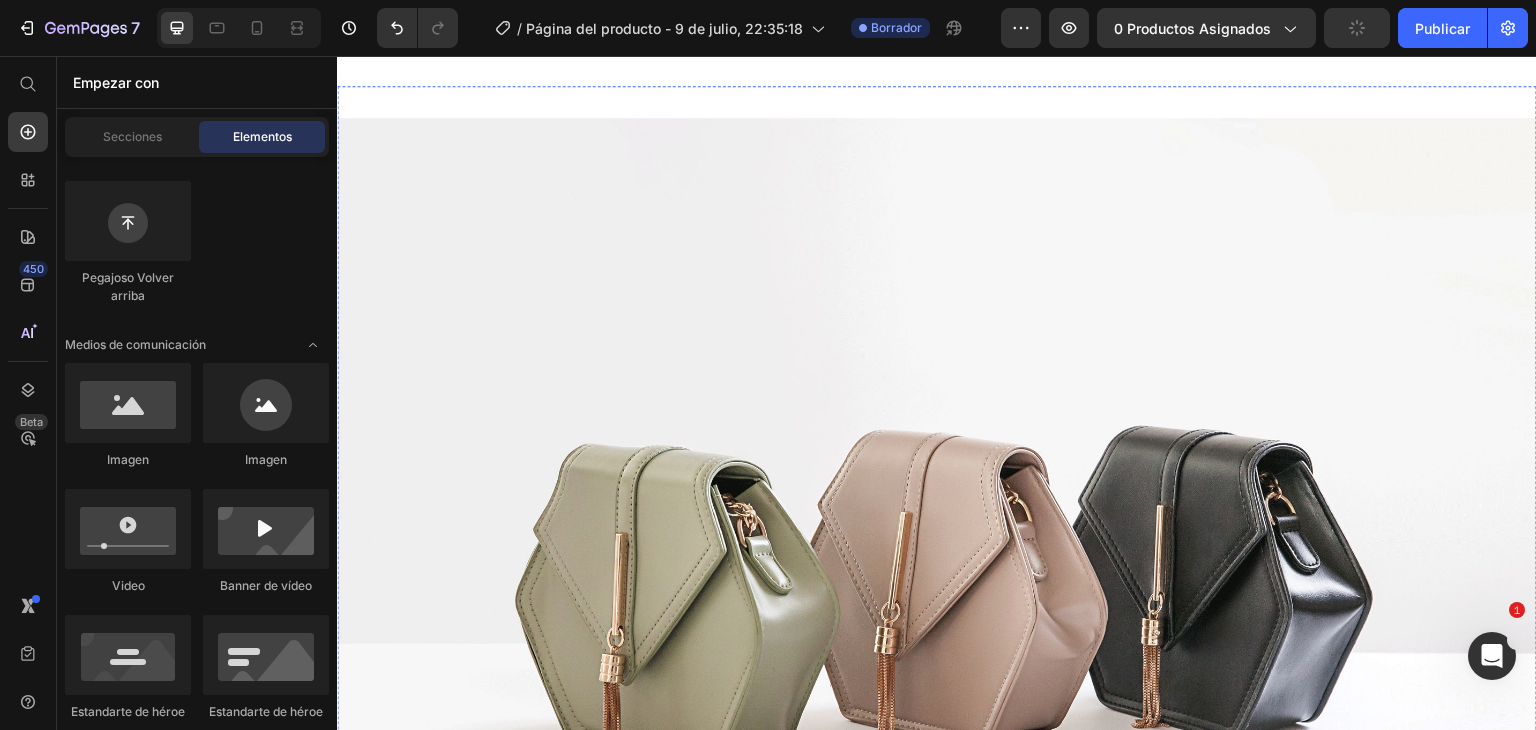 scroll, scrollTop: 0, scrollLeft: 0, axis: both 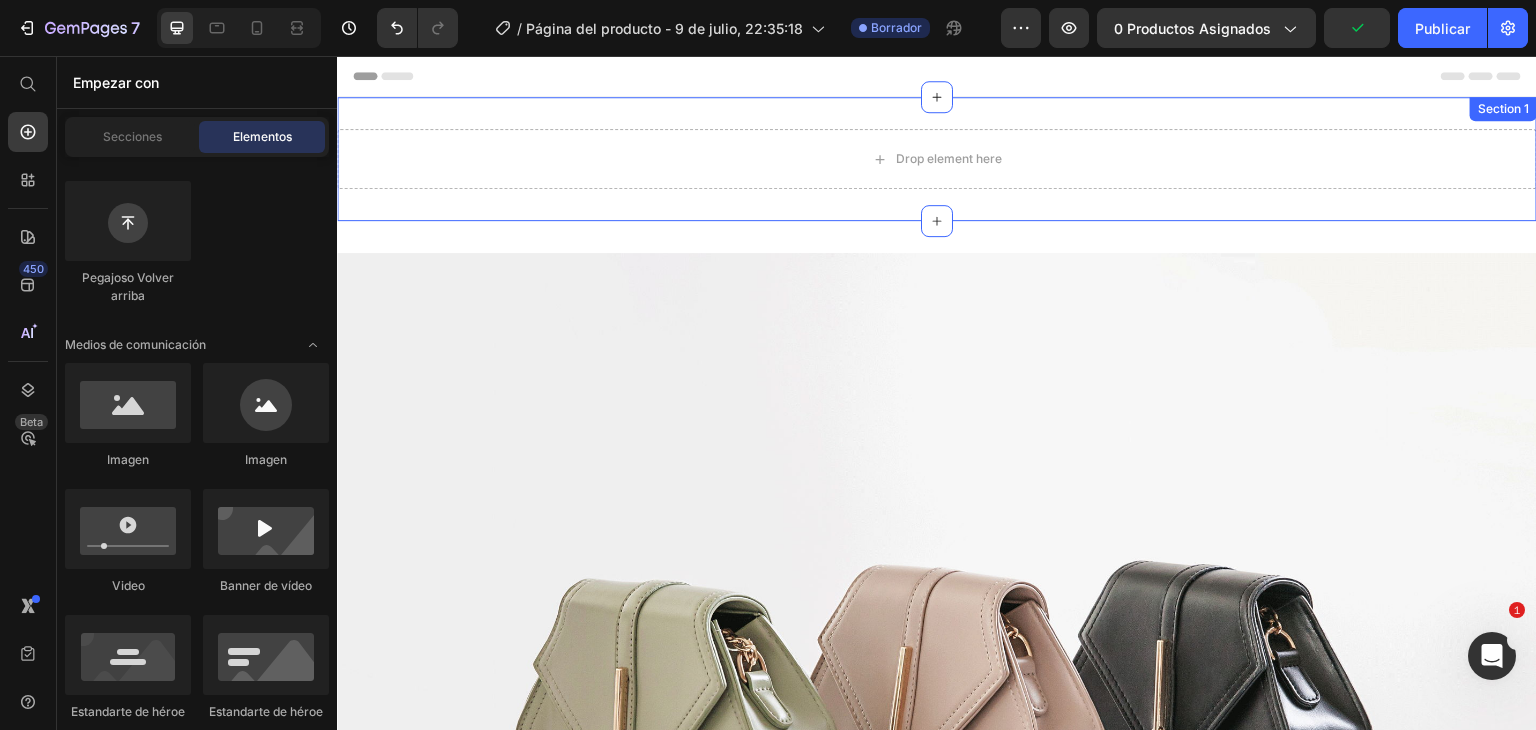 click on "Drop element here Section 1" at bounding box center [937, 159] 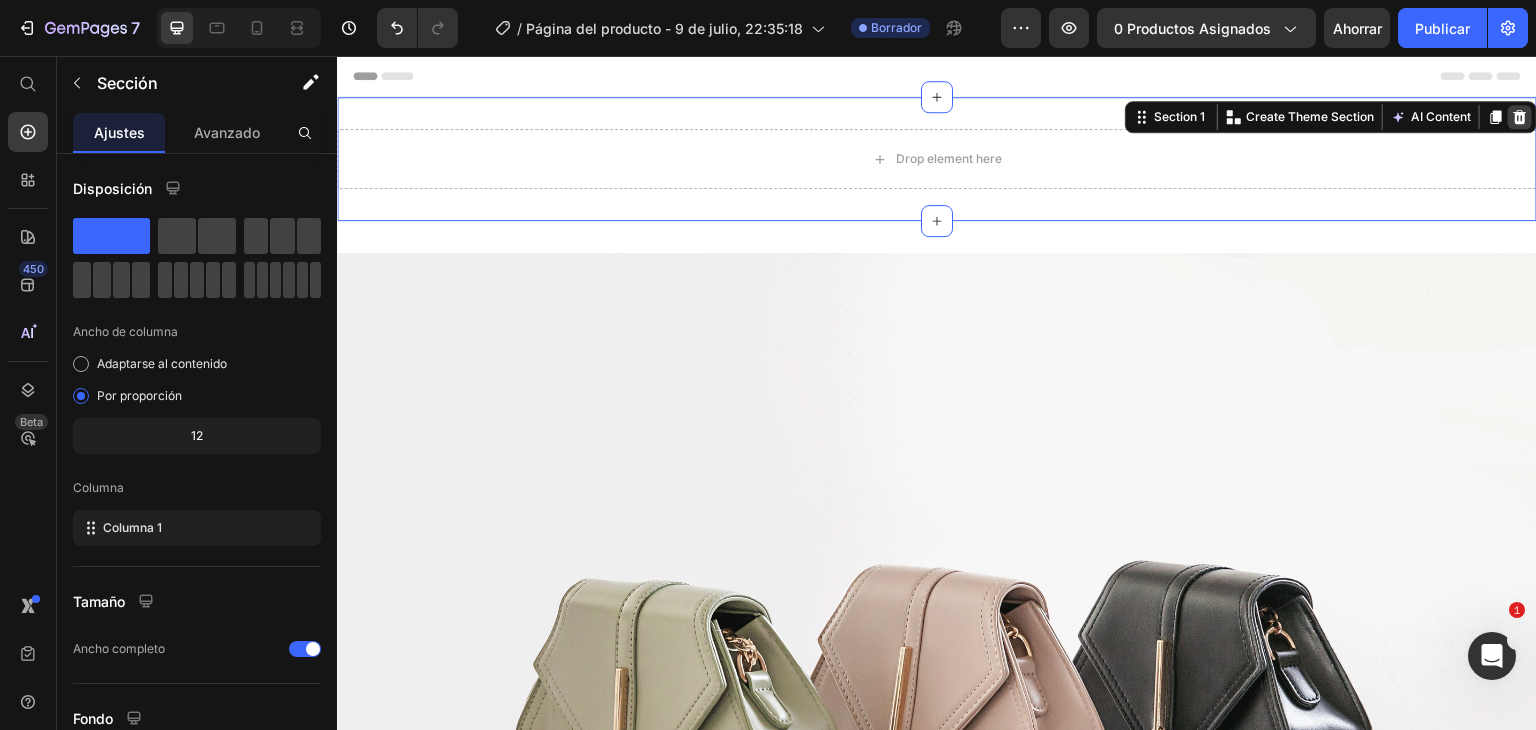 click 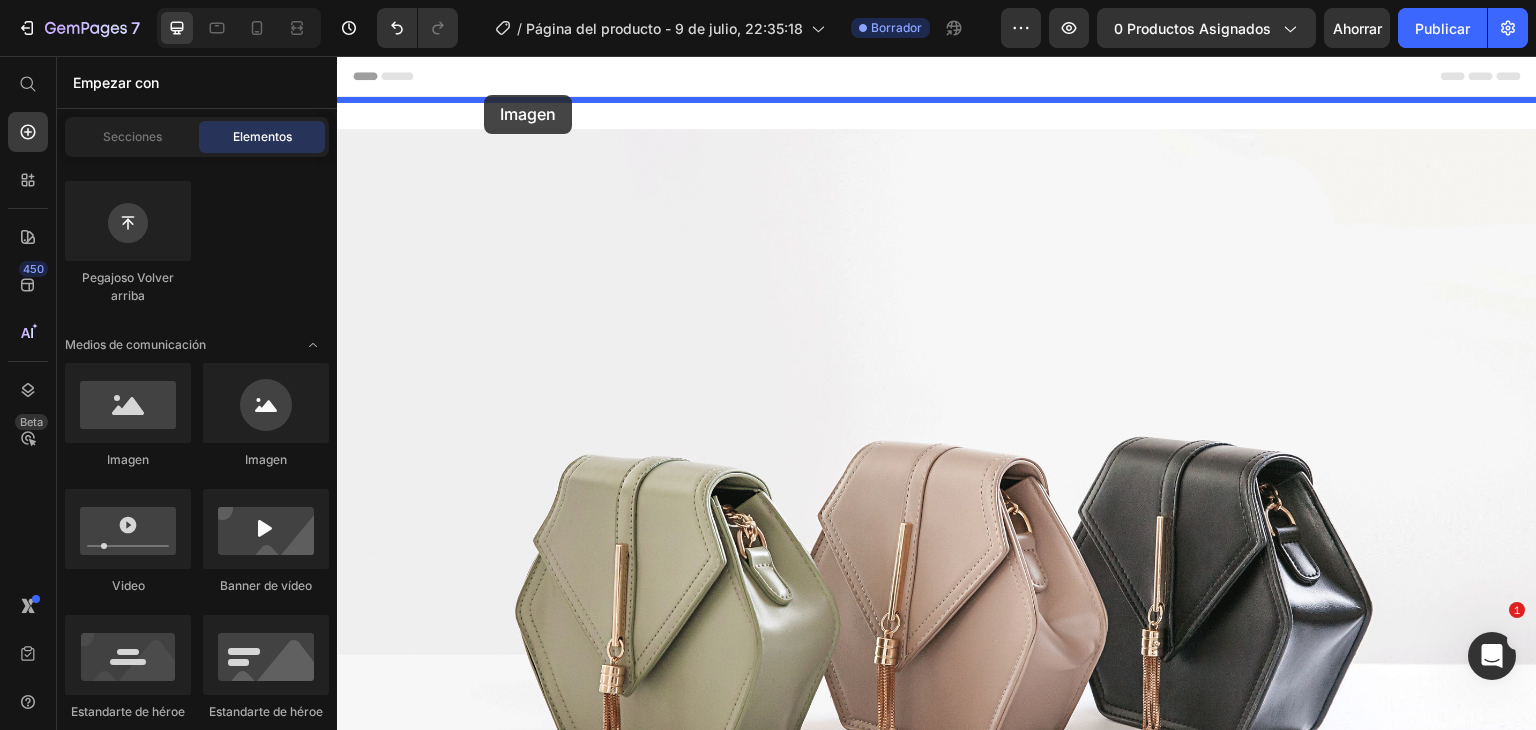 drag, startPoint x: 465, startPoint y: 489, endPoint x: 484, endPoint y: 95, distance: 394.45786 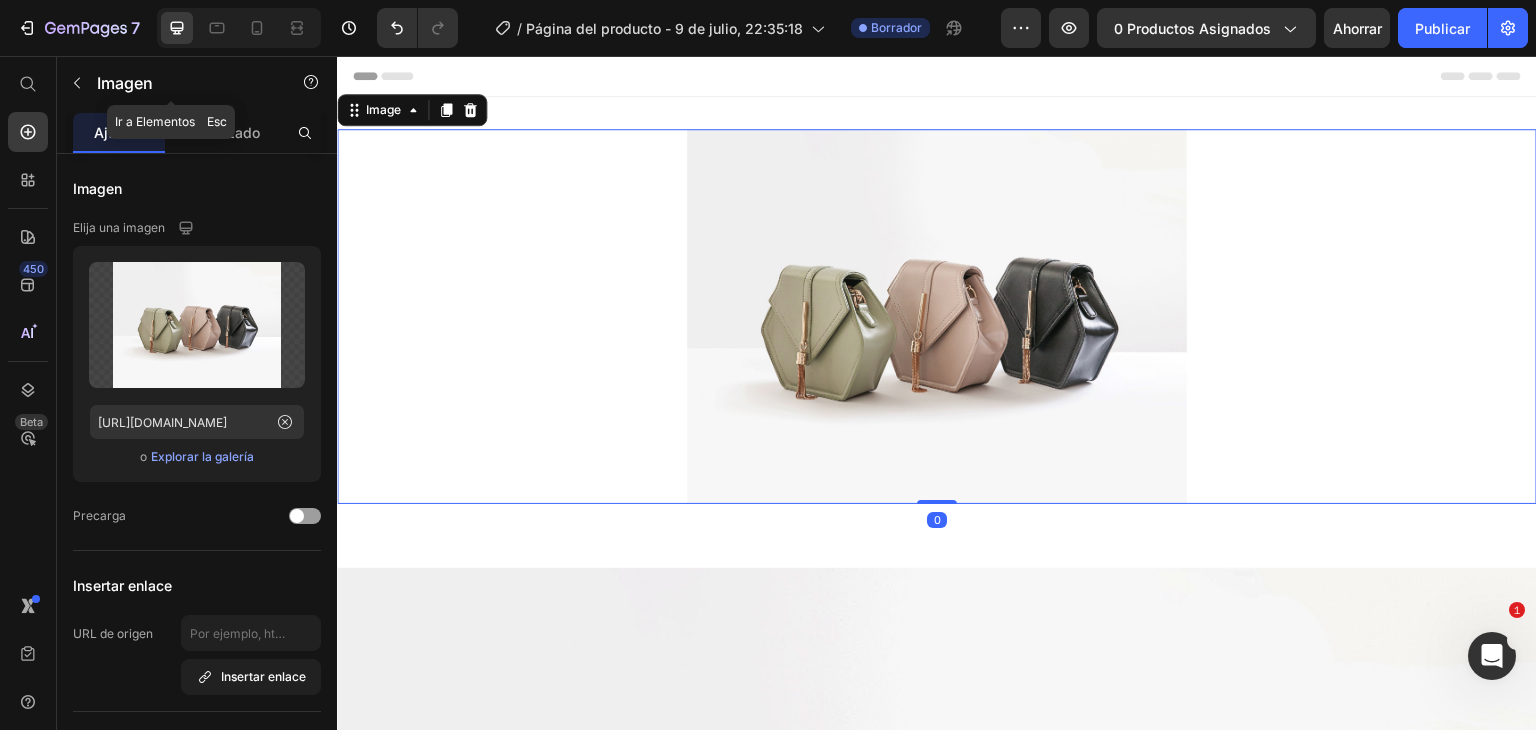 click 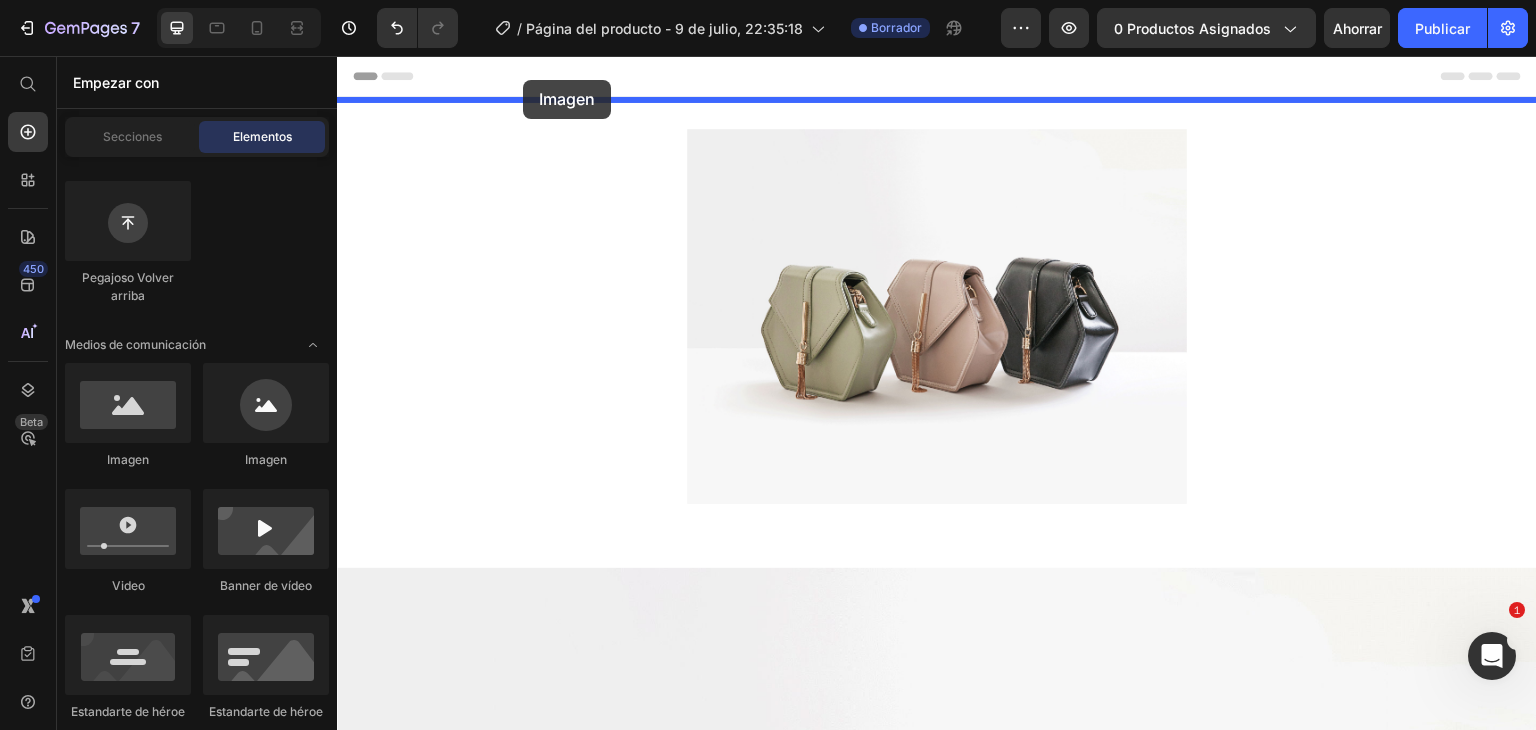 drag, startPoint x: 617, startPoint y: 392, endPoint x: 523, endPoint y: 80, distance: 325.85272 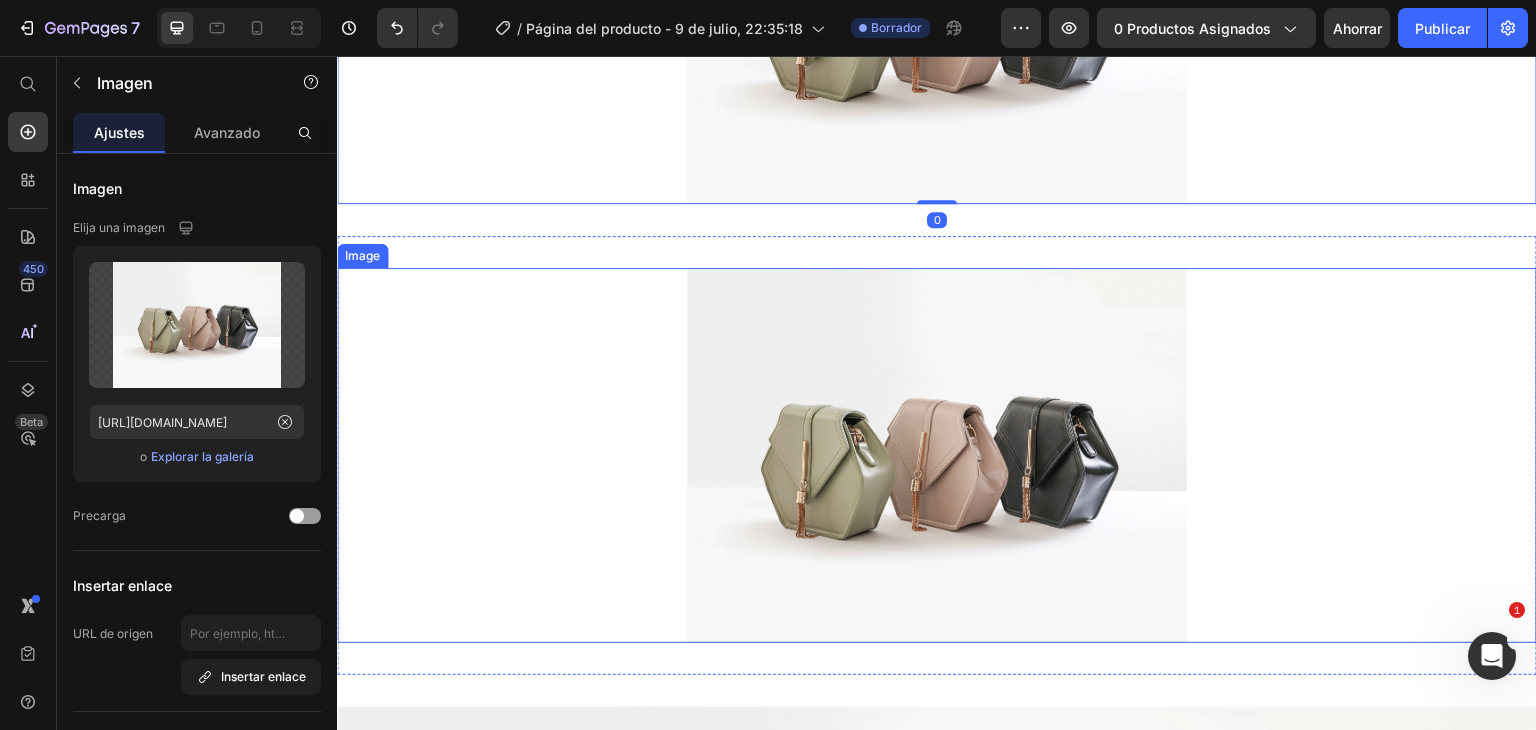 scroll, scrollTop: 400, scrollLeft: 0, axis: vertical 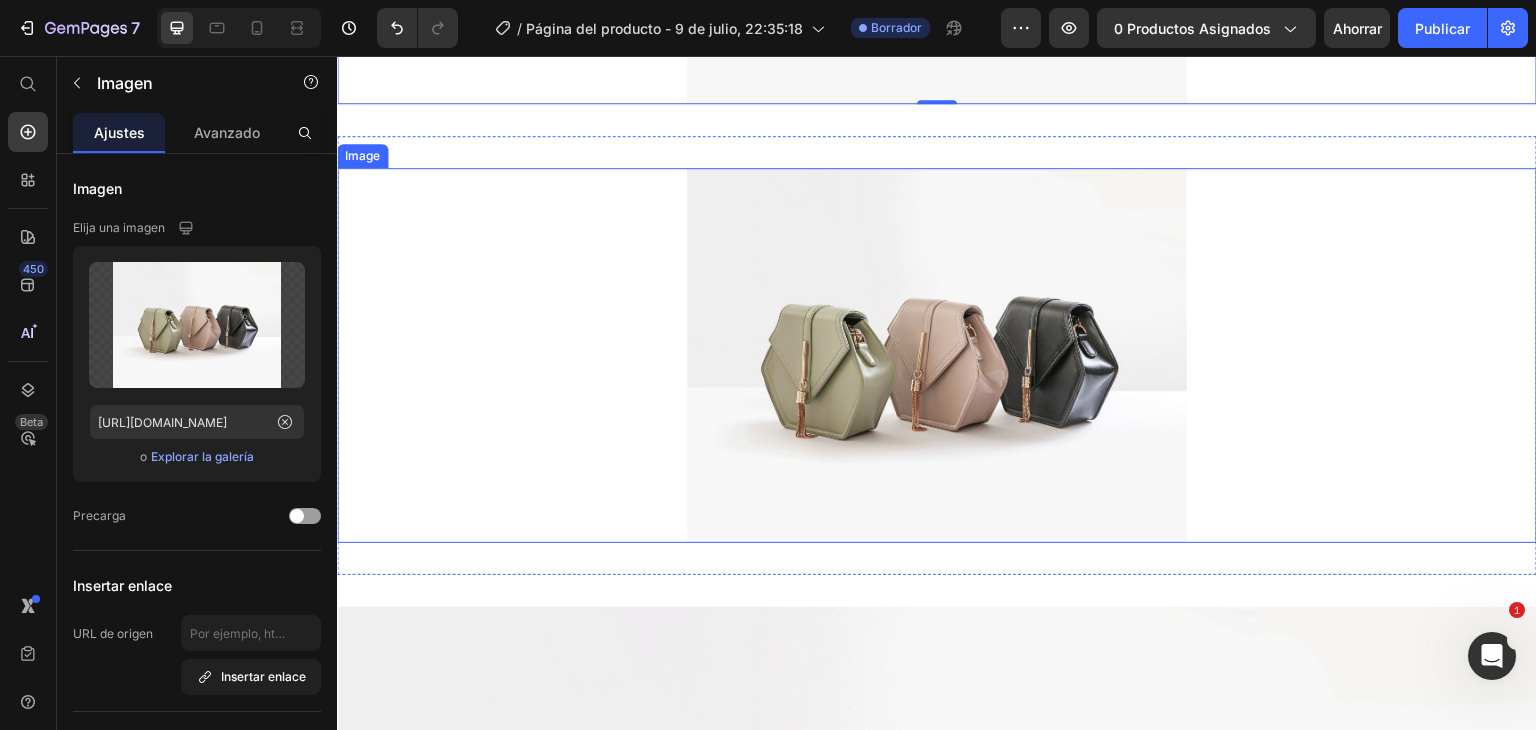 click at bounding box center (937, 355) 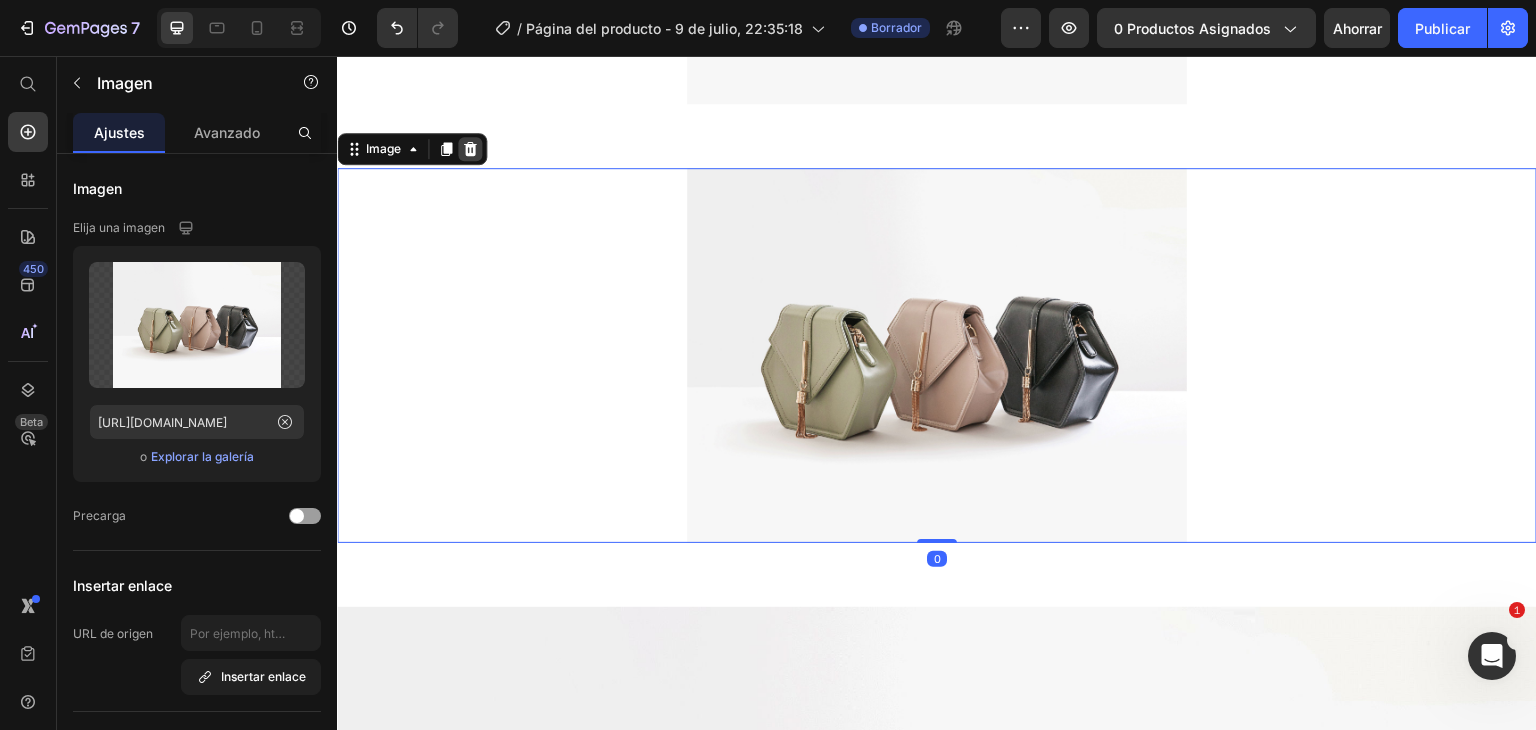 click 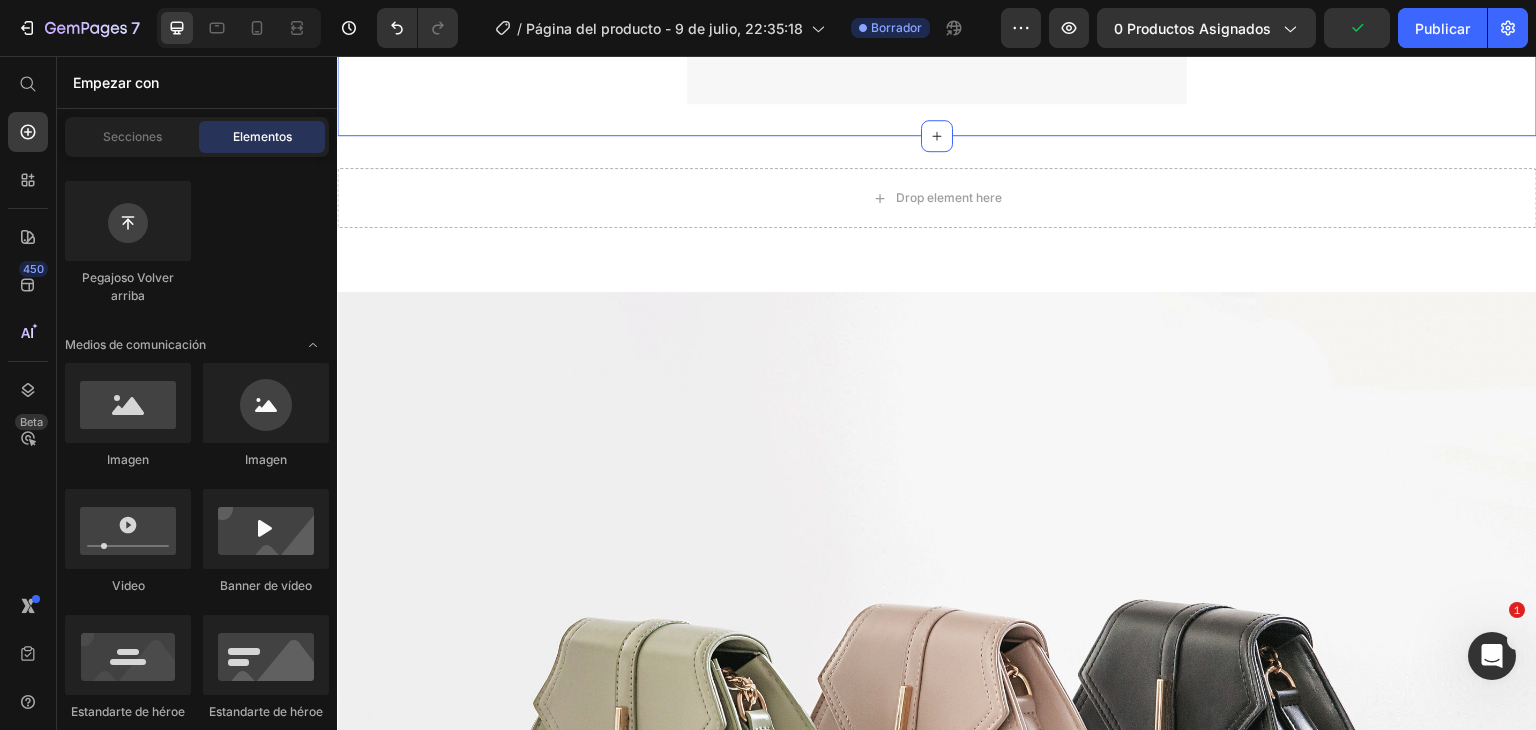 click on "Image Section 1" at bounding box center [937, -84] 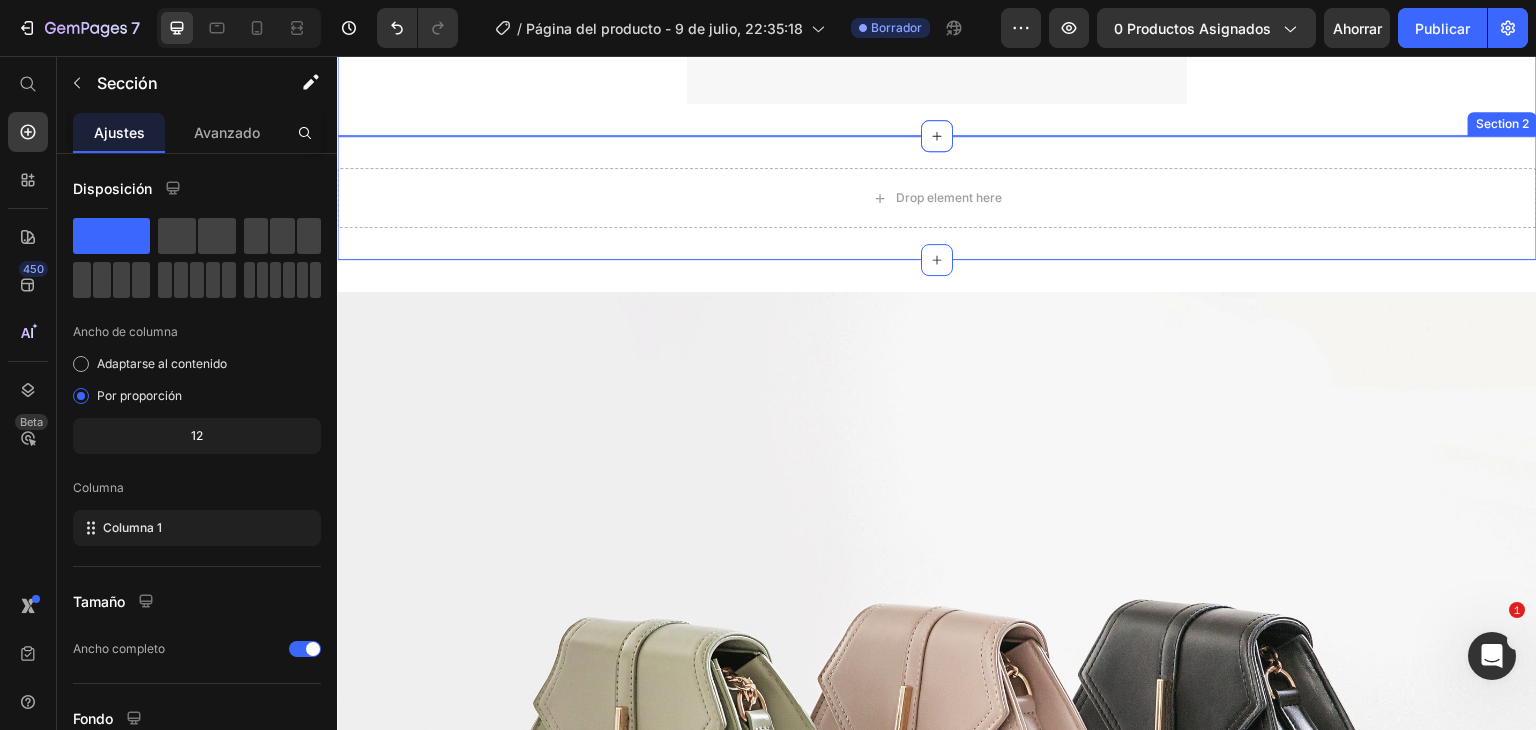 click on "Drop element here Section 2" at bounding box center (937, 198) 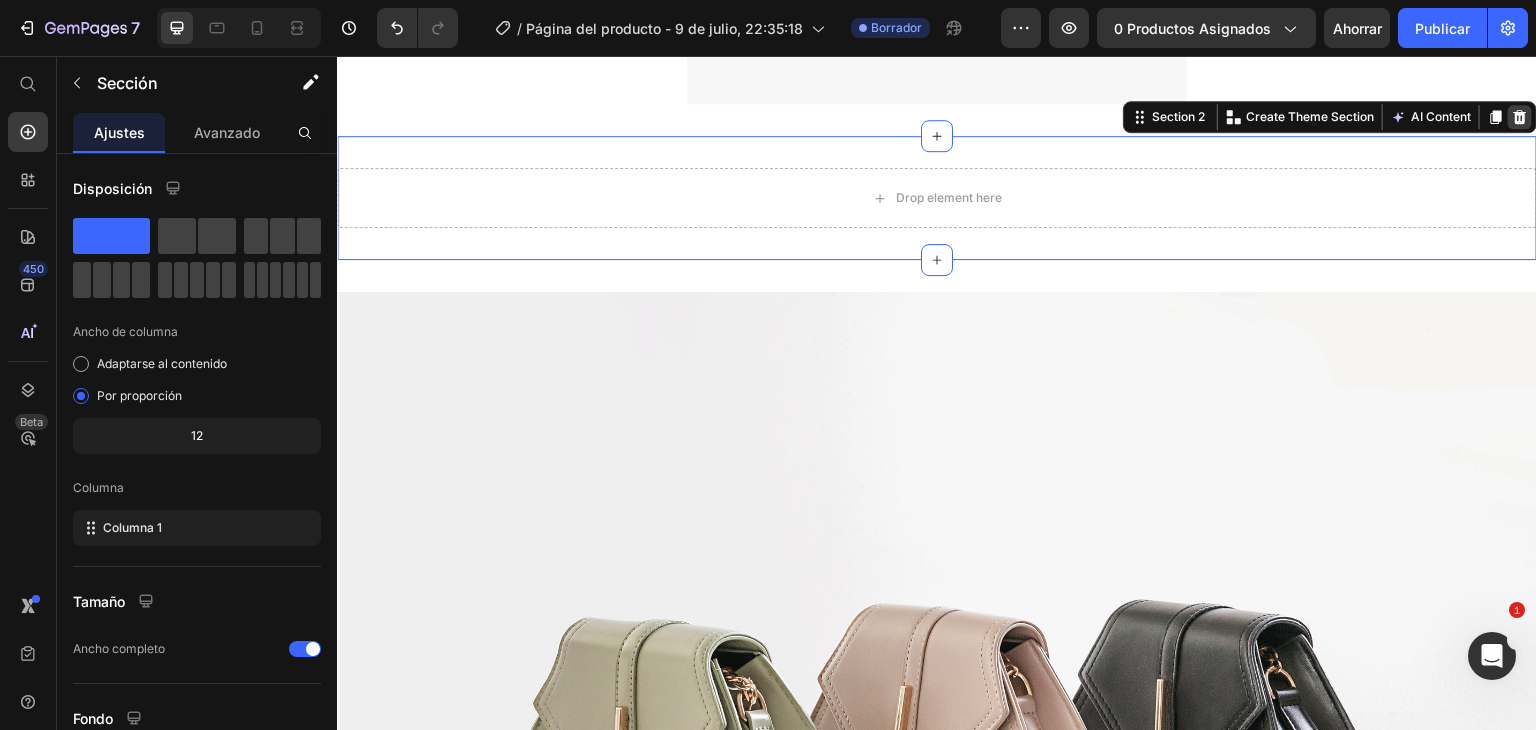 click 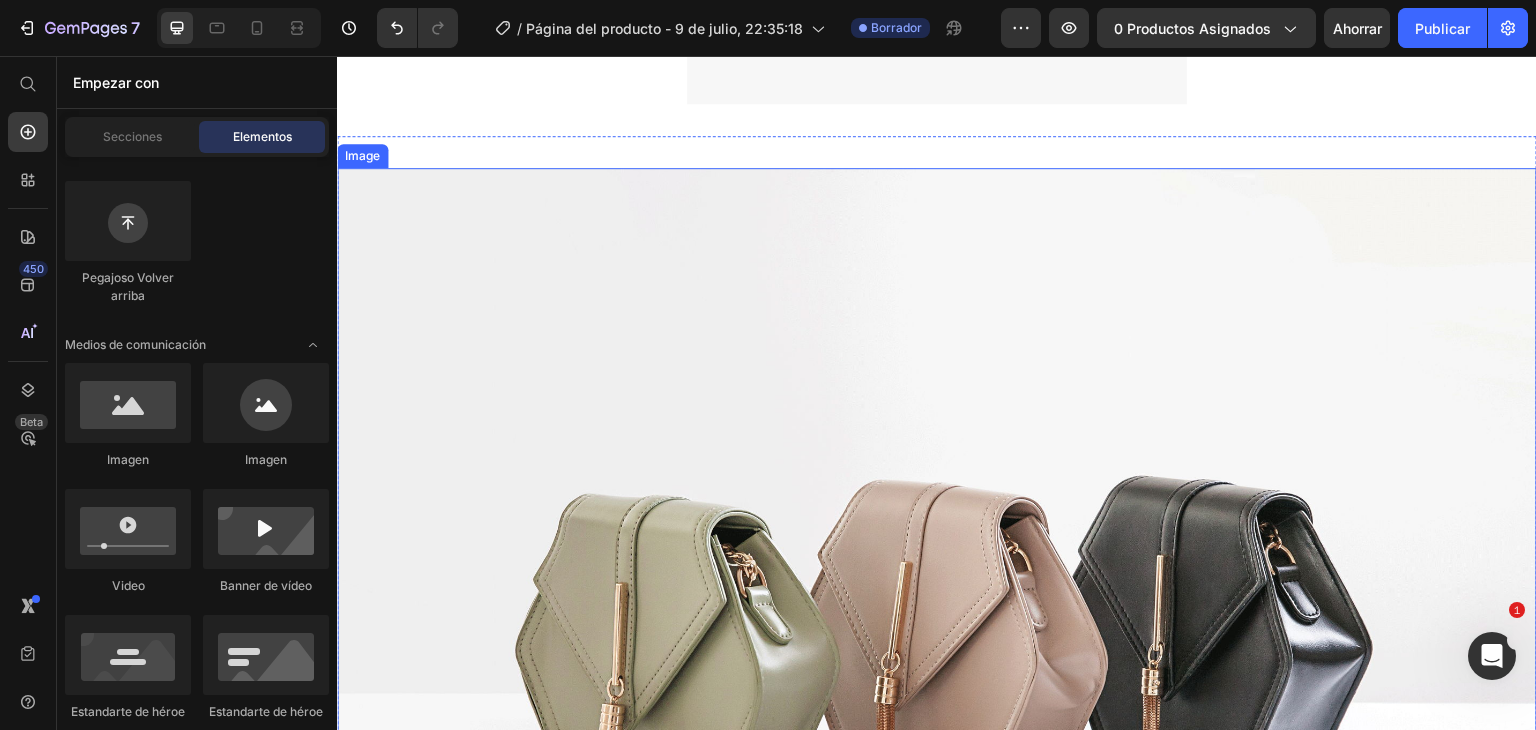 scroll, scrollTop: 700, scrollLeft: 0, axis: vertical 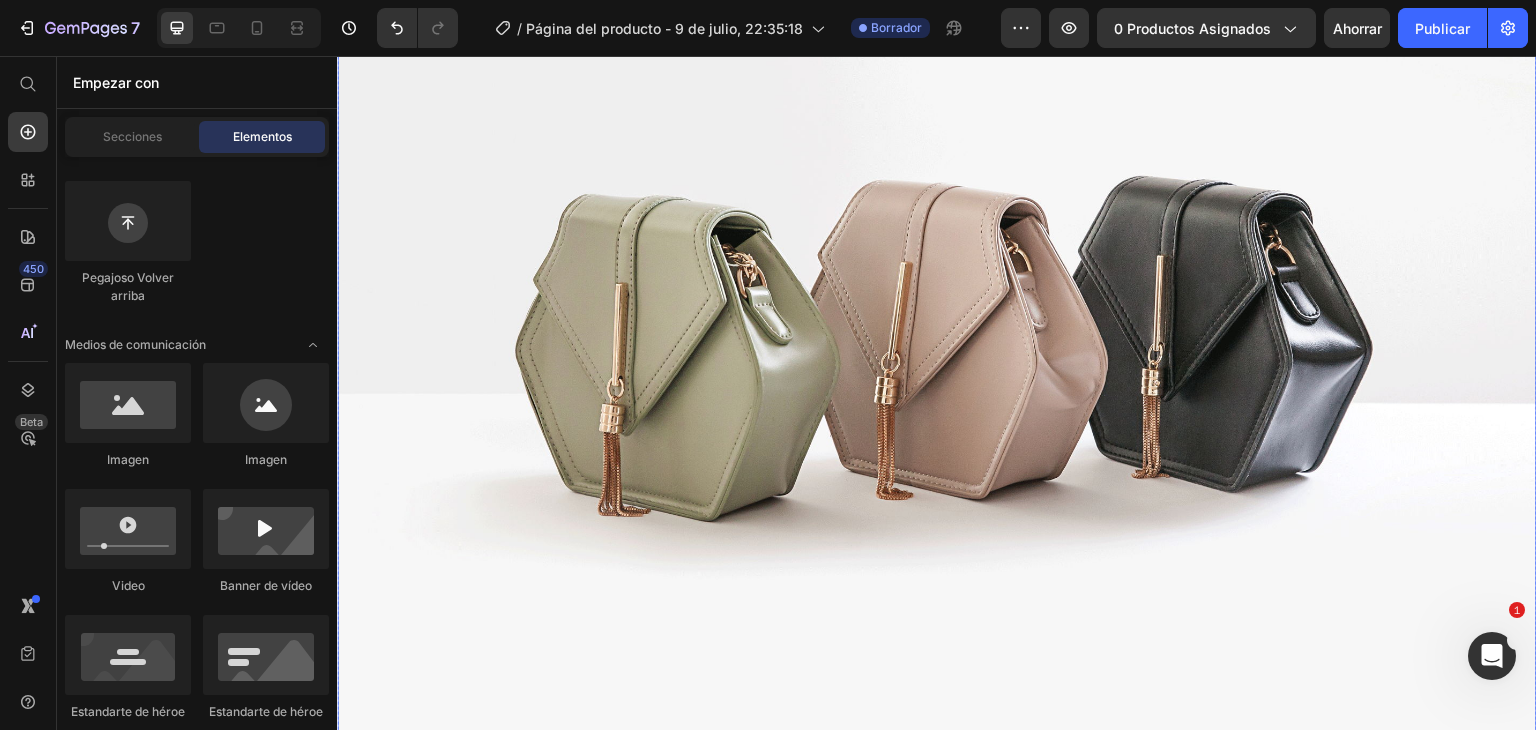click at bounding box center [937, 318] 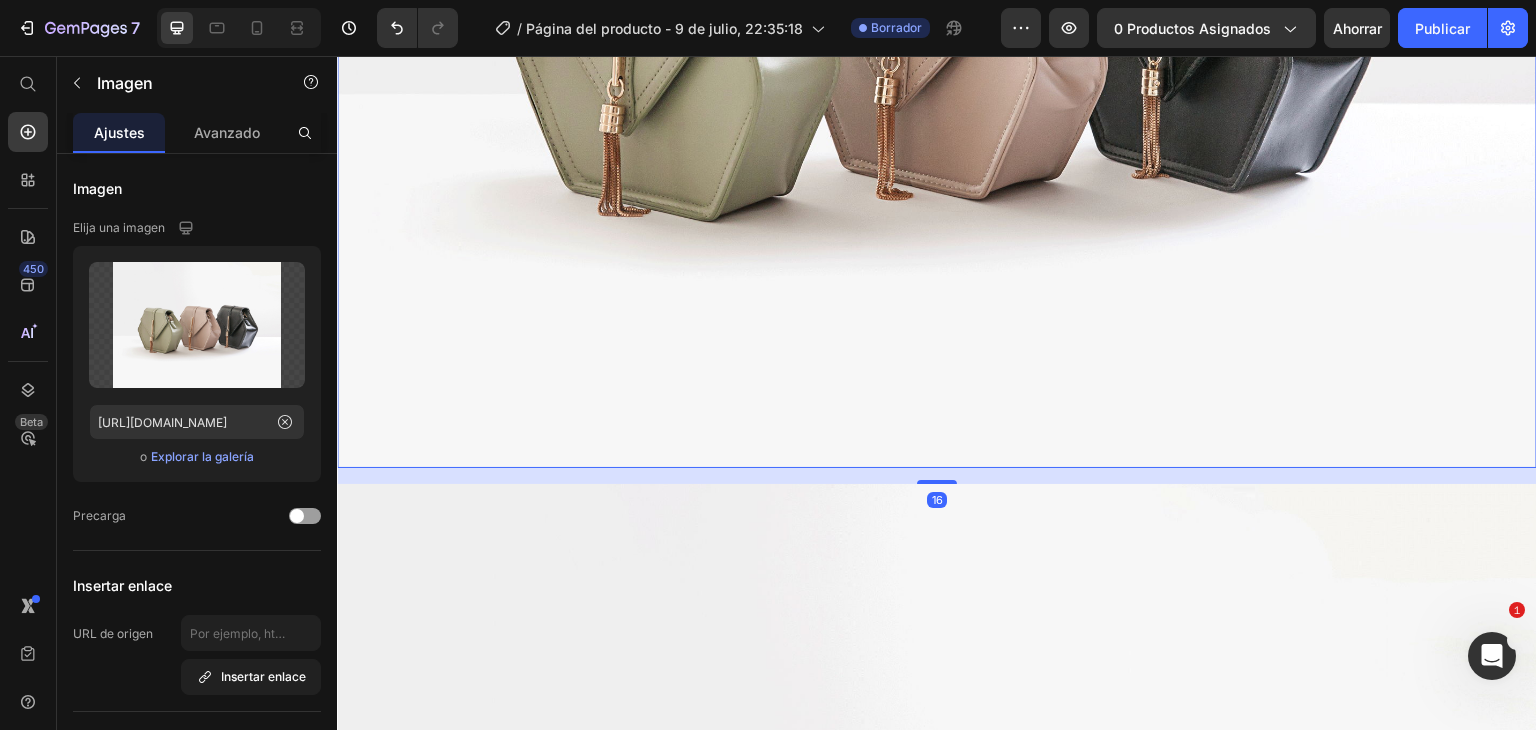 scroll, scrollTop: 1200, scrollLeft: 0, axis: vertical 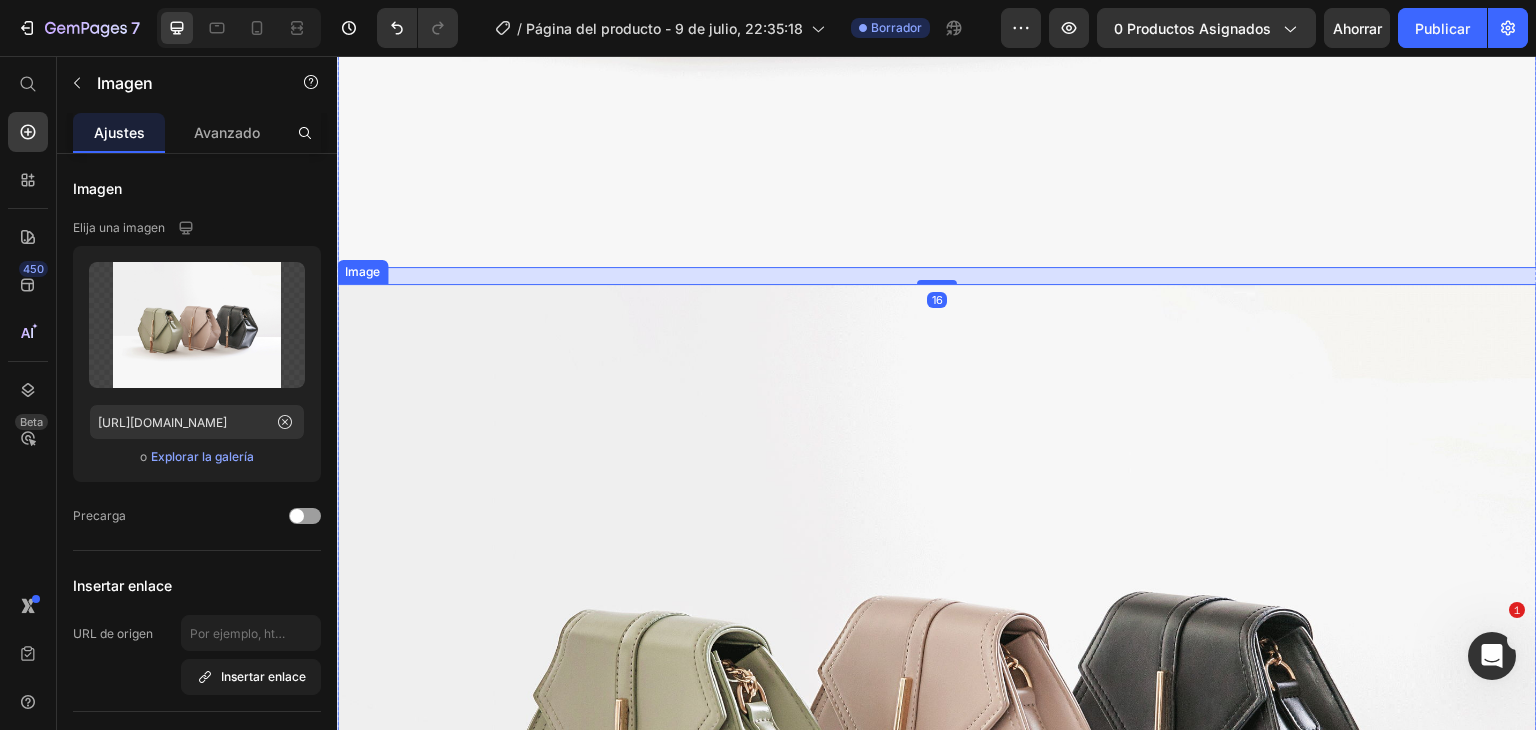 click at bounding box center [937, 734] 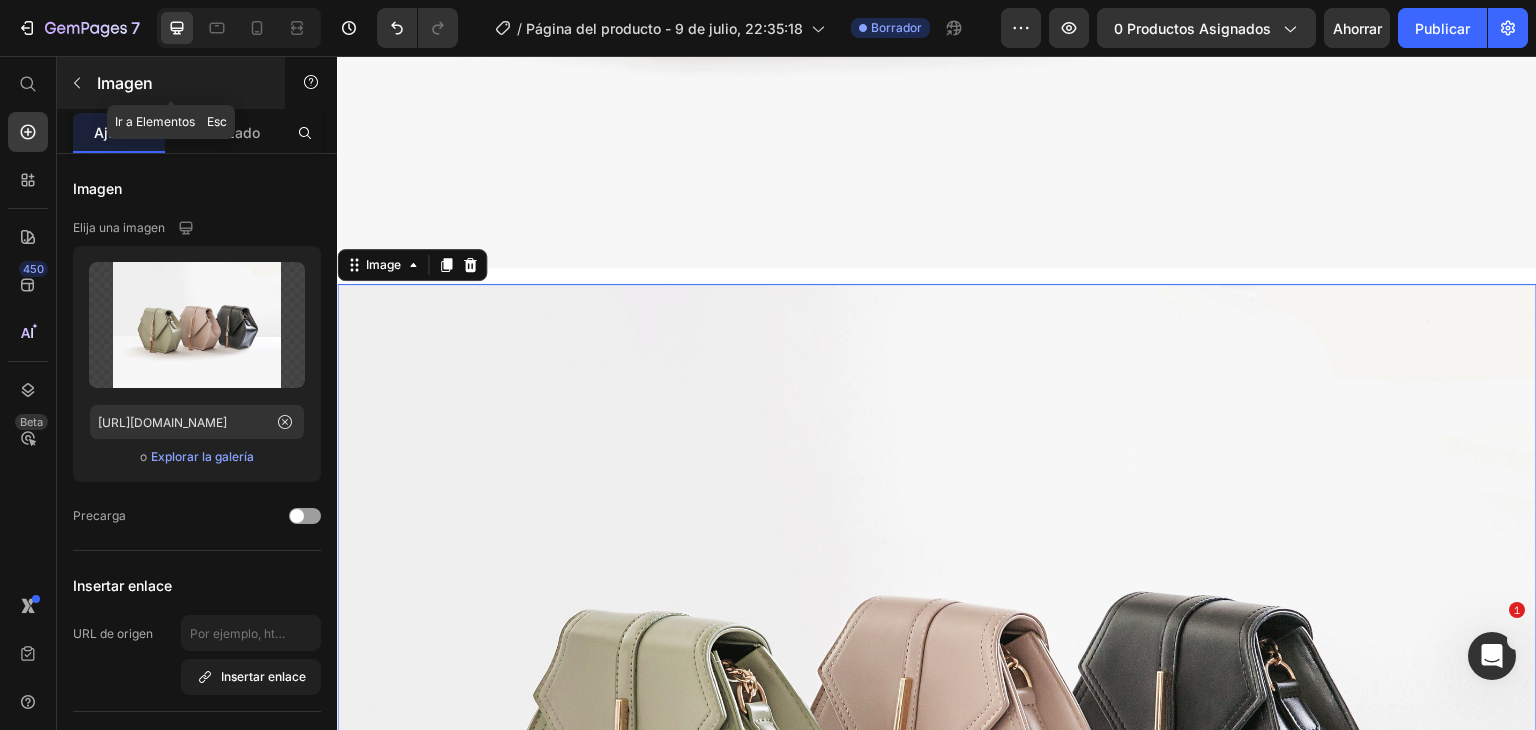 click 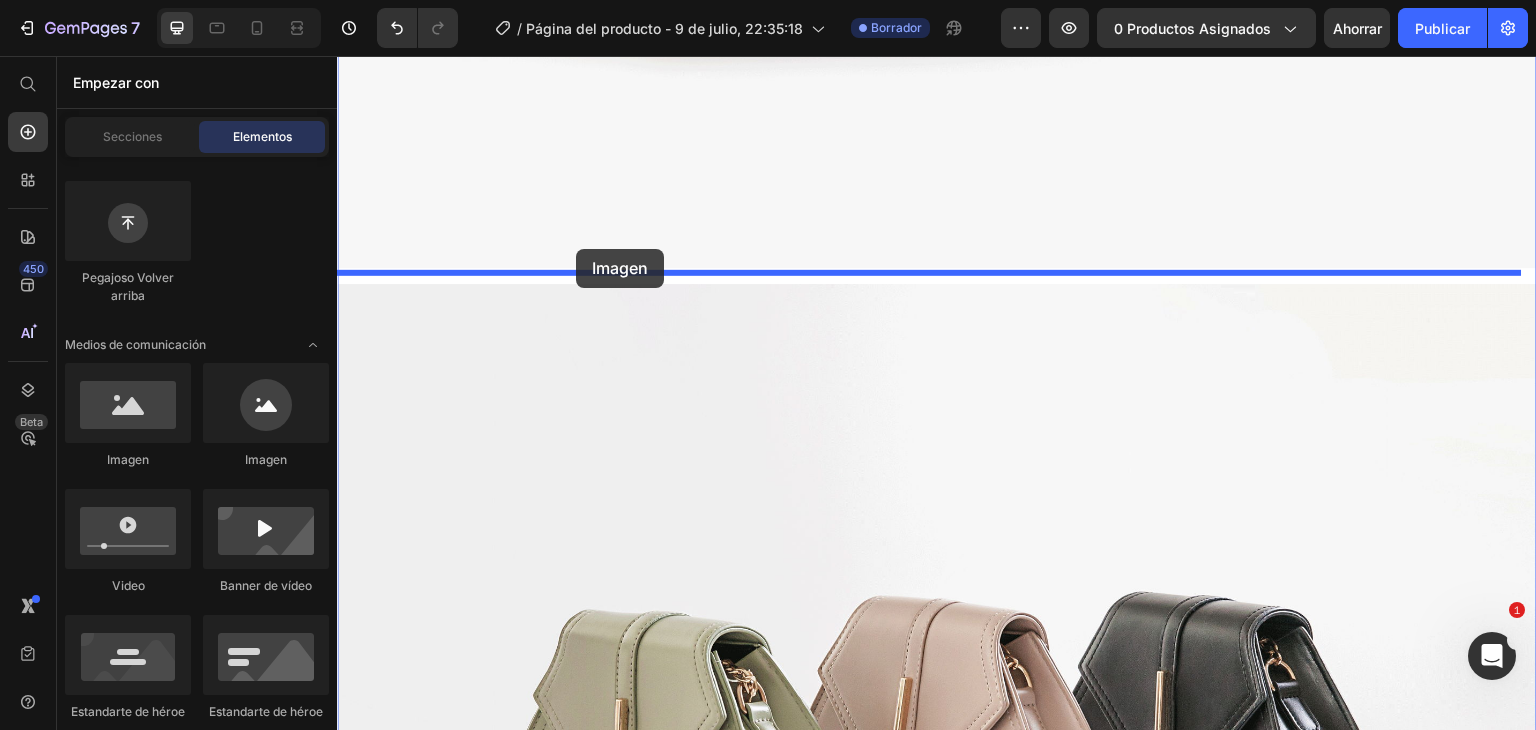 drag, startPoint x: 646, startPoint y: 437, endPoint x: 576, endPoint y: 249, distance: 200.60907 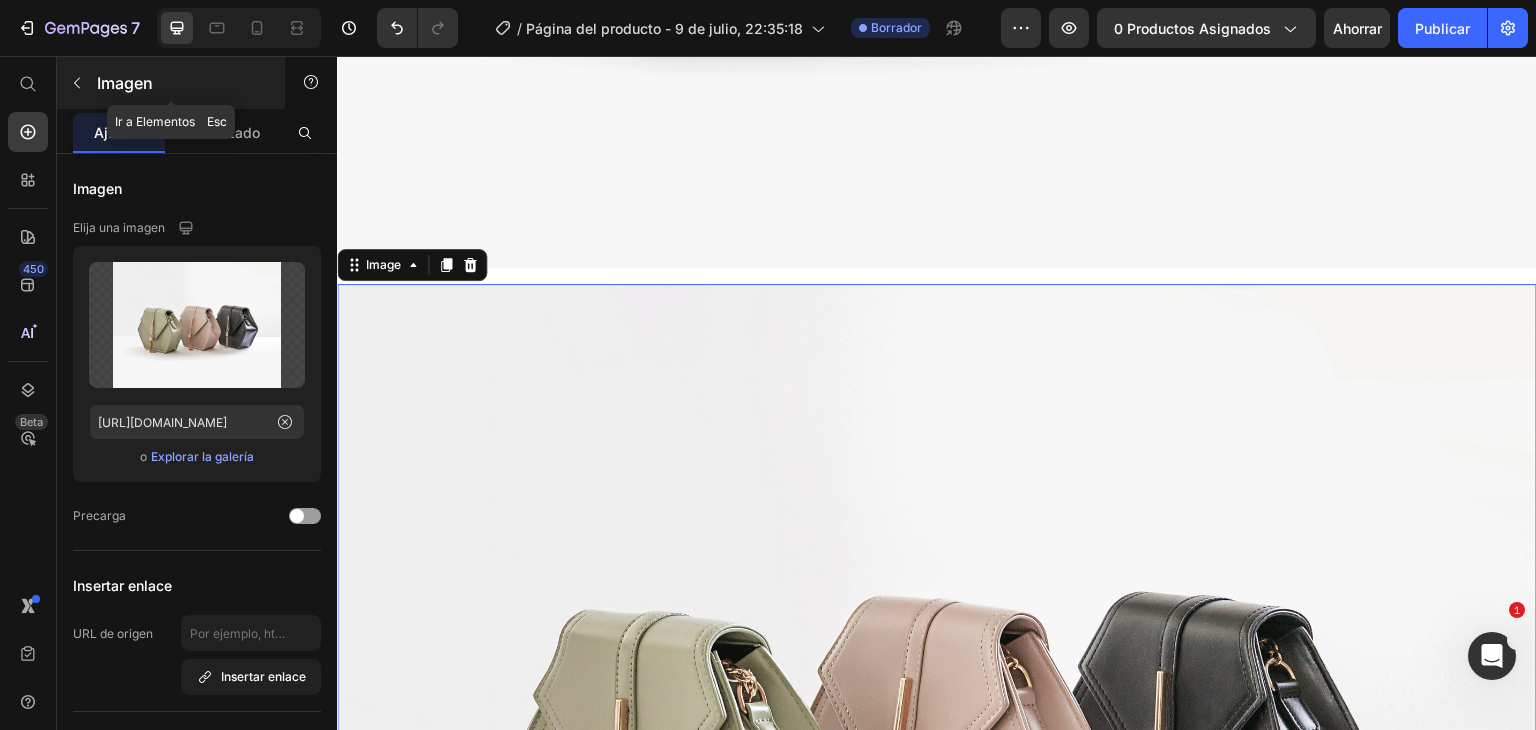 click 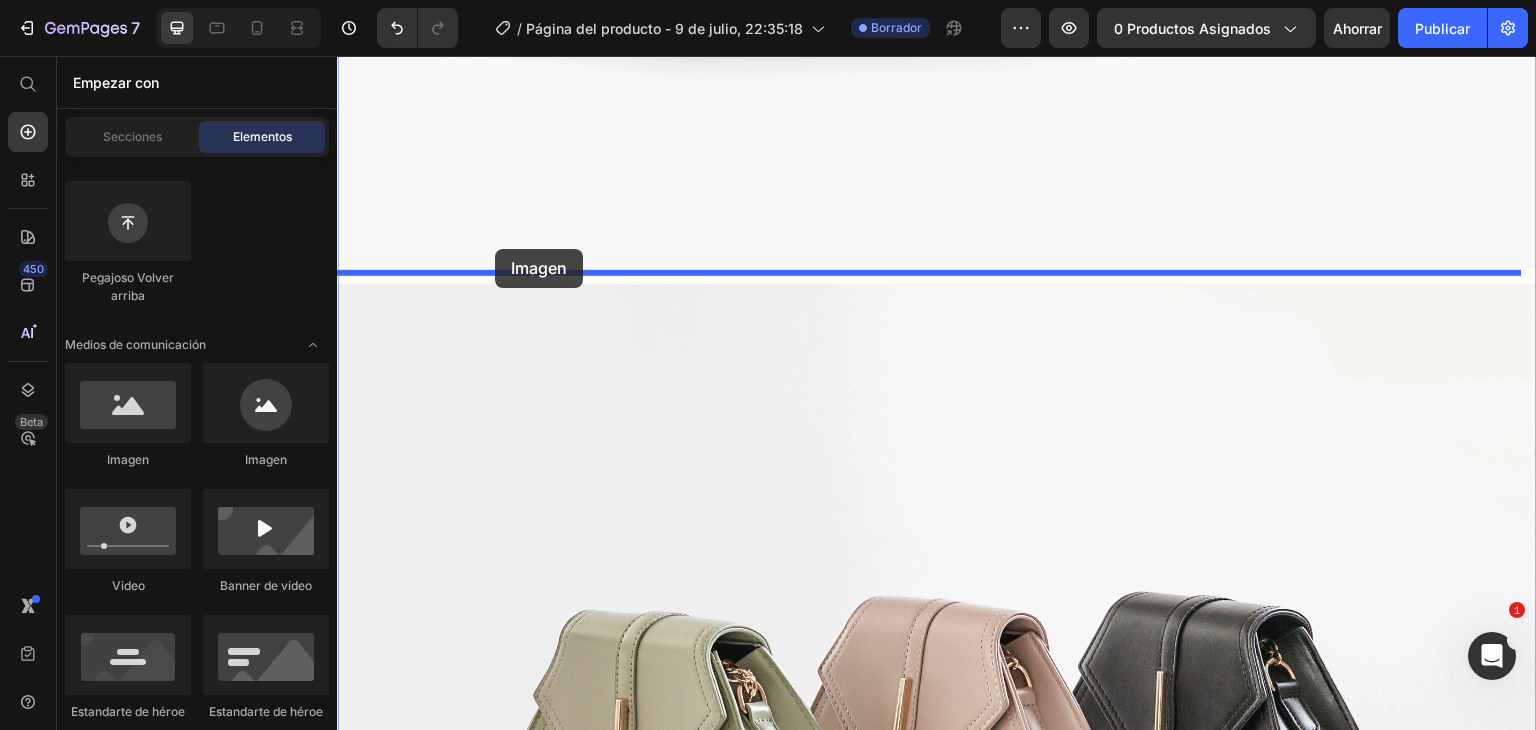 drag, startPoint x: 615, startPoint y: 408, endPoint x: 495, endPoint y: 249, distance: 199.2009 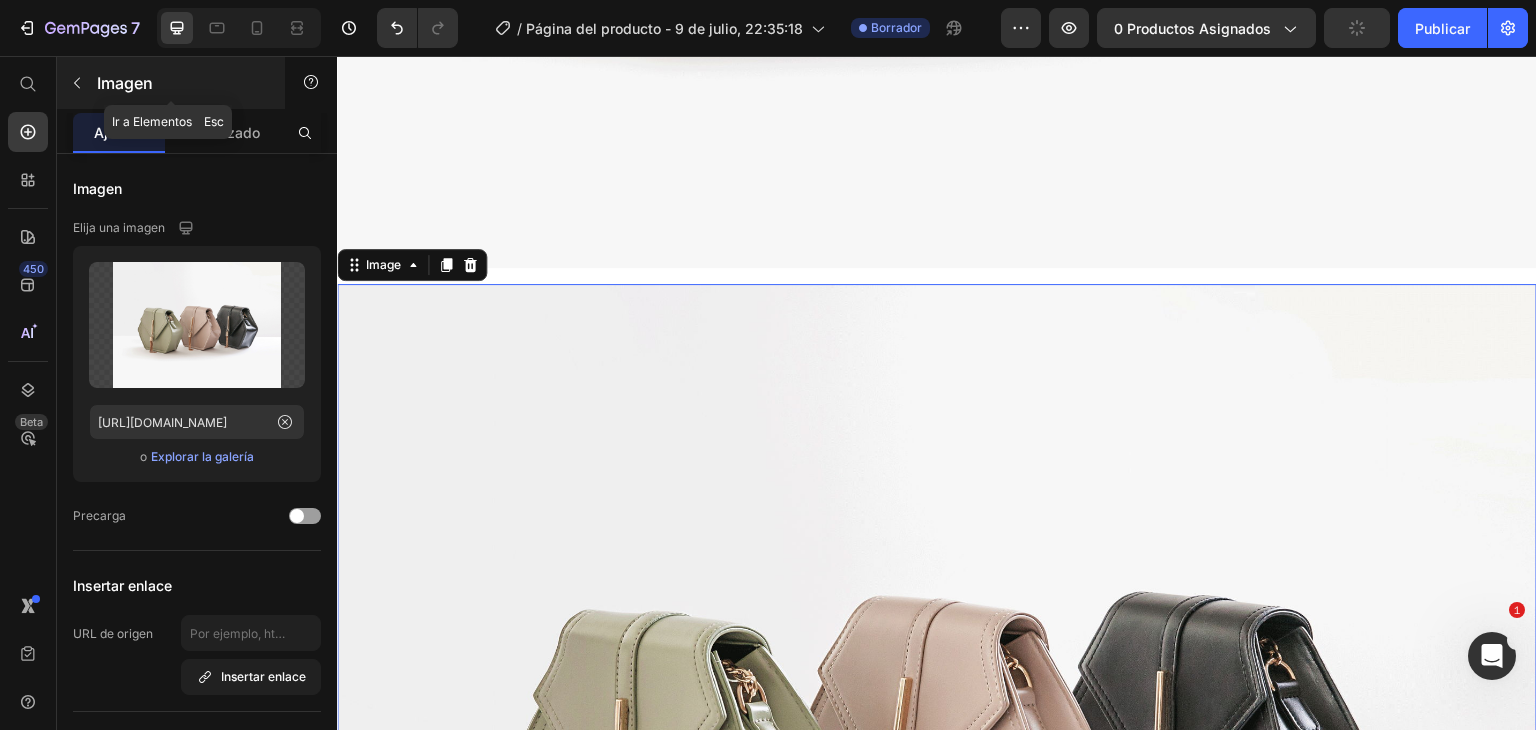 click 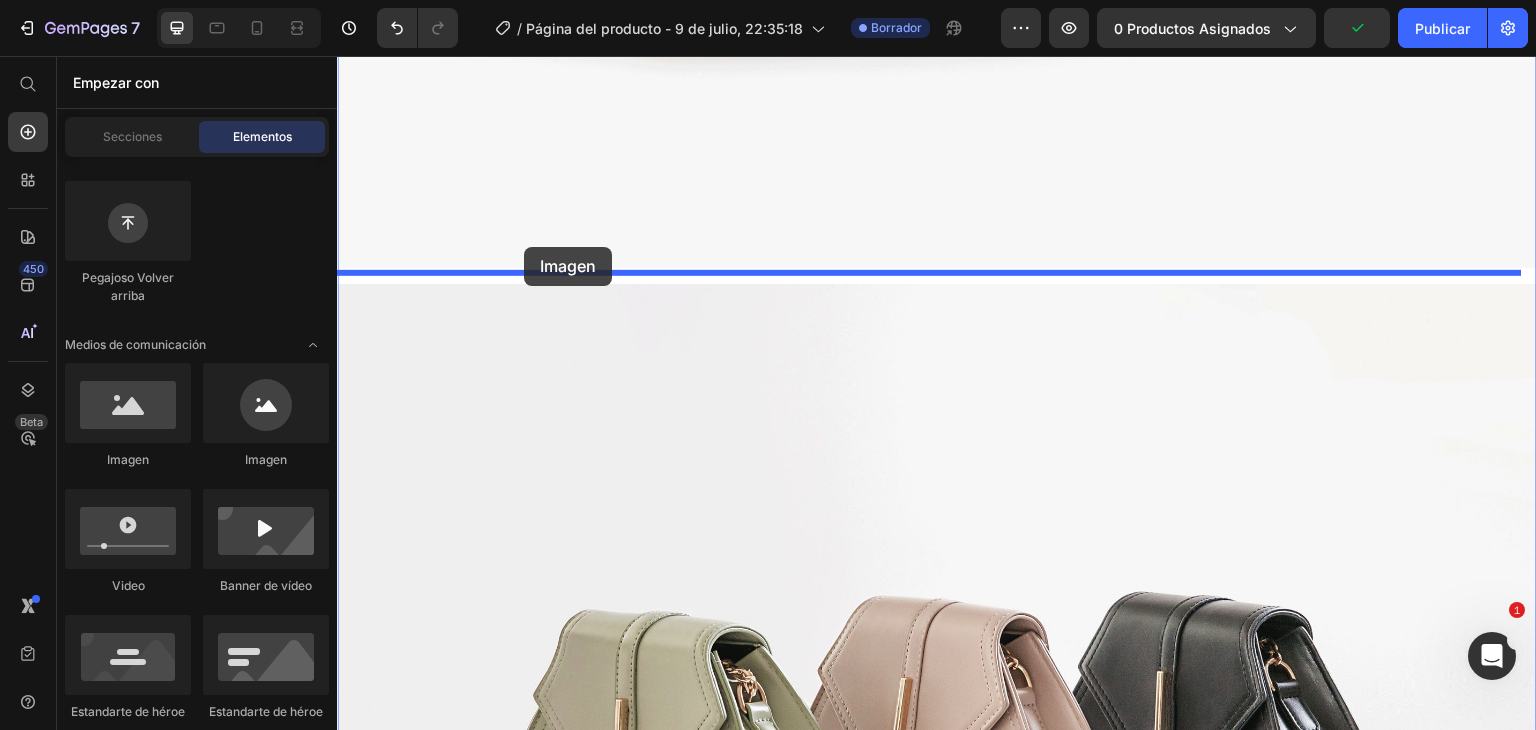 drag, startPoint x: 644, startPoint y: 401, endPoint x: 524, endPoint y: 247, distance: 195.2332 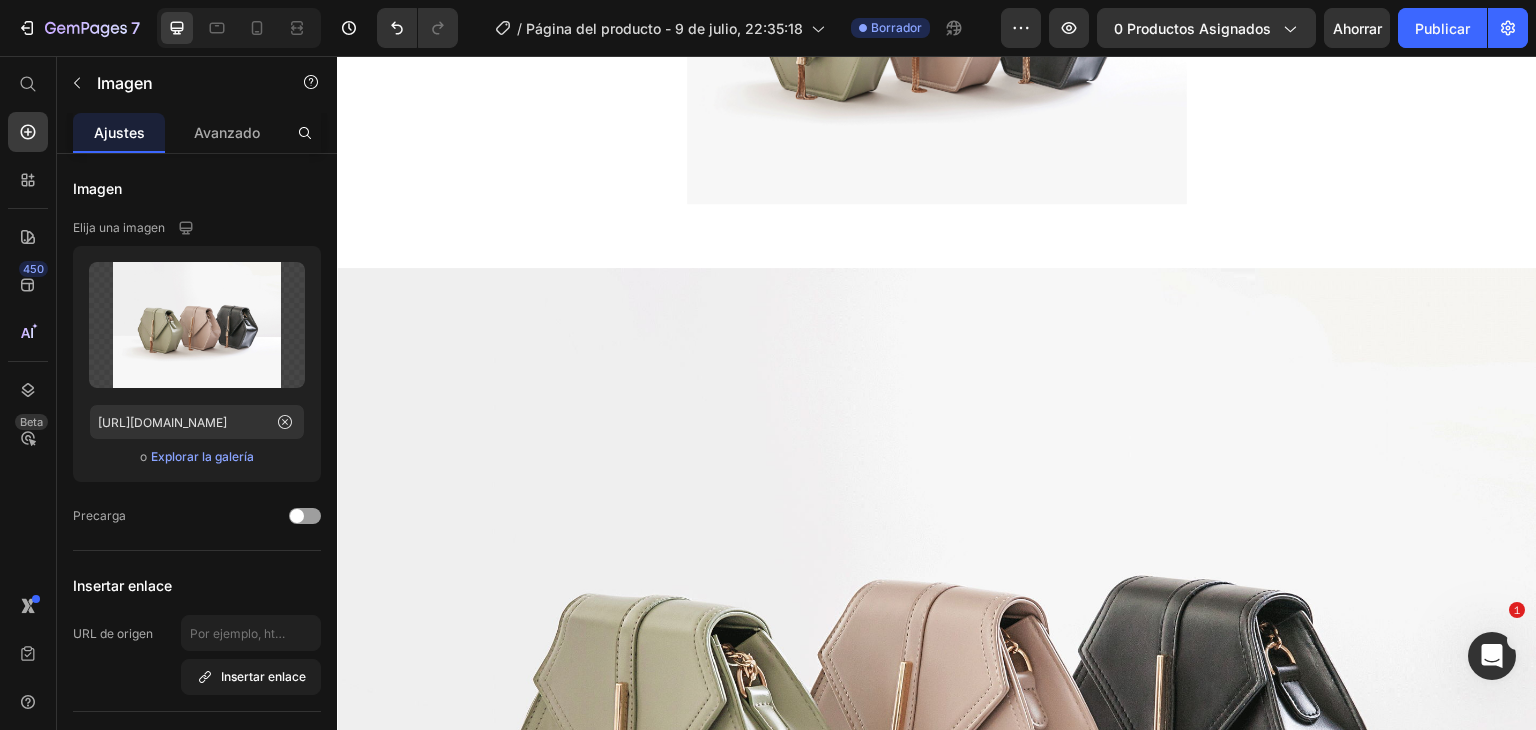 scroll, scrollTop: 0, scrollLeft: 0, axis: both 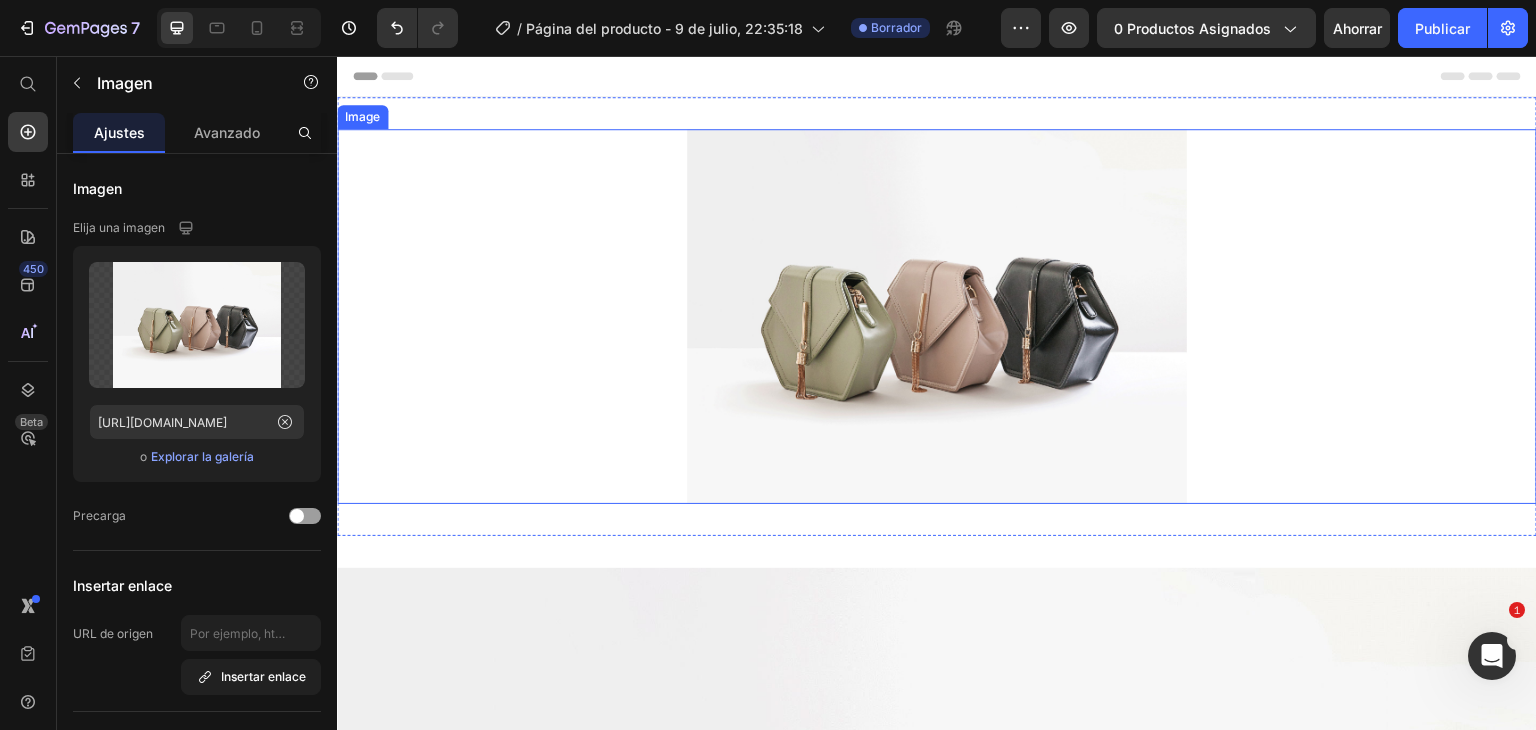 click at bounding box center (937, 316) 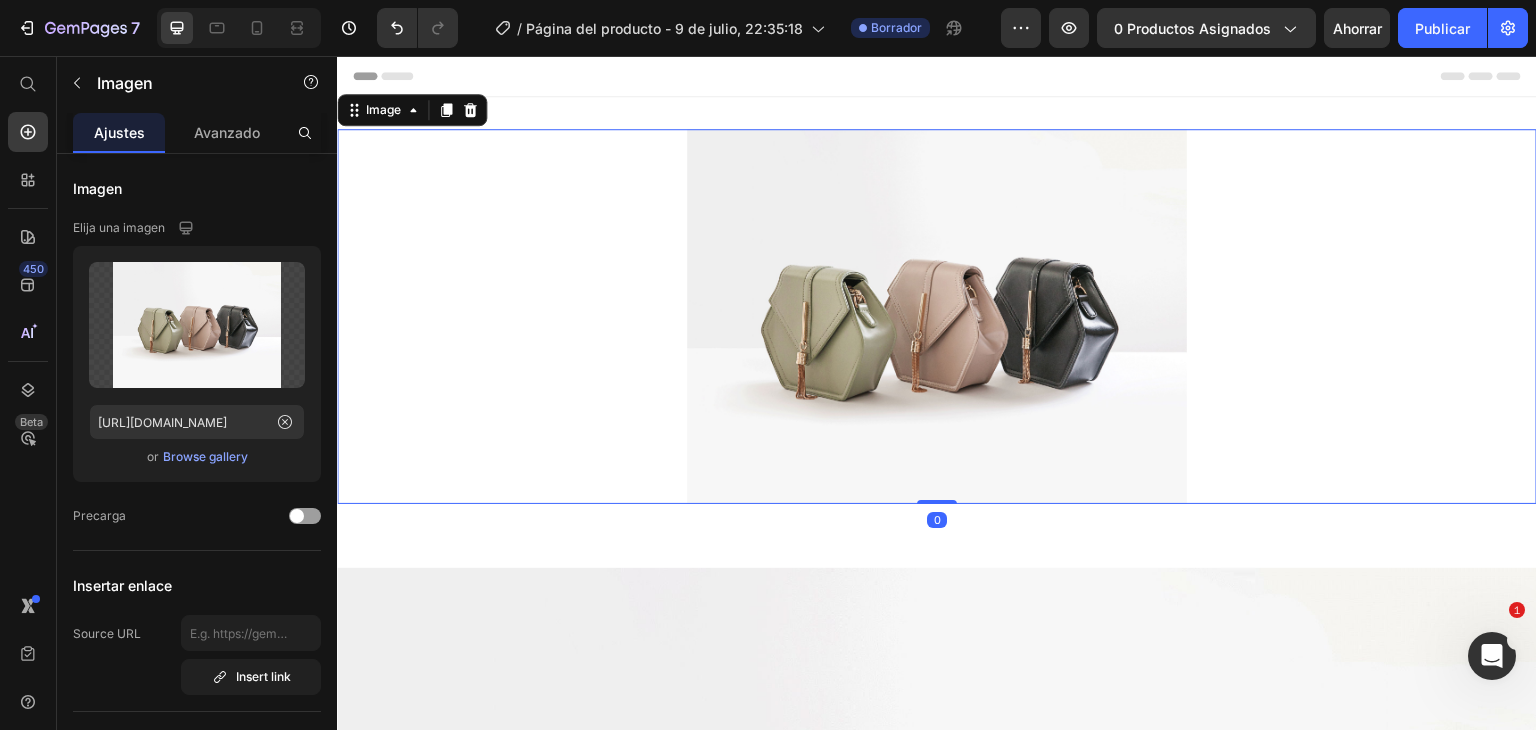 click at bounding box center [937, 316] 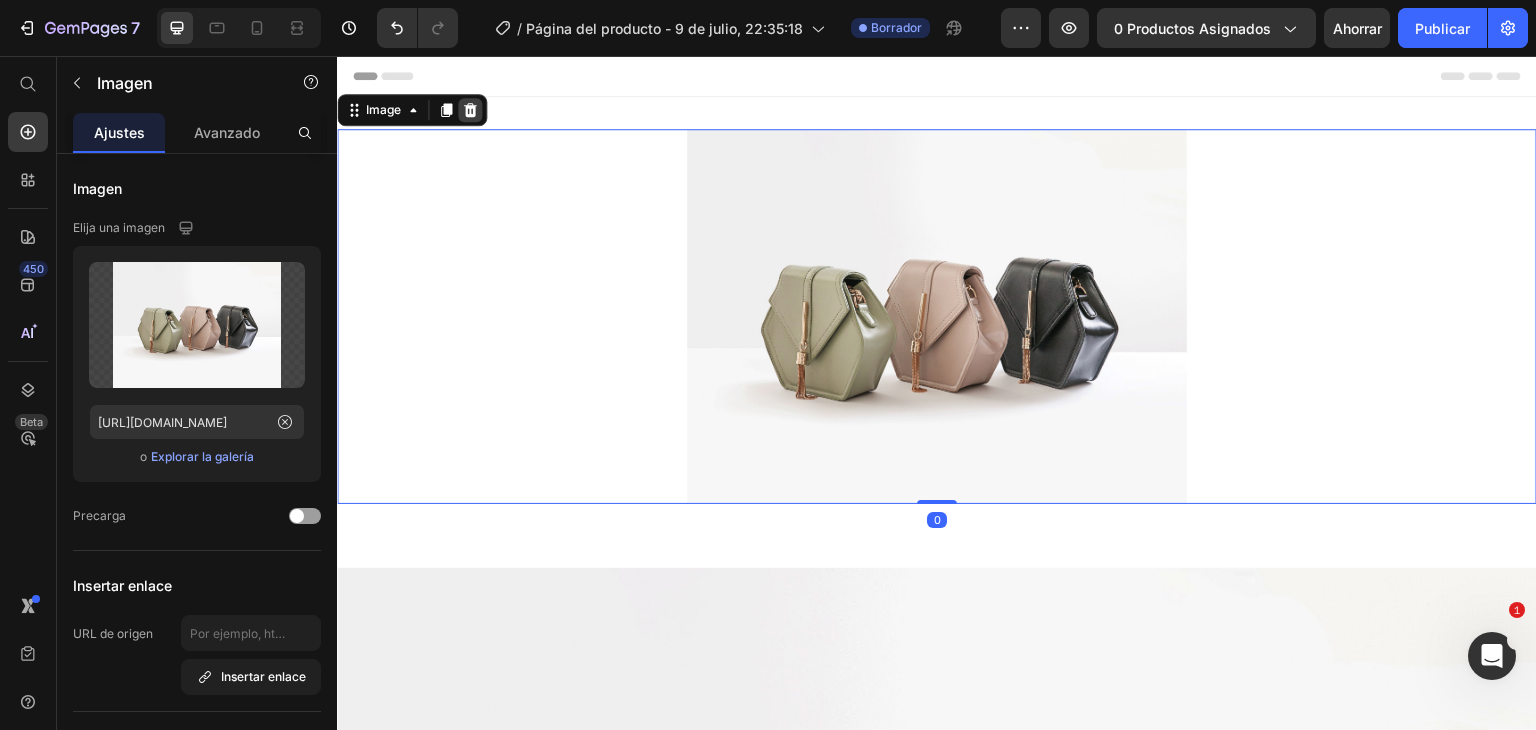 click 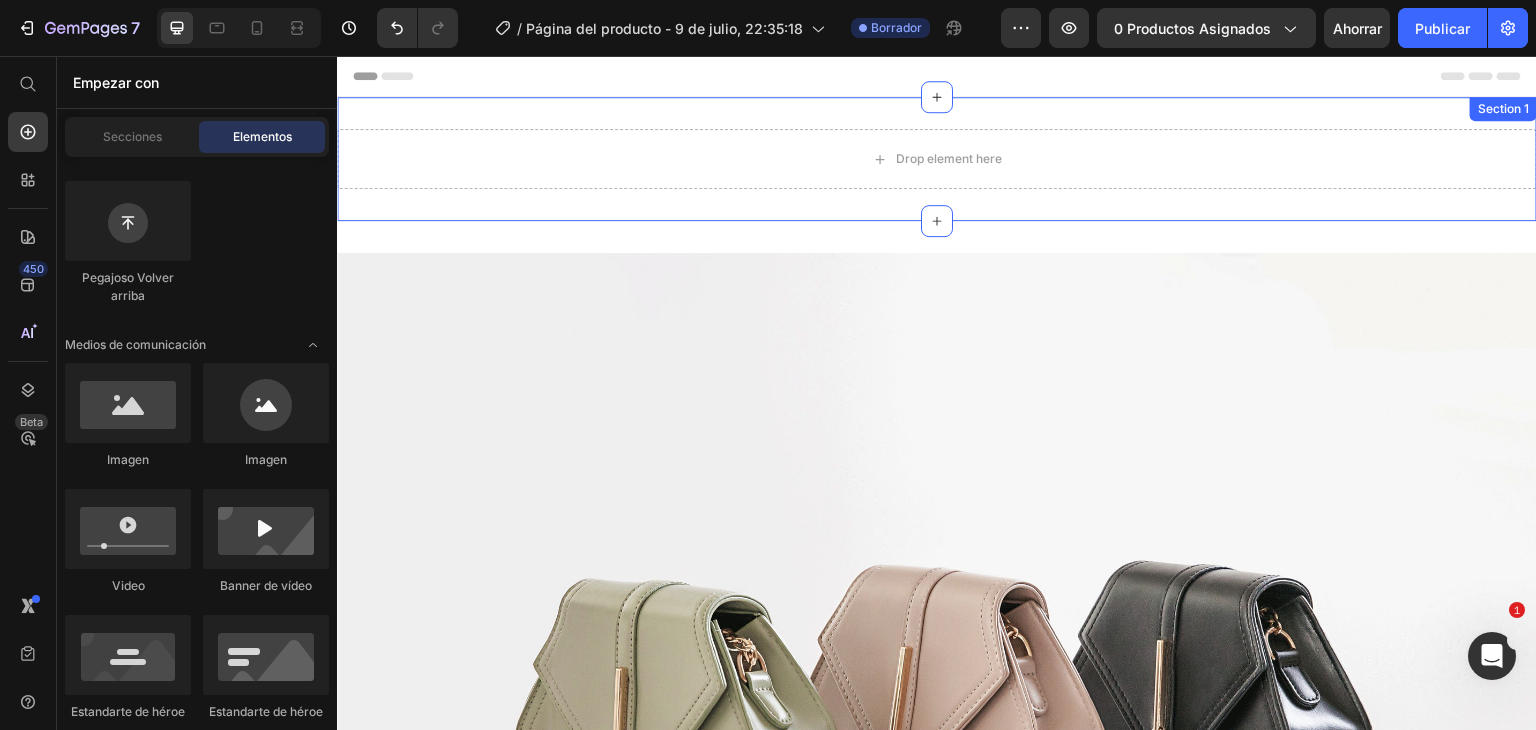 click on "Drop element here Section 1" at bounding box center [937, 159] 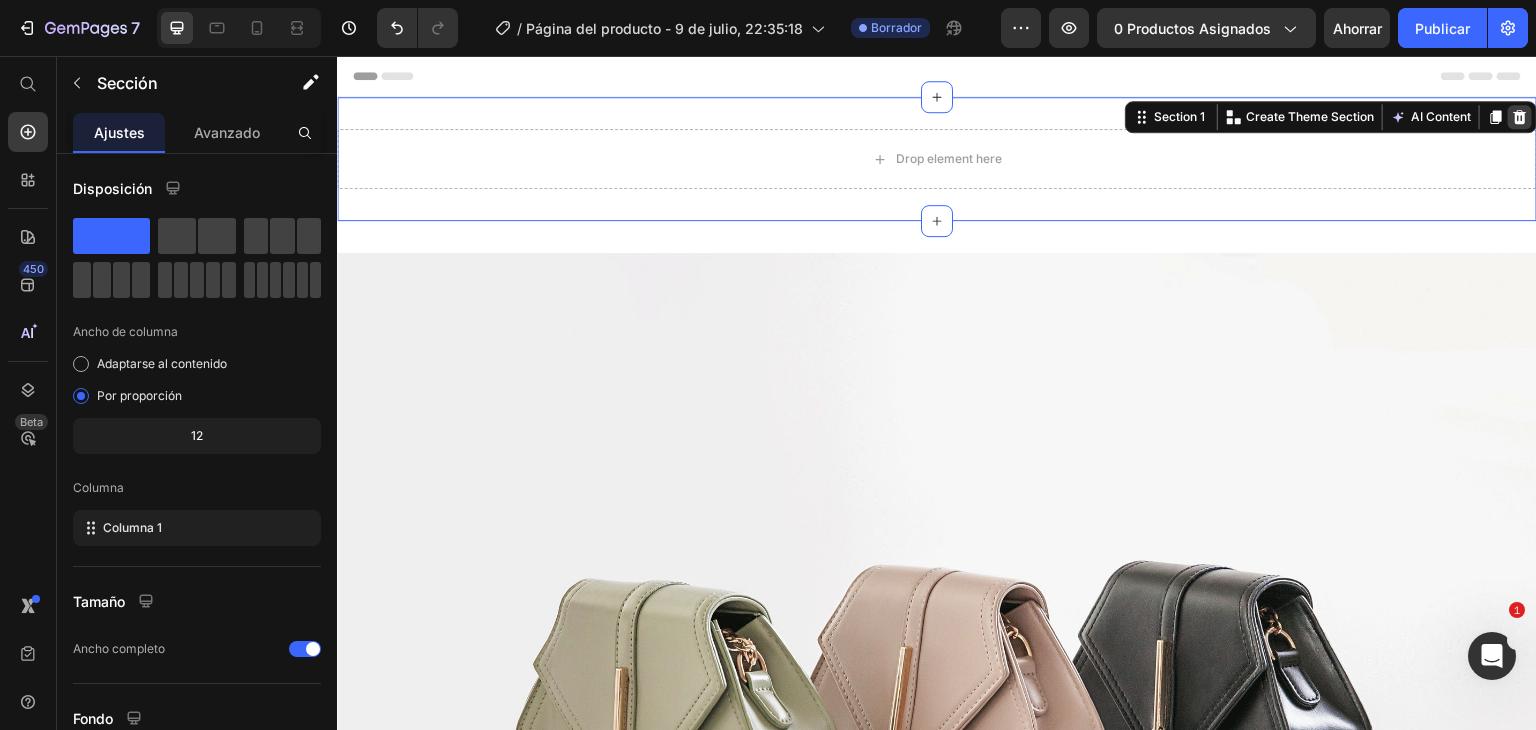 click 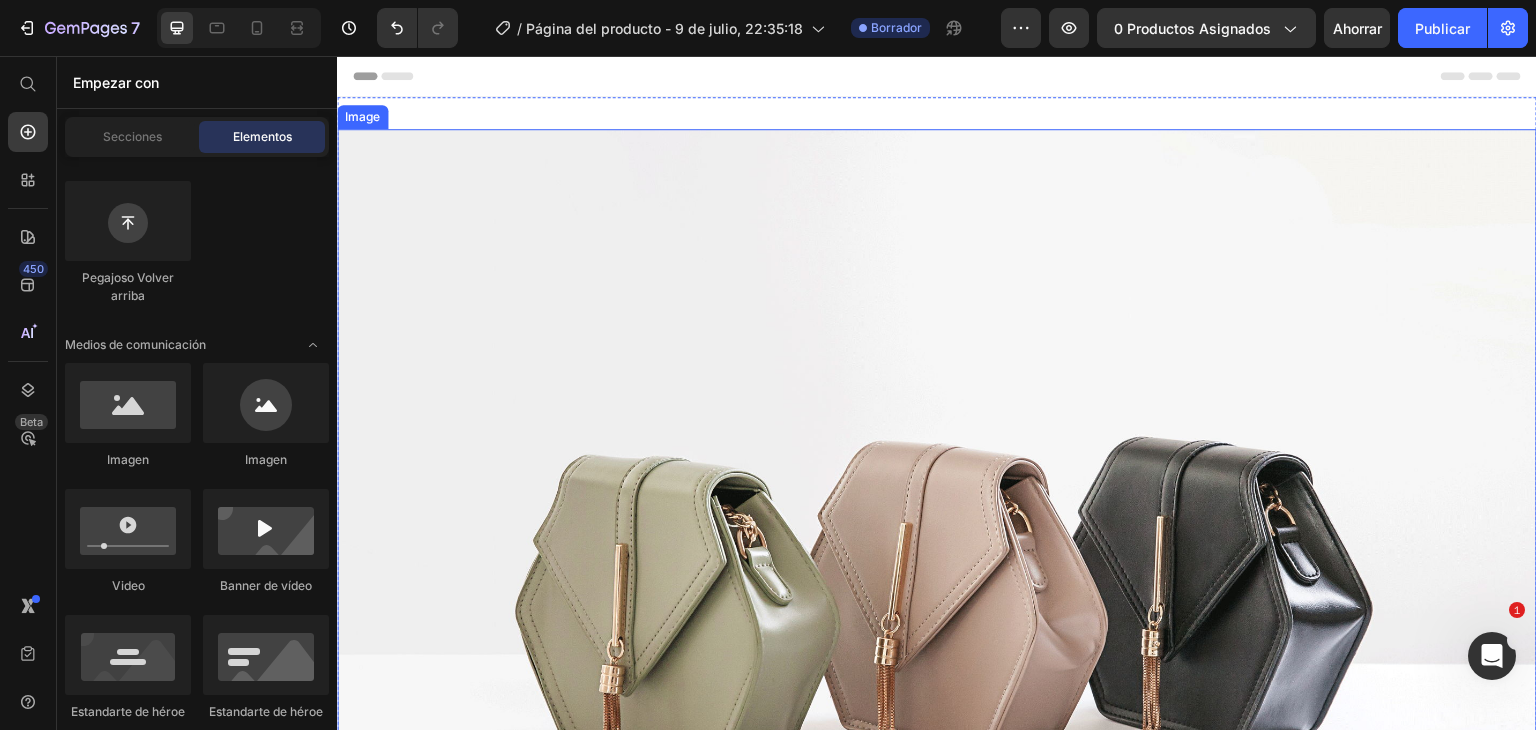 click at bounding box center [937, 579] 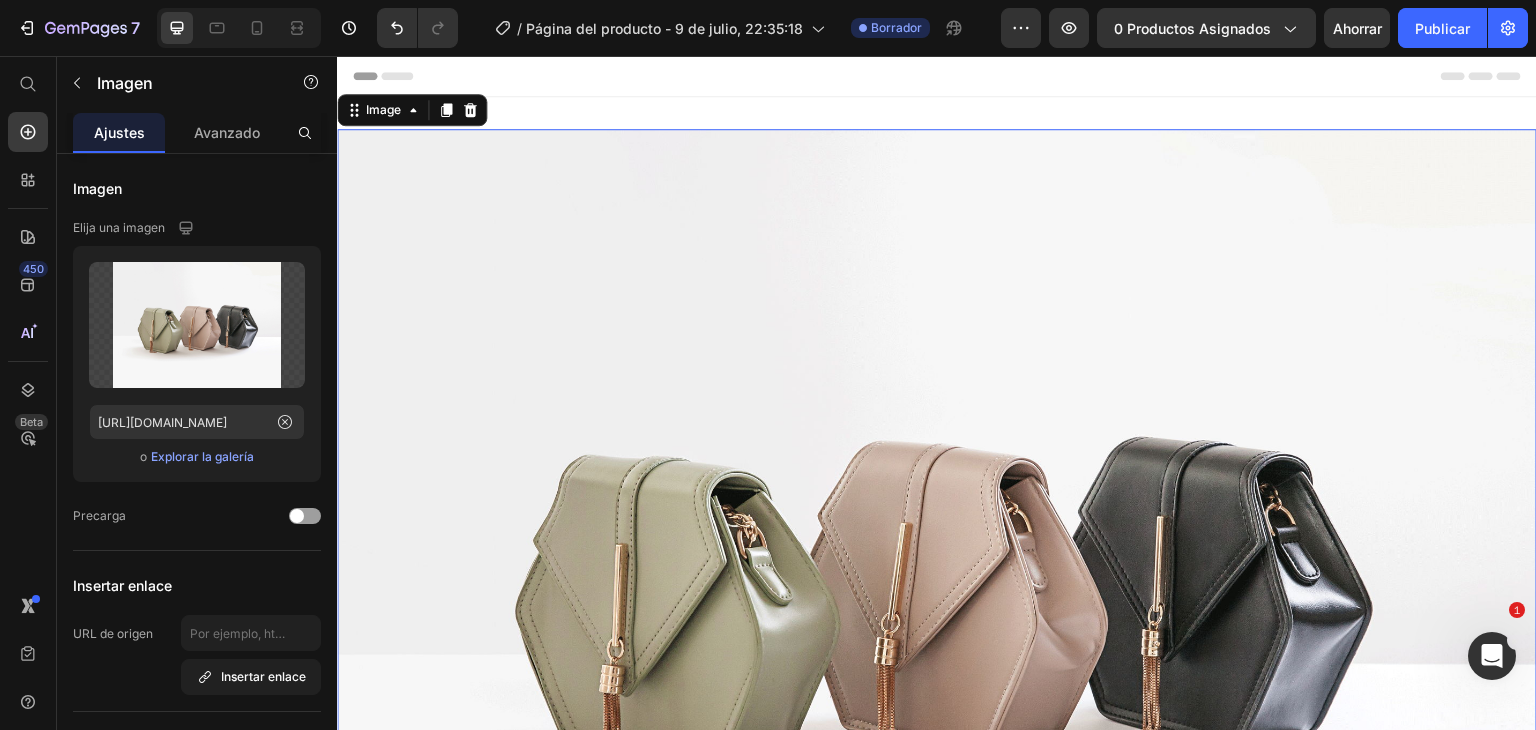 scroll, scrollTop: 300, scrollLeft: 0, axis: vertical 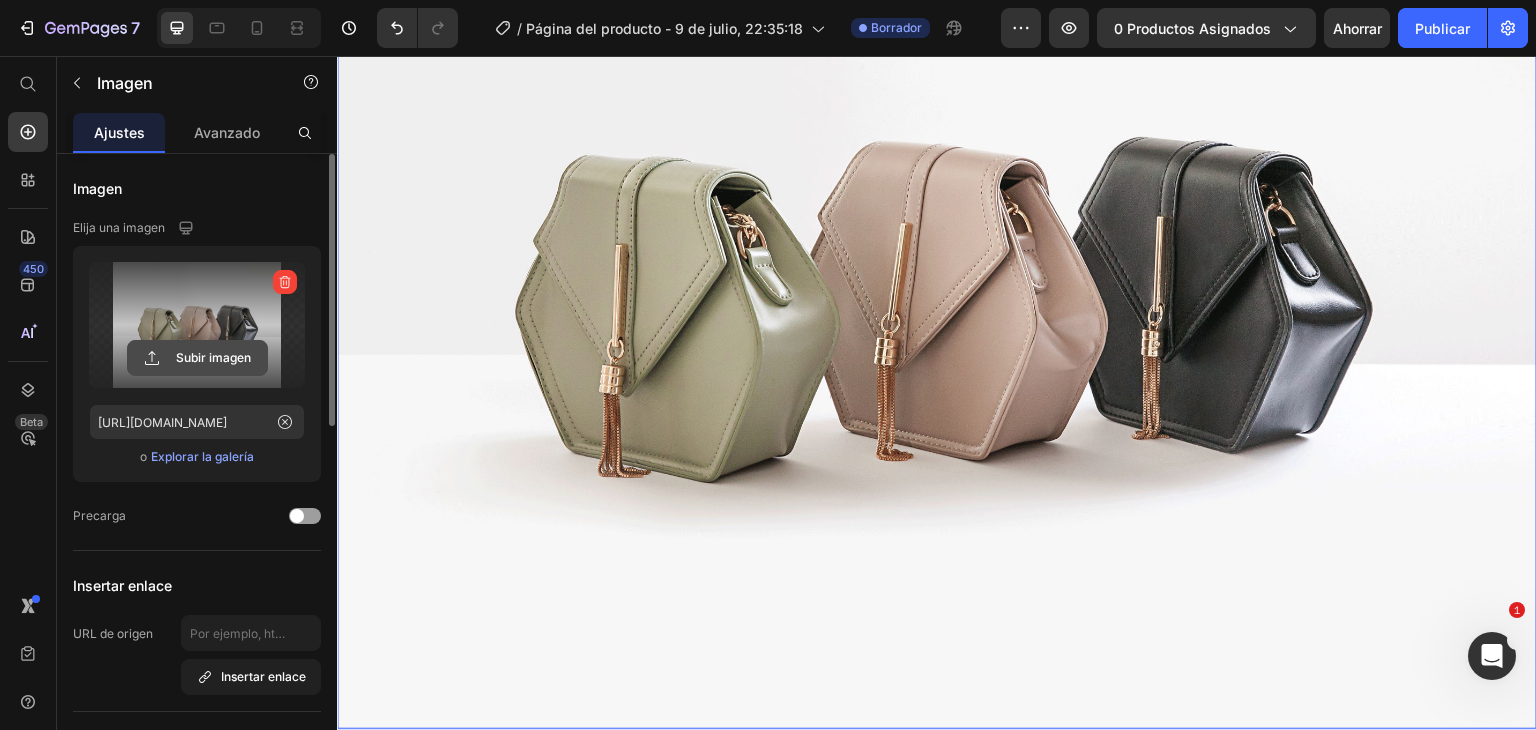 click 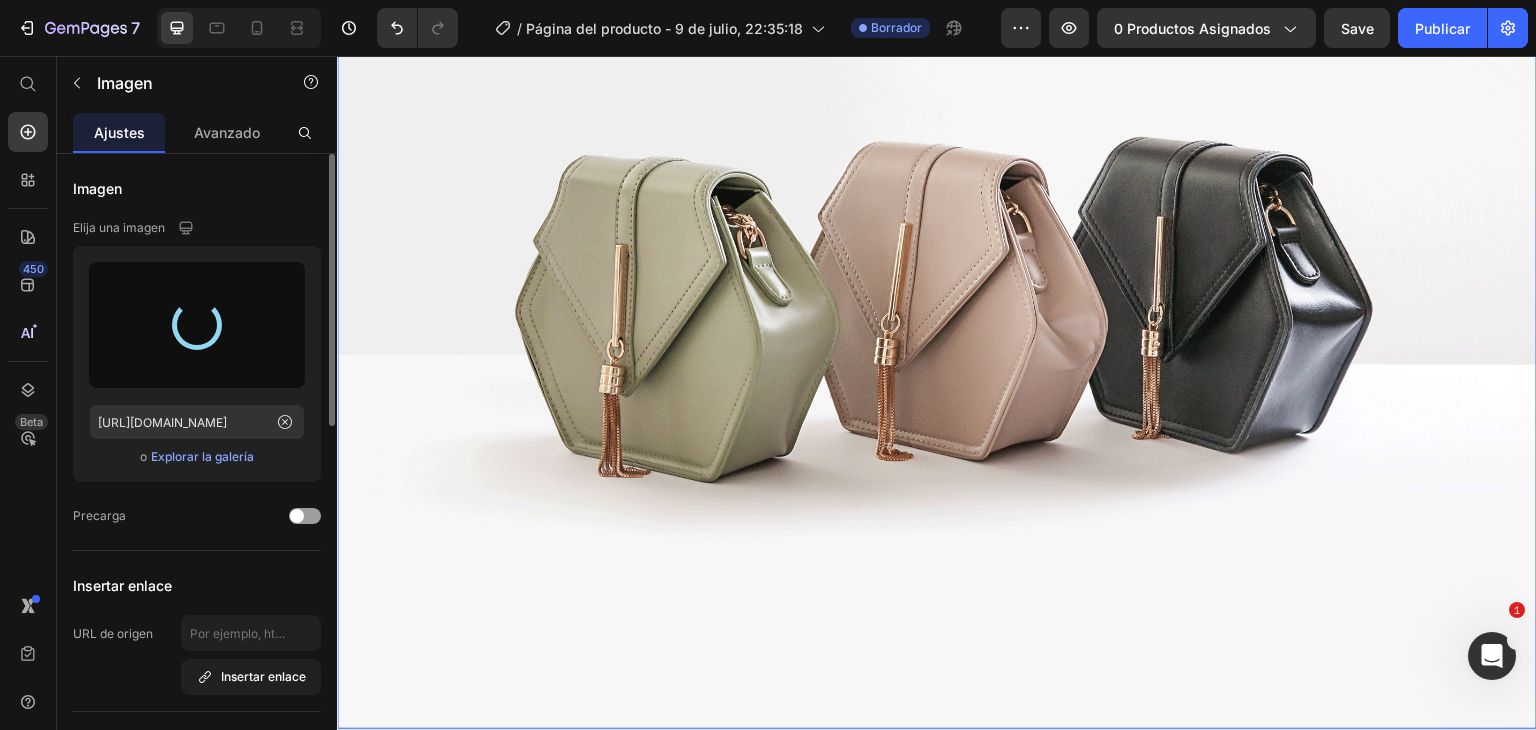 type on "https://cdn.shopify.com/s/files/1/0831/5332/2271/files/gempages_517943628526519176-8fe248fa-4949-49ce-a245-1ab112de1f0b.jpg" 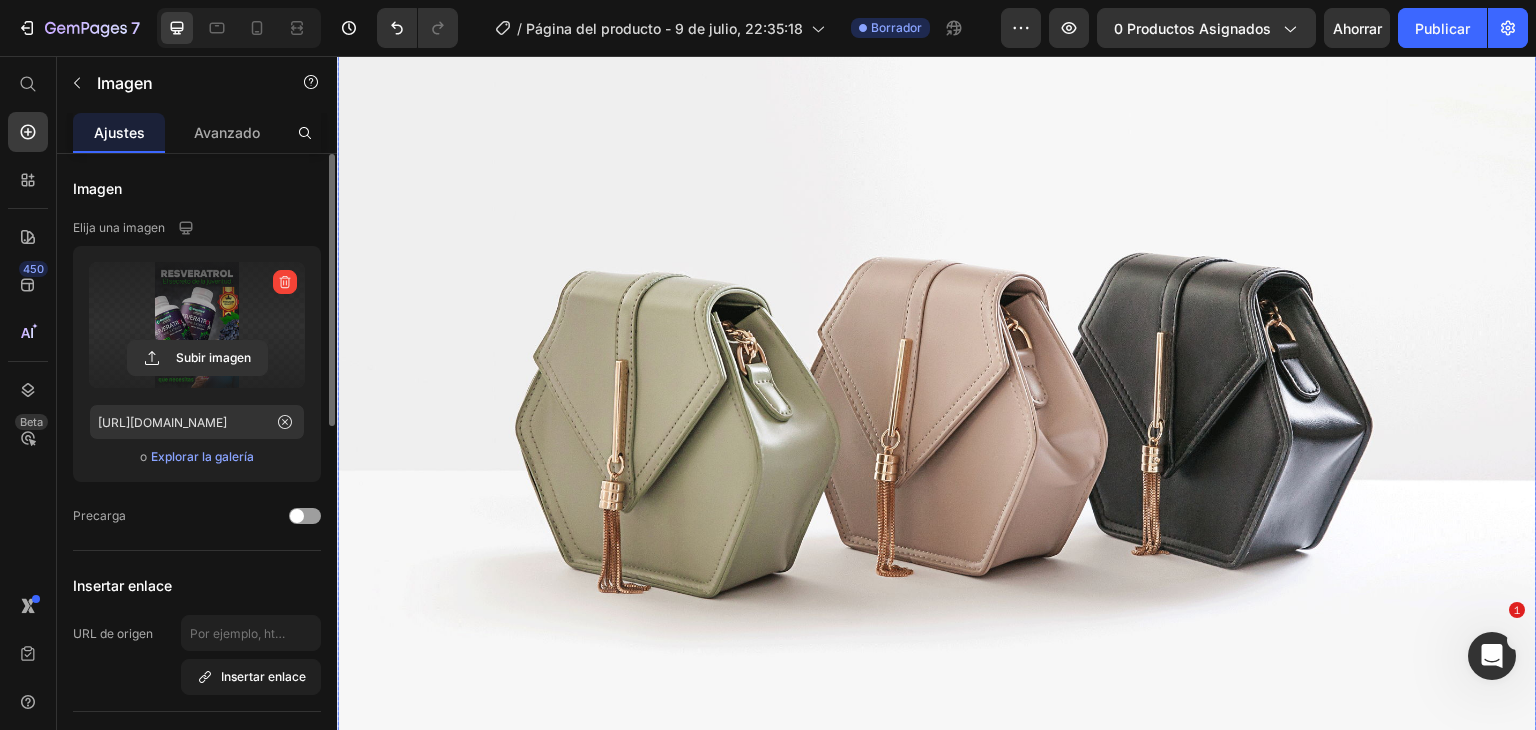 scroll, scrollTop: 2100, scrollLeft: 0, axis: vertical 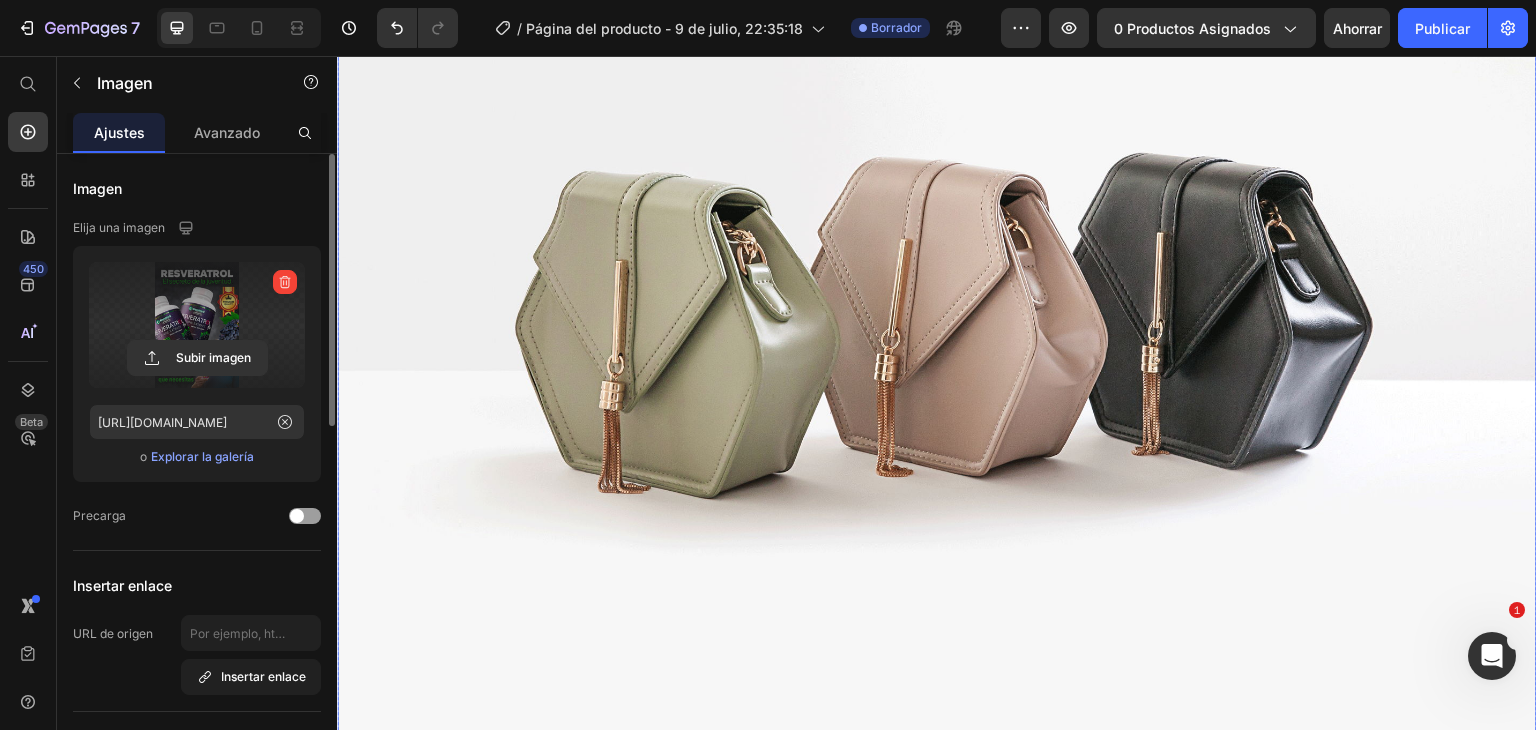 click at bounding box center [937, 295] 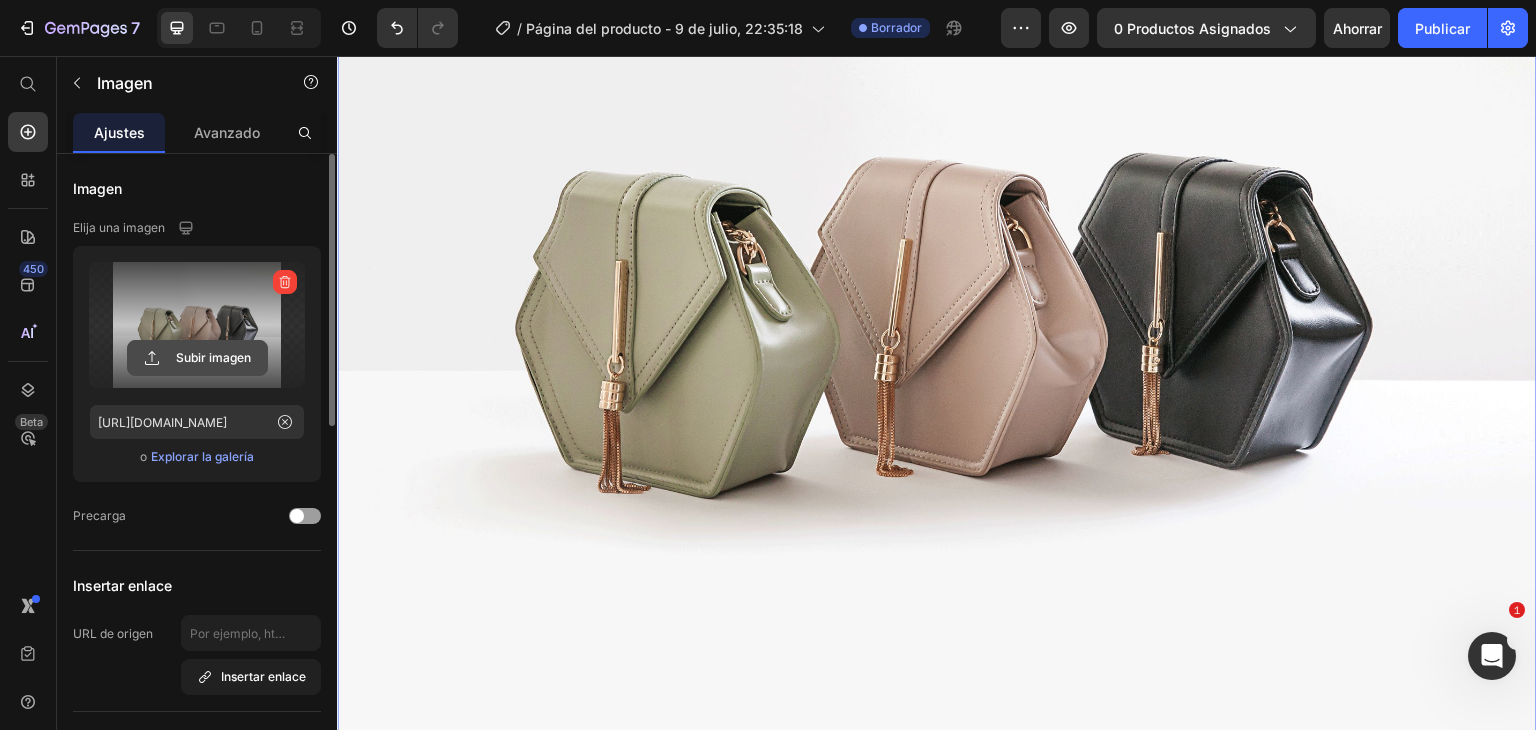 click 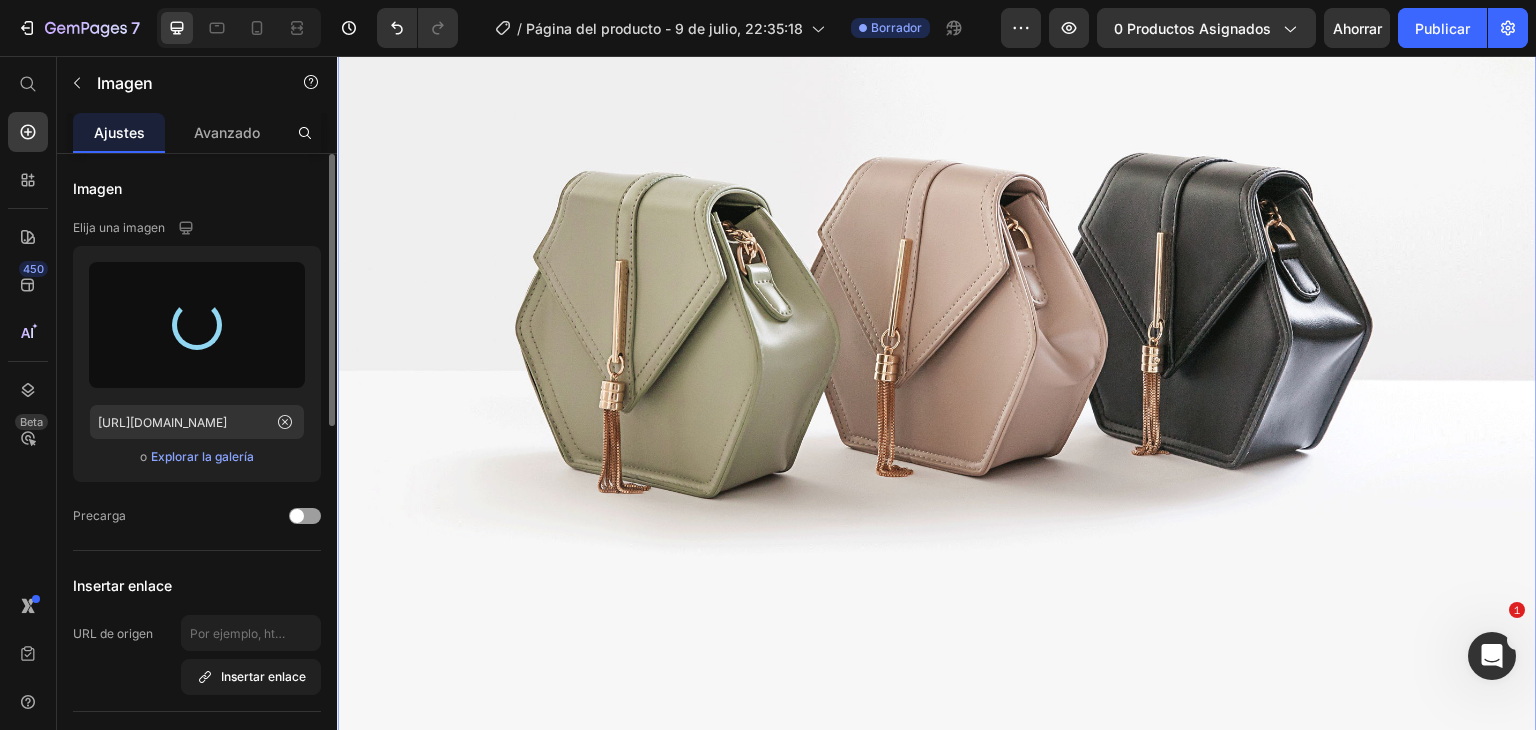 type on "https://cdn.shopify.com/s/files/1/0831/5332/2271/files/gempages_517943628526519176-e20887e5-eccb-4209-94cc-43e182567d73.jpg" 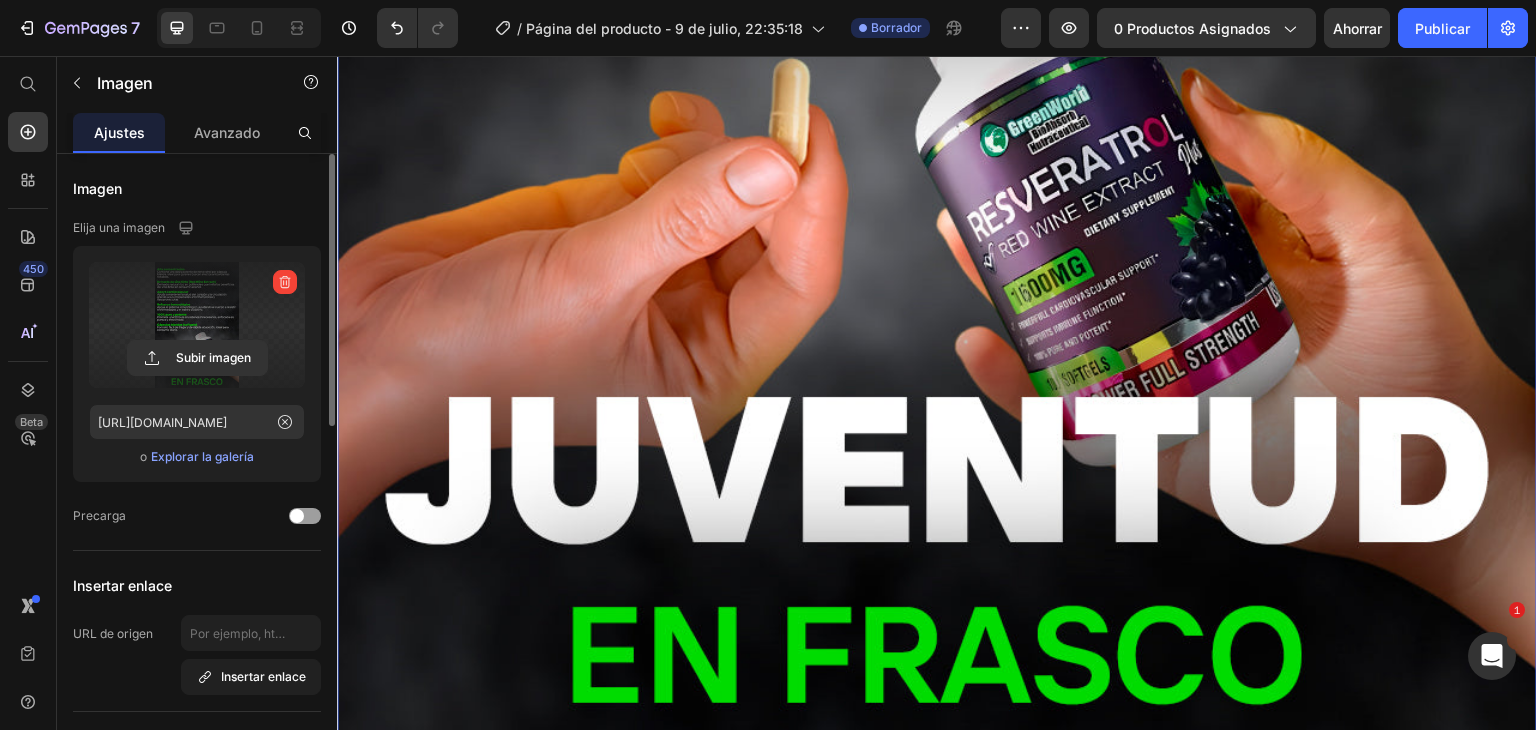 scroll, scrollTop: 3300, scrollLeft: 0, axis: vertical 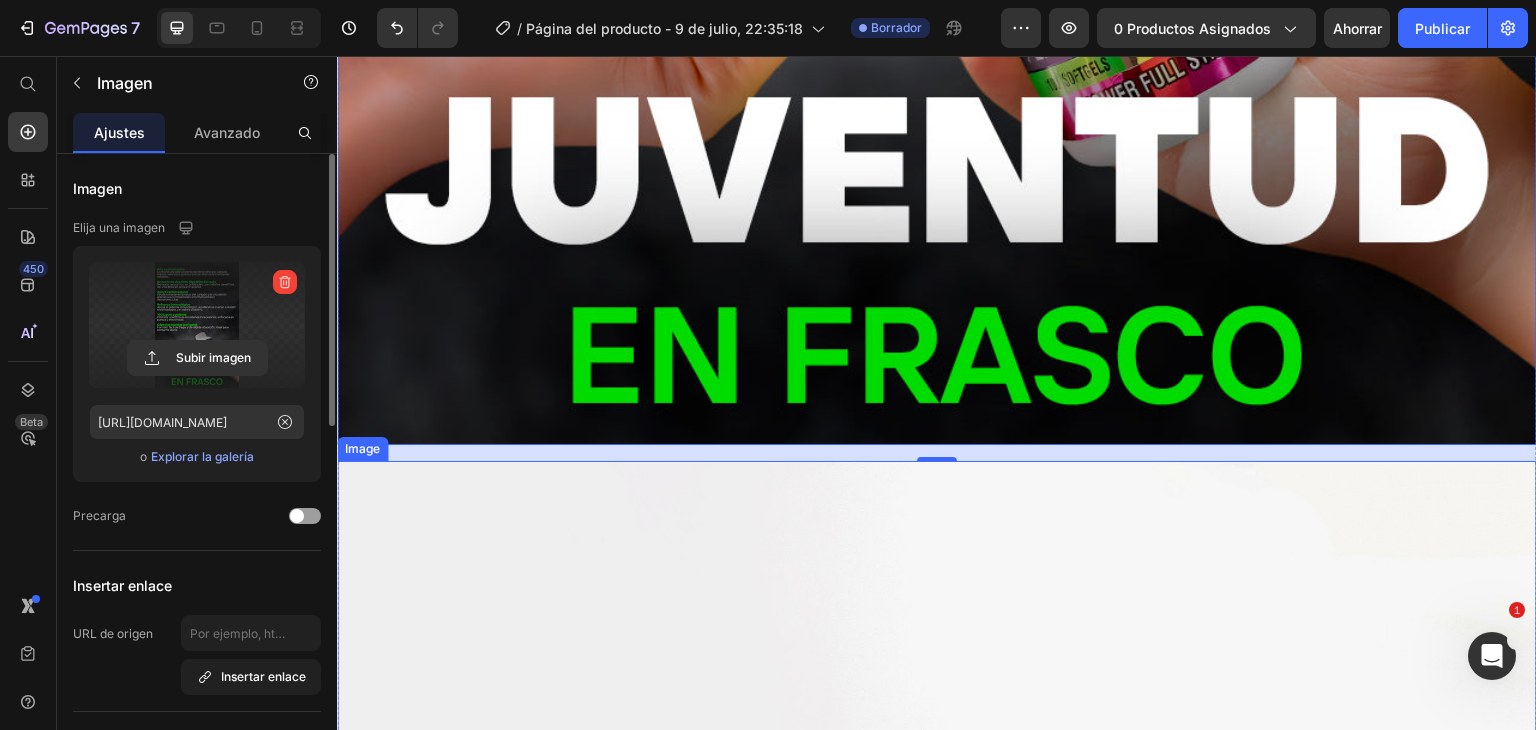 click at bounding box center [937, 911] 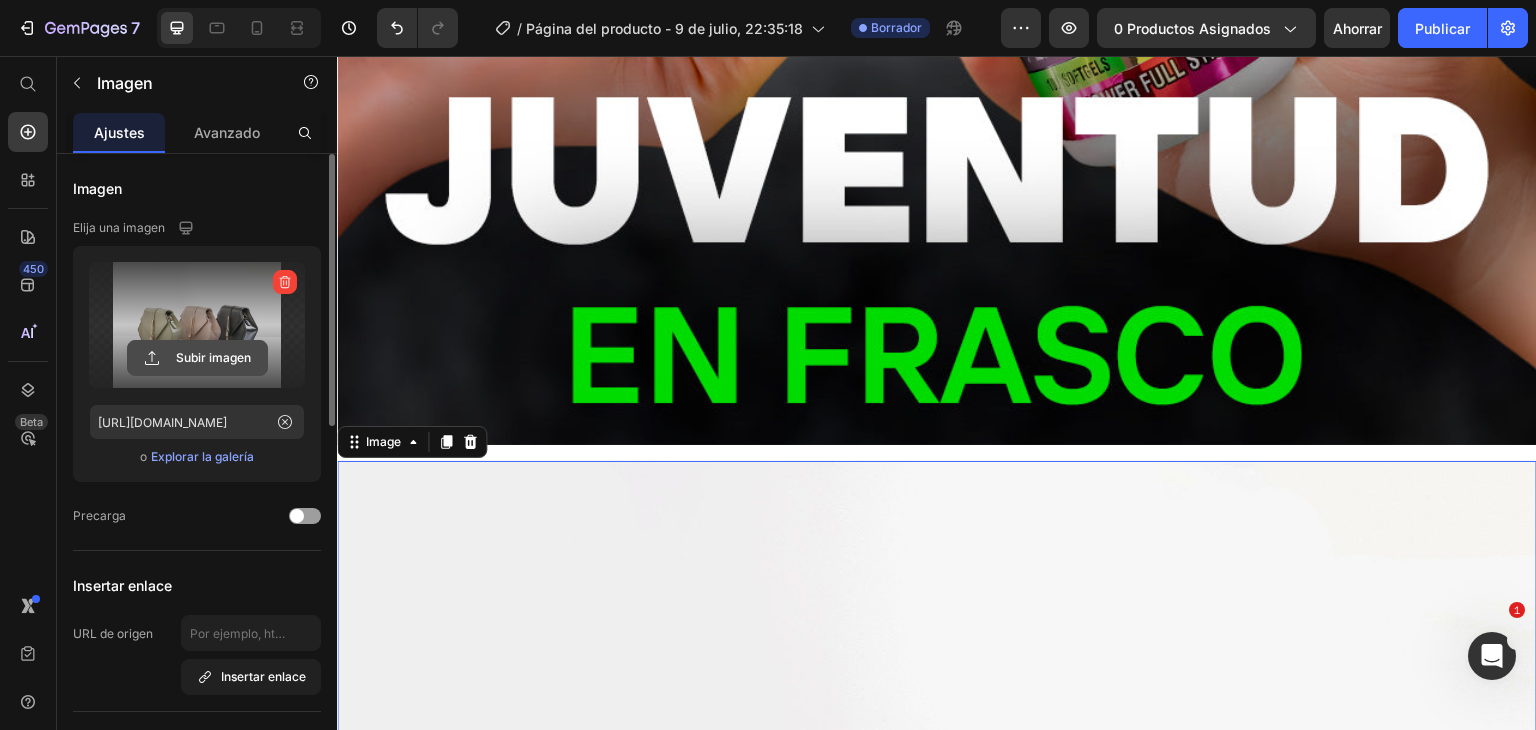 click 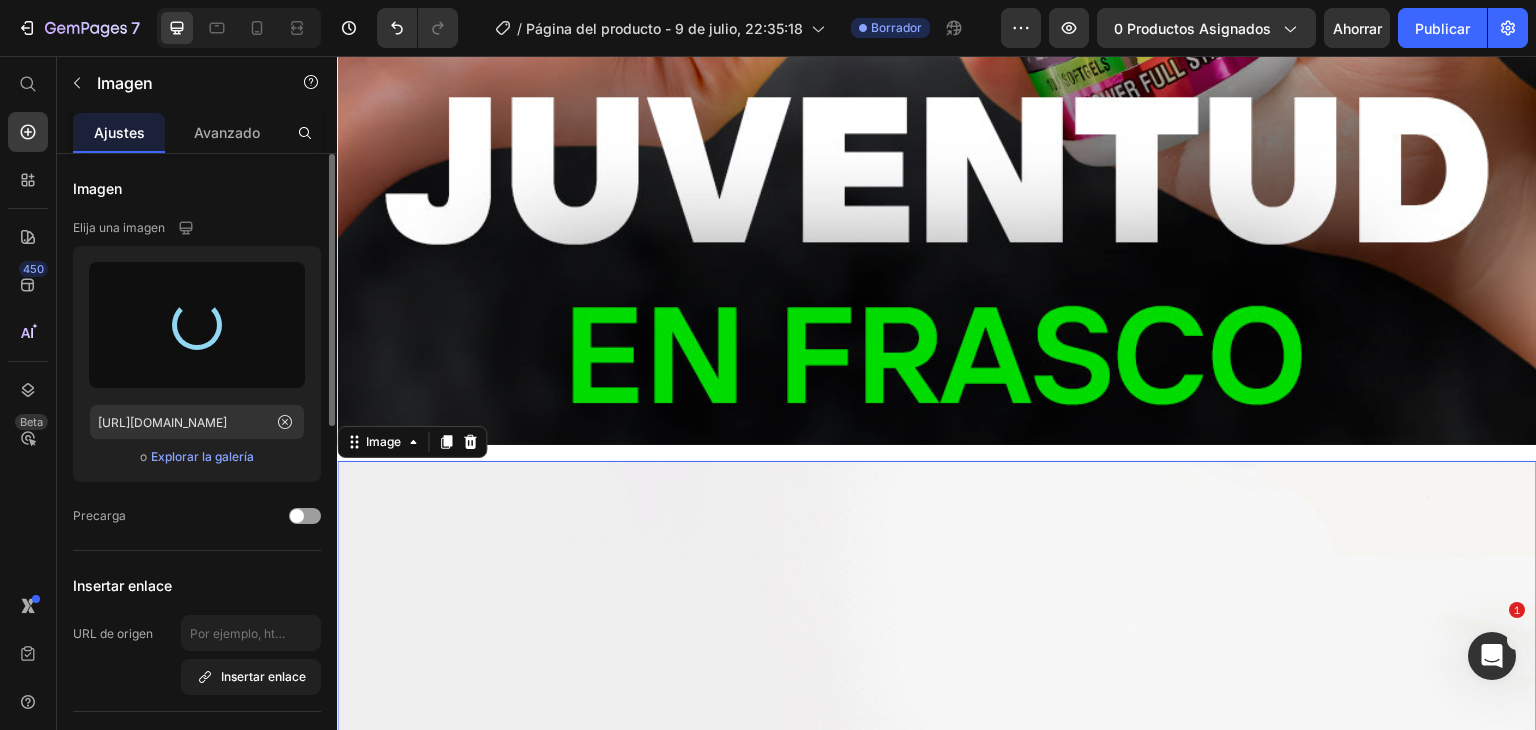 type on "https://cdn.shopify.com/s/files/1/0831/5332/2271/files/gempages_517943628526519176-56ec6319-b5f4-4bd7-9615-27903472176a.jpg" 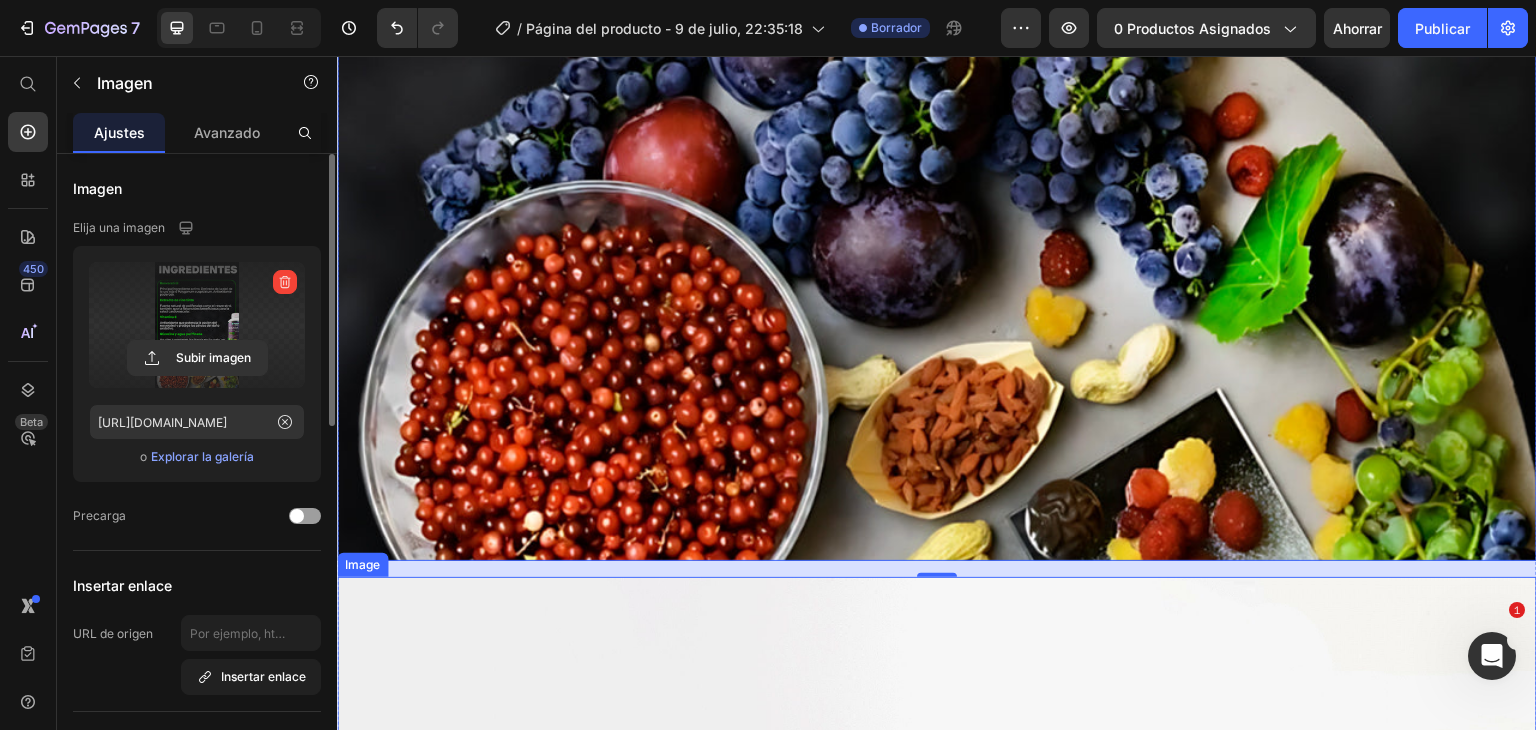 scroll, scrollTop: 5400, scrollLeft: 0, axis: vertical 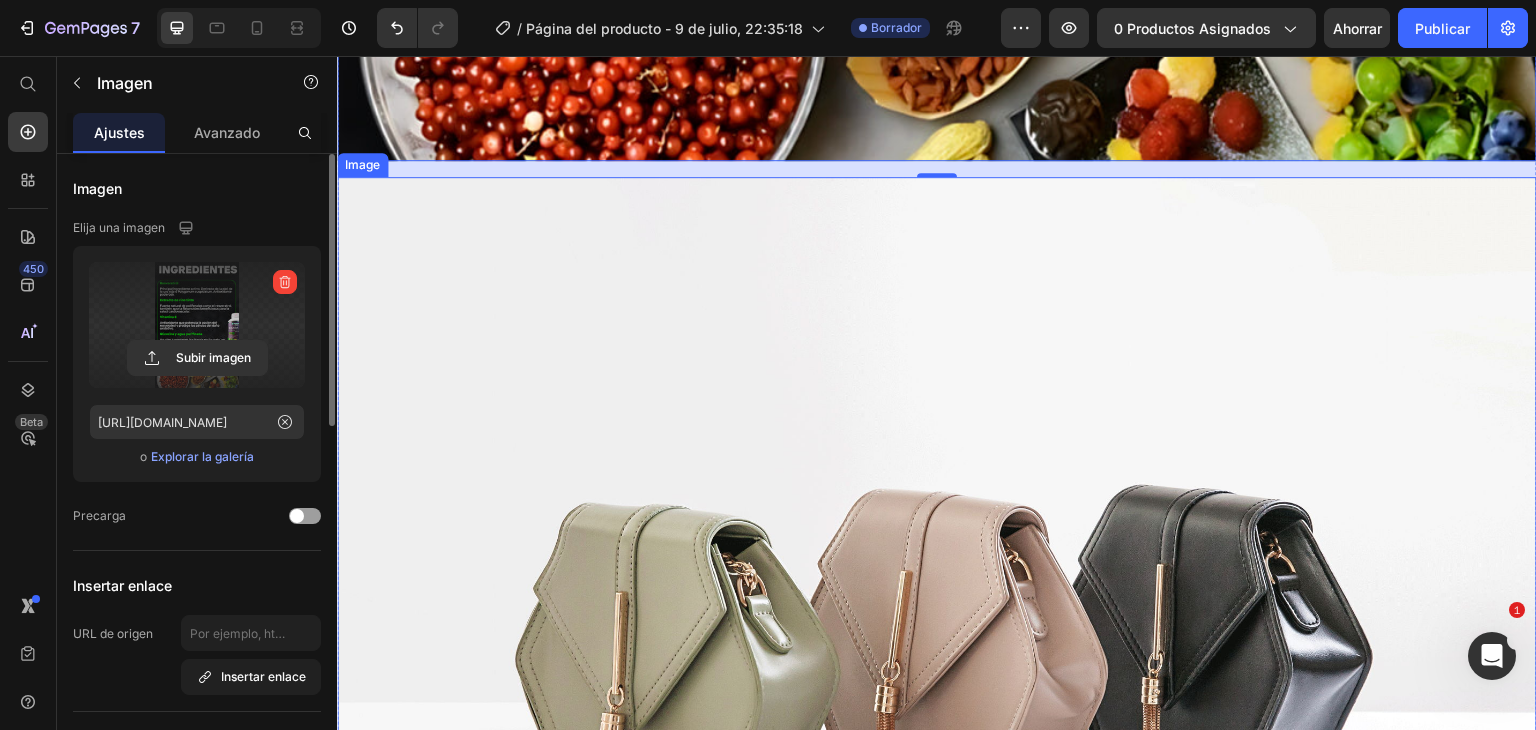 click at bounding box center [937, 627] 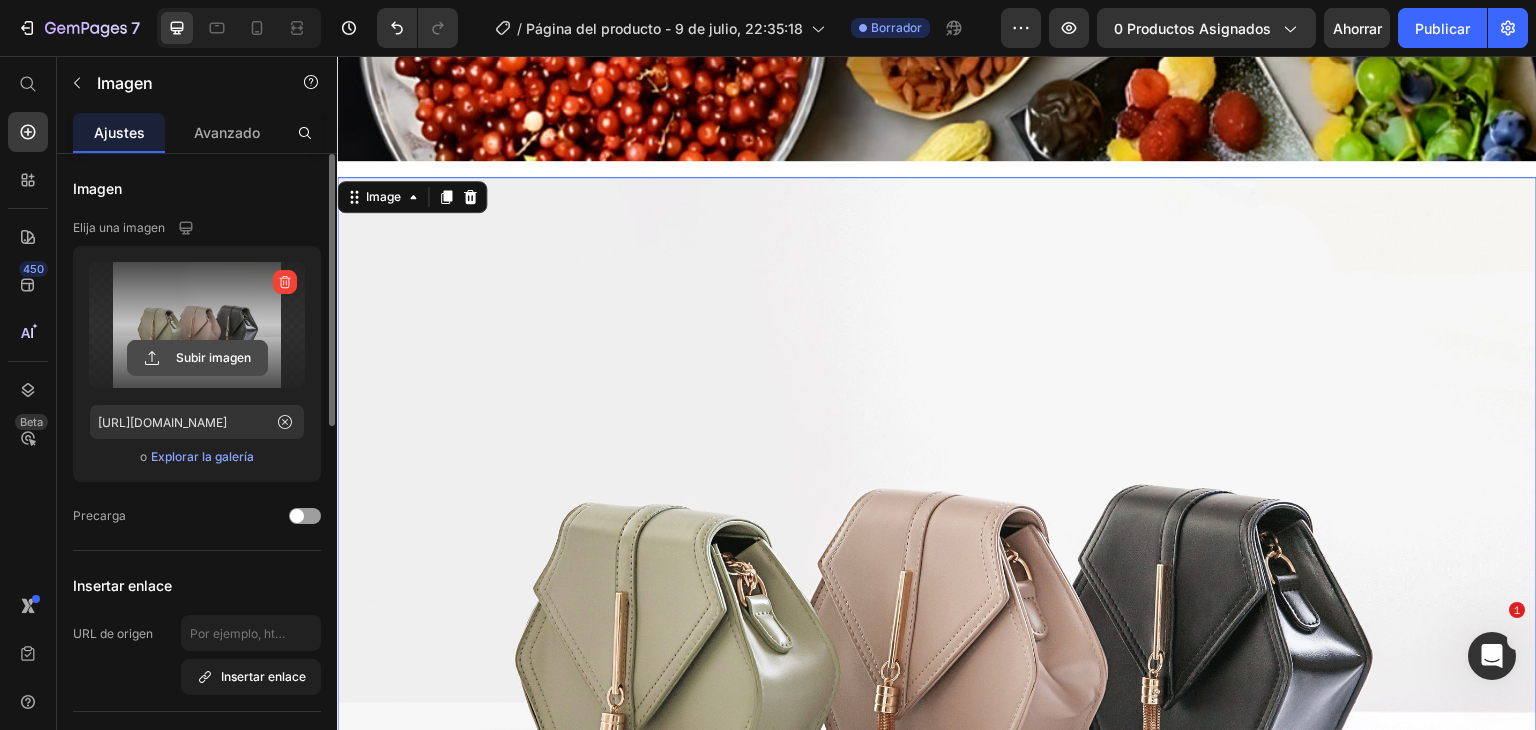 click 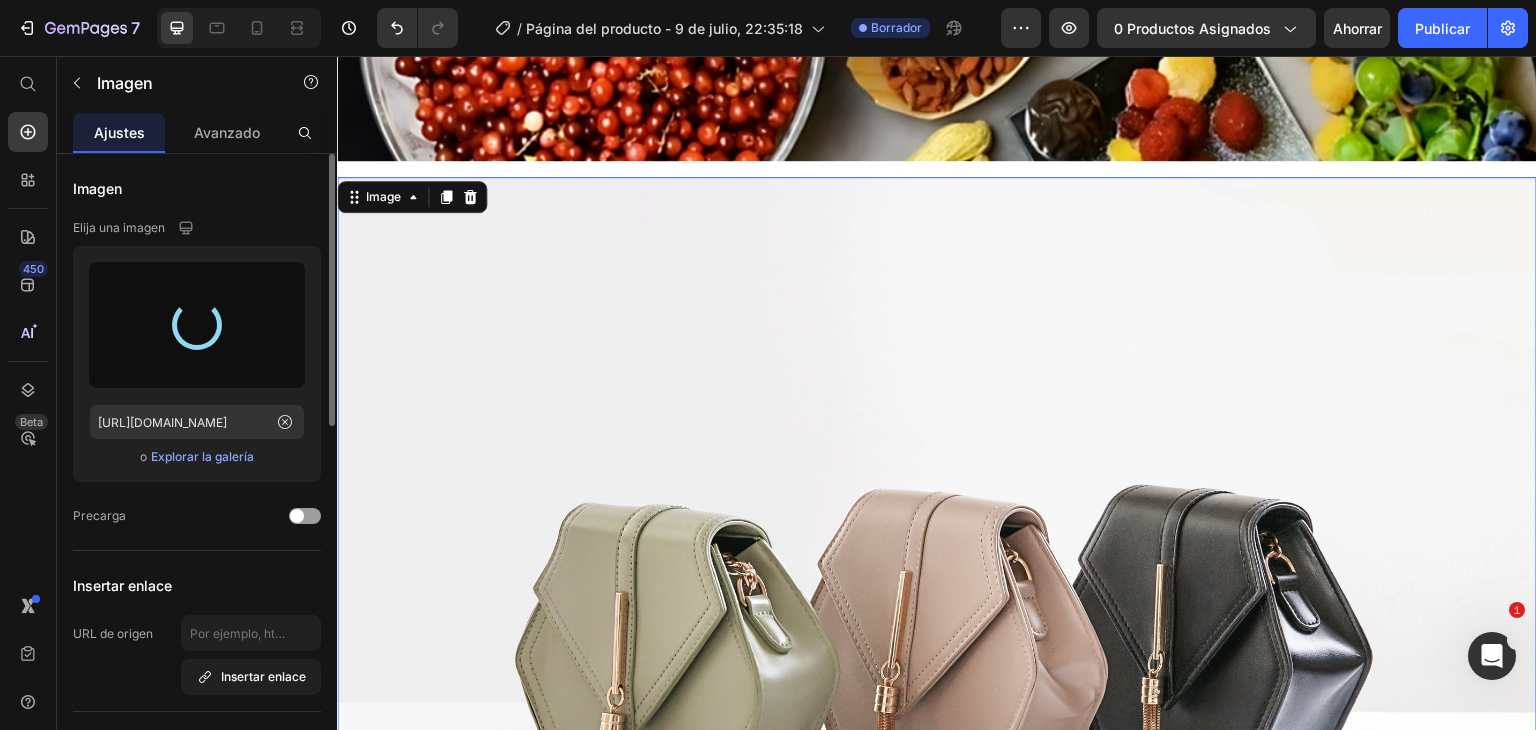 type on "https://cdn.shopify.com/s/files/1/0831/5332/2271/files/gempages_517943628526519176-e9c0e8f1-0912-4a82-a2a4-b56b57b9d019.jpg" 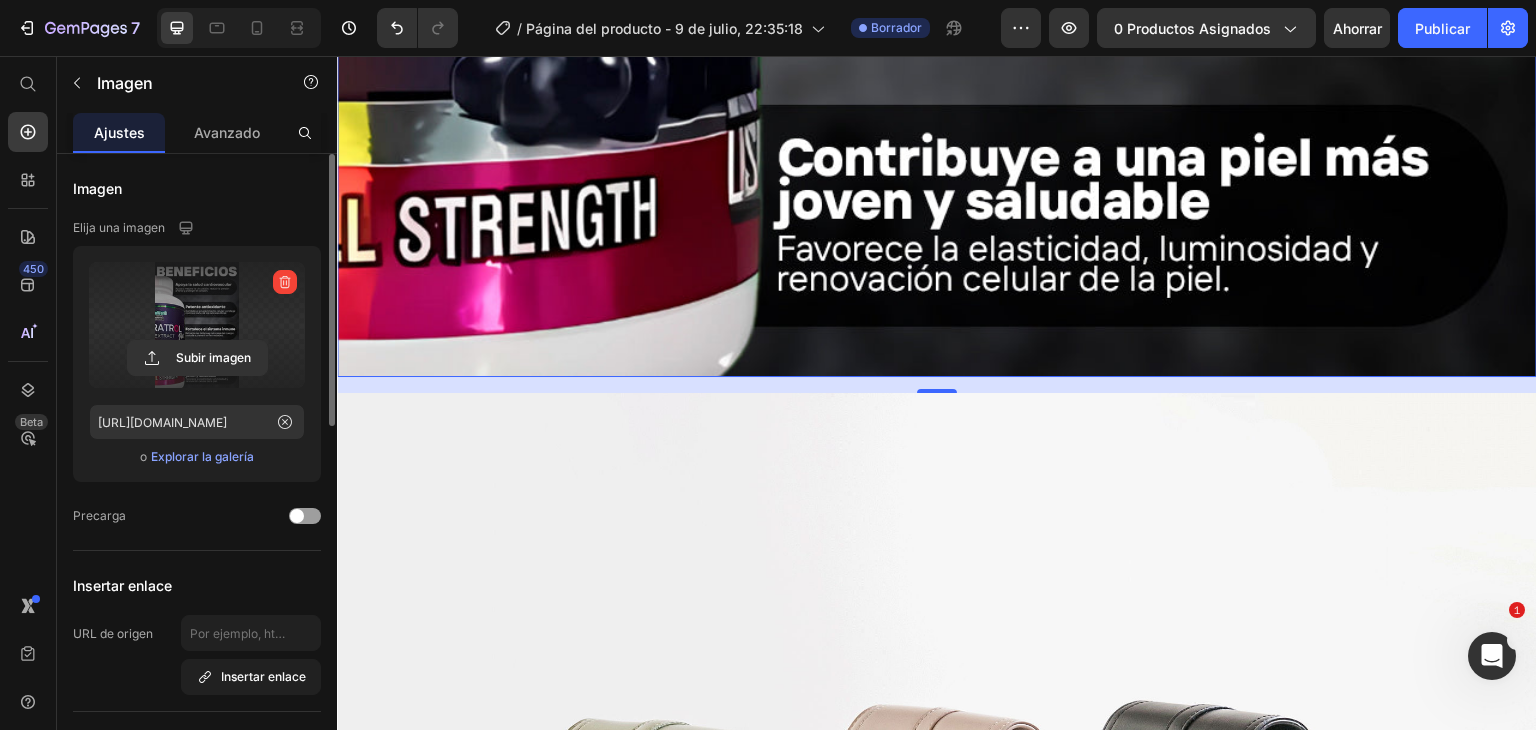 scroll, scrollTop: 7300, scrollLeft: 0, axis: vertical 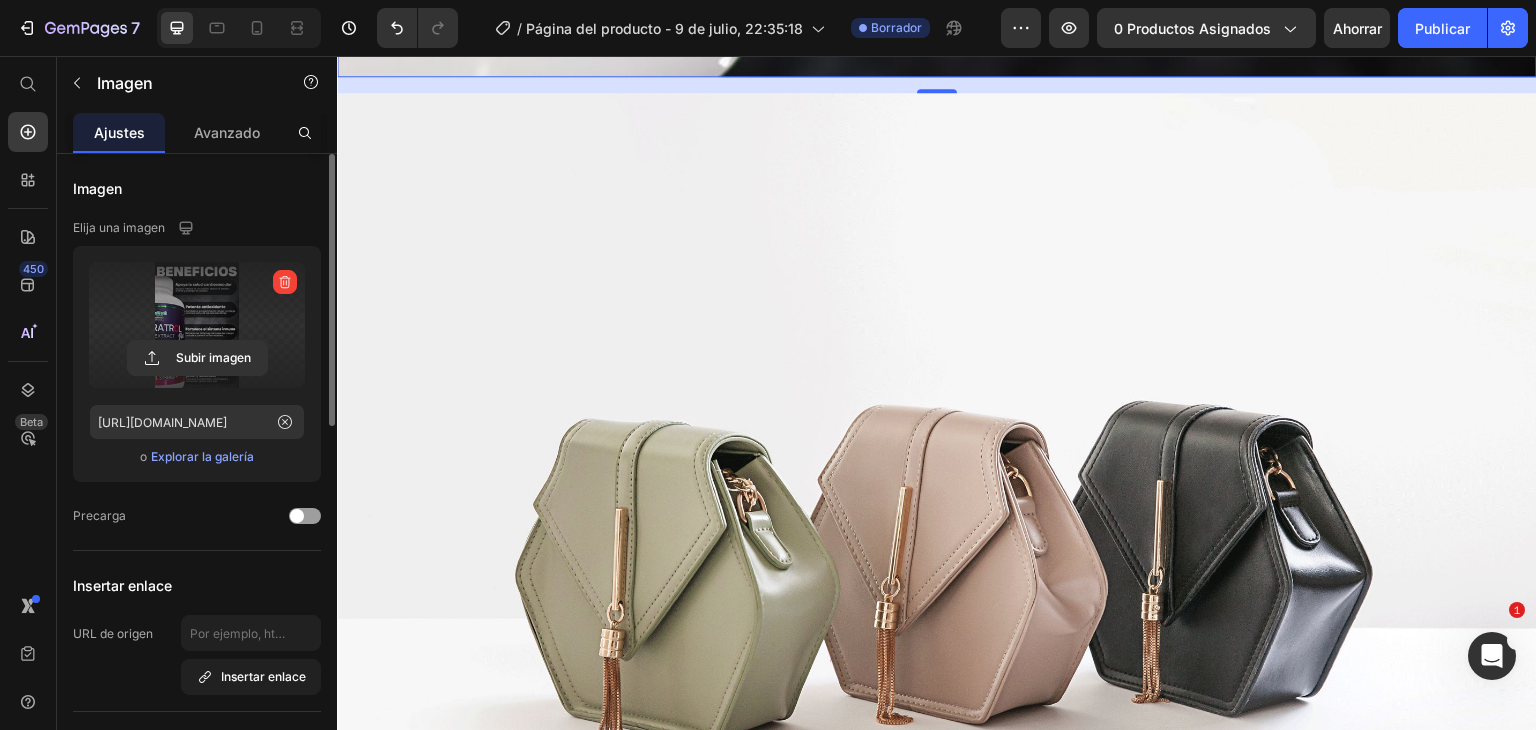 click at bounding box center (937, 543) 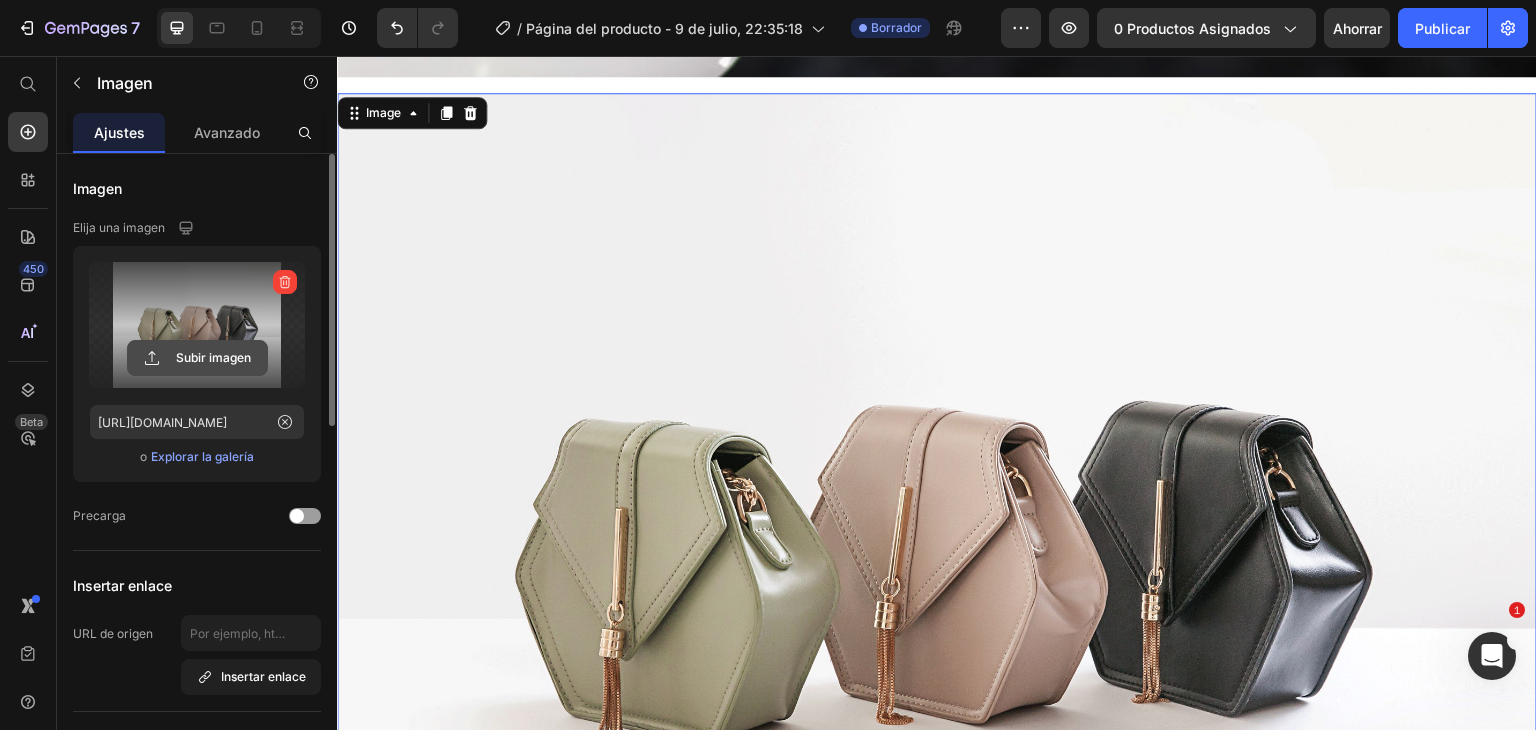 click 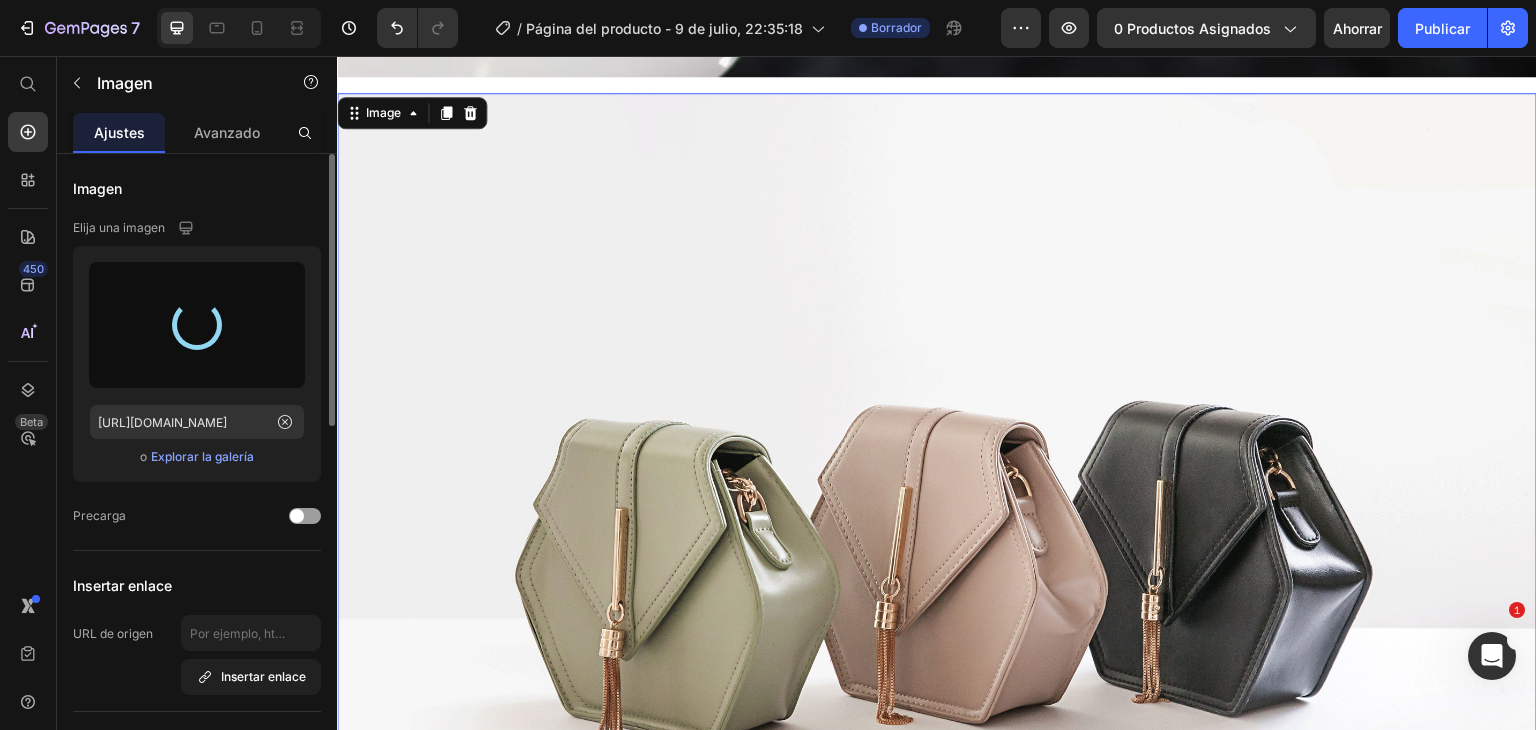 type on "https://cdn.shopify.com/s/files/1/0831/5332/2271/files/gempages_517943628526519176-a742ed94-7dfa-4520-b50e-698a7e104f76.jpg" 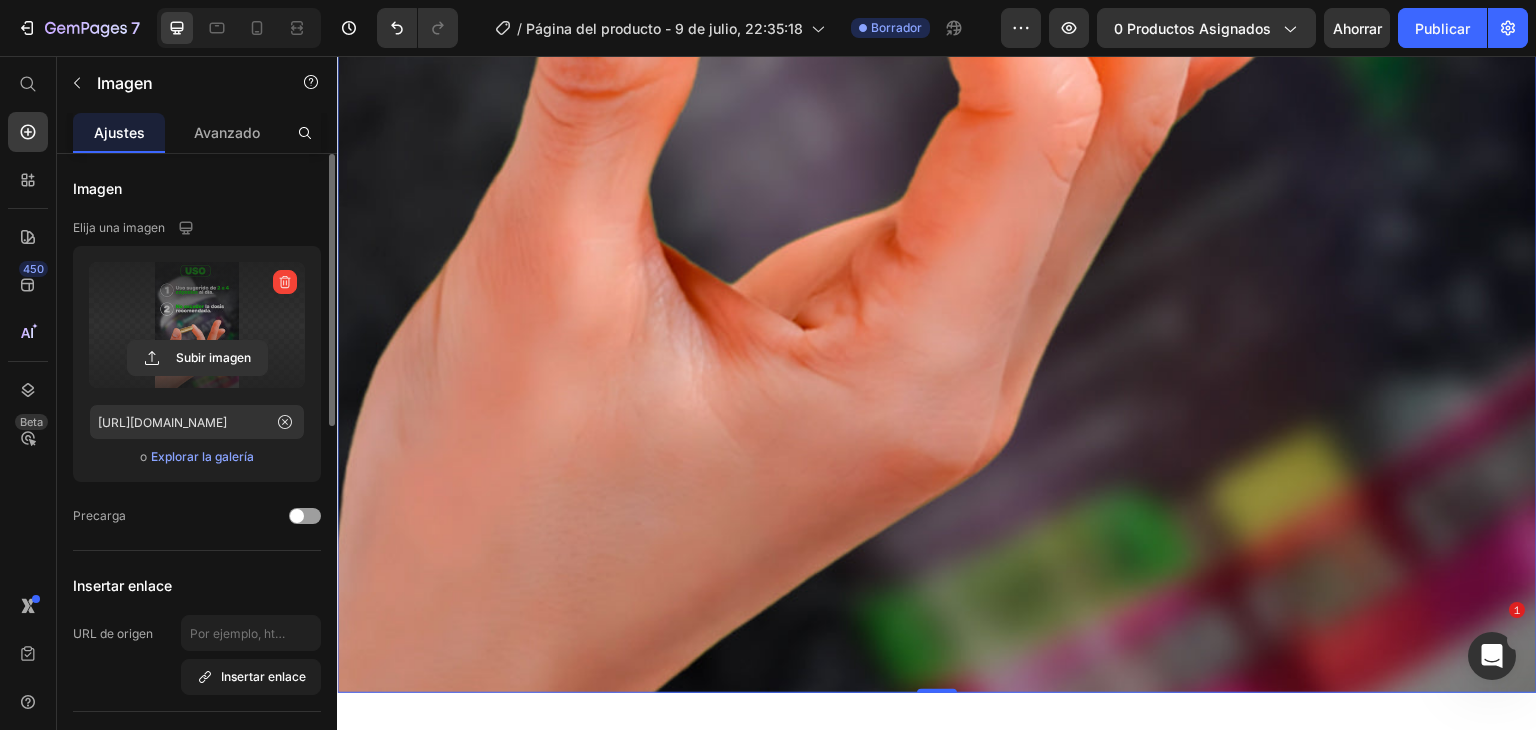 scroll, scrollTop: 8668, scrollLeft: 0, axis: vertical 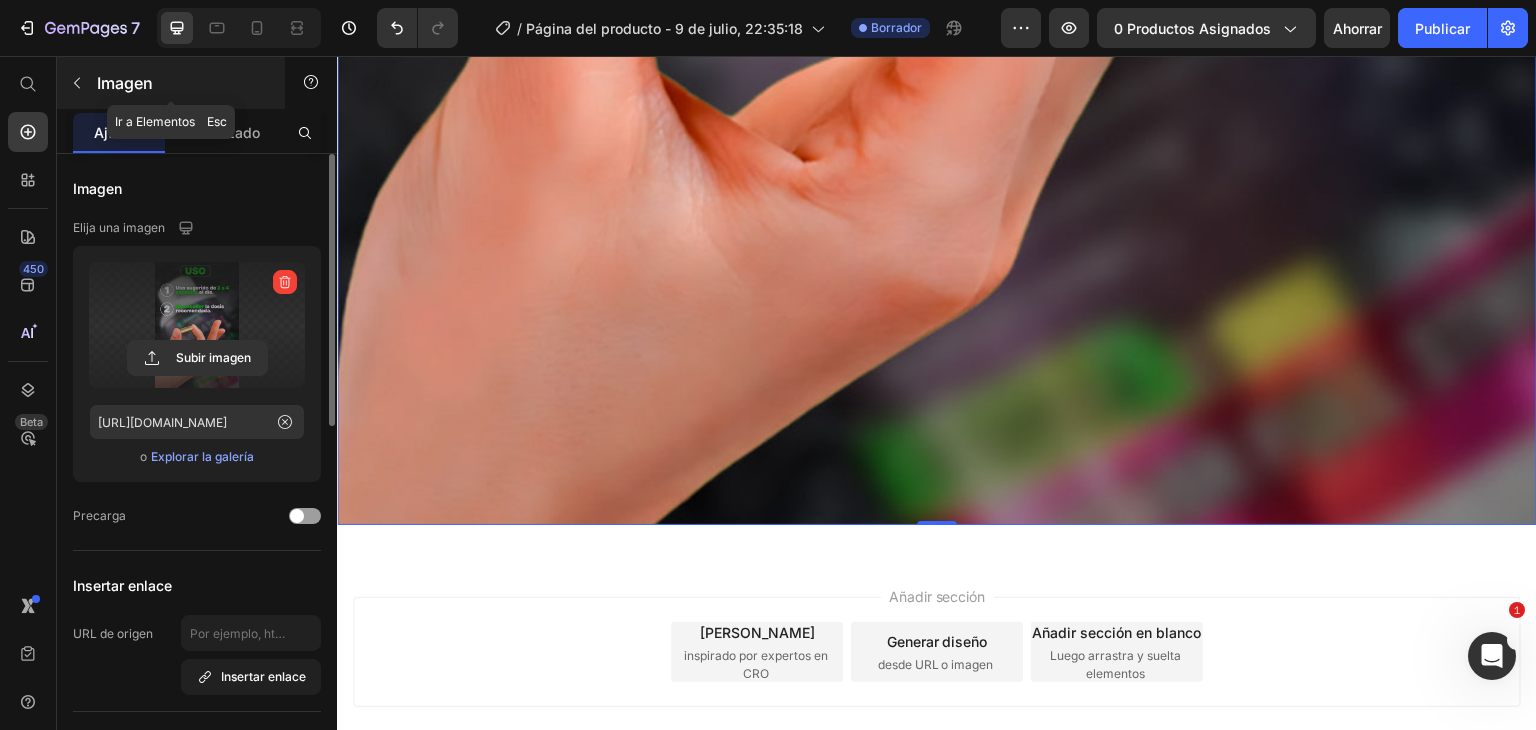 click 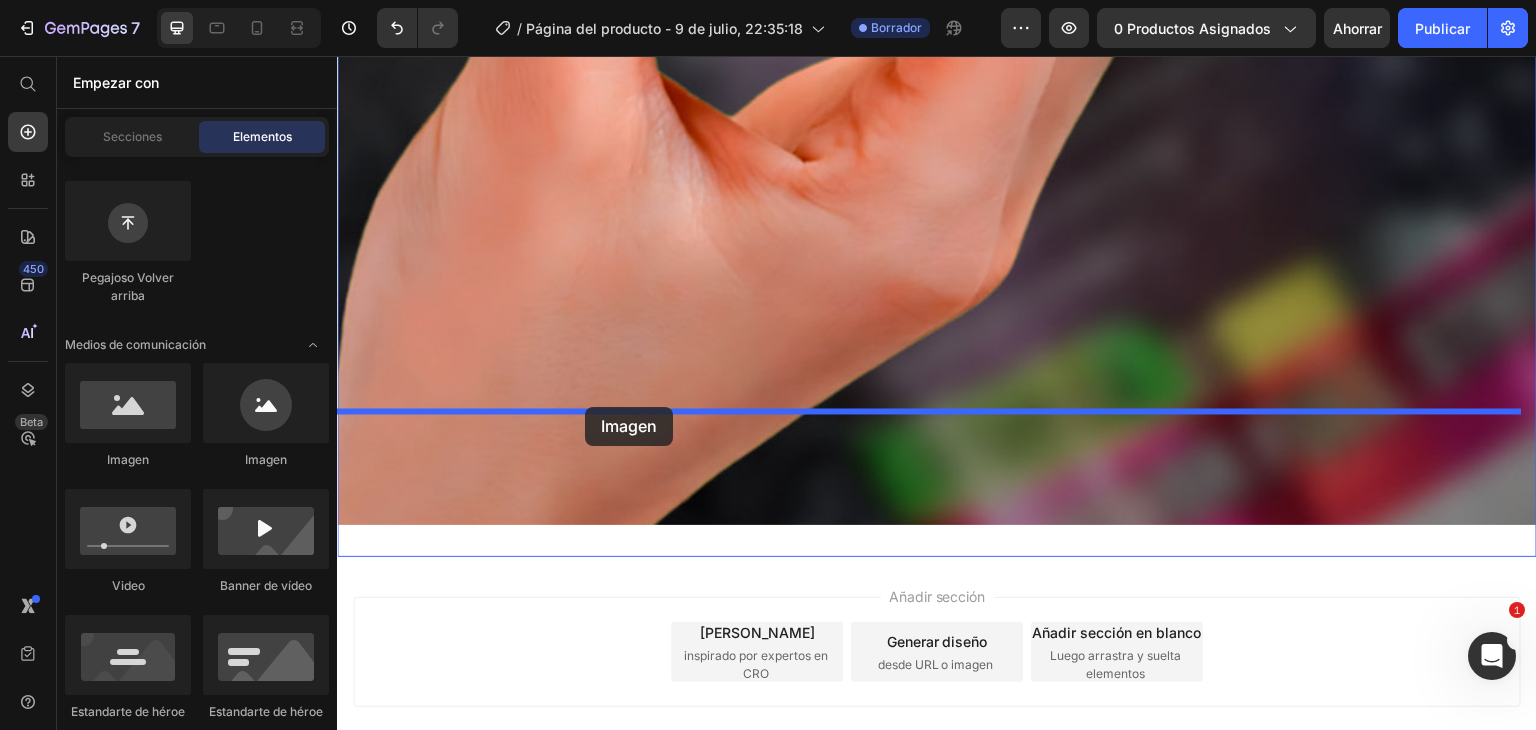 drag, startPoint x: 505, startPoint y: 481, endPoint x: 585, endPoint y: 407, distance: 108.97706 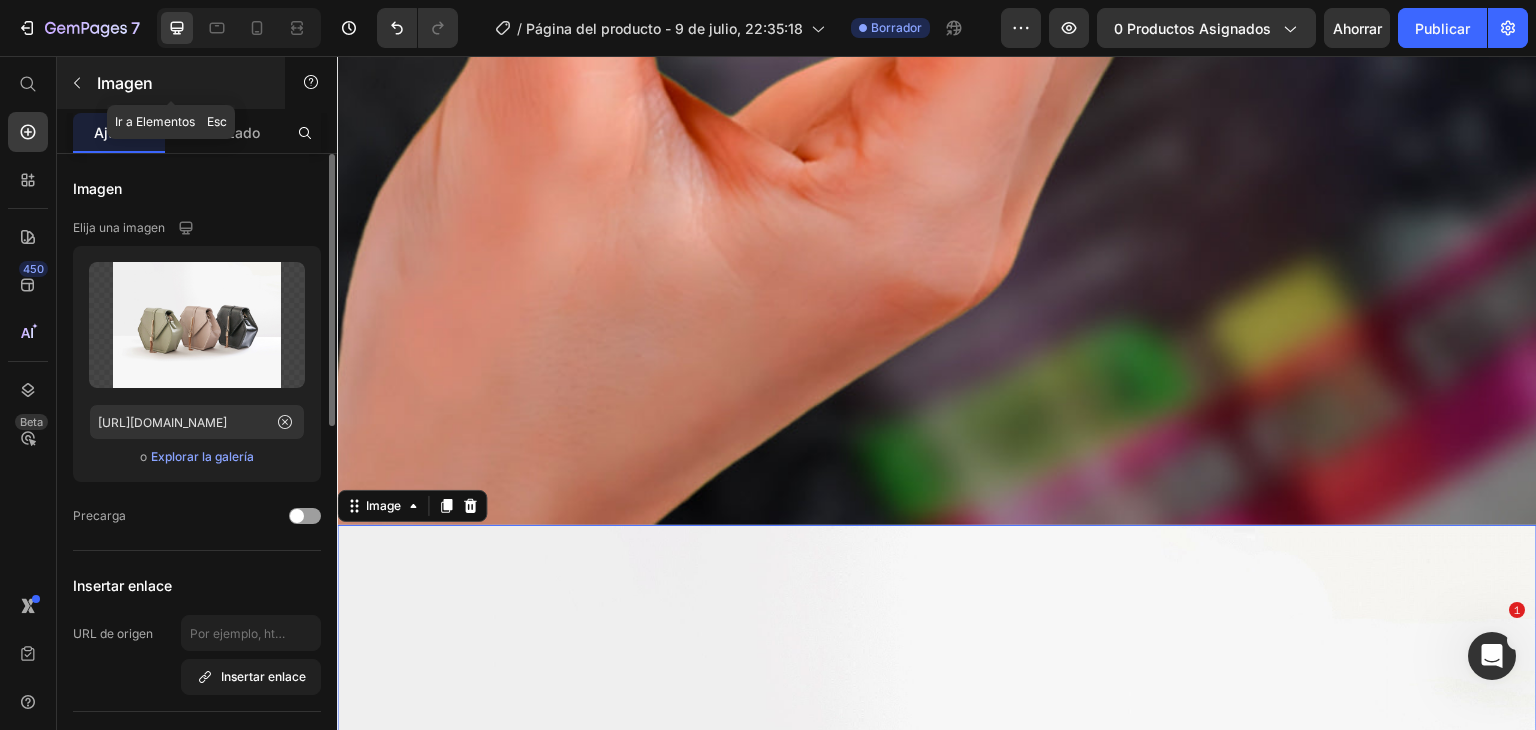 click 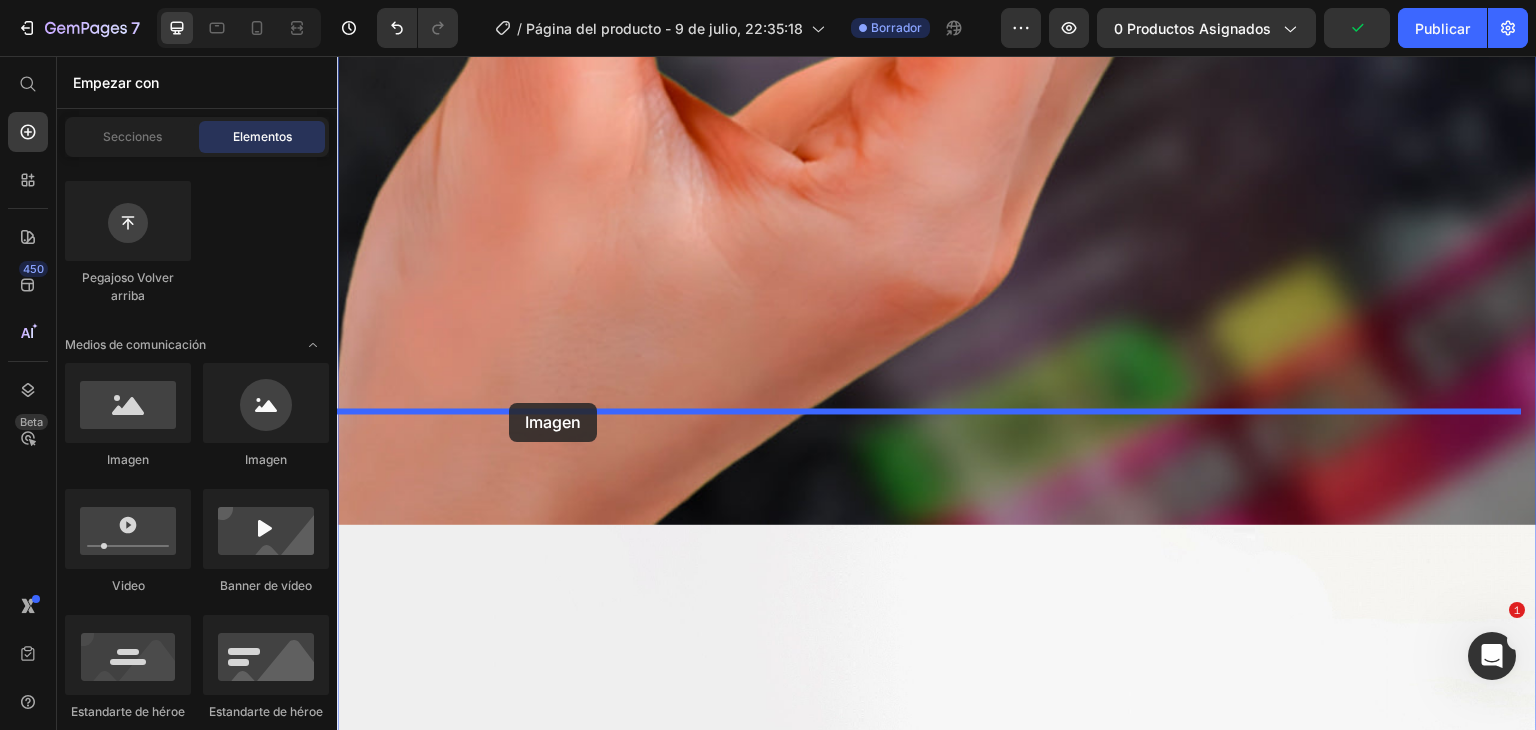 drag, startPoint x: 578, startPoint y: 489, endPoint x: 509, endPoint y: 403, distance: 110.25879 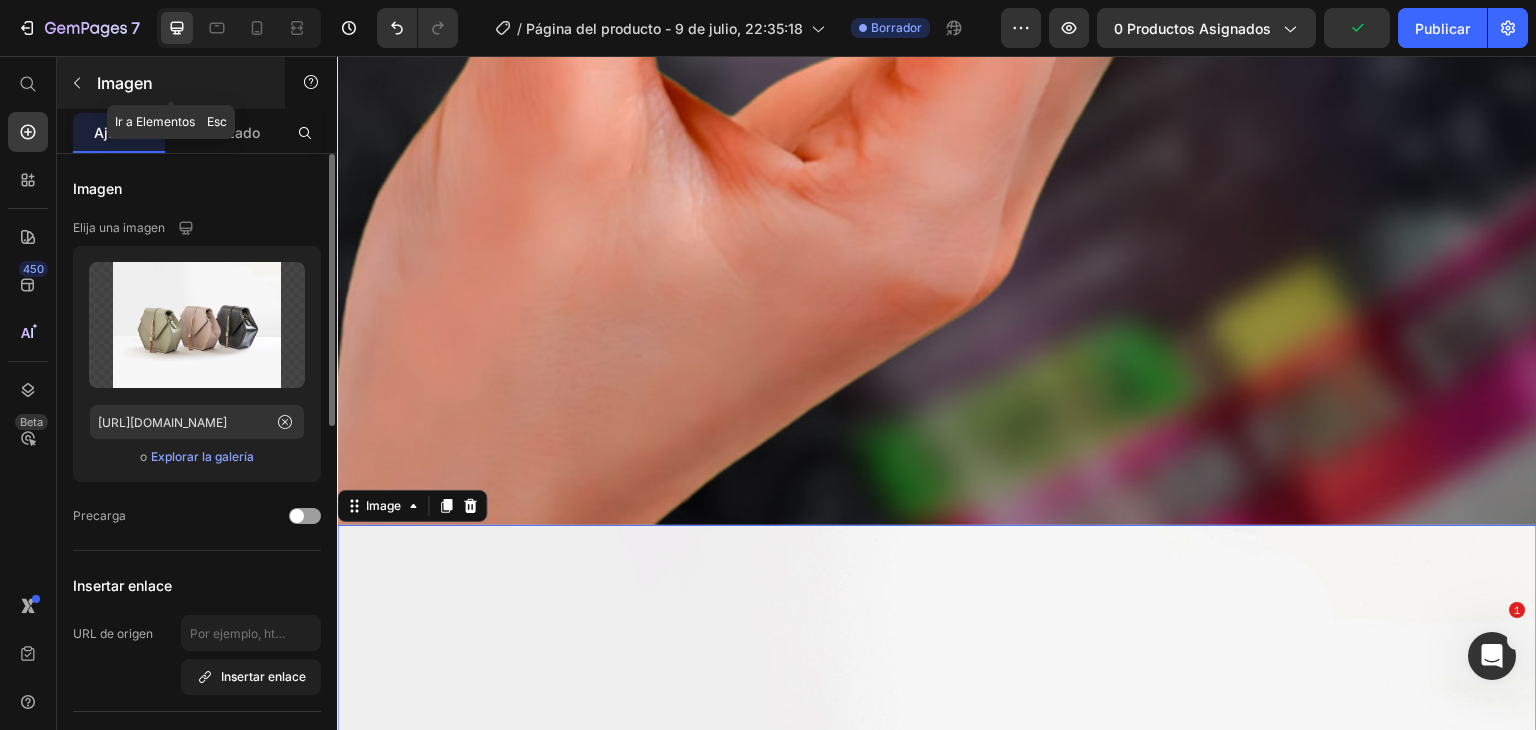 click 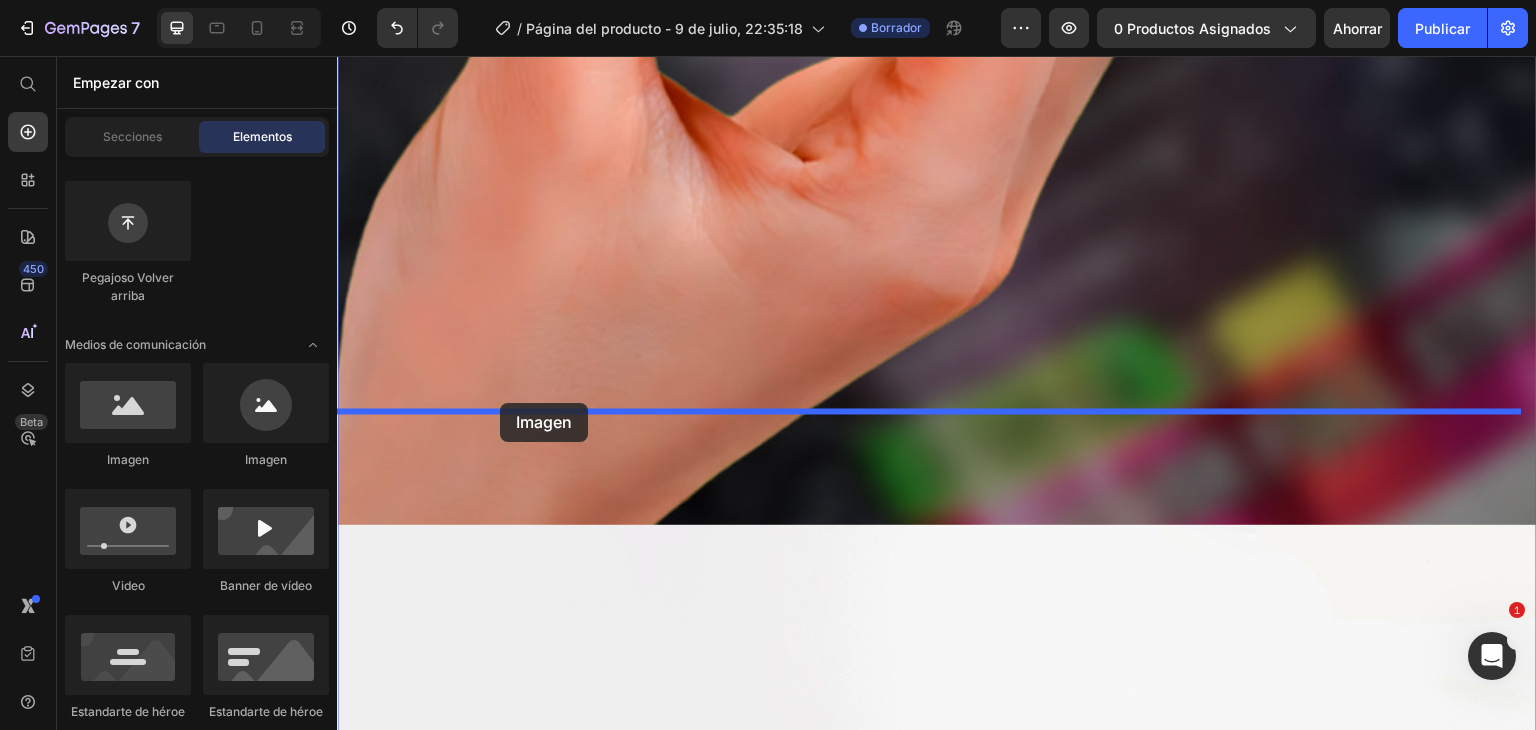 drag, startPoint x: 592, startPoint y: 457, endPoint x: 500, endPoint y: 403, distance: 106.677086 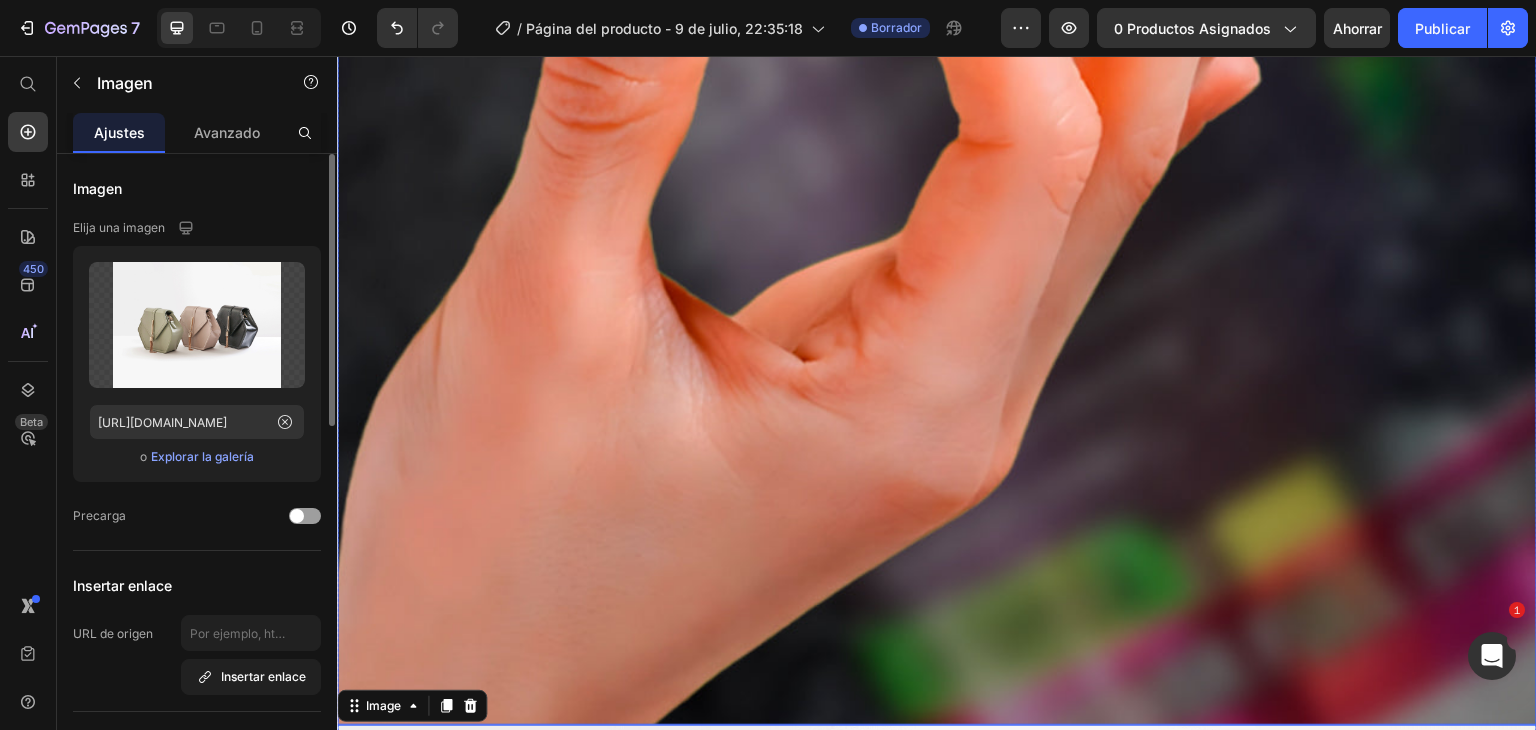 scroll, scrollTop: 8768, scrollLeft: 0, axis: vertical 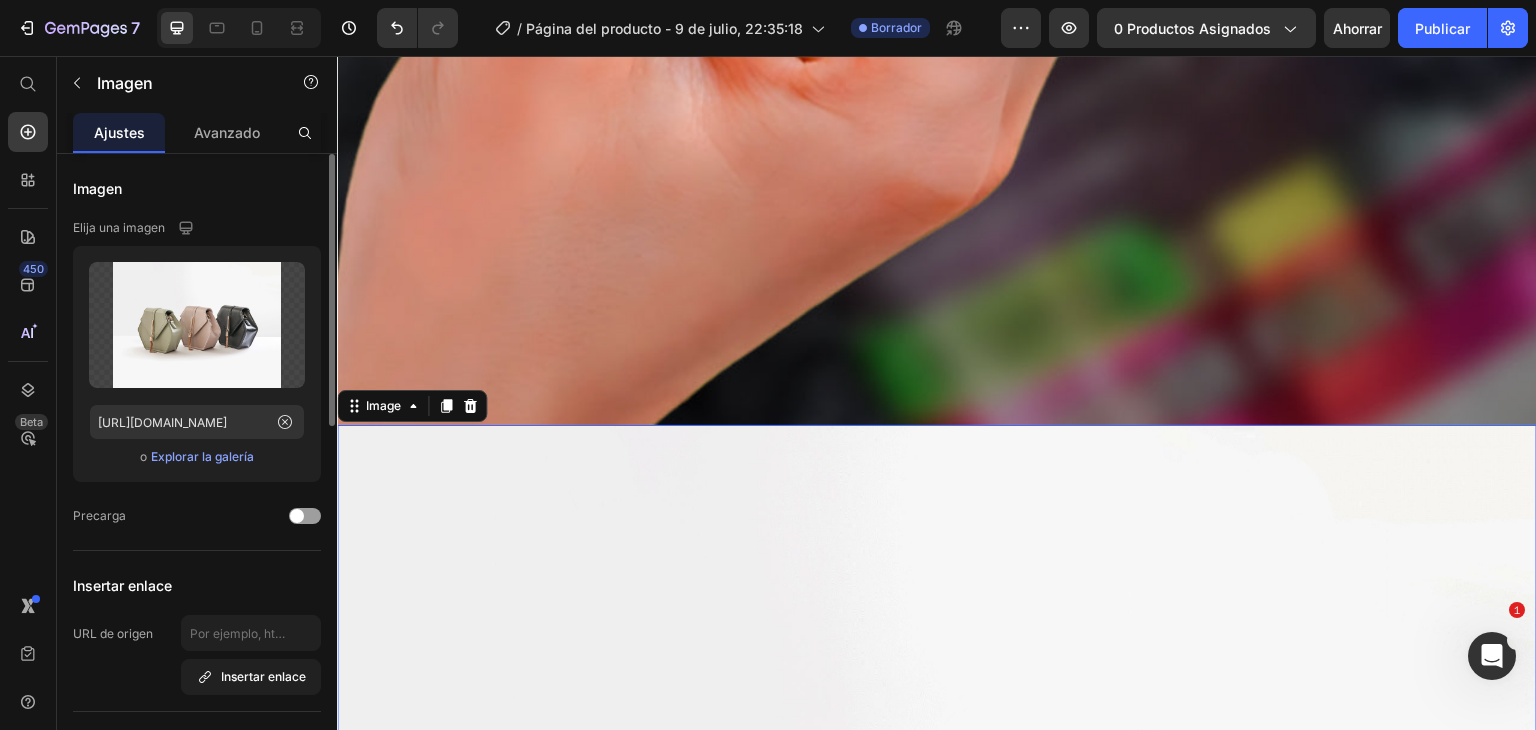 click at bounding box center [937, 875] 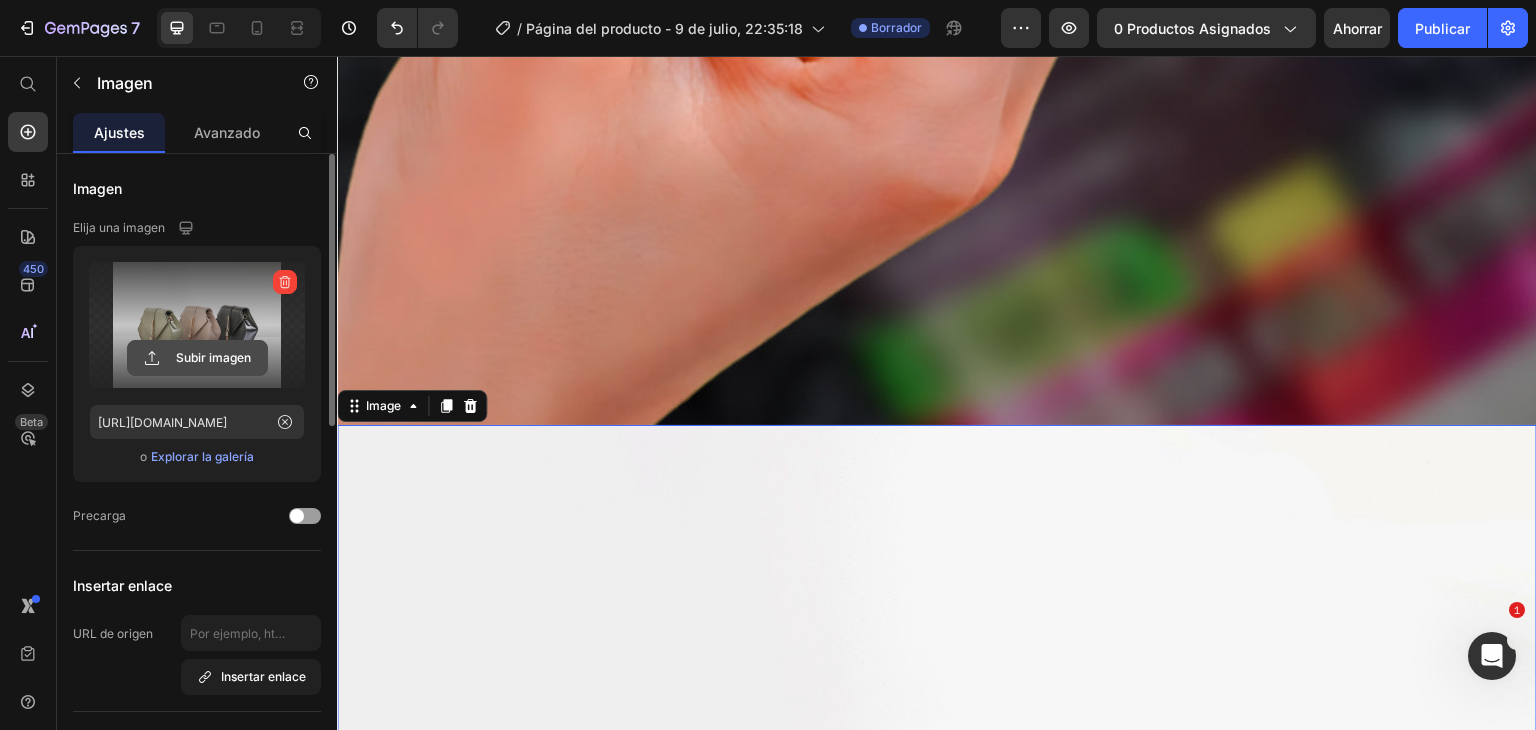 click 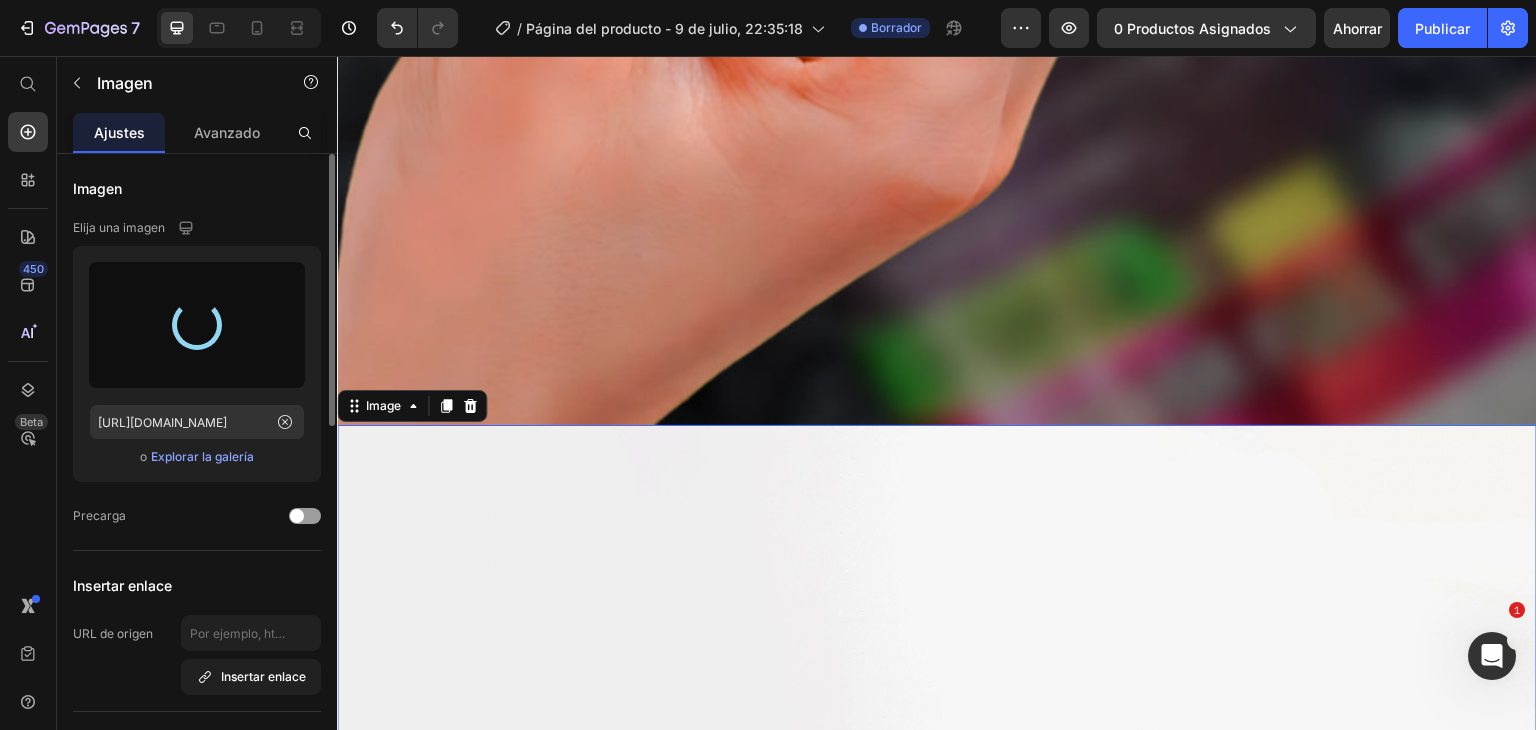 type on "https://cdn.shopify.com/s/files/1/0831/5332/2271/files/gempages_517943628526519176-acd30065-955f-47b0-a6b8-193ba496939b.jpg" 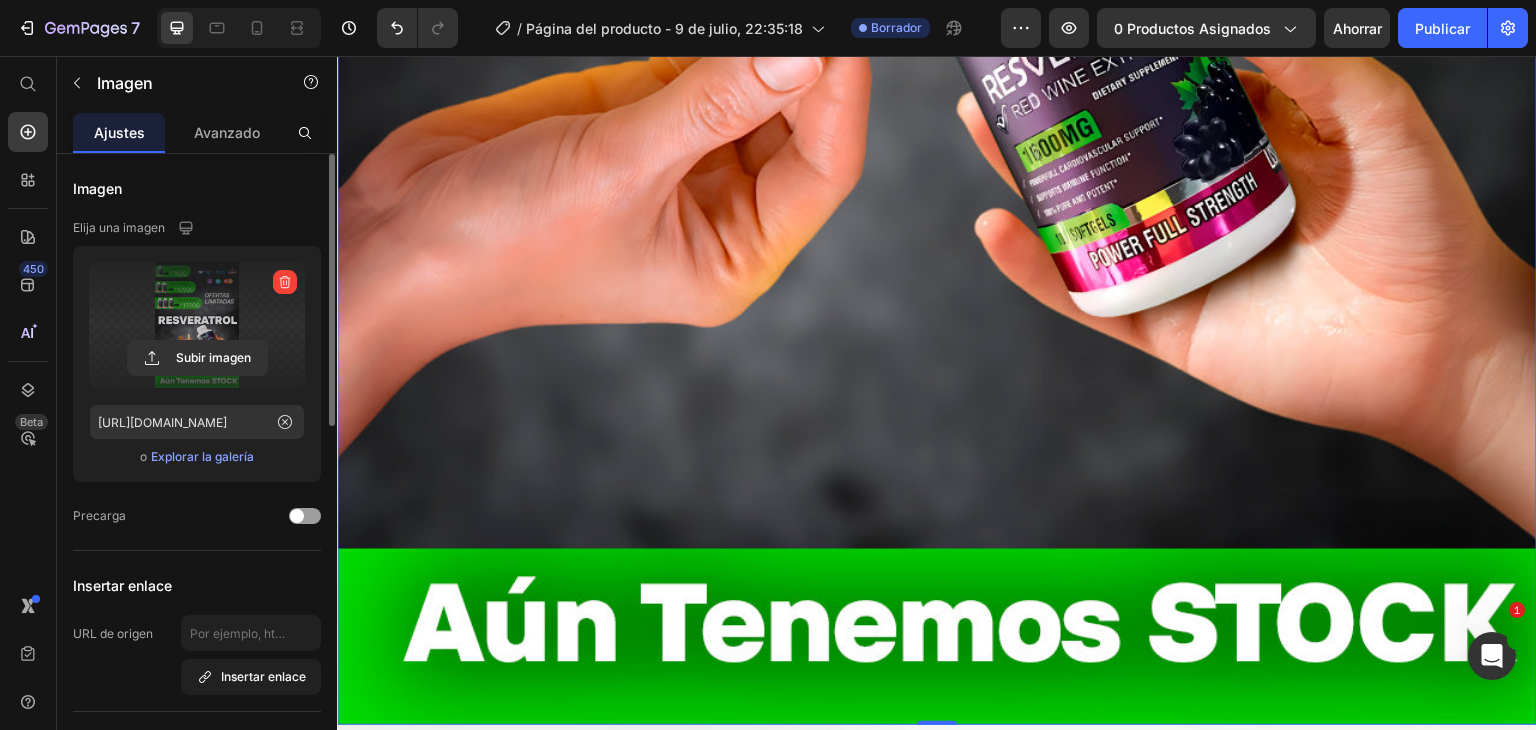 scroll, scrollTop: 10568, scrollLeft: 0, axis: vertical 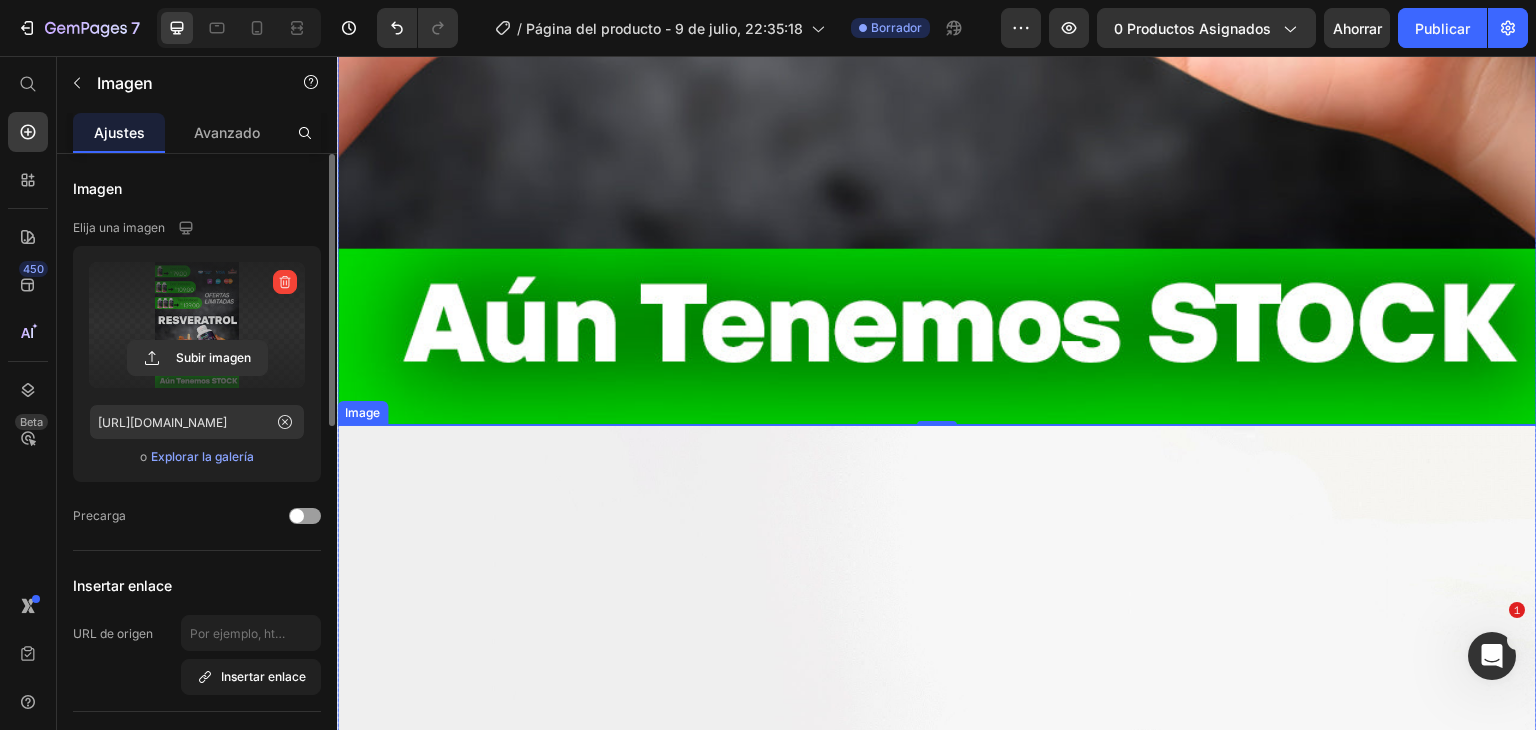 click at bounding box center (937, 875) 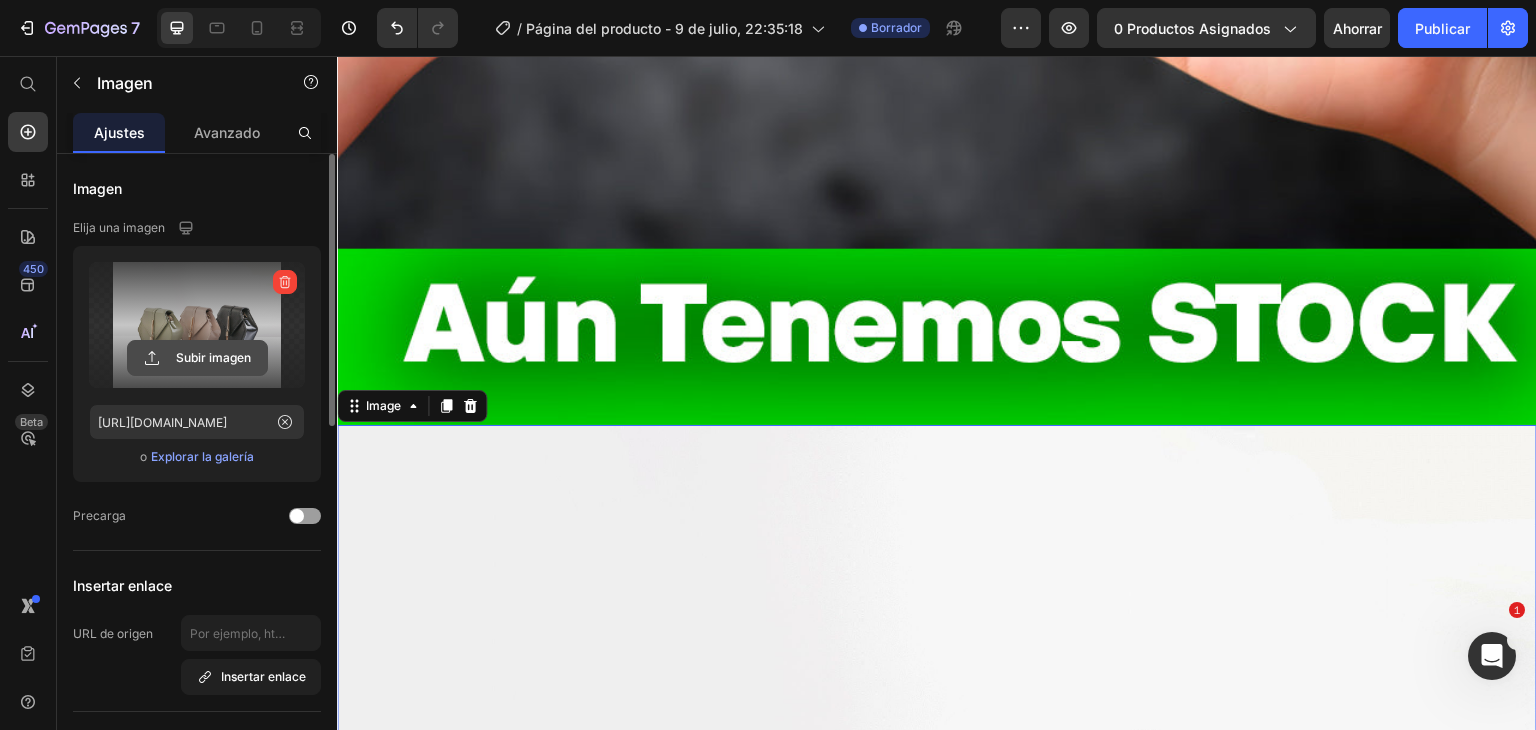 click 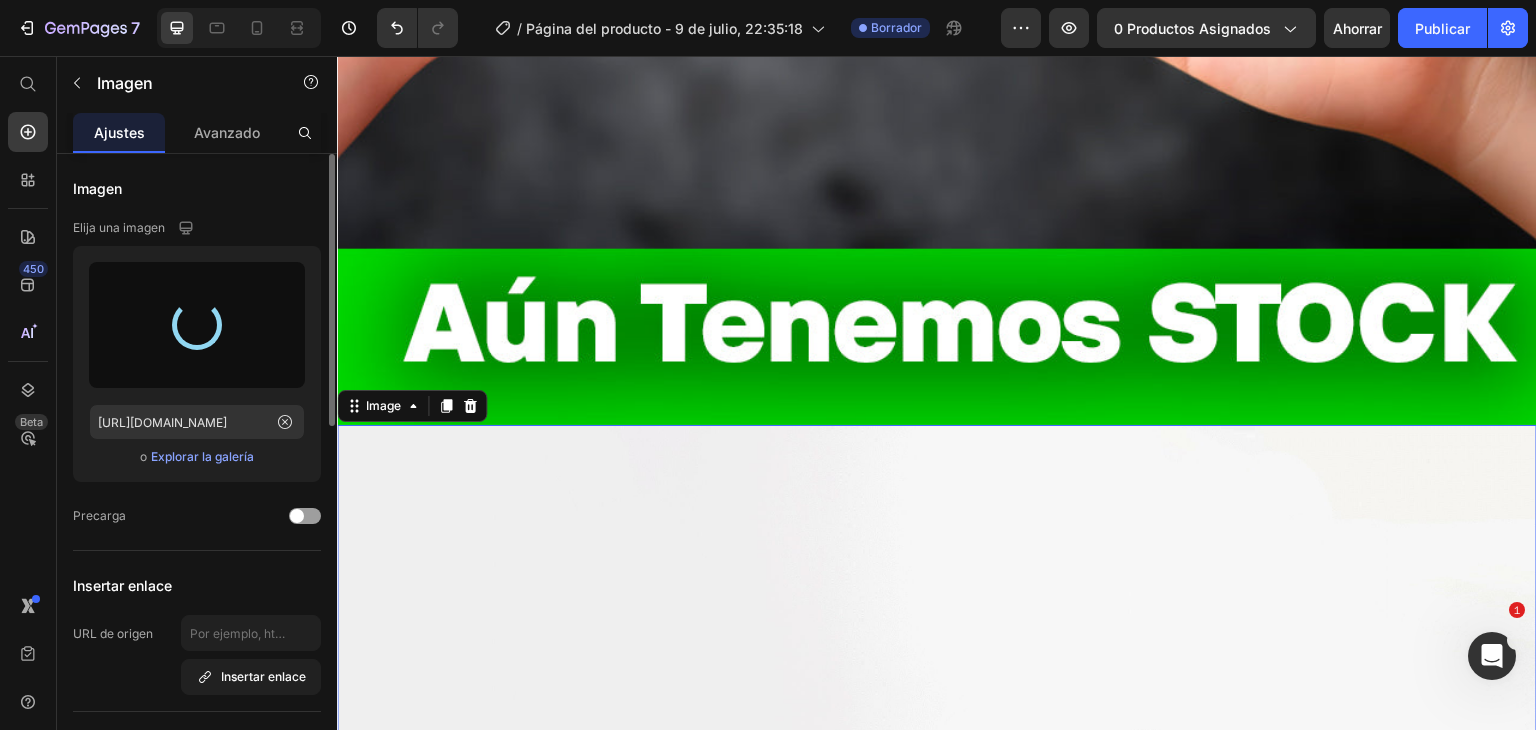 type on "https://cdn.shopify.com/s/files/1/0831/5332/2271/files/gempages_517943628526519176-94e82e1e-502a-4fc7-8f15-06241f684410.jpg" 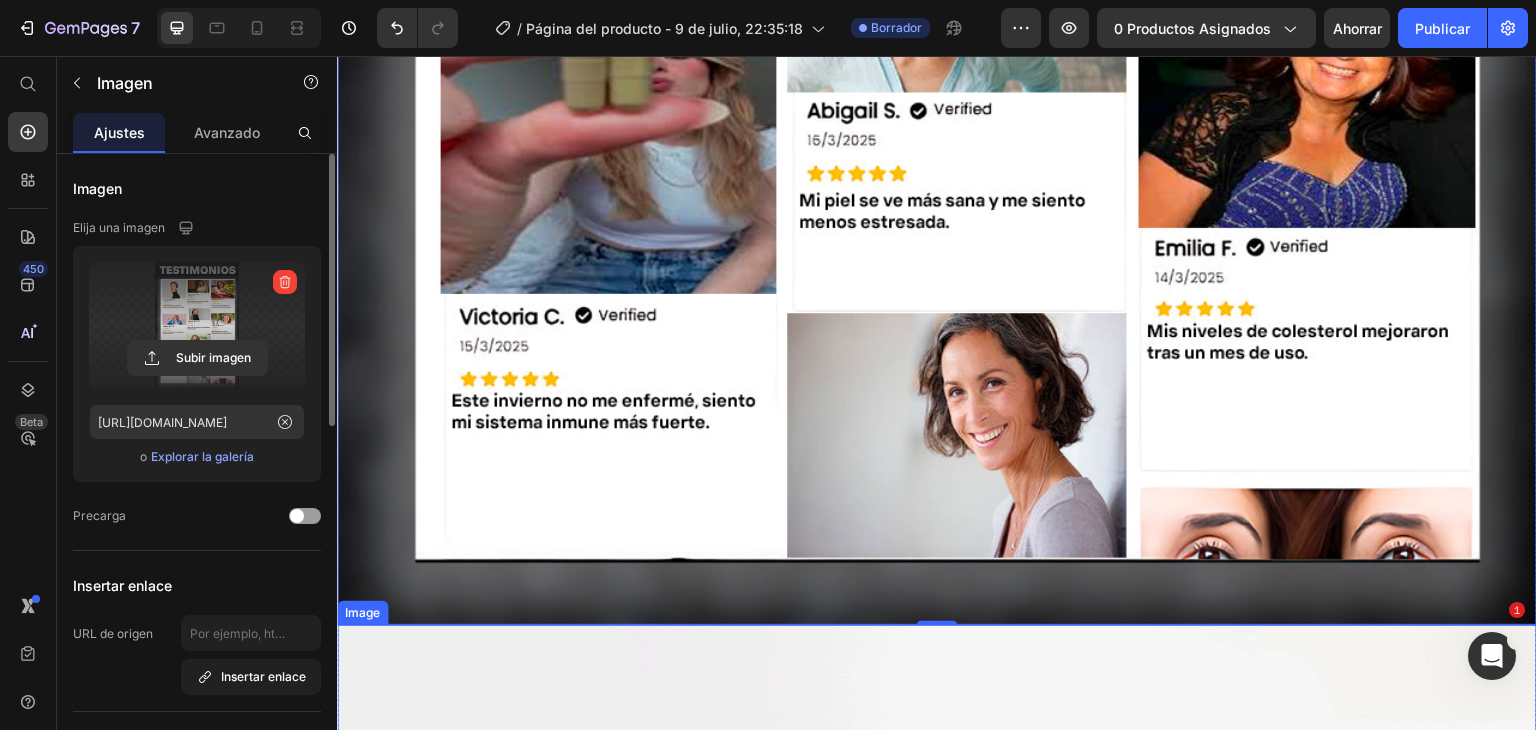 scroll, scrollTop: 12568, scrollLeft: 0, axis: vertical 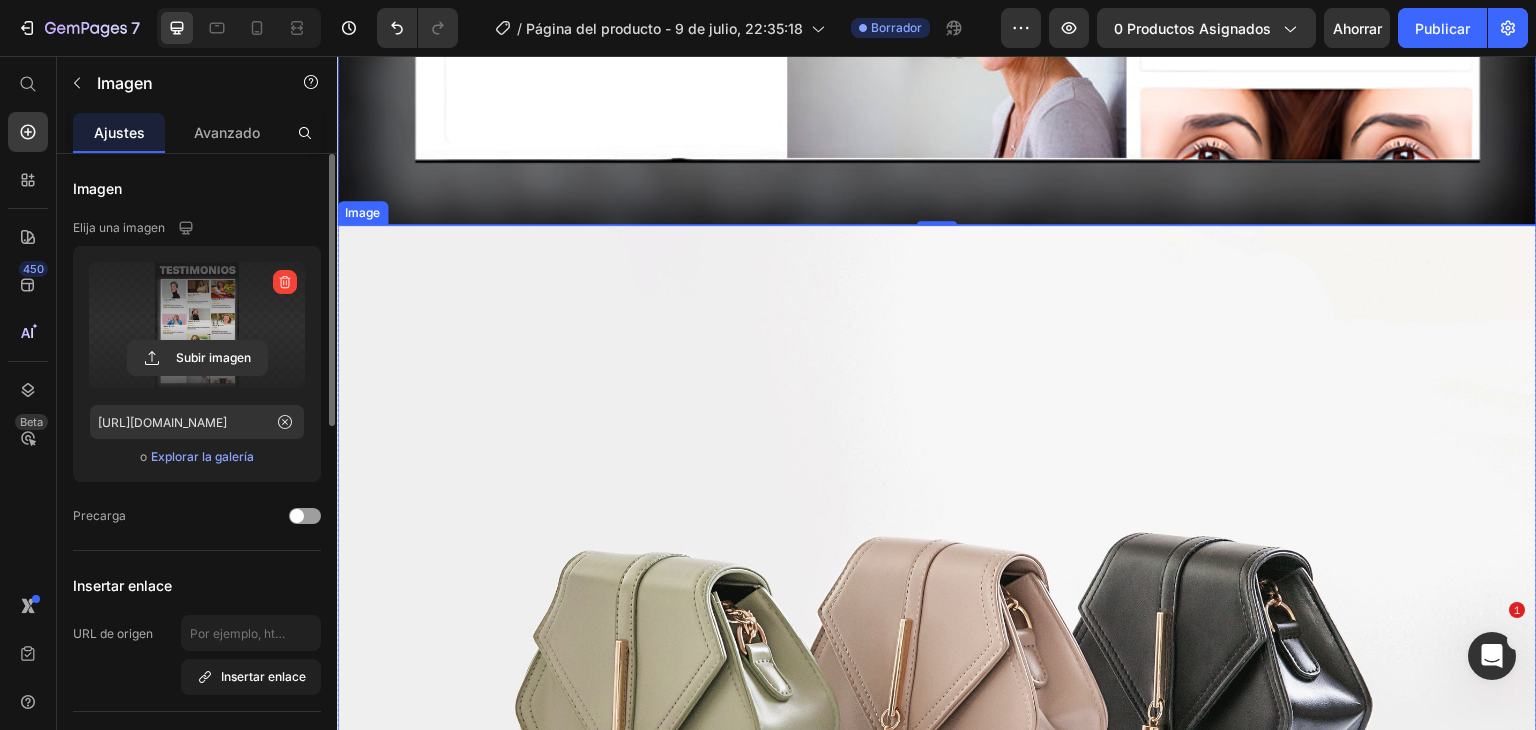 click at bounding box center [937, 675] 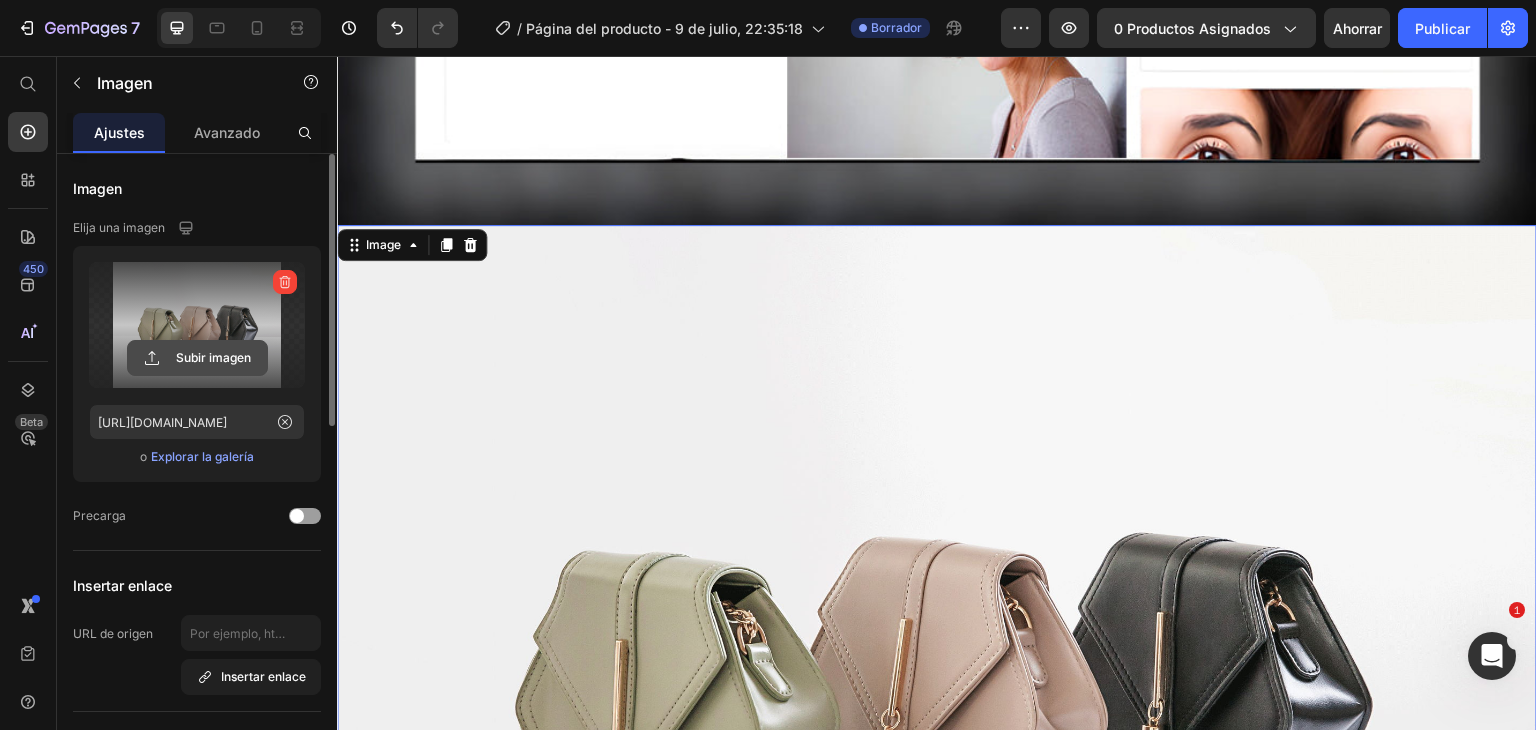 click 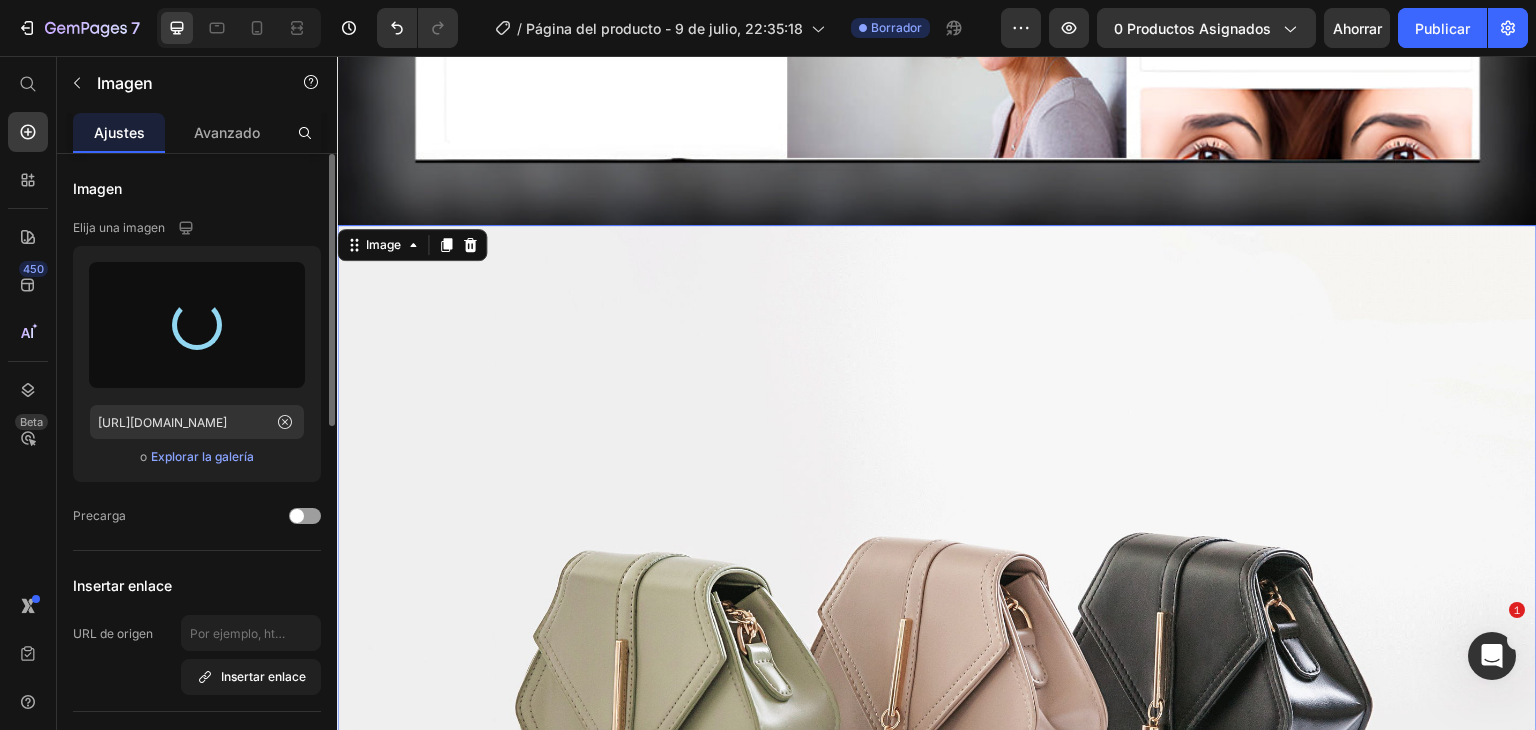 type on "https://cdn.shopify.com/s/files/1/0831/5332/2271/files/gempages_517943628526519176-76b95c42-ac9a-41c8-b4ba-345c0fcab6d6.jpg" 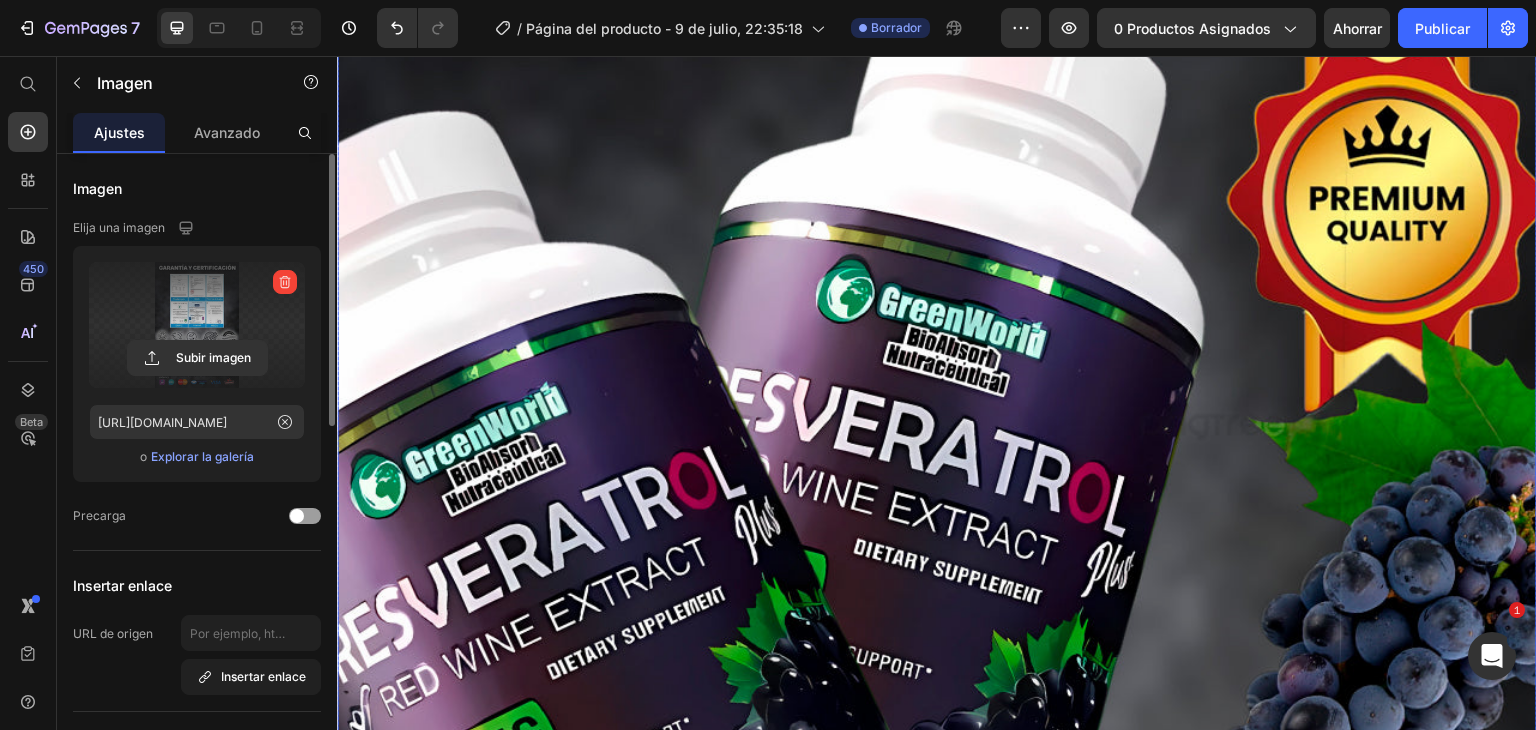 scroll, scrollTop: 600, scrollLeft: 0, axis: vertical 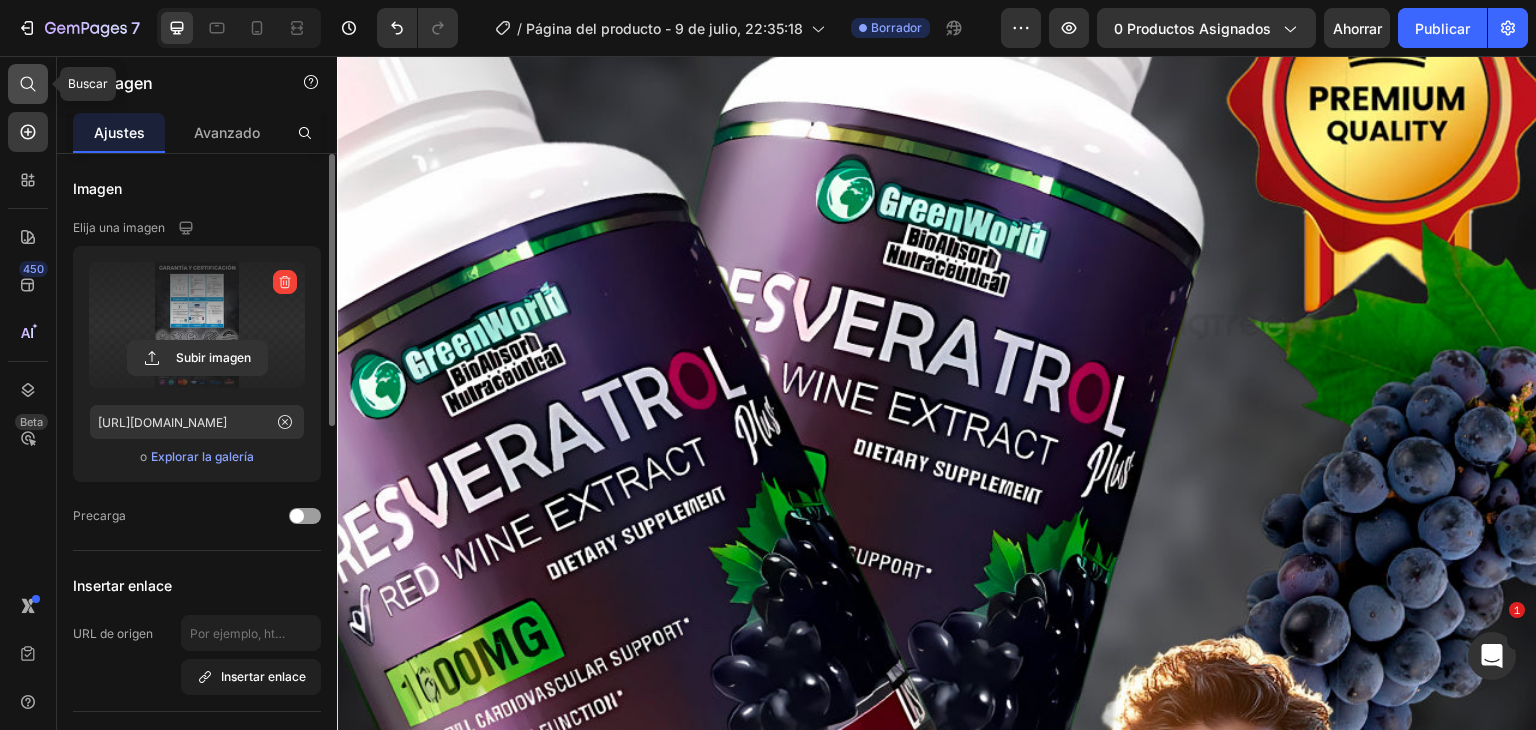click 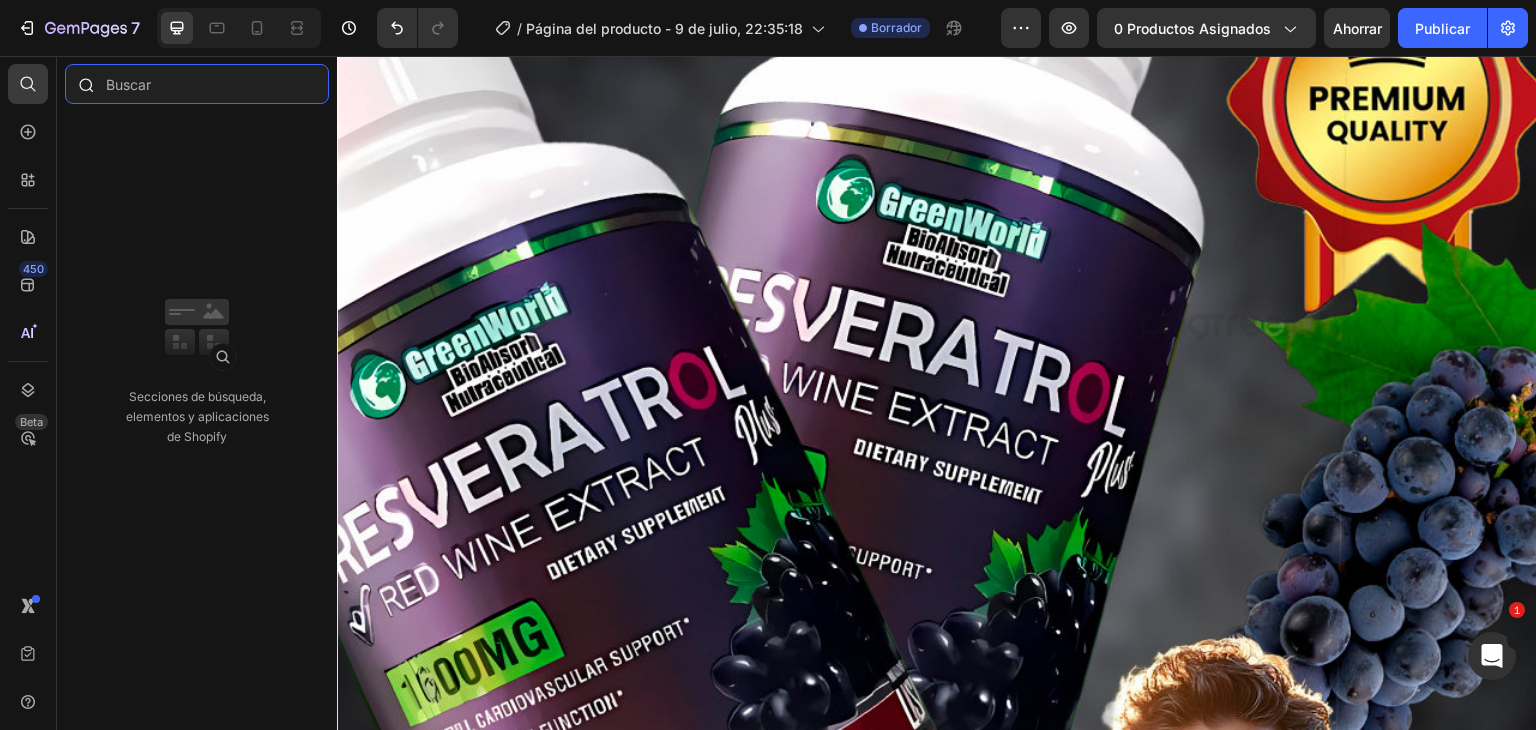 click at bounding box center (197, 84) 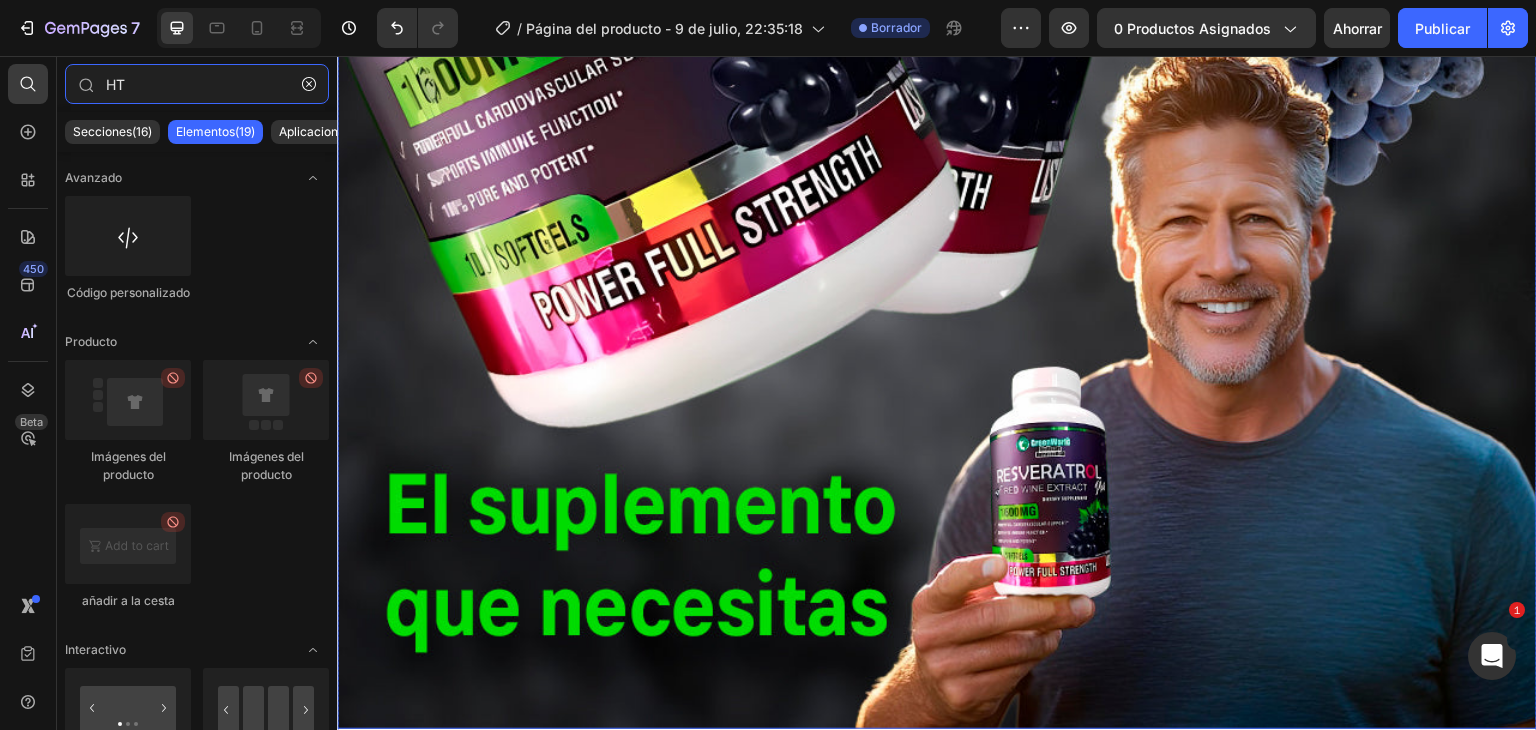 scroll, scrollTop: 1600, scrollLeft: 0, axis: vertical 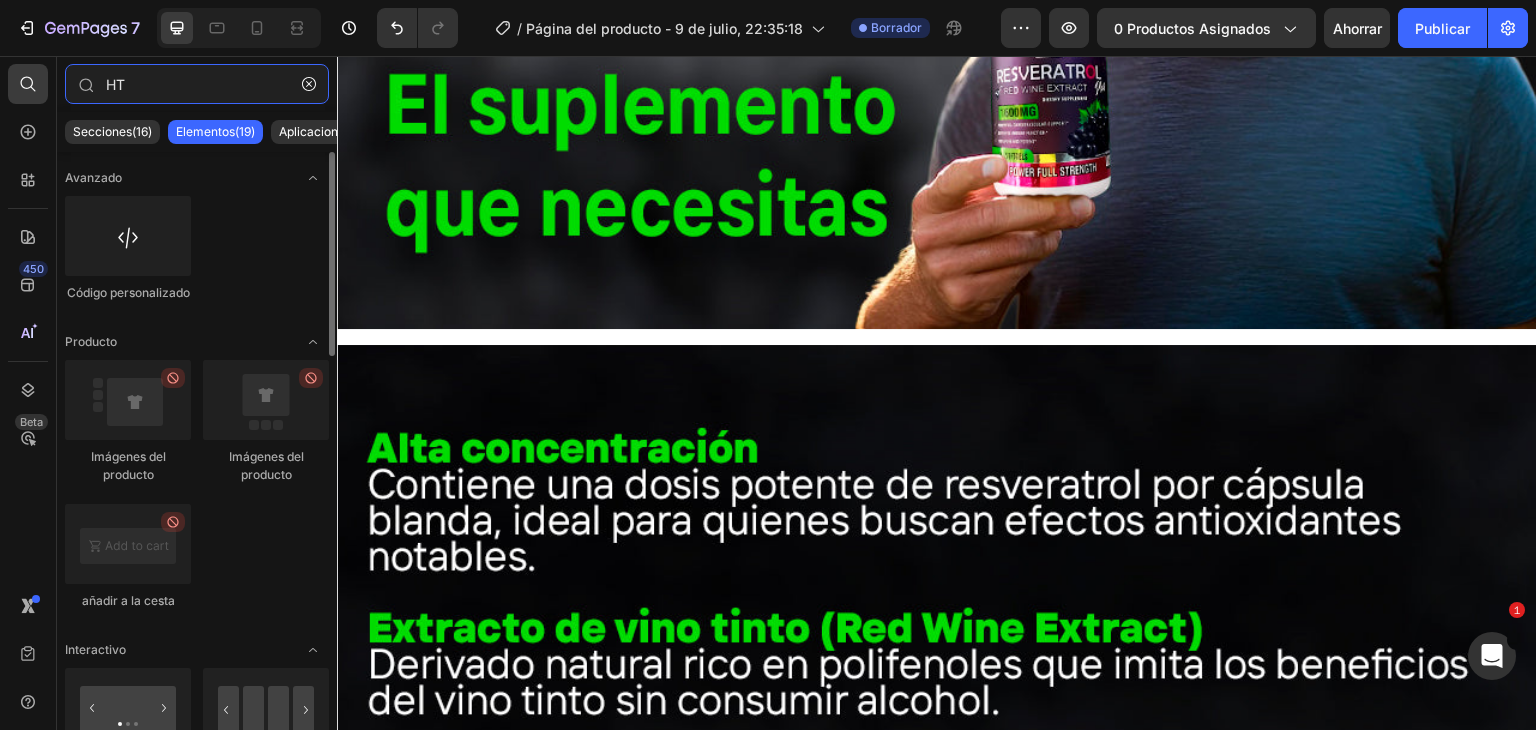 type on "HT" 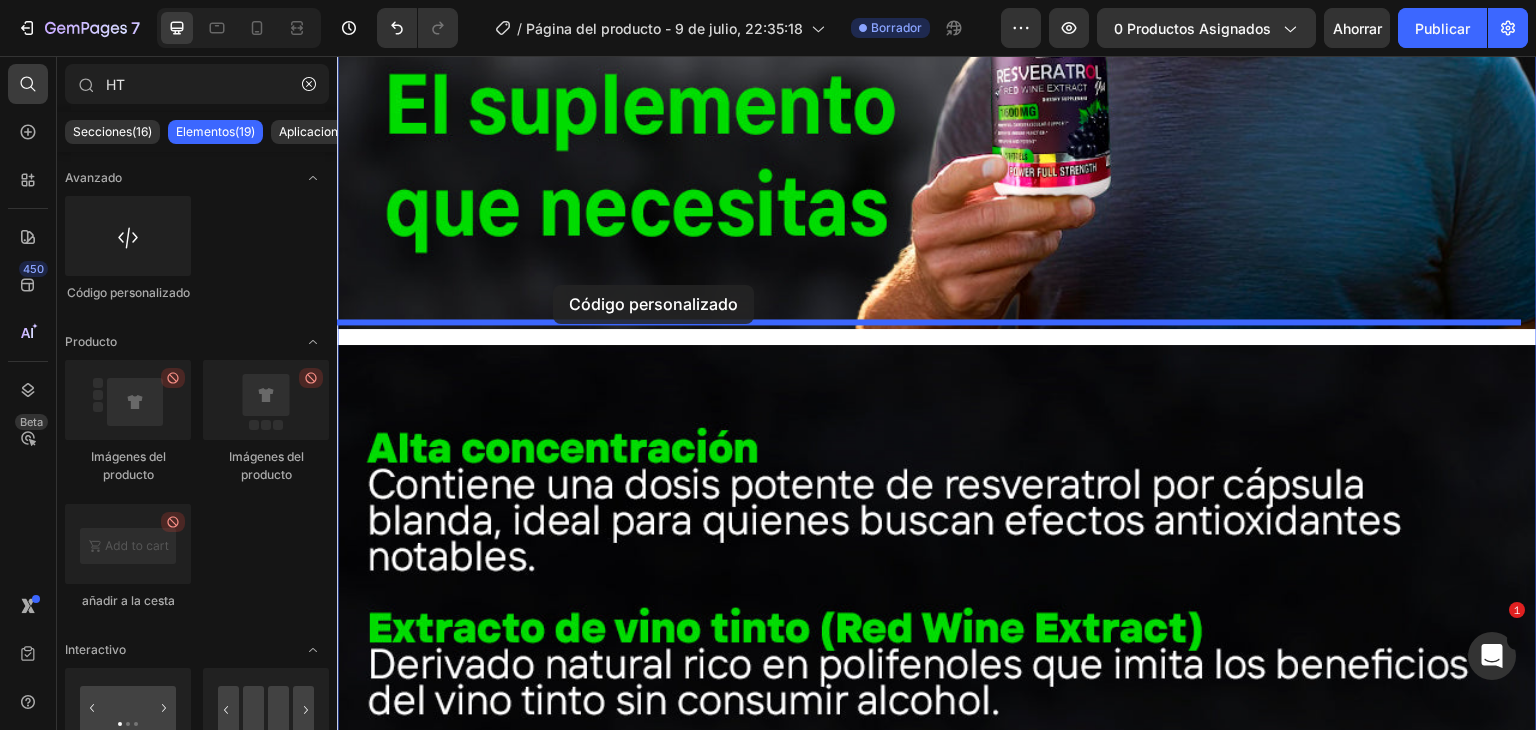drag, startPoint x: 572, startPoint y: 313, endPoint x: 553, endPoint y: 285, distance: 33.83785 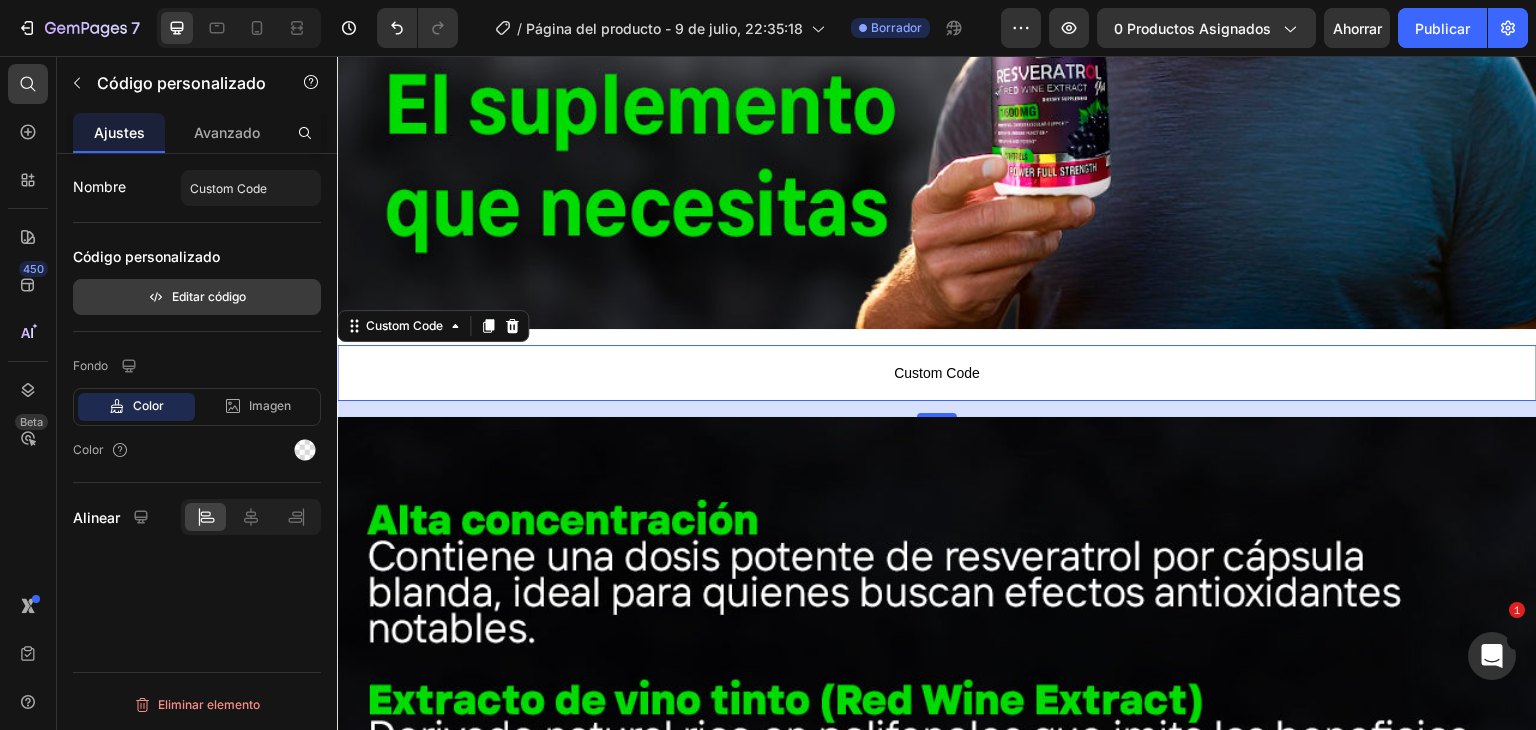 click on "Editar código" at bounding box center [209, 296] 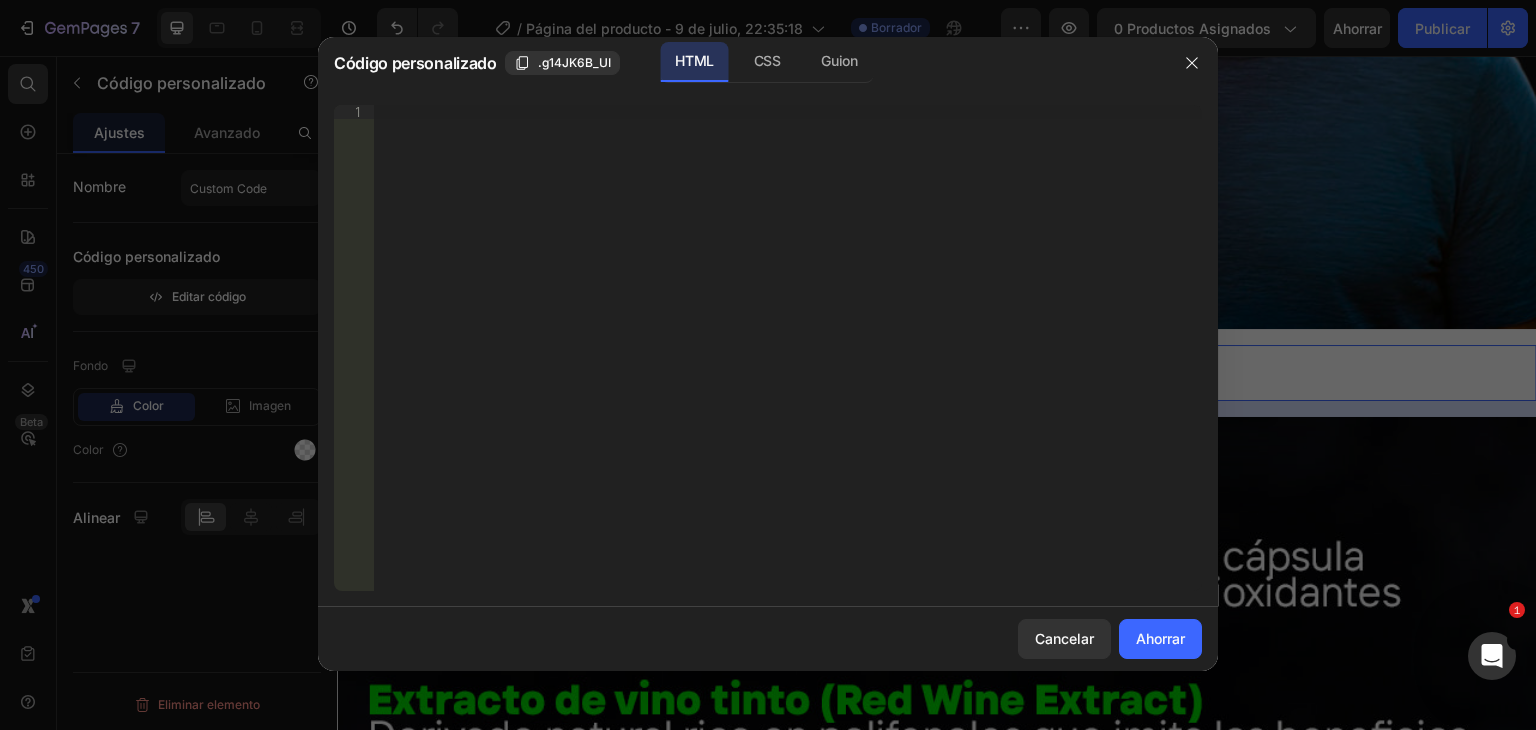 type 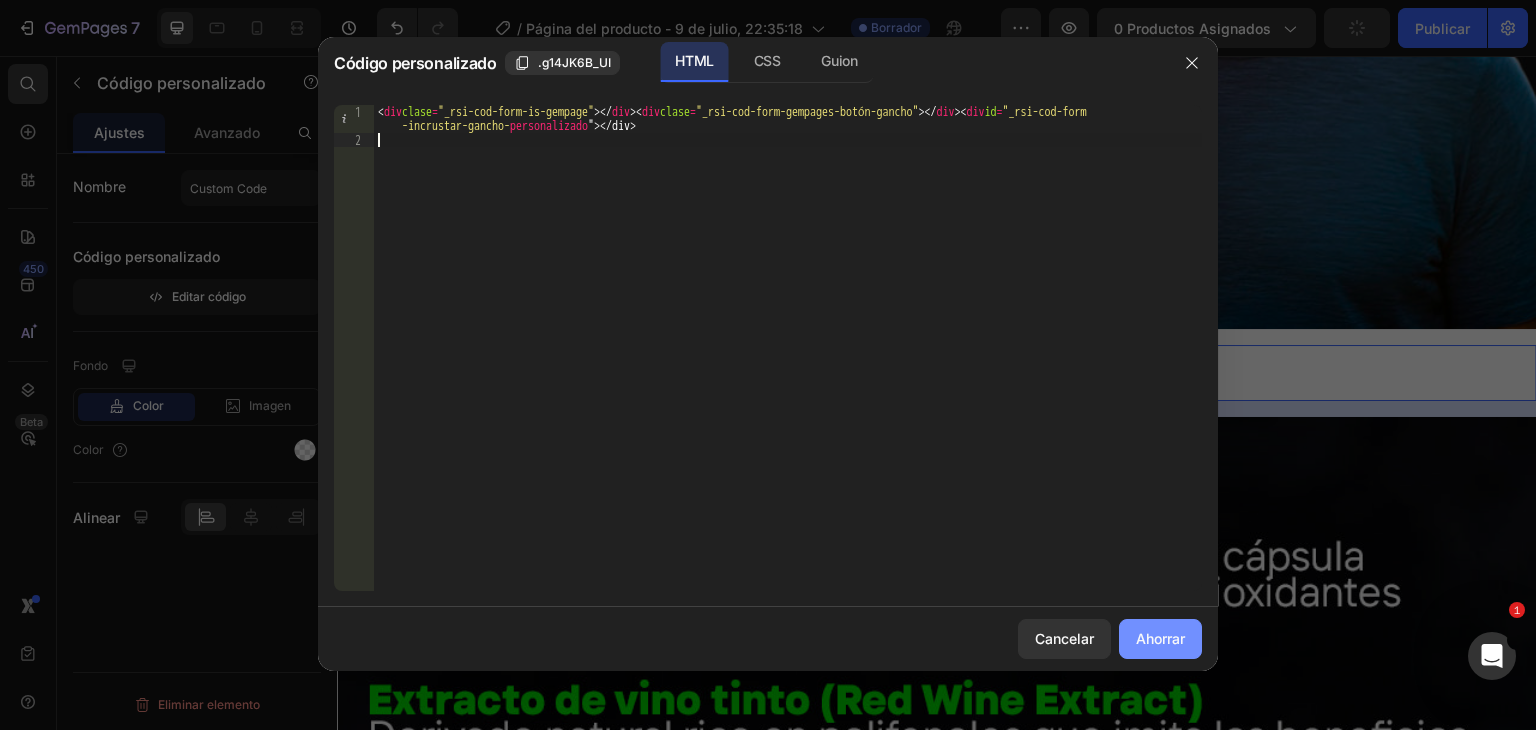 click on "Ahorrar" at bounding box center [1160, 638] 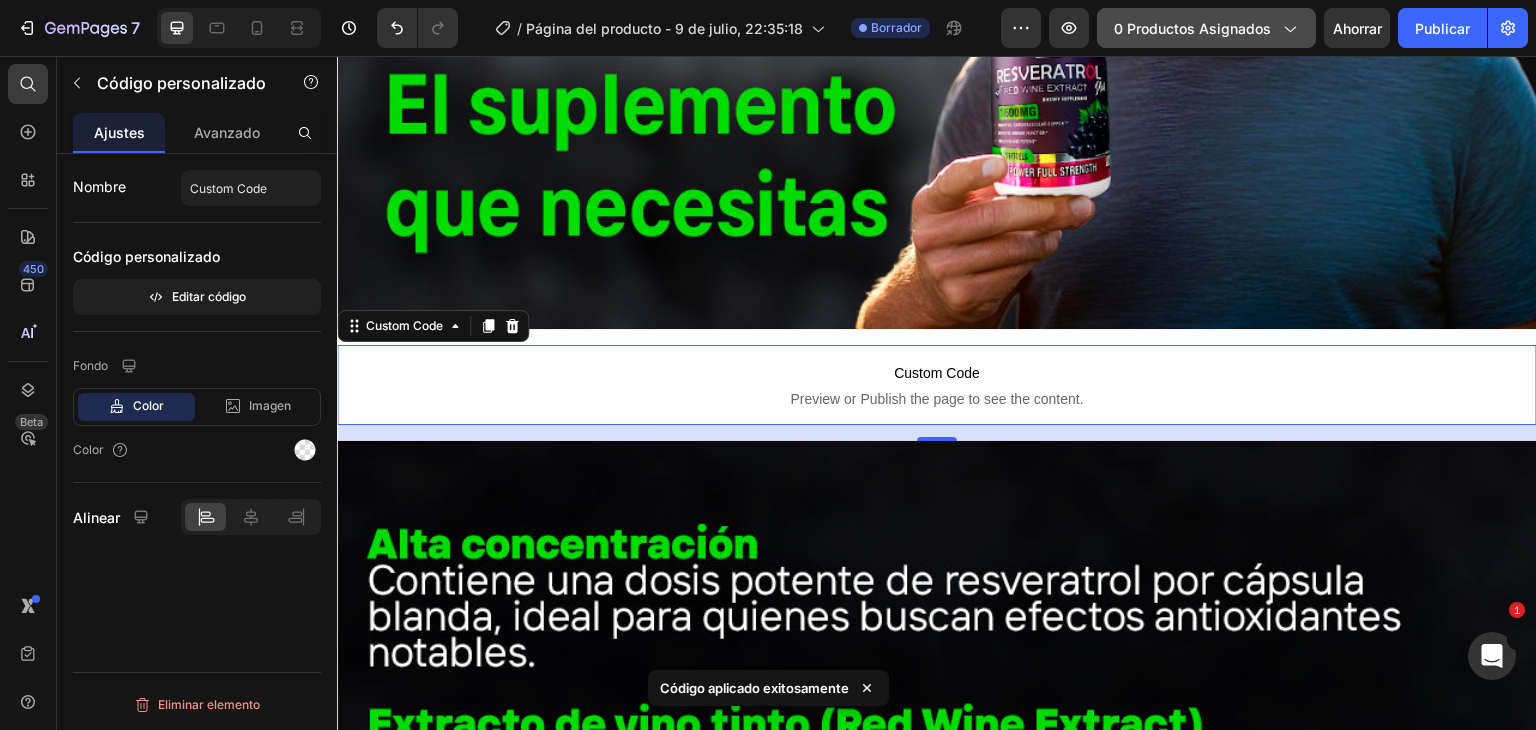 click on "0 productos asignados" at bounding box center [1192, 28] 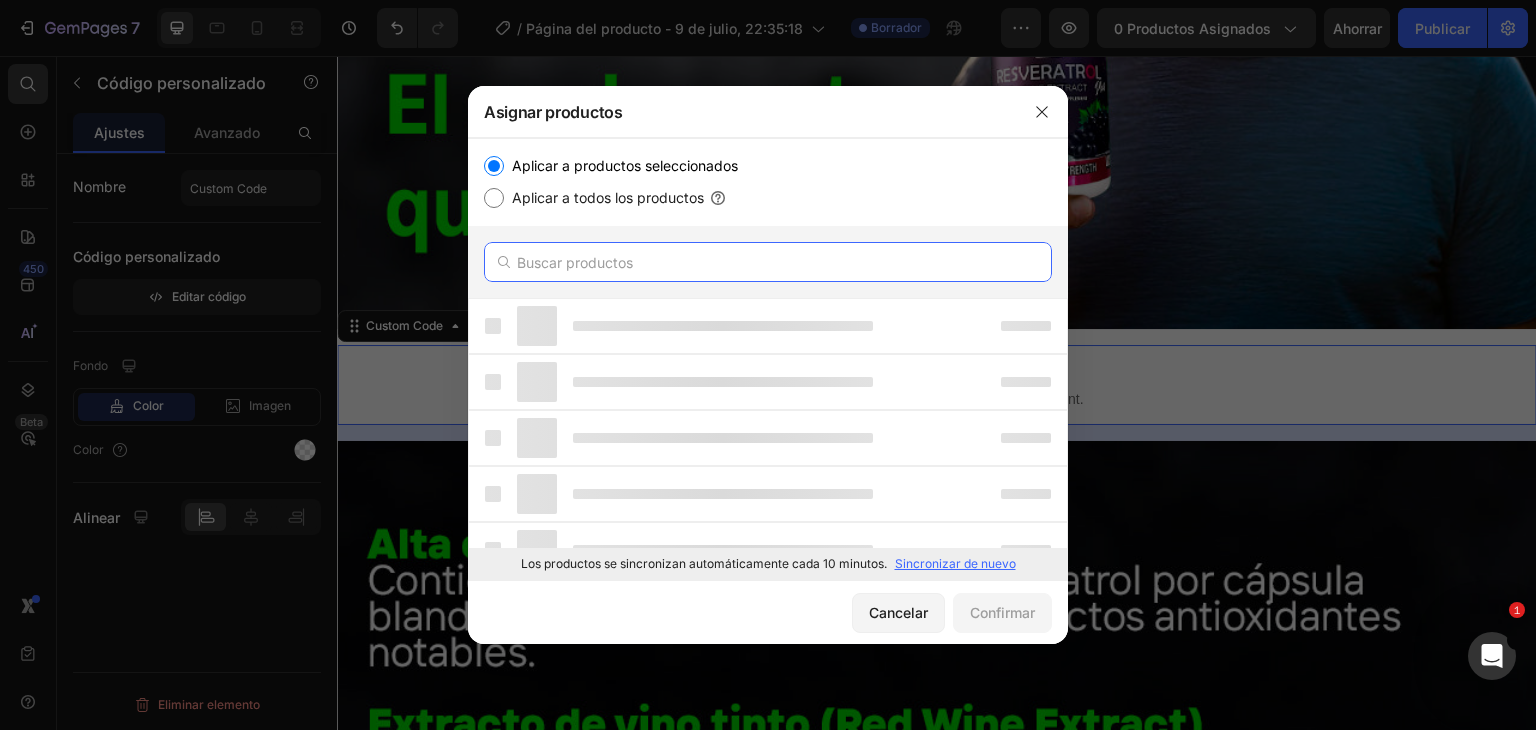 click at bounding box center (768, 262) 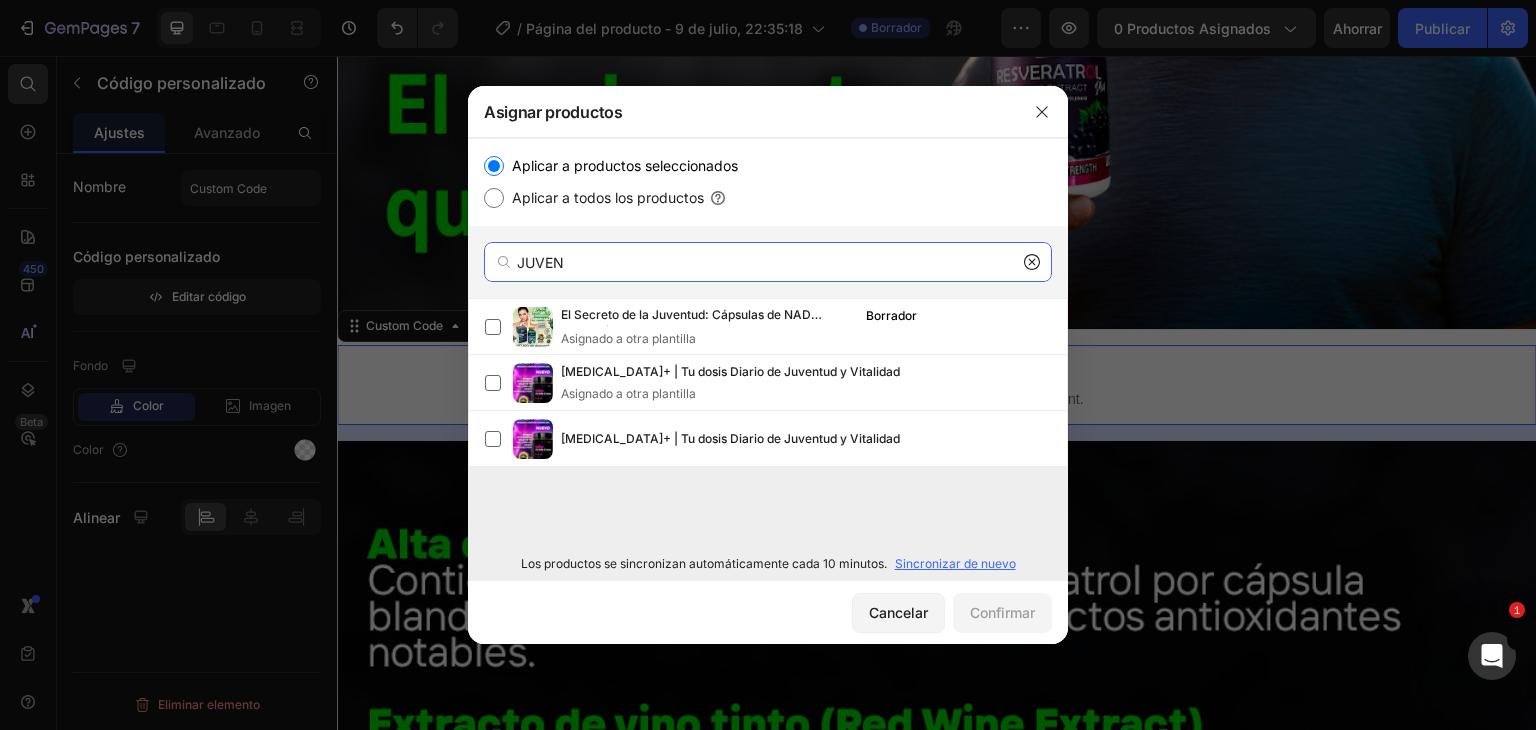 type on "JUVEN" 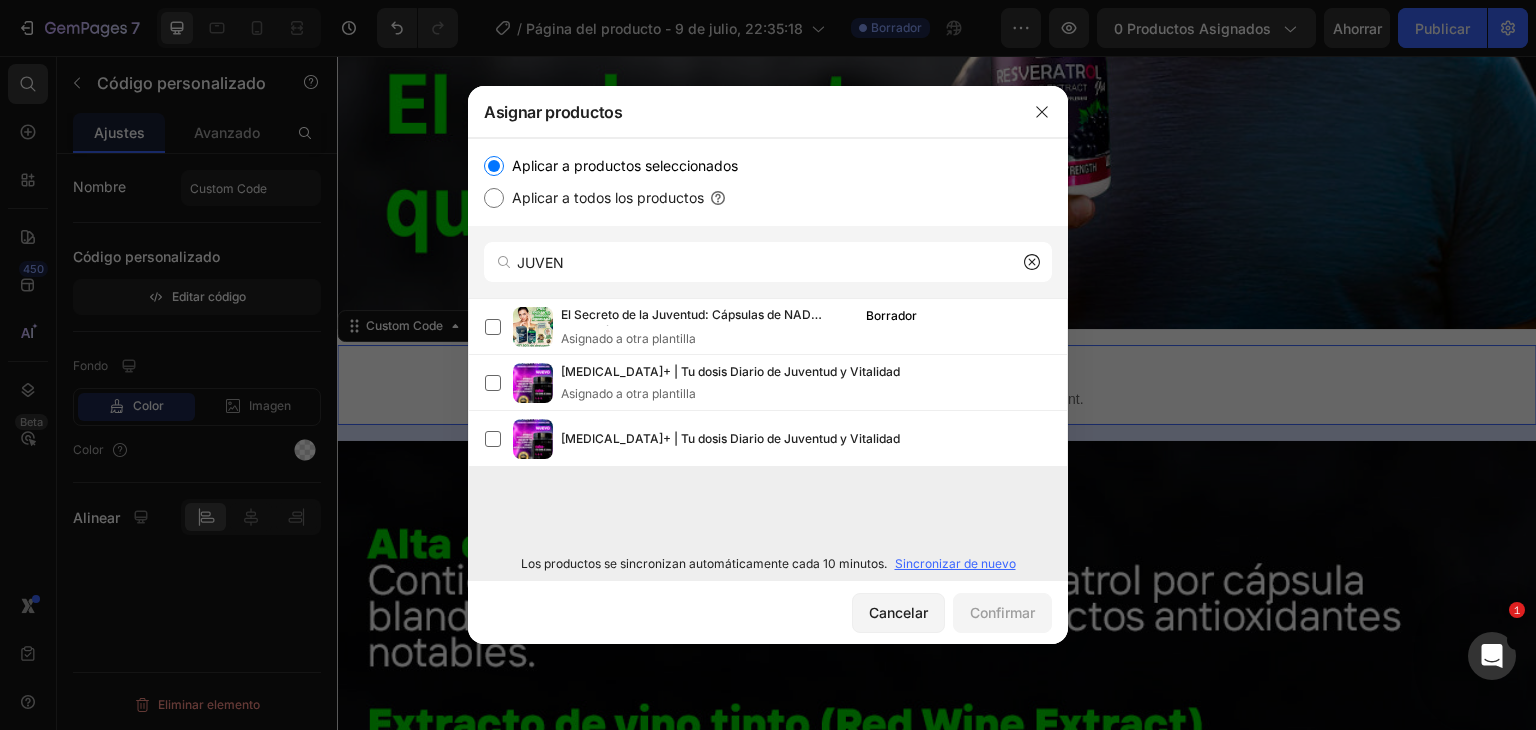 click on "Sincronizar de nuevo" at bounding box center (955, 563) 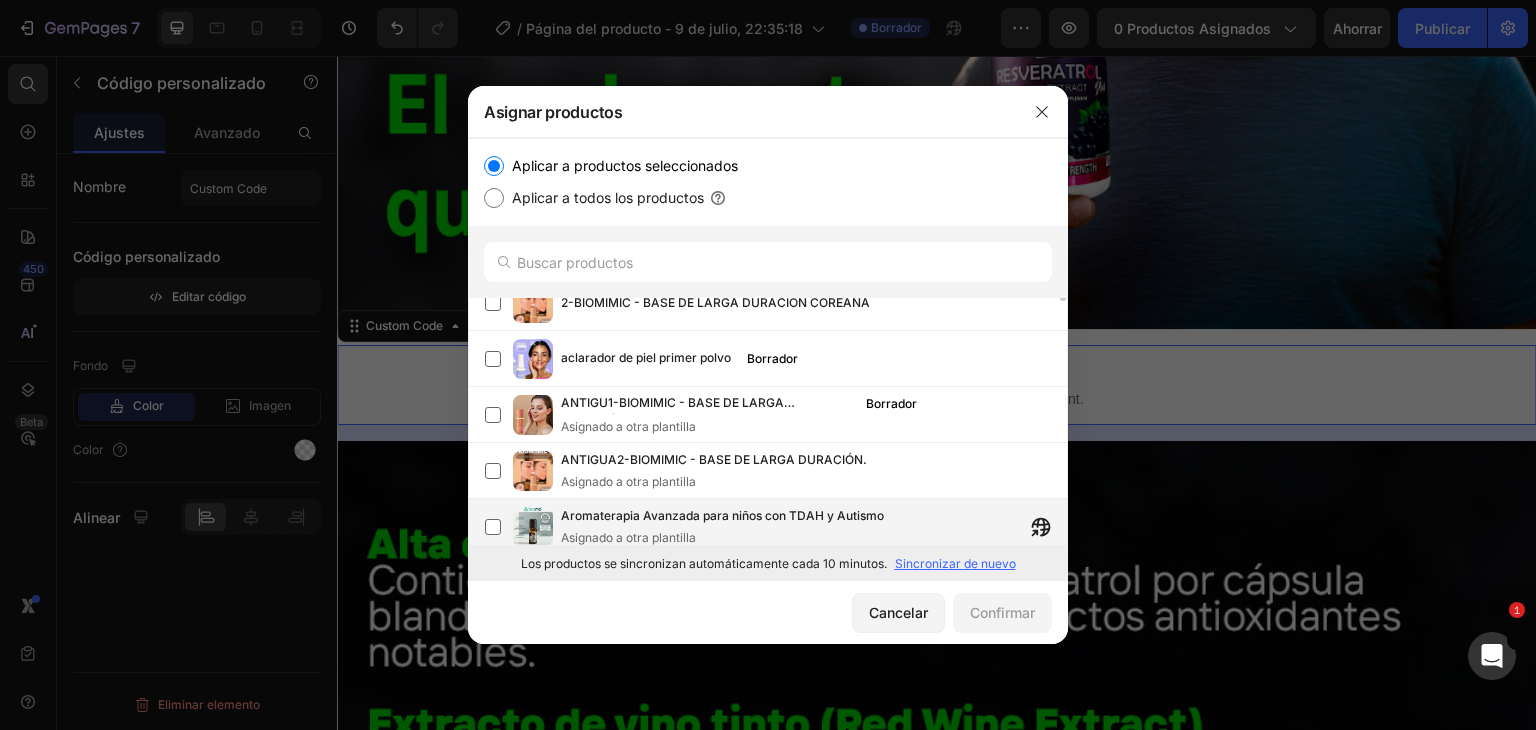scroll, scrollTop: 0, scrollLeft: 0, axis: both 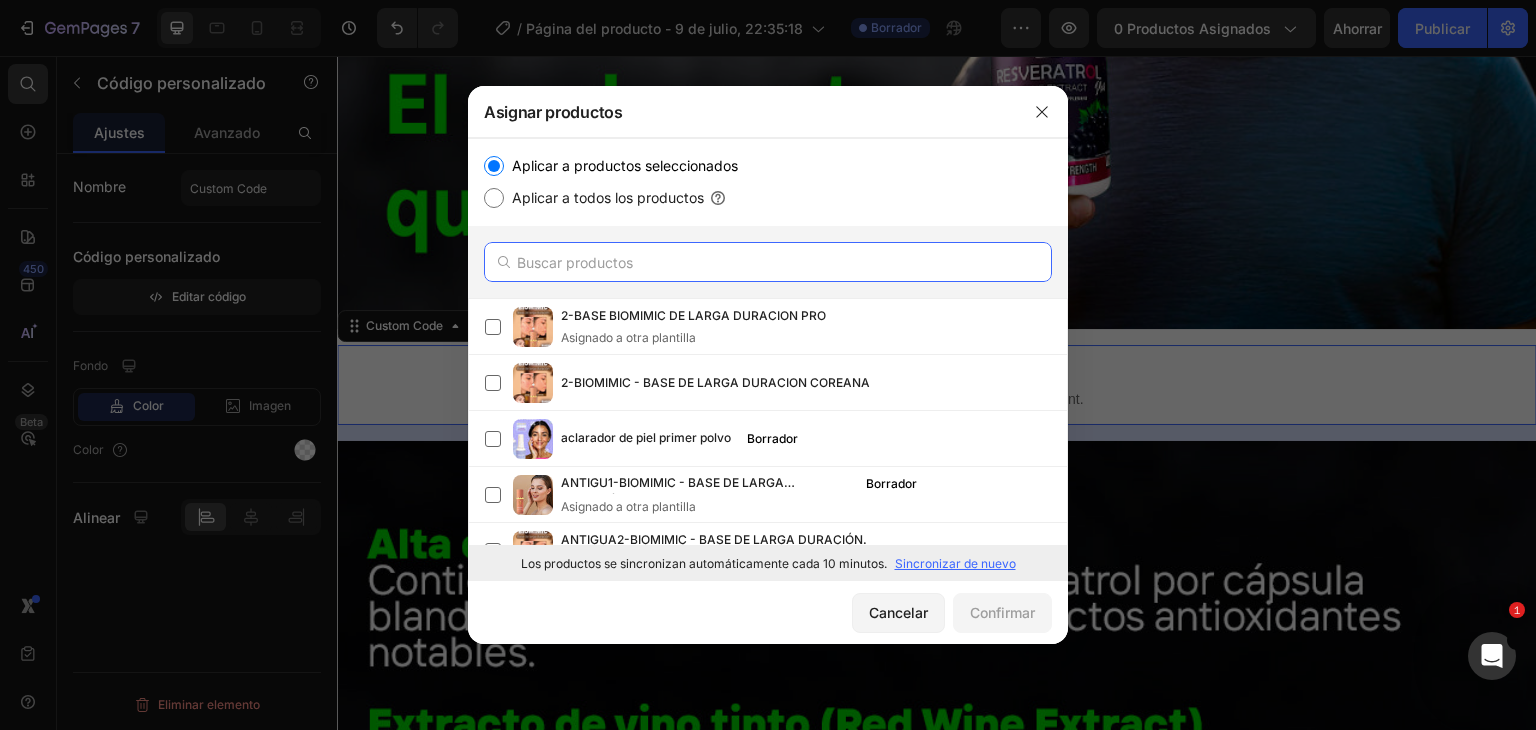 click at bounding box center (768, 262) 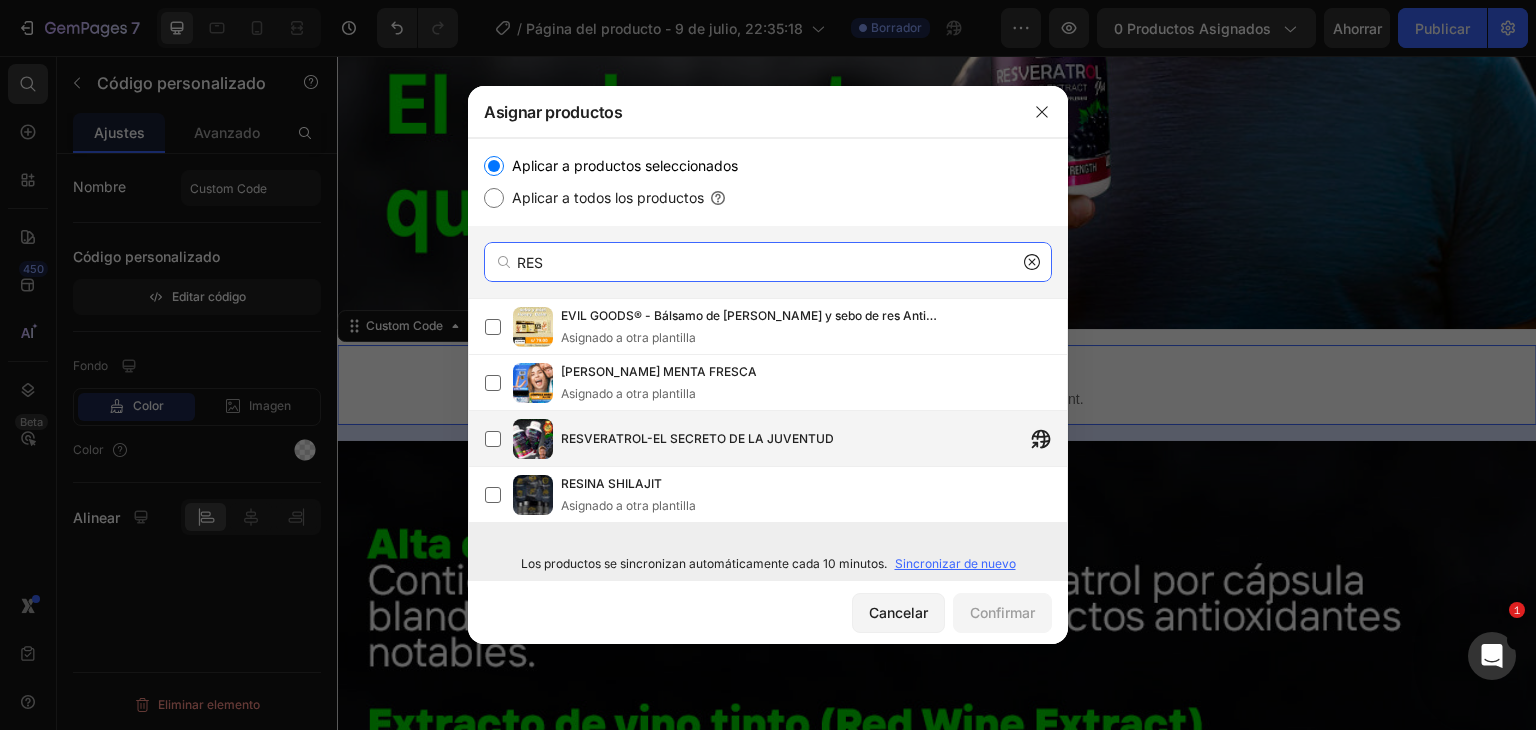 type on "RES" 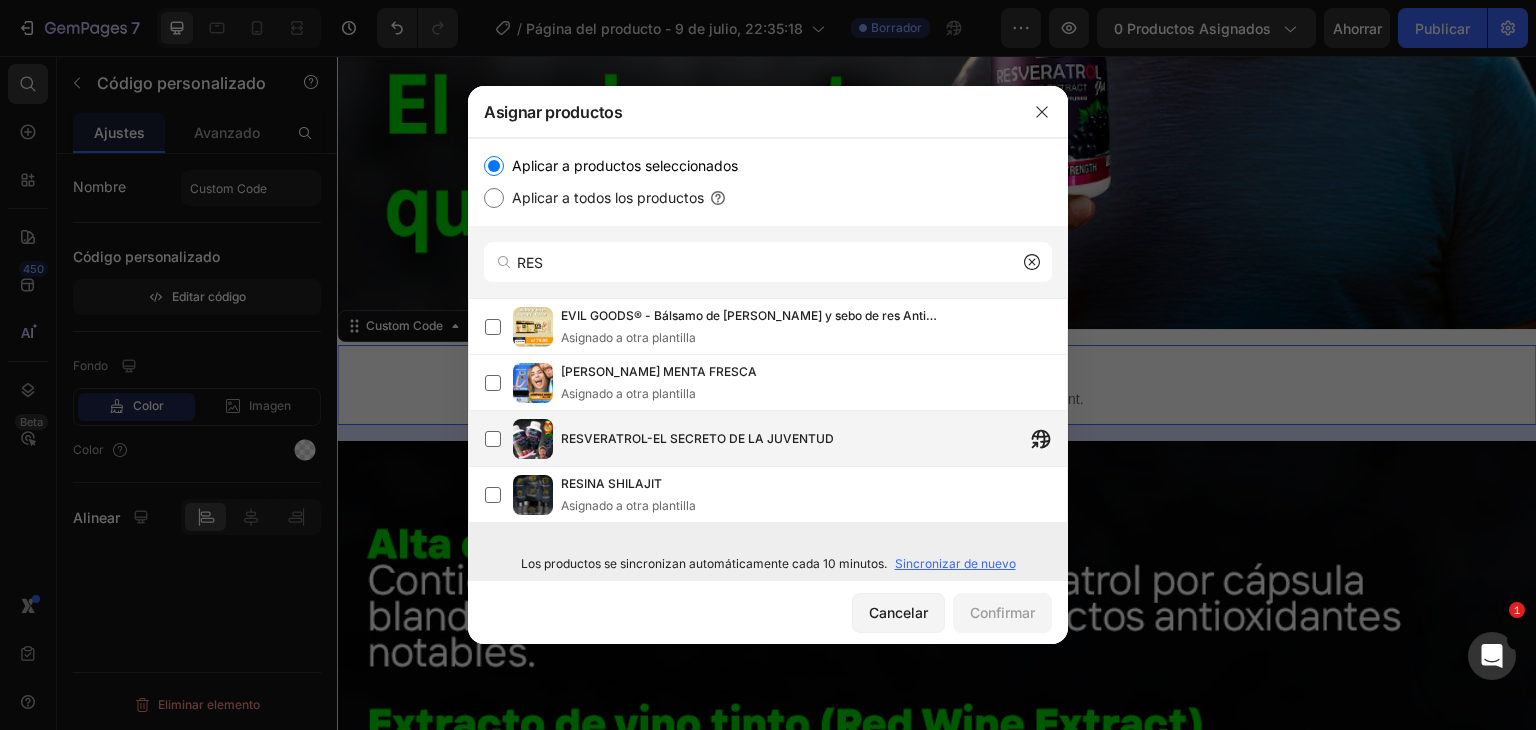 click on "RESVERATROL-EL SECRETO DE LA JUVENTUD" at bounding box center (697, 438) 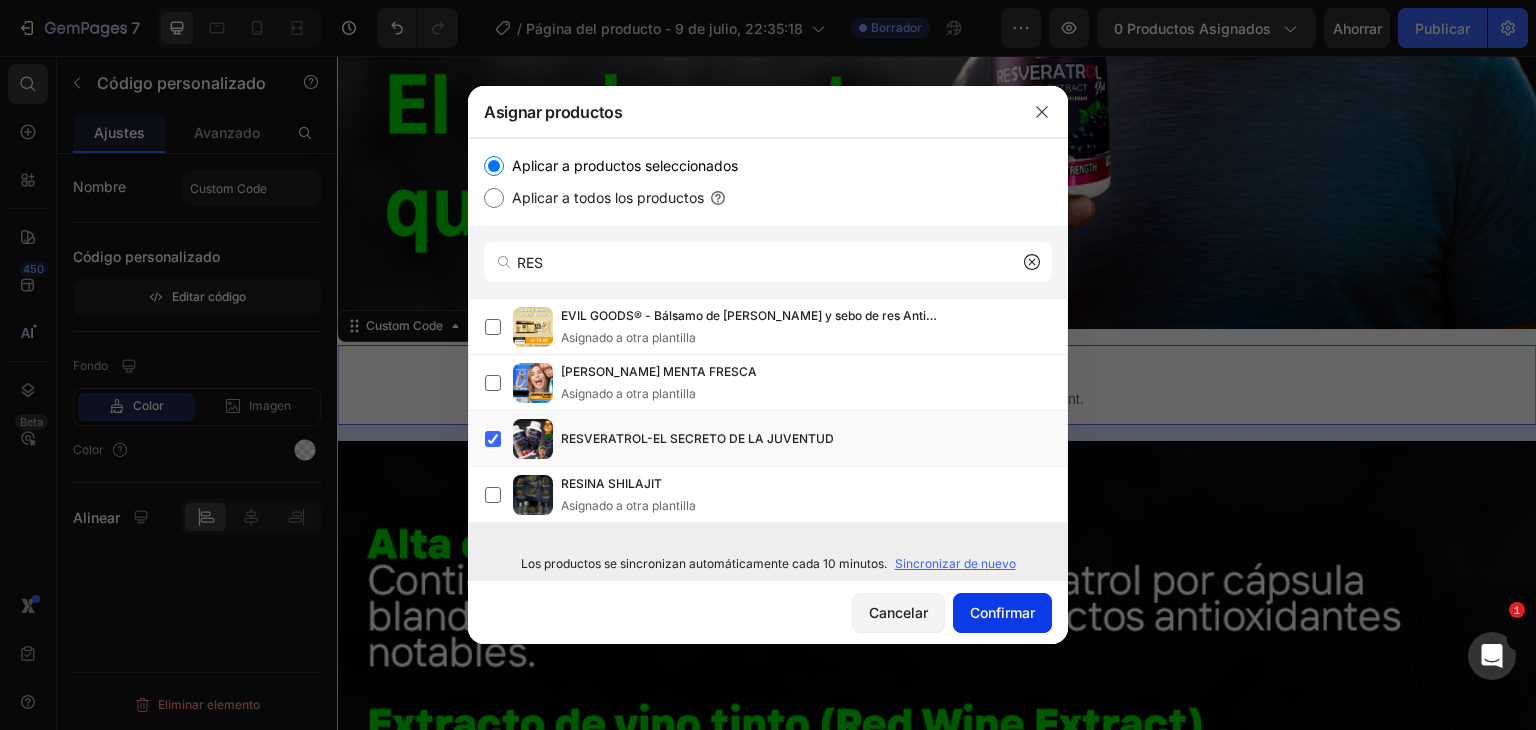 click on "Confirmar" at bounding box center [1002, 612] 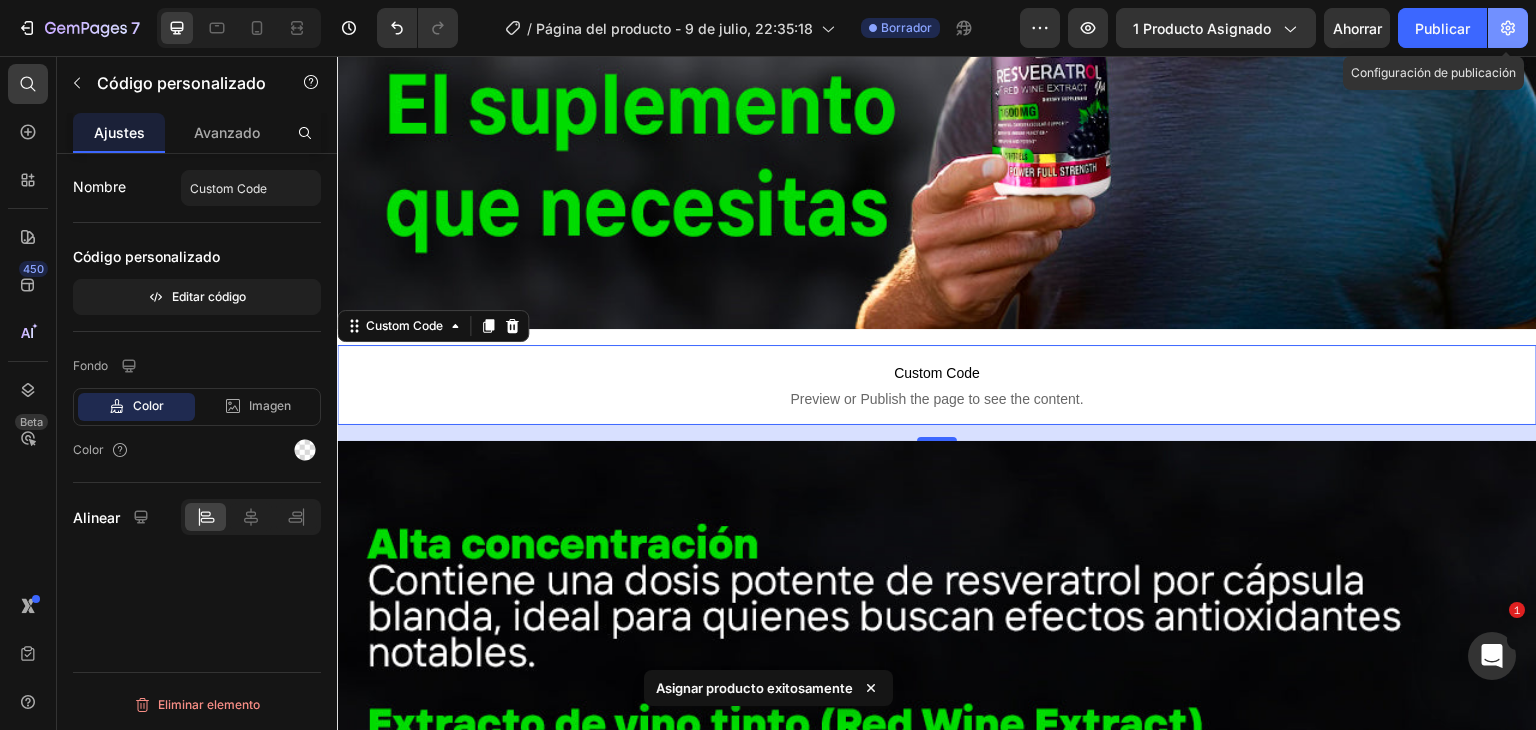 click 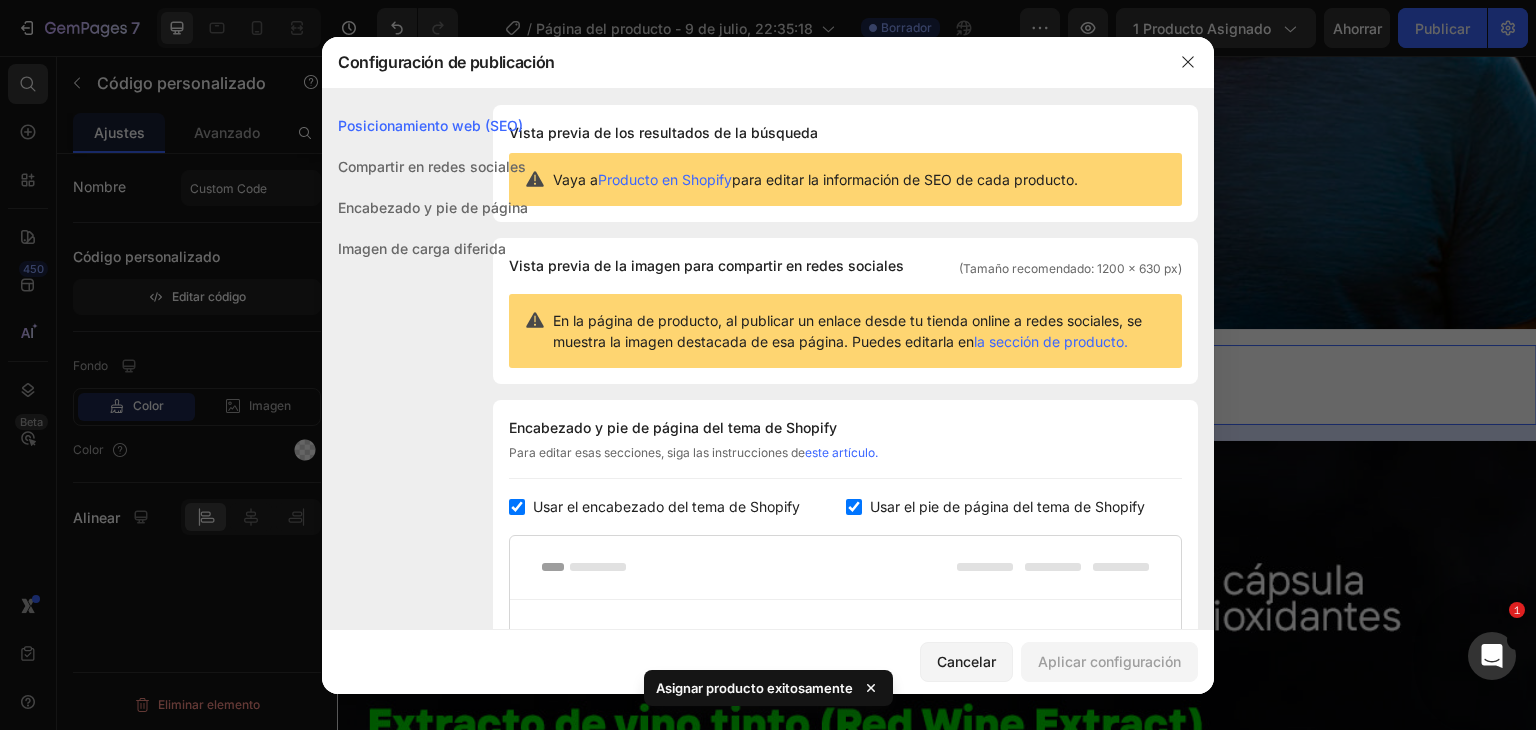 drag, startPoint x: 524, startPoint y: 509, endPoint x: 580, endPoint y: 504, distance: 56.22277 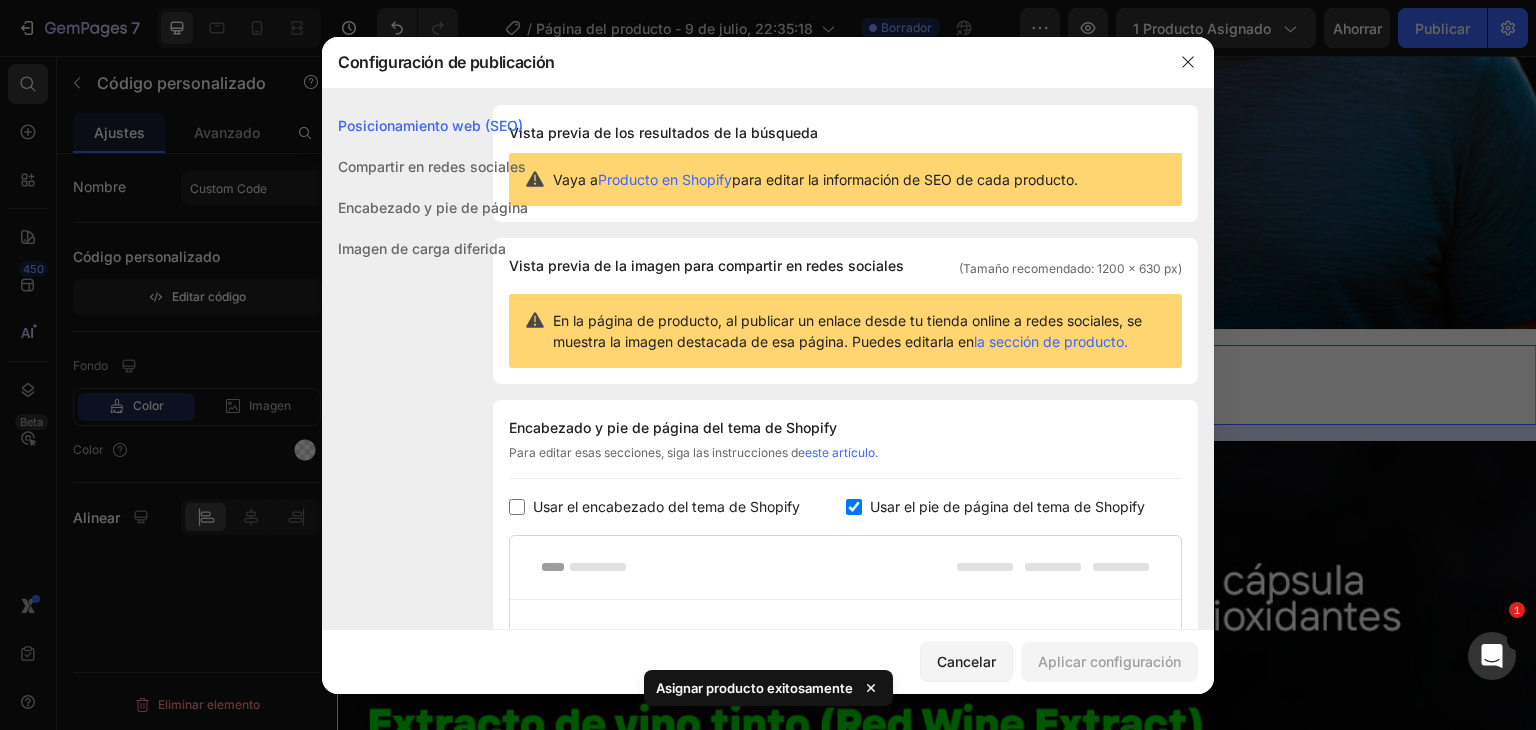 checkbox on "false" 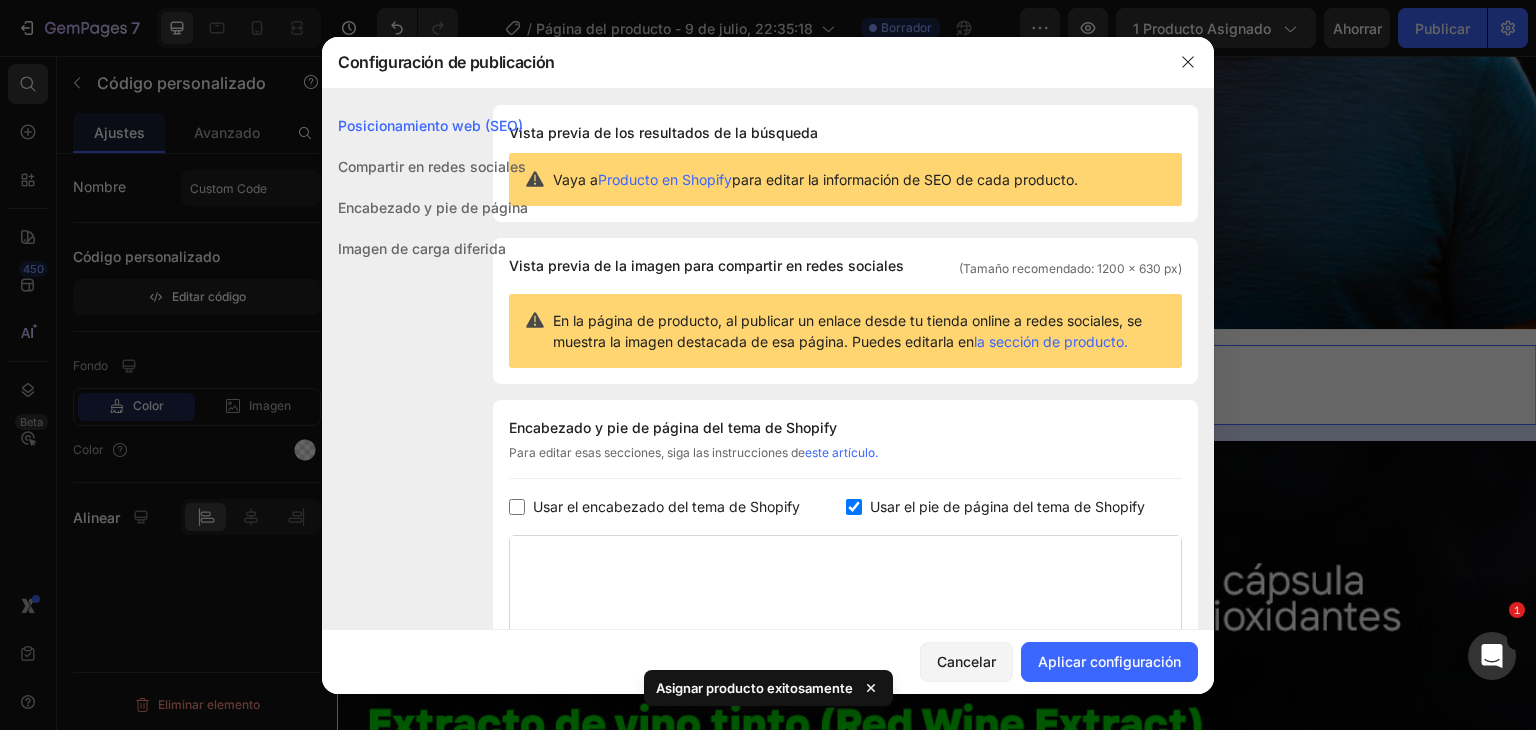 click at bounding box center (854, 507) 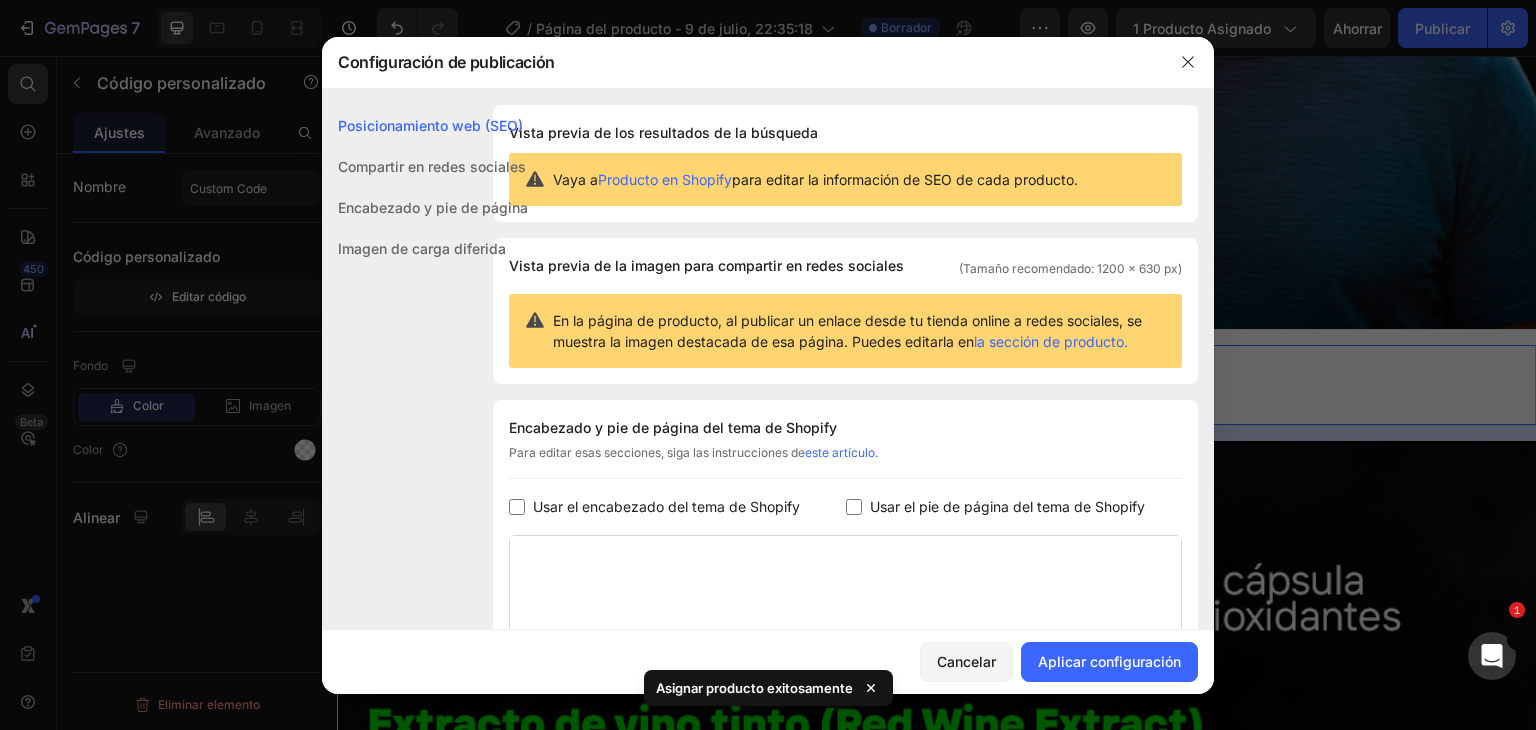 checkbox on "false" 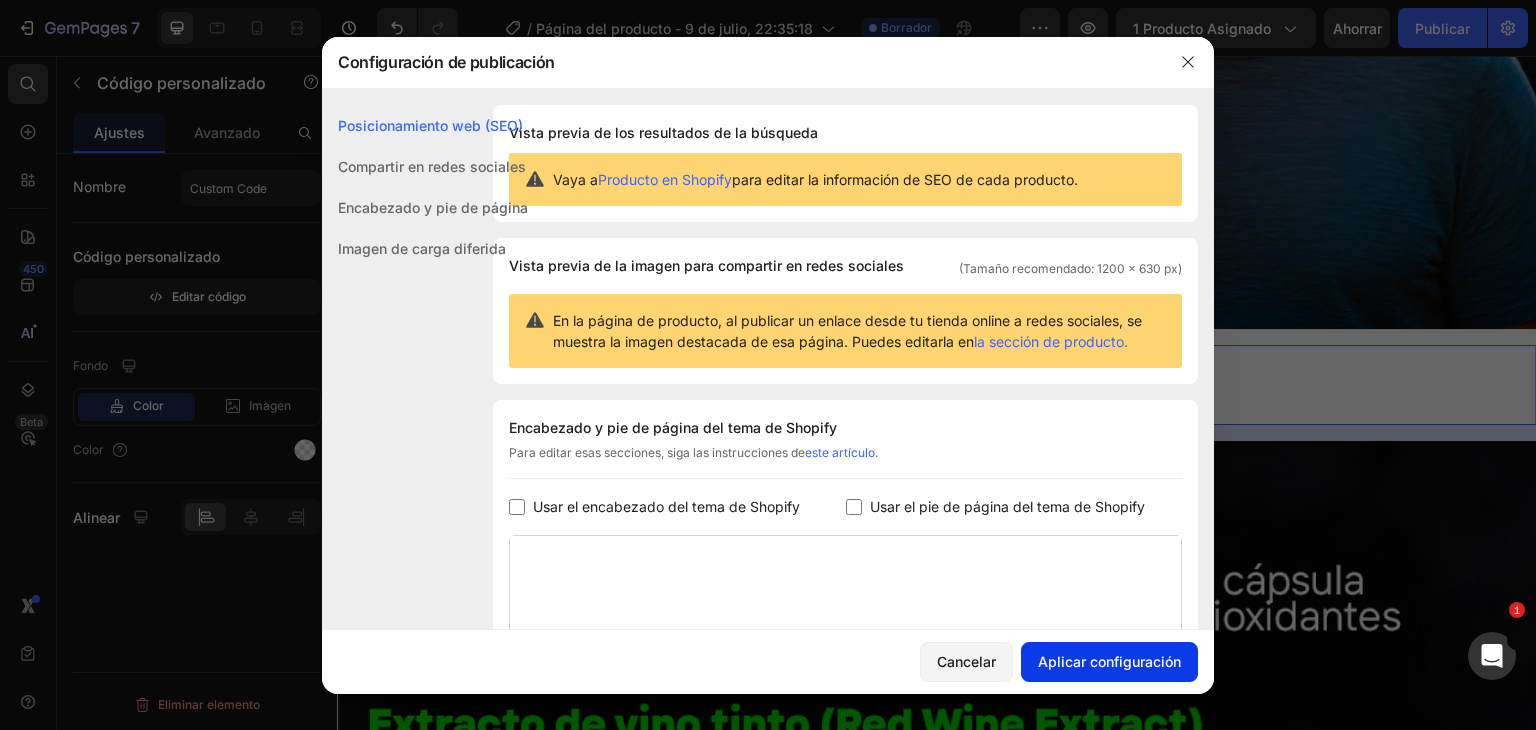click on "Aplicar configuración" at bounding box center [1109, 661] 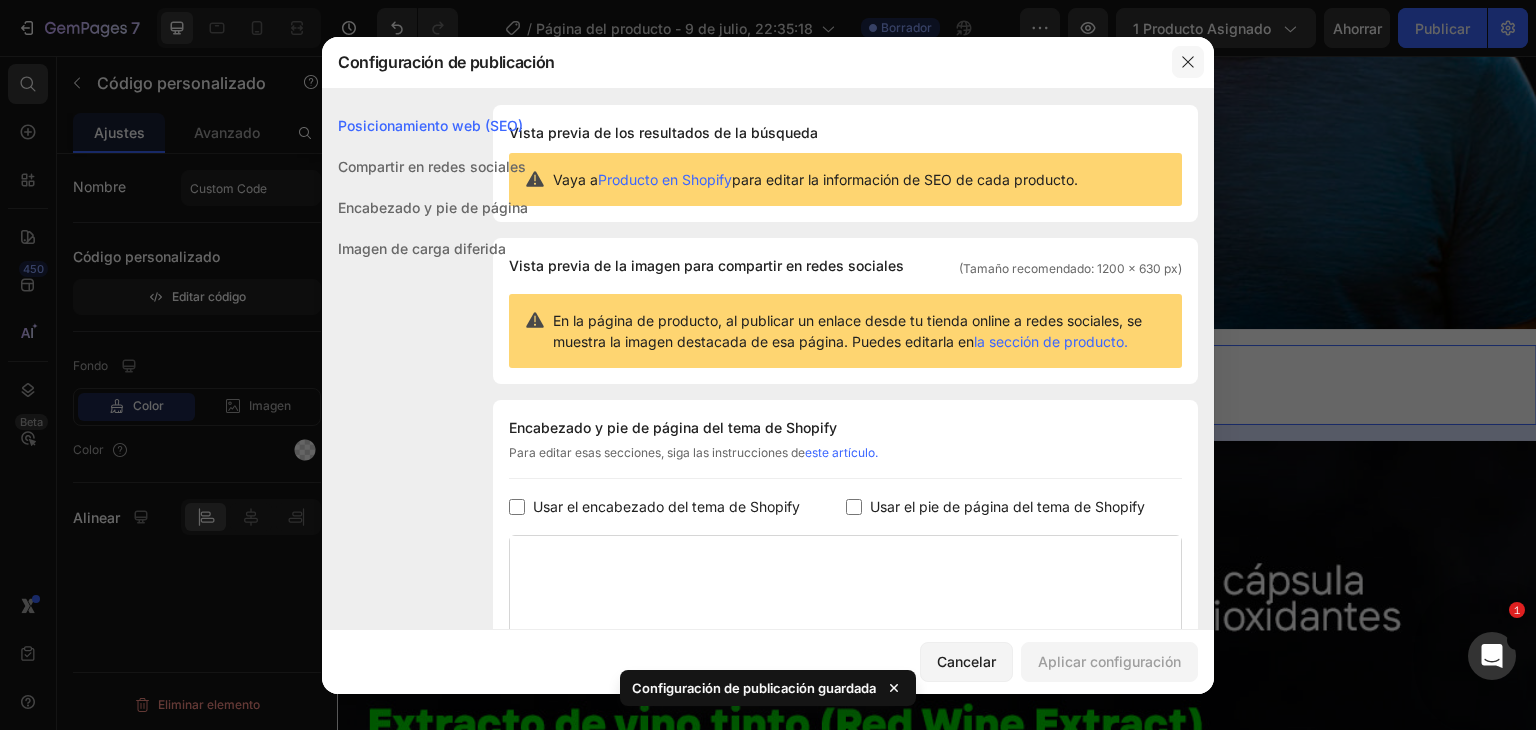 click 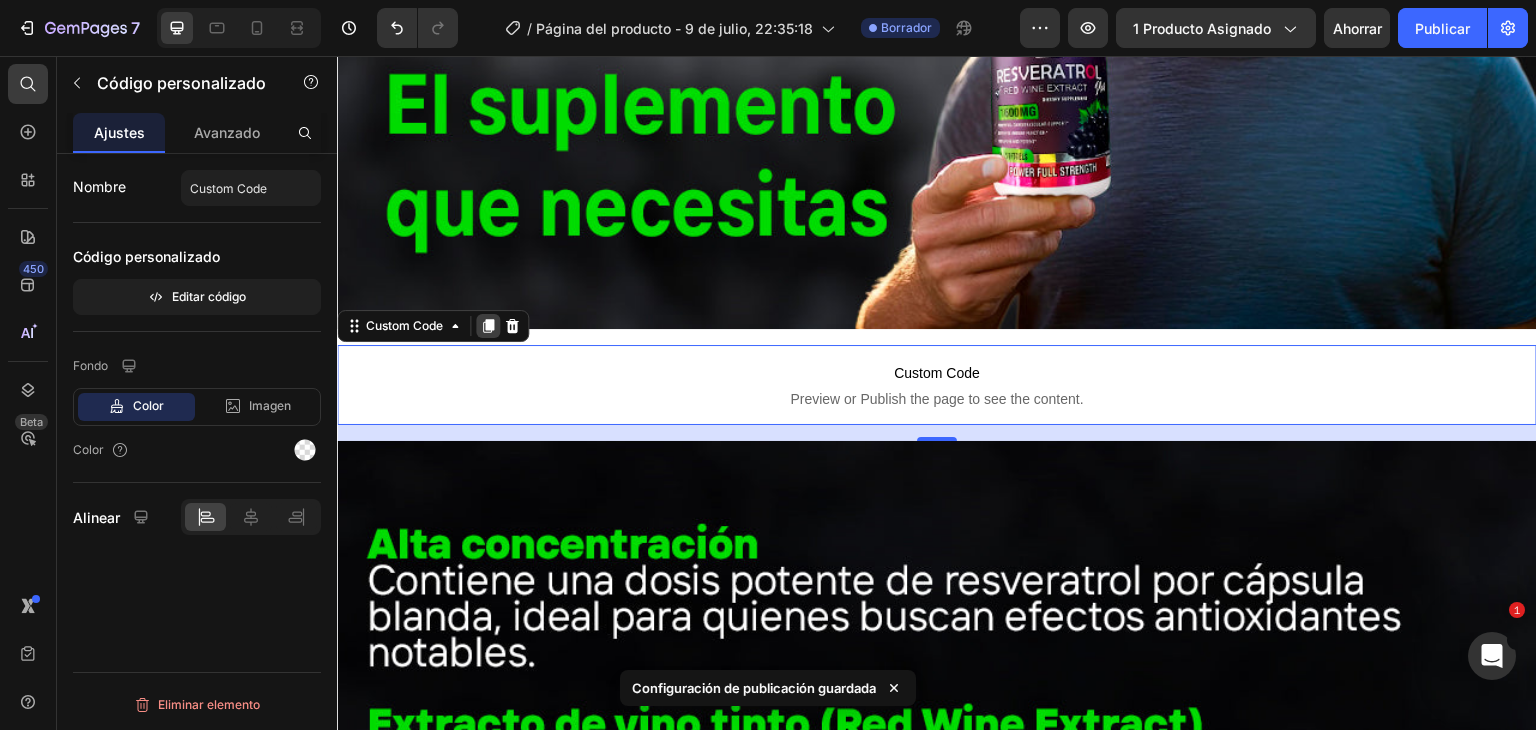 click 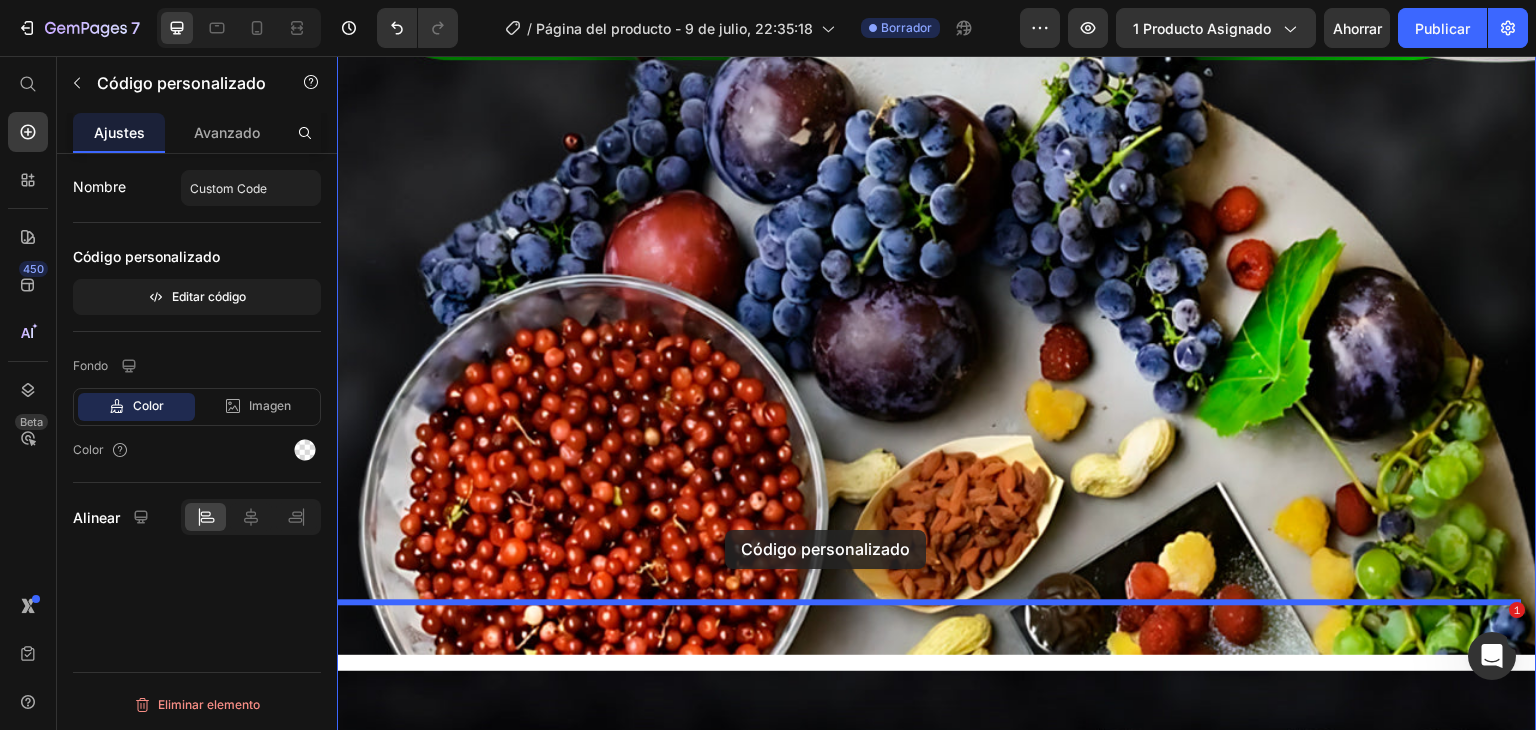 scroll, scrollTop: 5242, scrollLeft: 0, axis: vertical 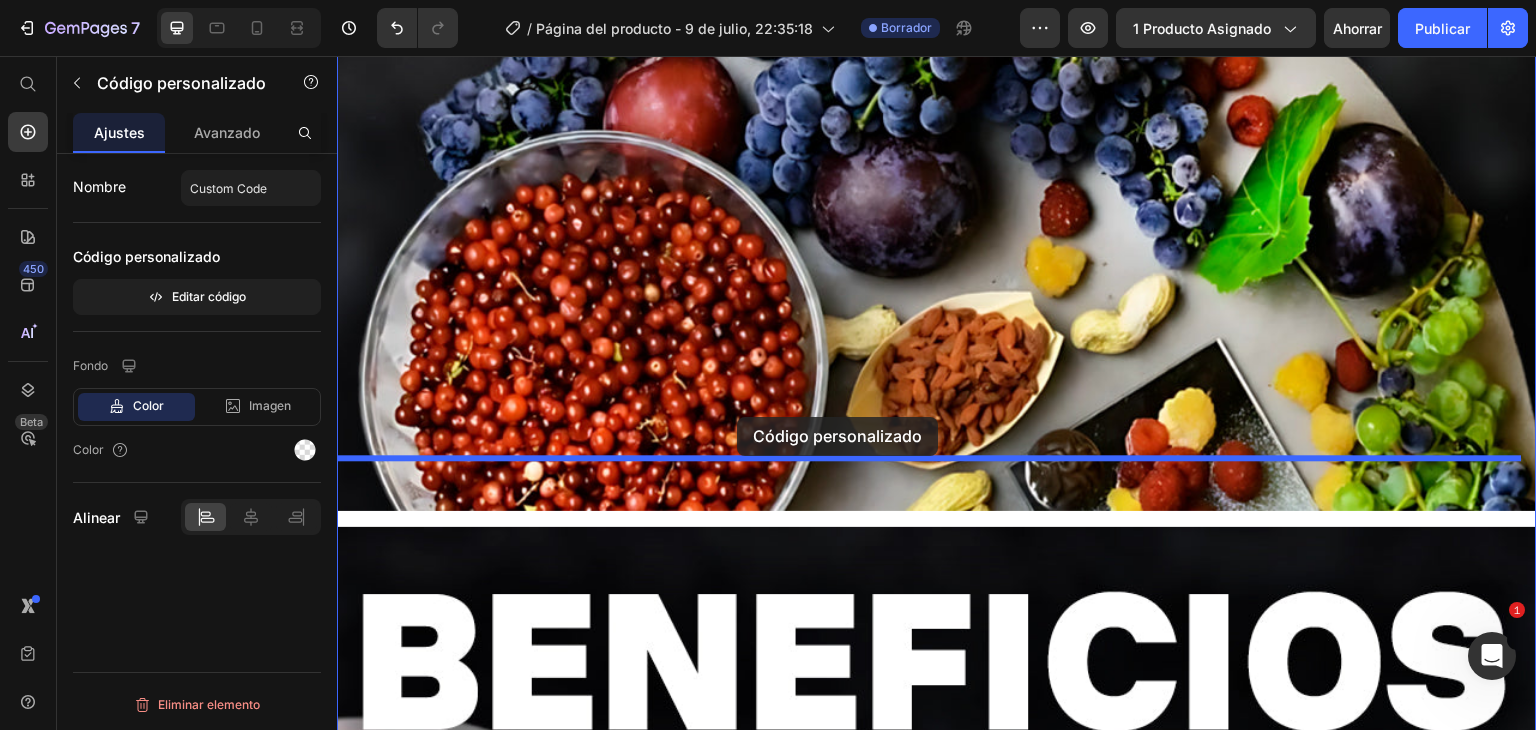 drag, startPoint x: 677, startPoint y: 462, endPoint x: 737, endPoint y: 406, distance: 82.073135 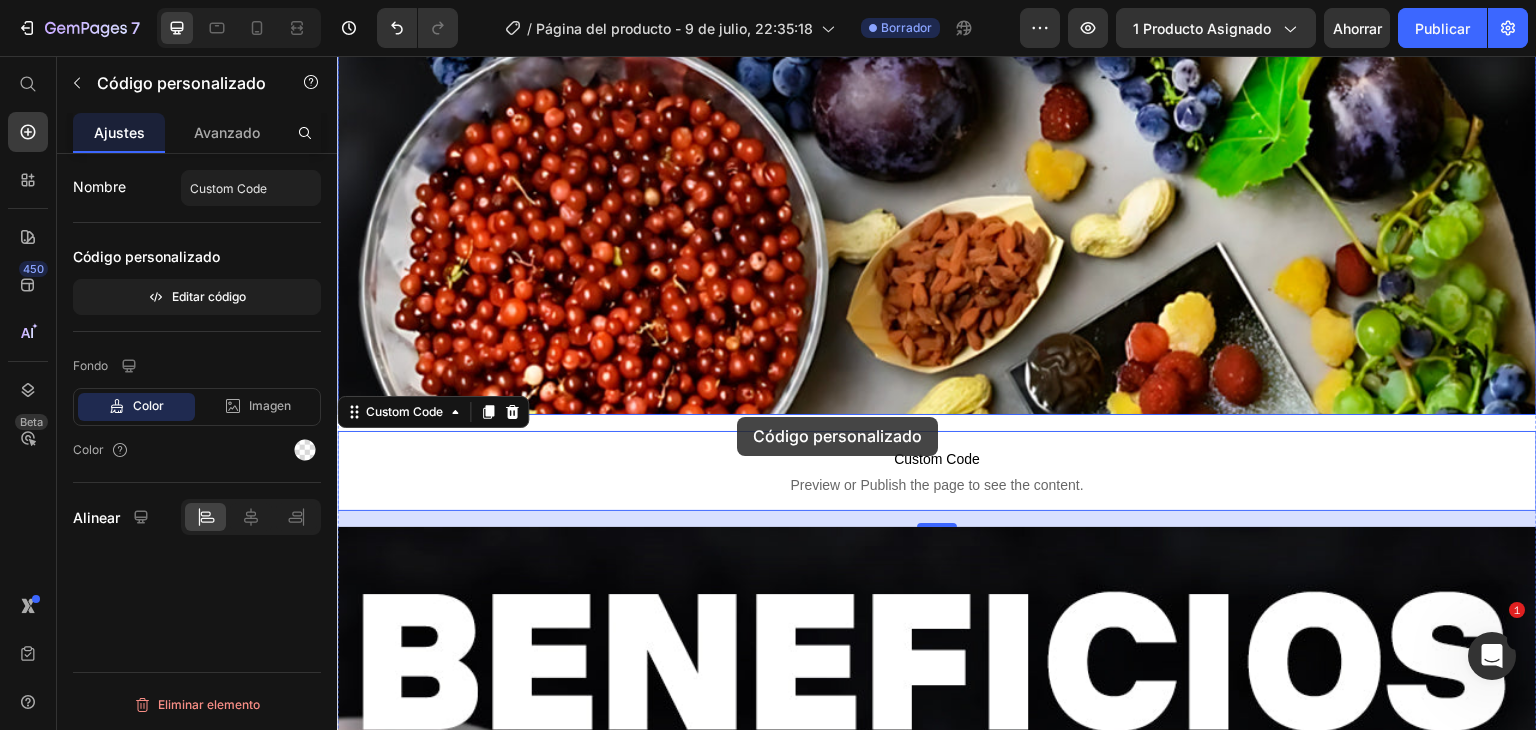 scroll, scrollTop: 5146, scrollLeft: 0, axis: vertical 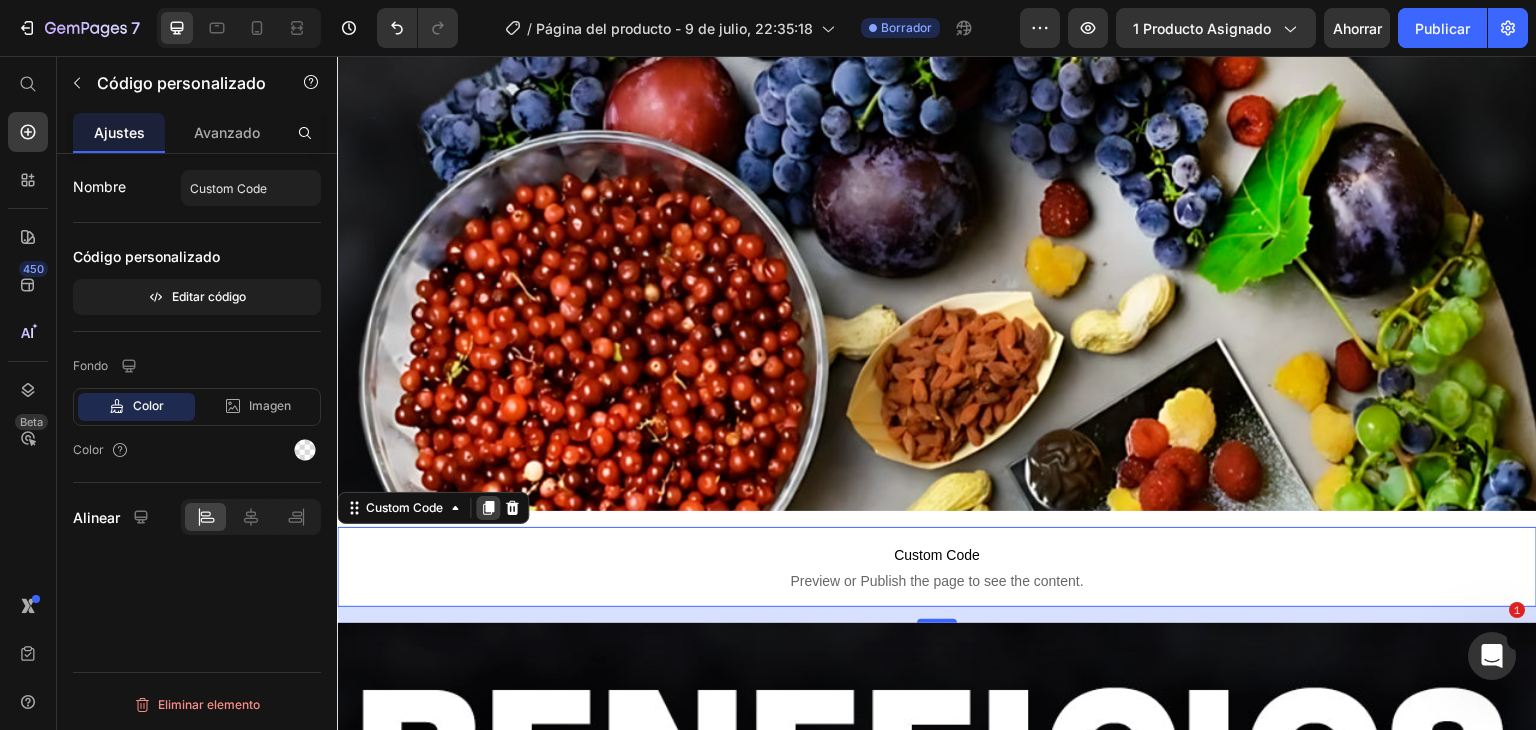 click 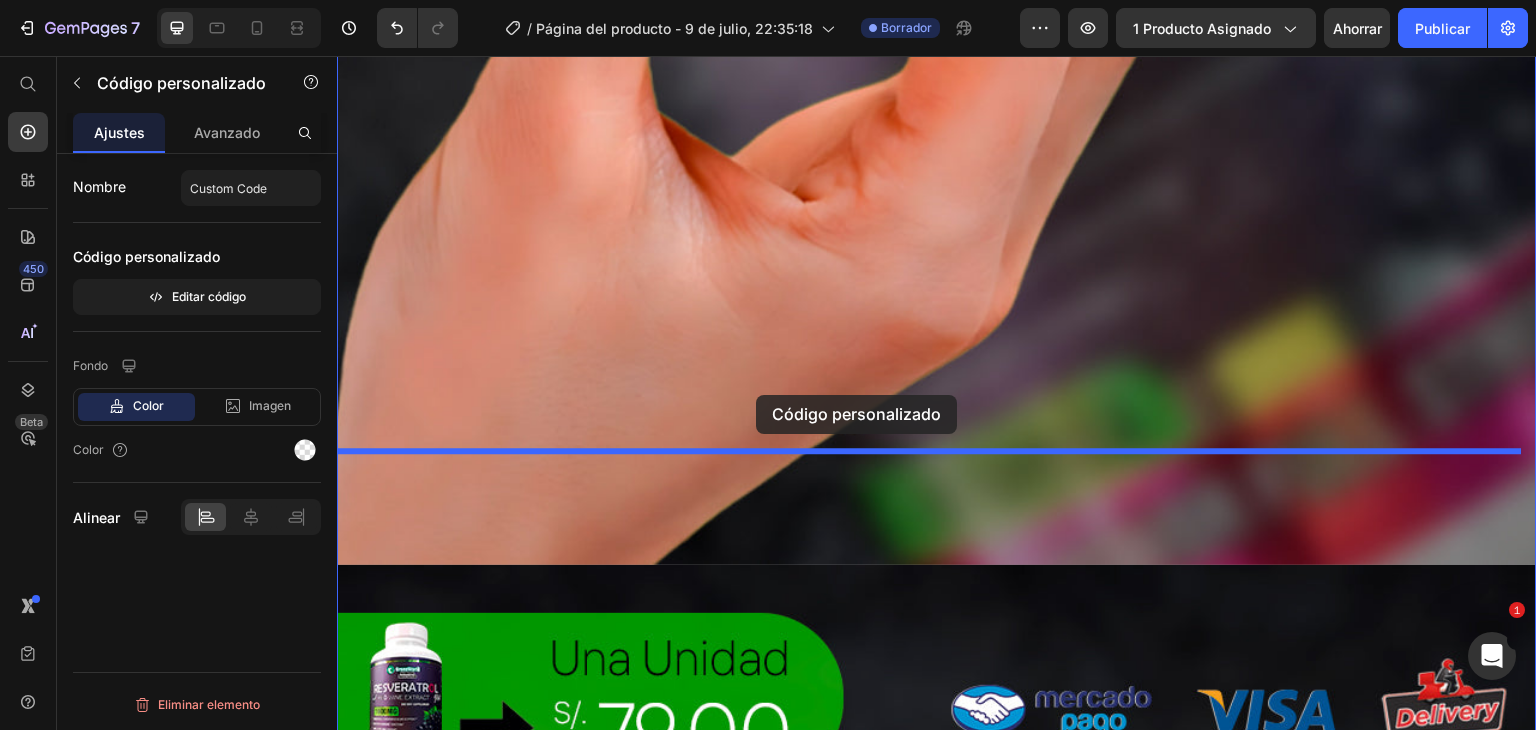drag, startPoint x: 651, startPoint y: 595, endPoint x: 756, endPoint y: 395, distance: 225.88715 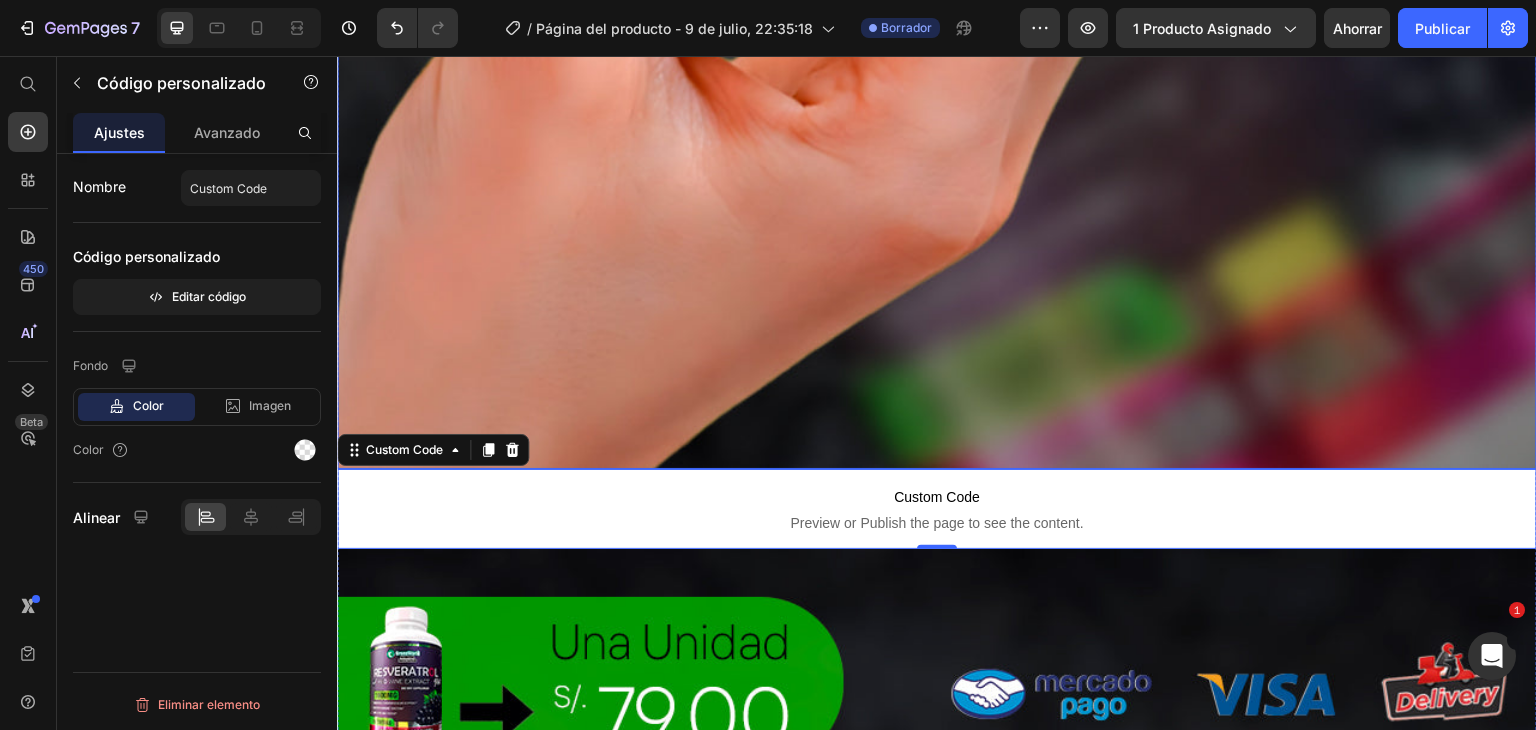 scroll, scrollTop: 8820, scrollLeft: 0, axis: vertical 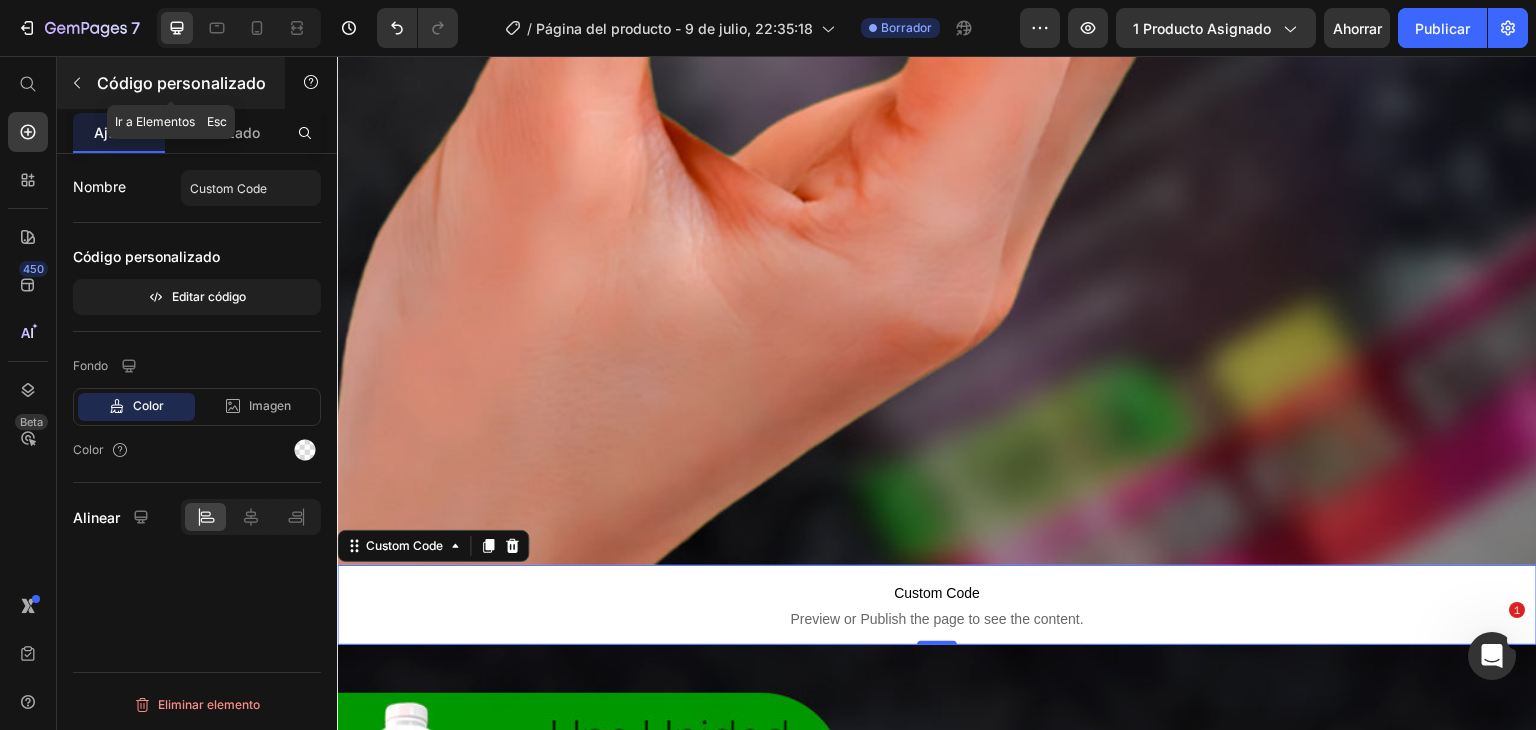click 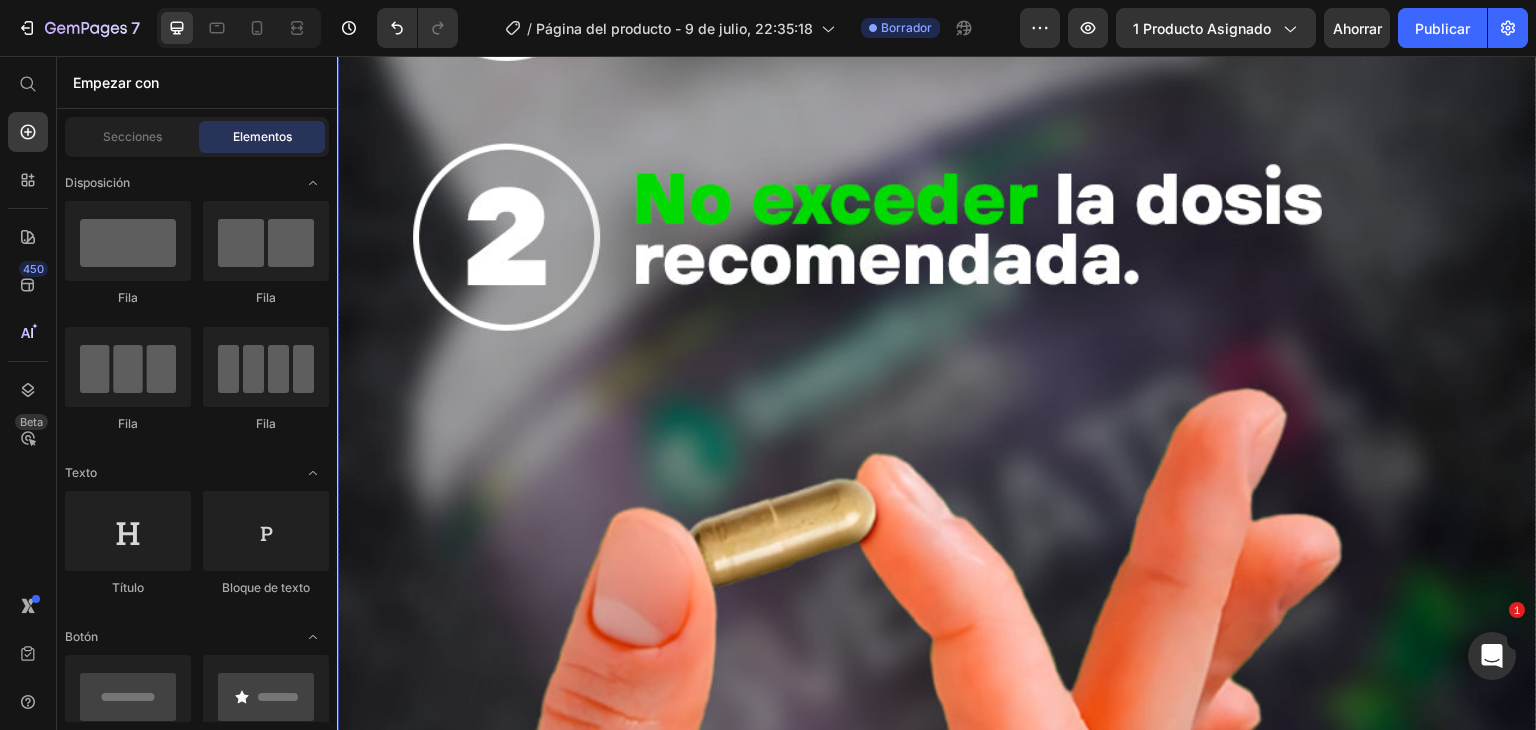 scroll, scrollTop: 7420, scrollLeft: 0, axis: vertical 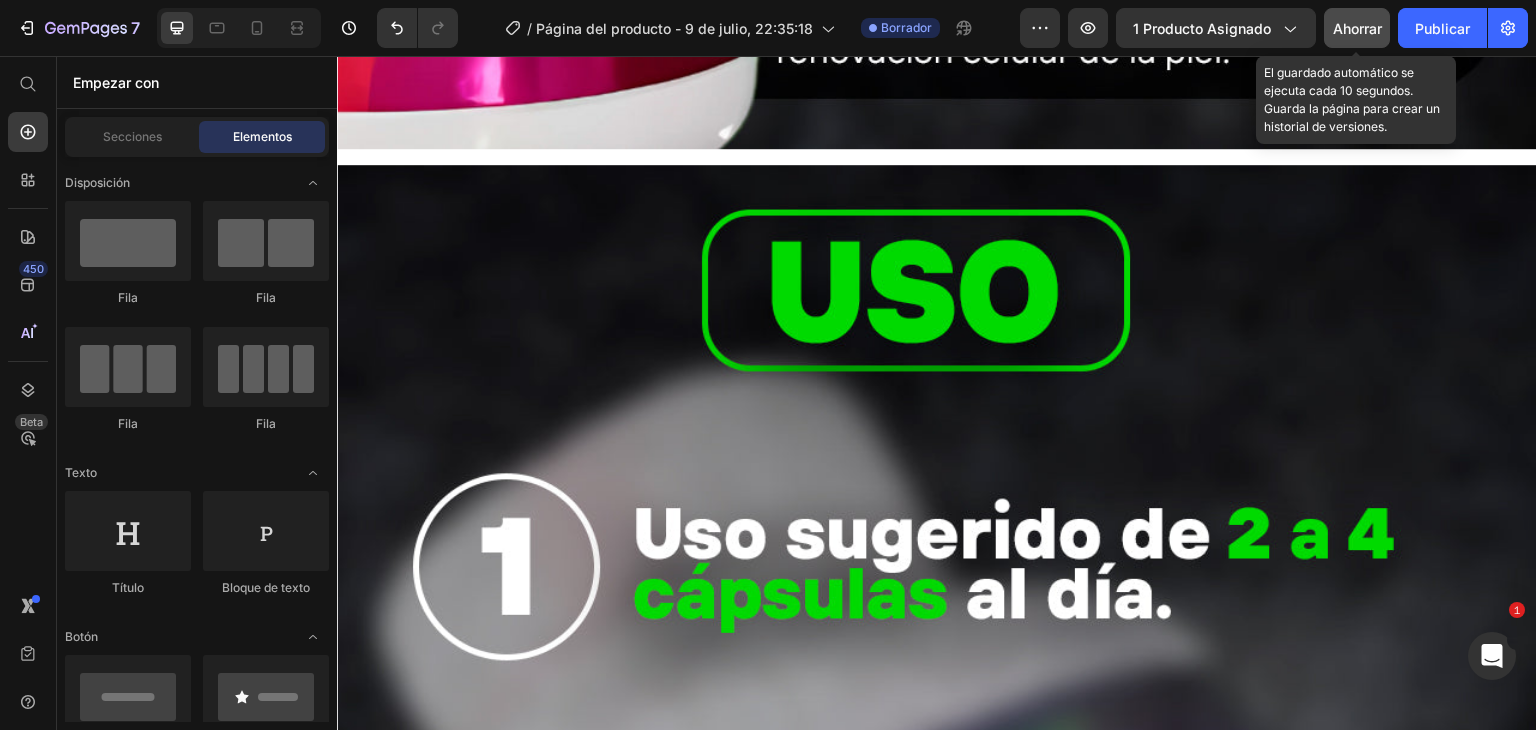 click on "Ahorrar" at bounding box center [1357, 28] 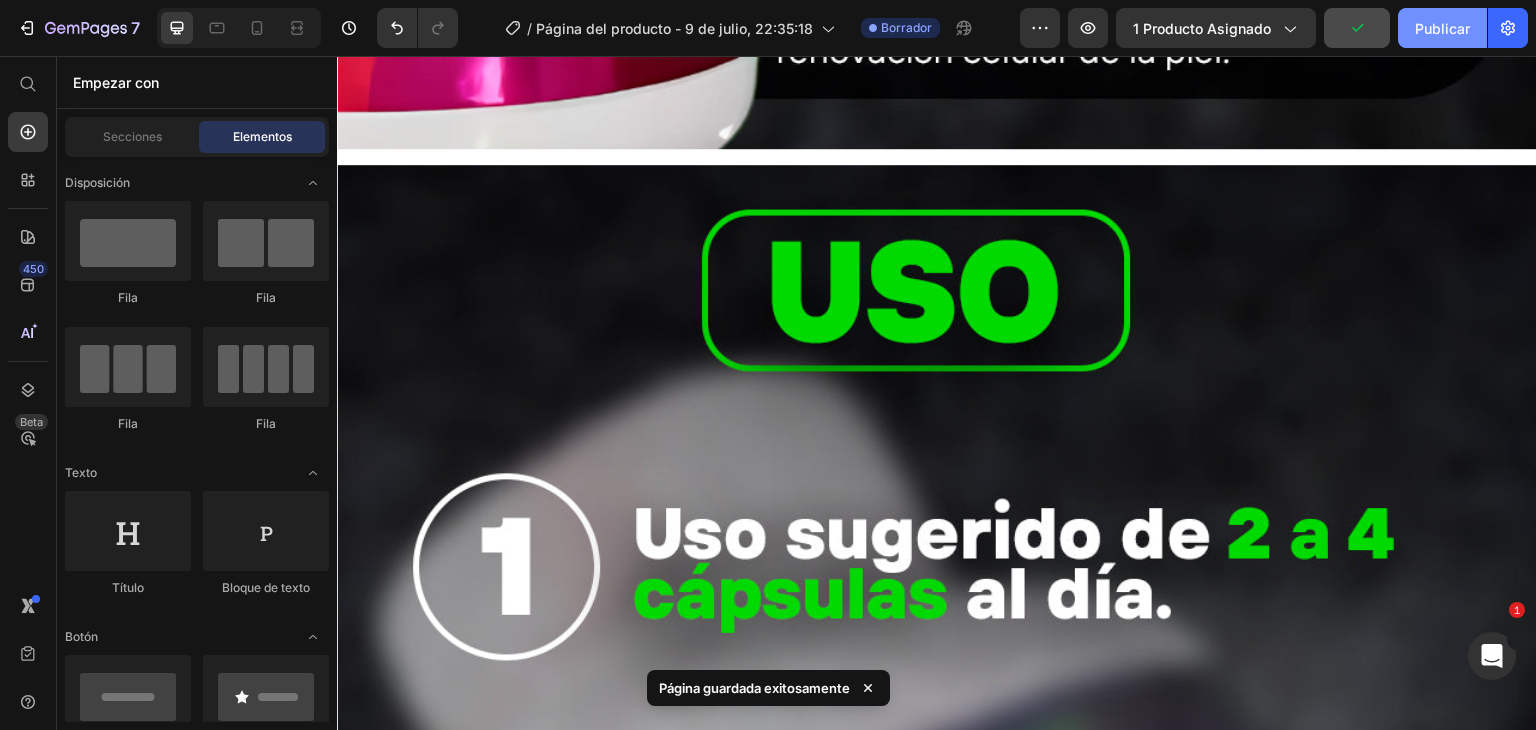 click on "Publicar" at bounding box center (1442, 28) 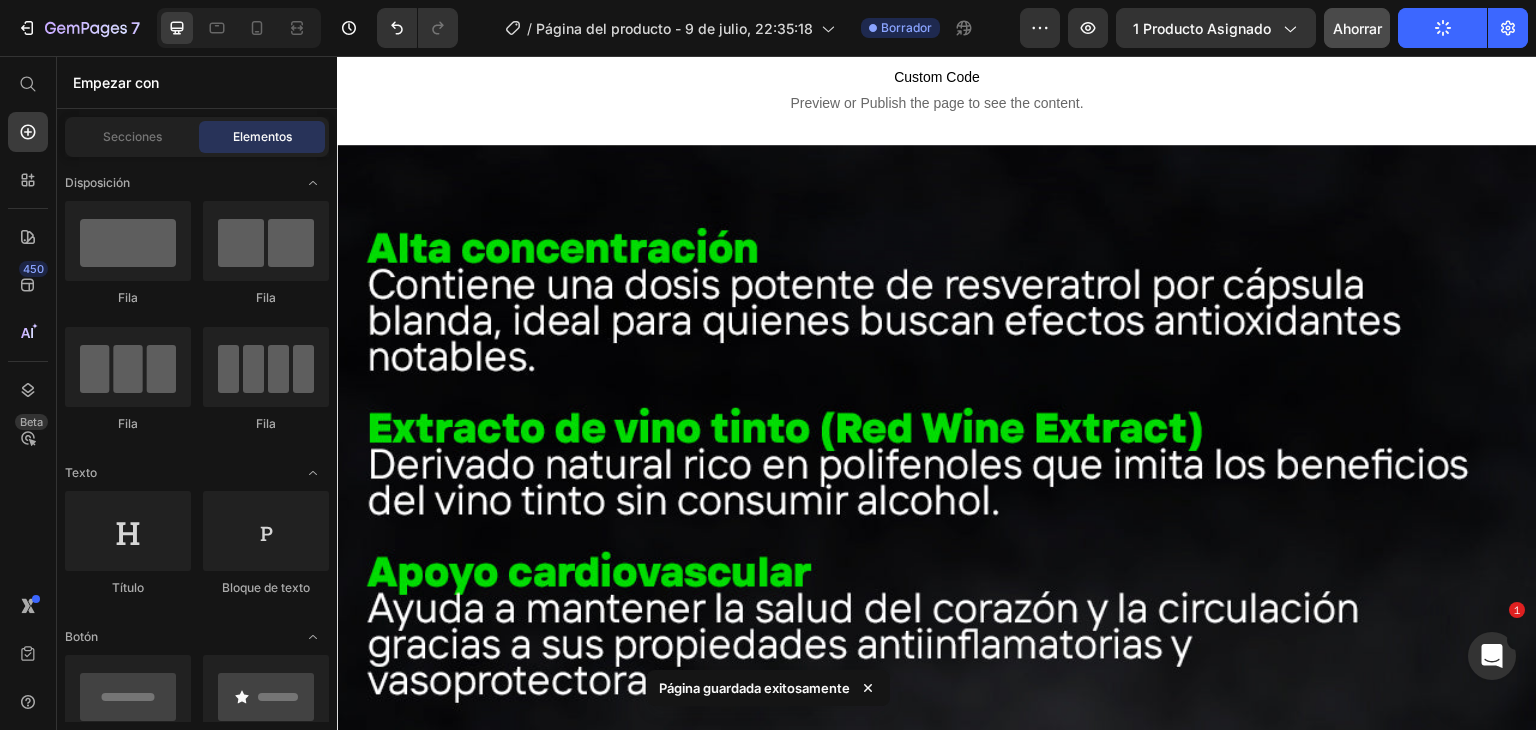 scroll, scrollTop: 0, scrollLeft: 0, axis: both 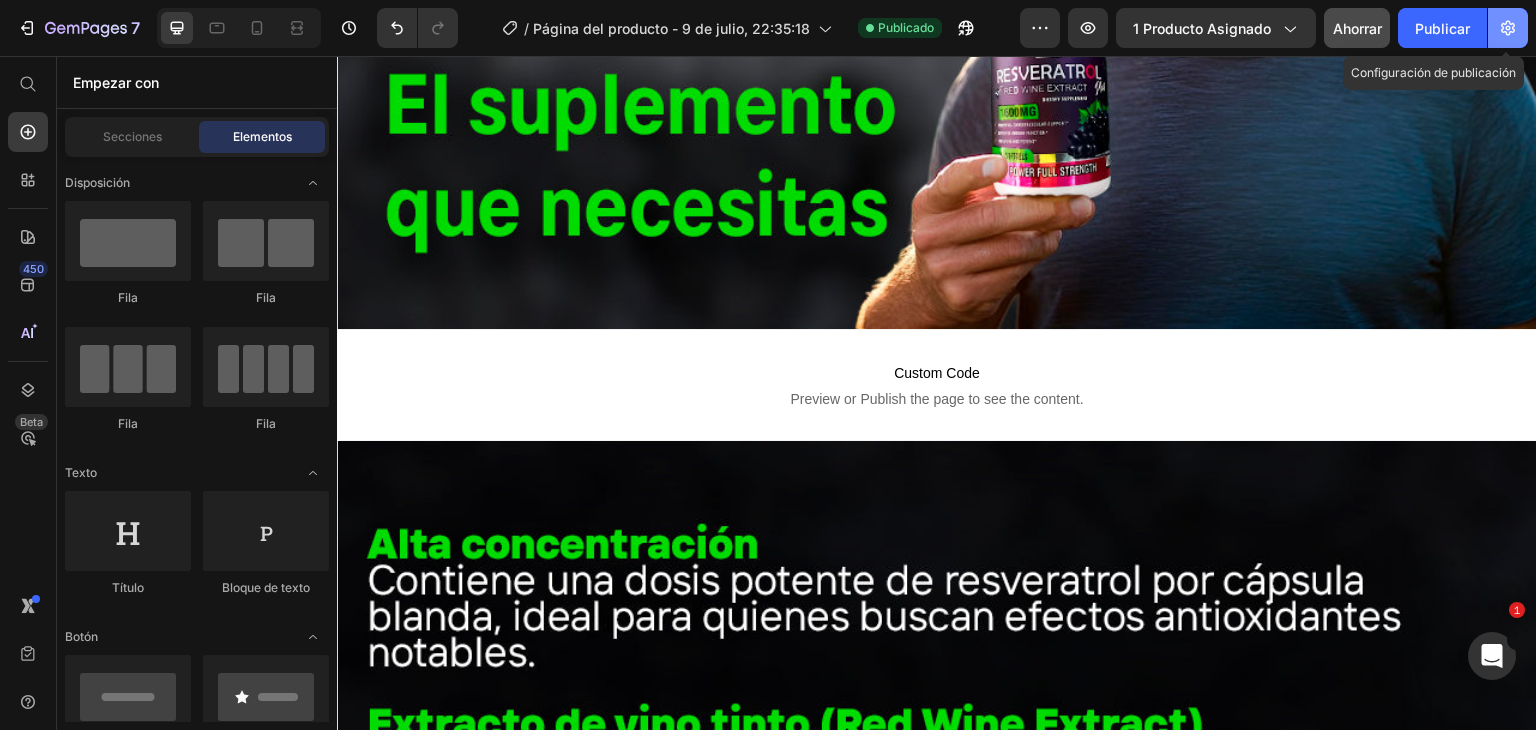 click 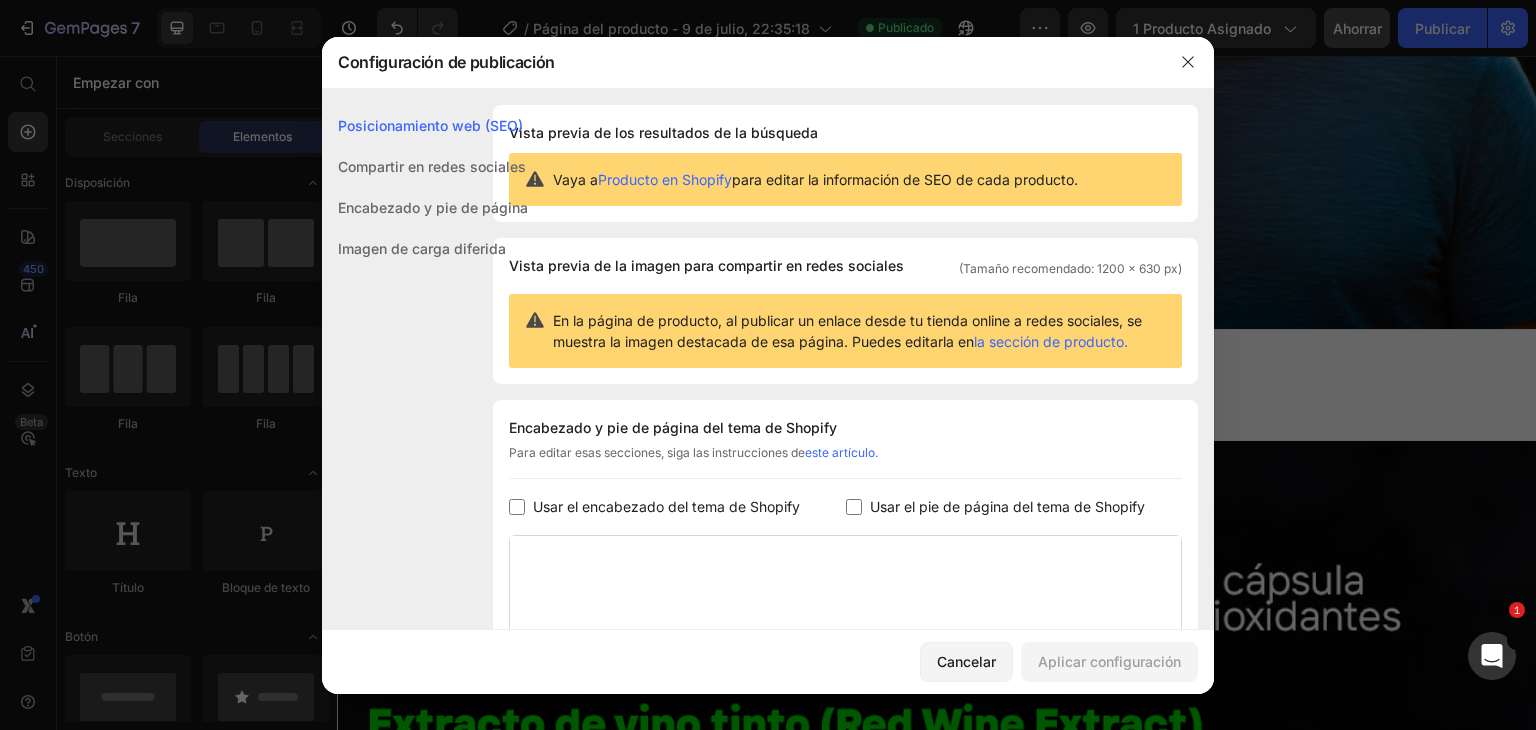 click on "Usar el encabezado del tema de Shopify" at bounding box center [662, 507] 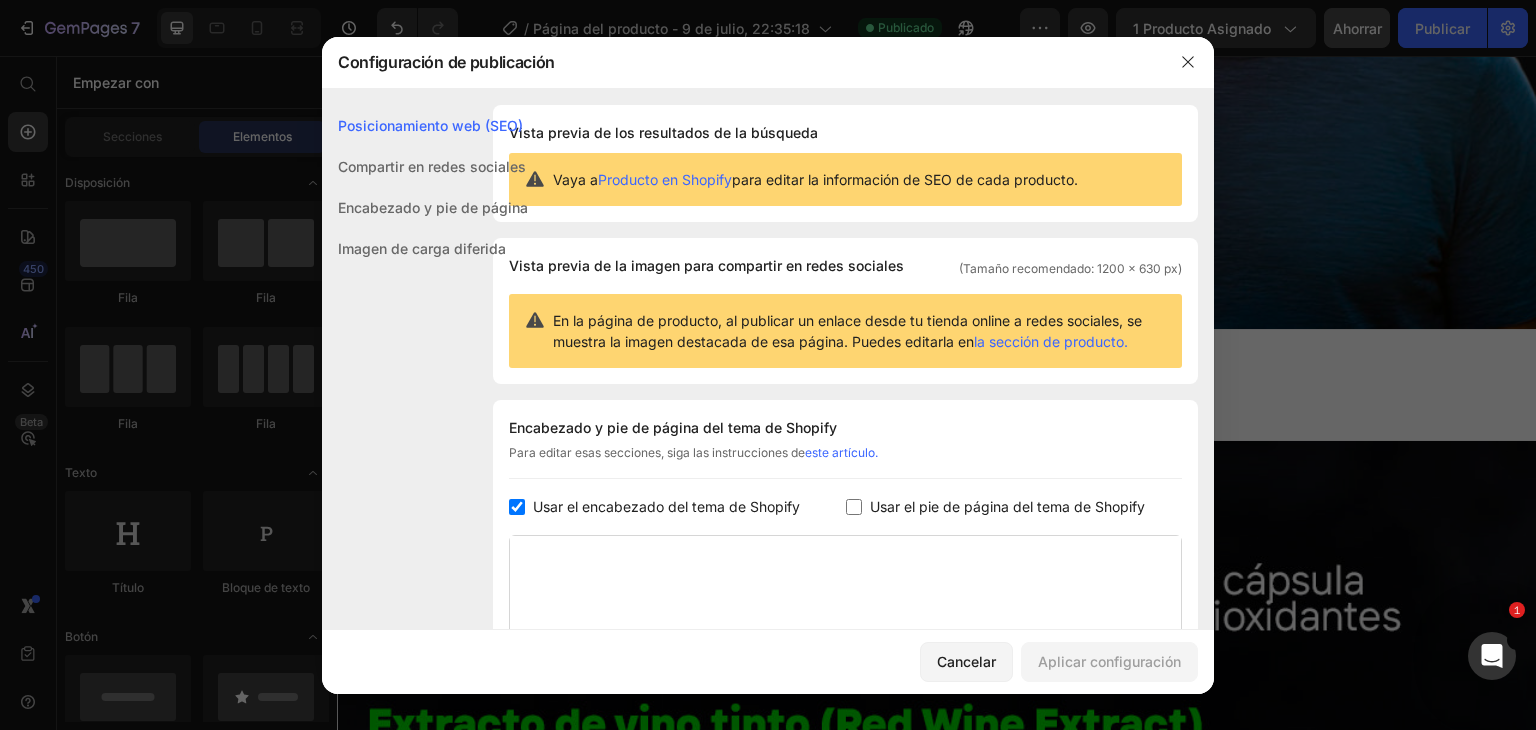 checkbox on "true" 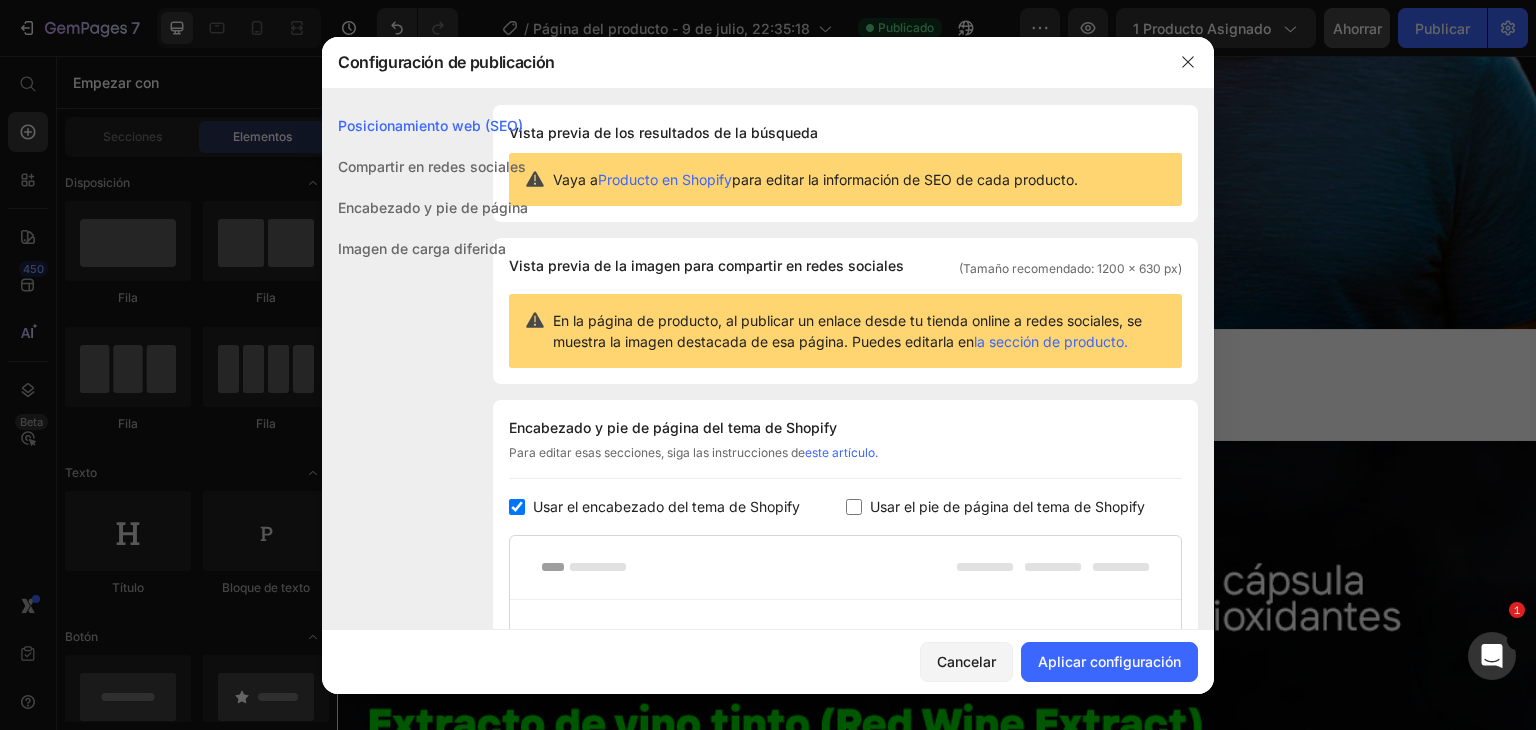 click on "Usar el pie de página del tema de Shopify" at bounding box center (1007, 506) 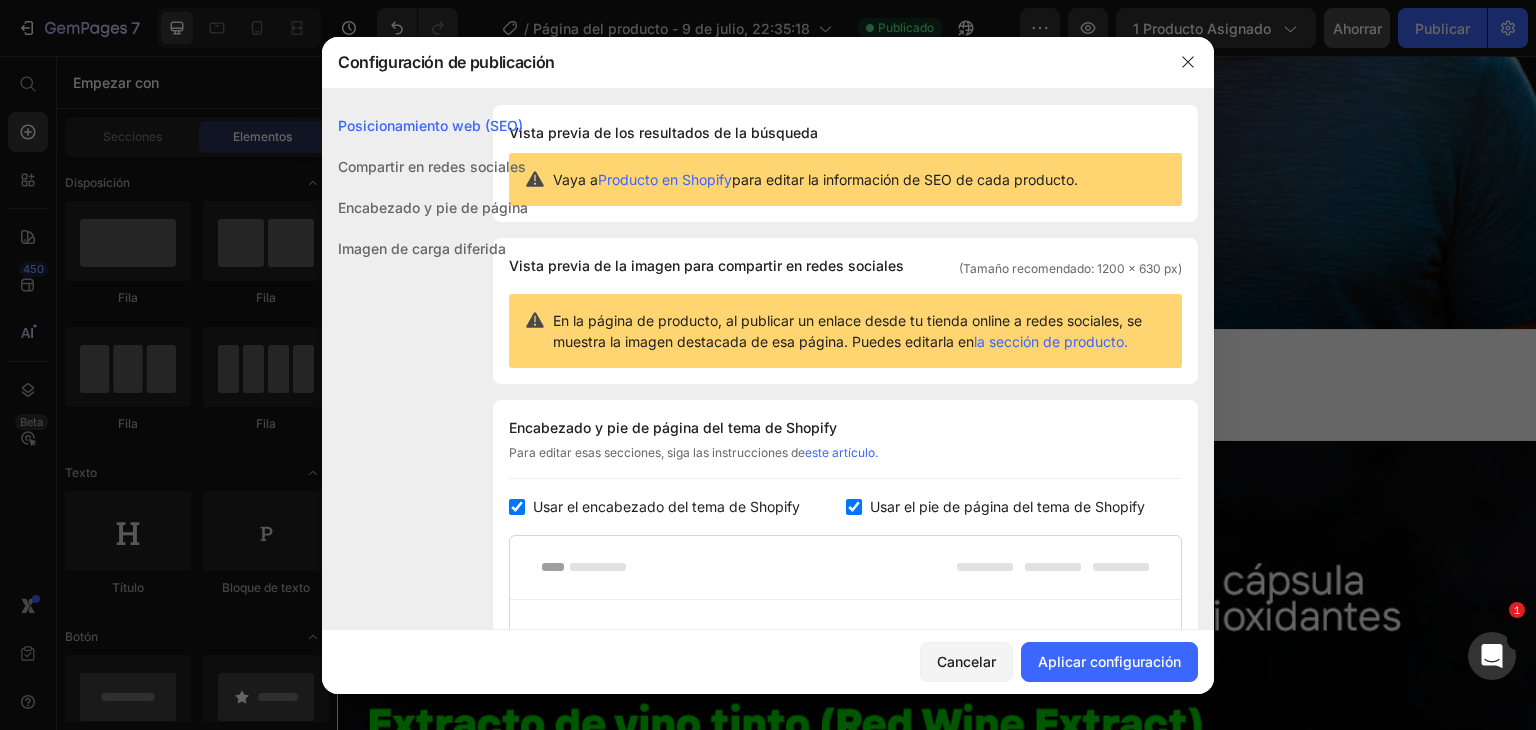 checkbox on "true" 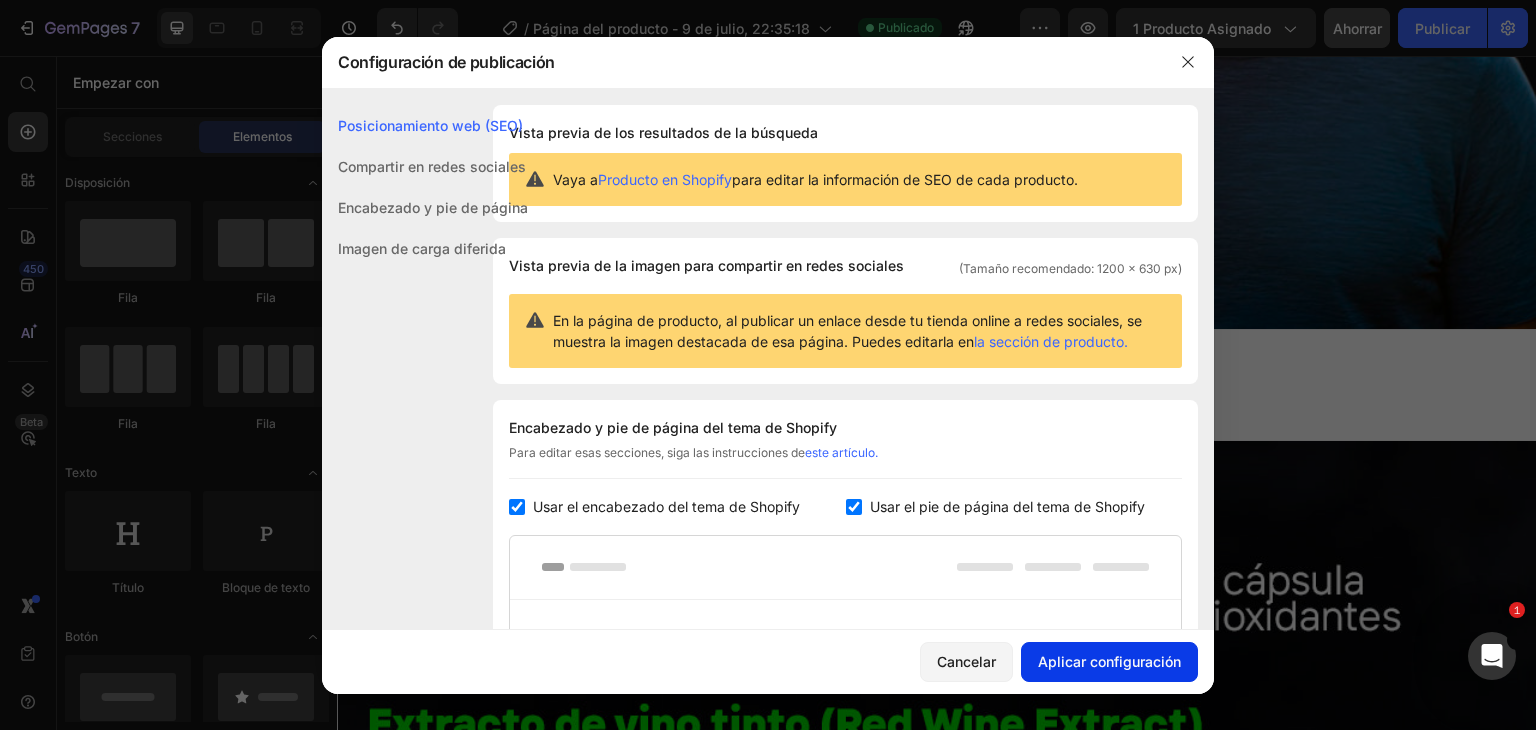 click on "Aplicar configuración" at bounding box center [1109, 661] 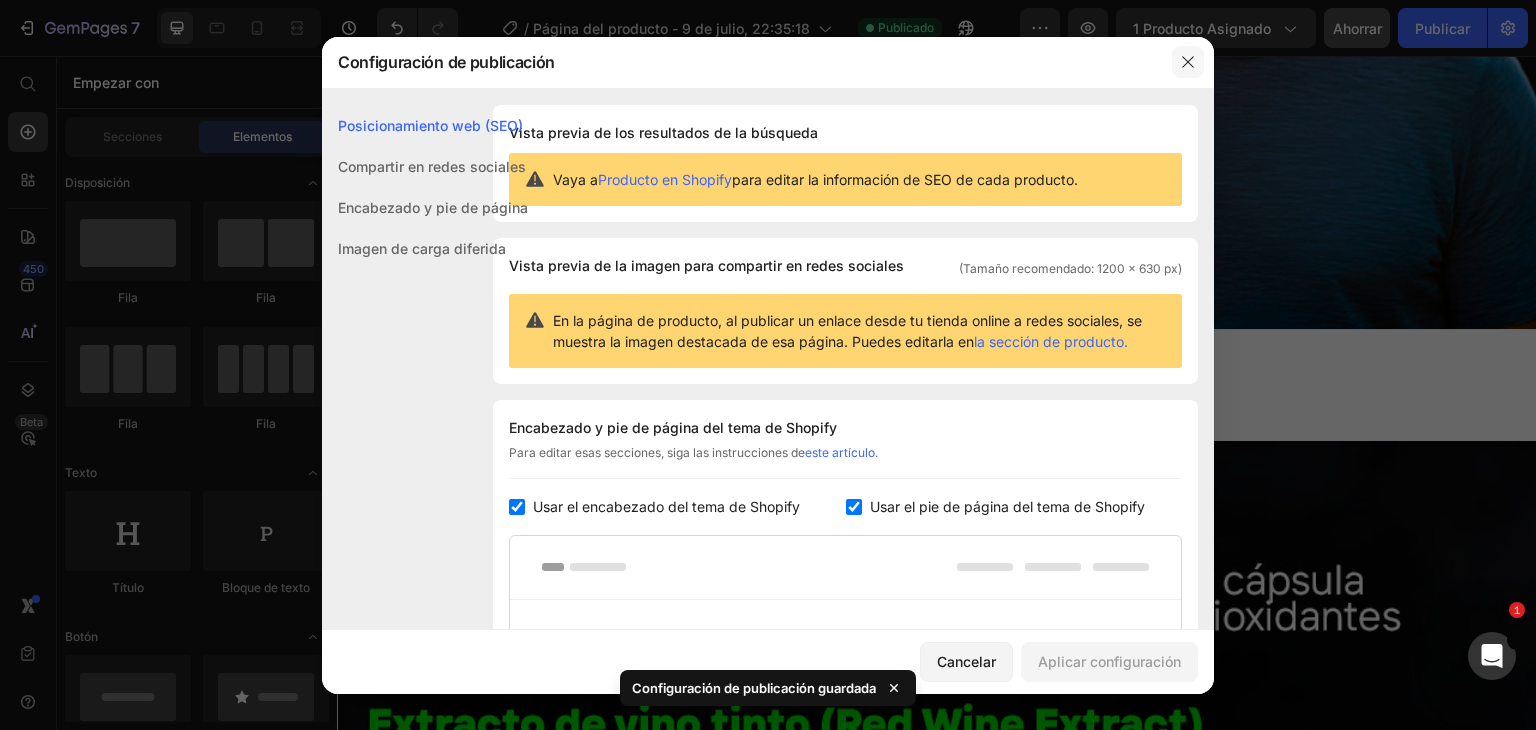 click 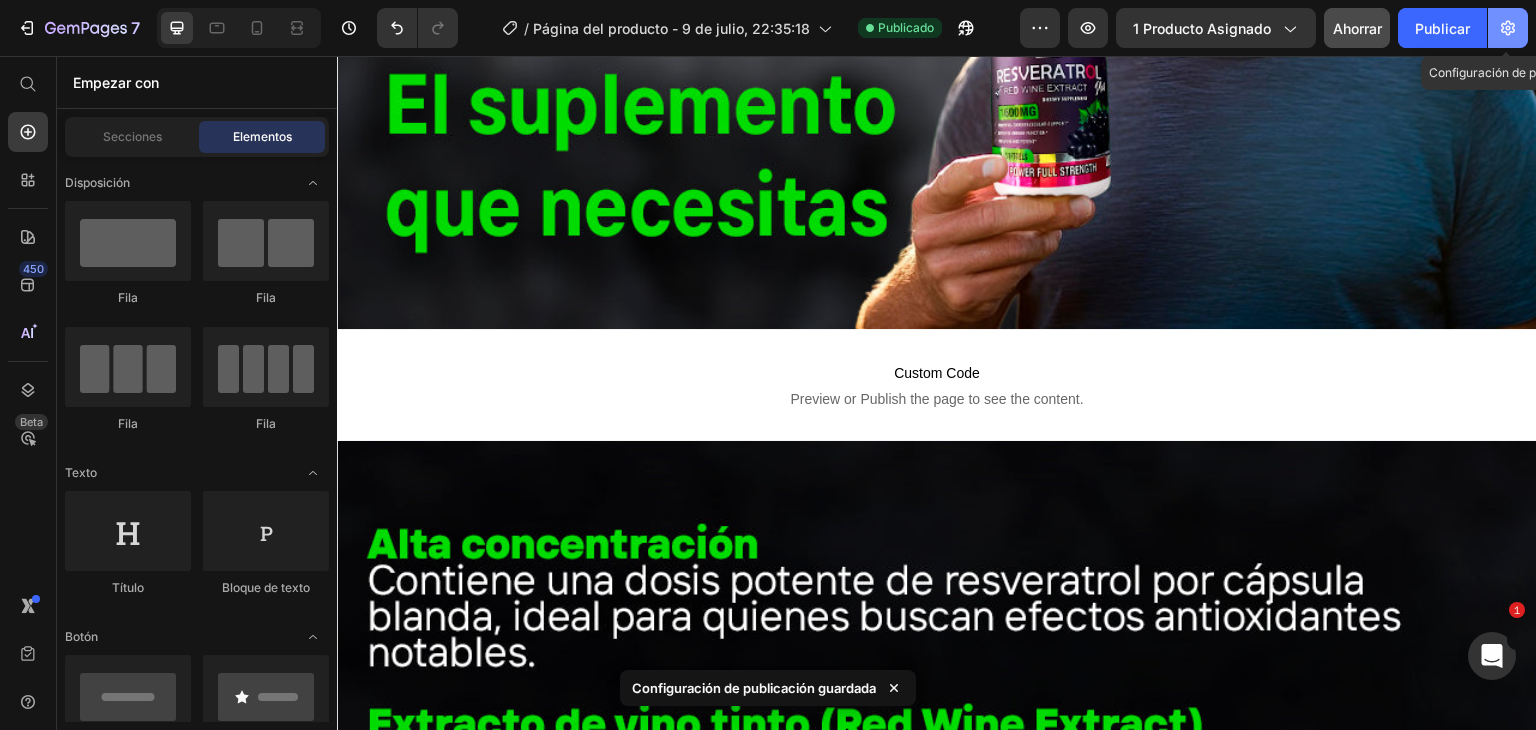 click 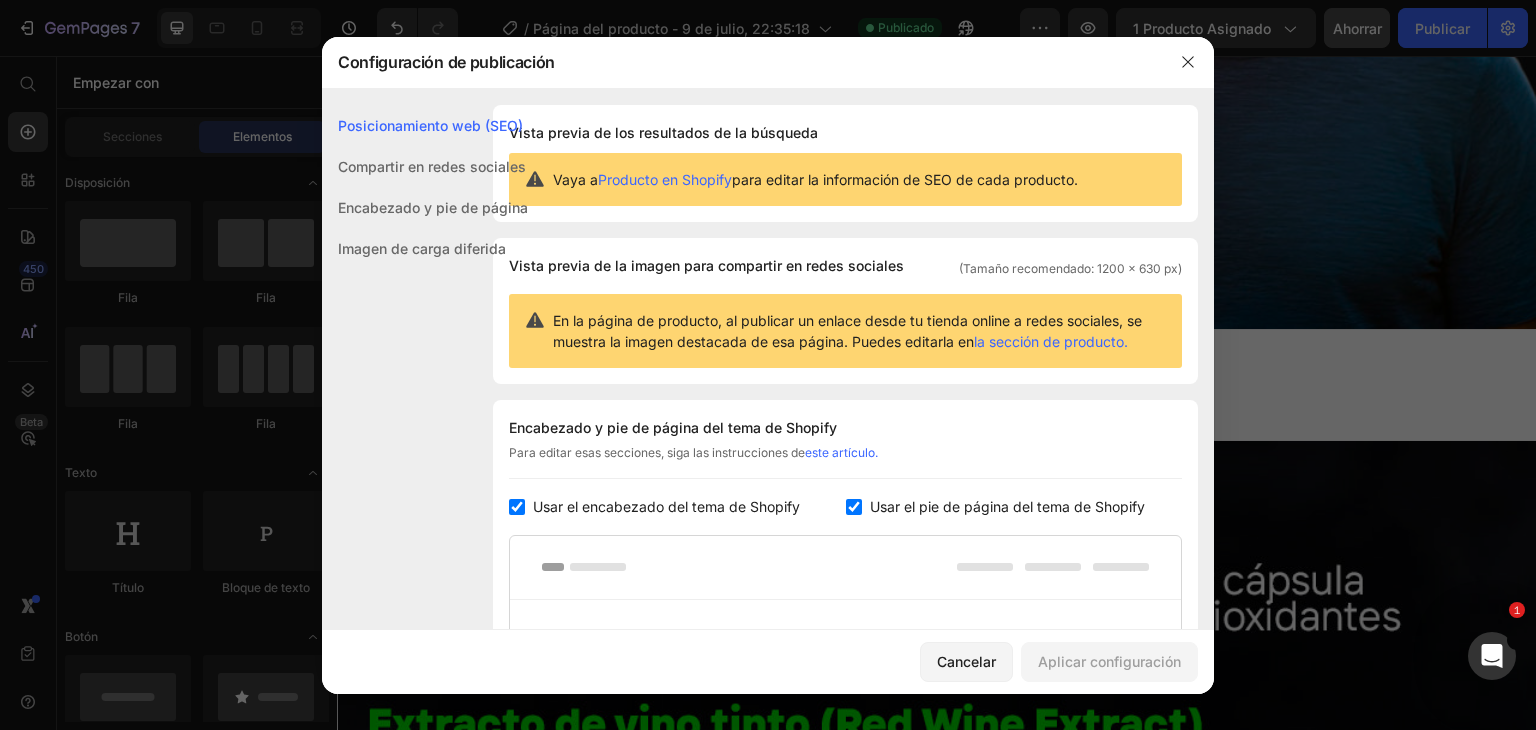 drag, startPoint x: 512, startPoint y: 508, endPoint x: 676, endPoint y: 506, distance: 164.01219 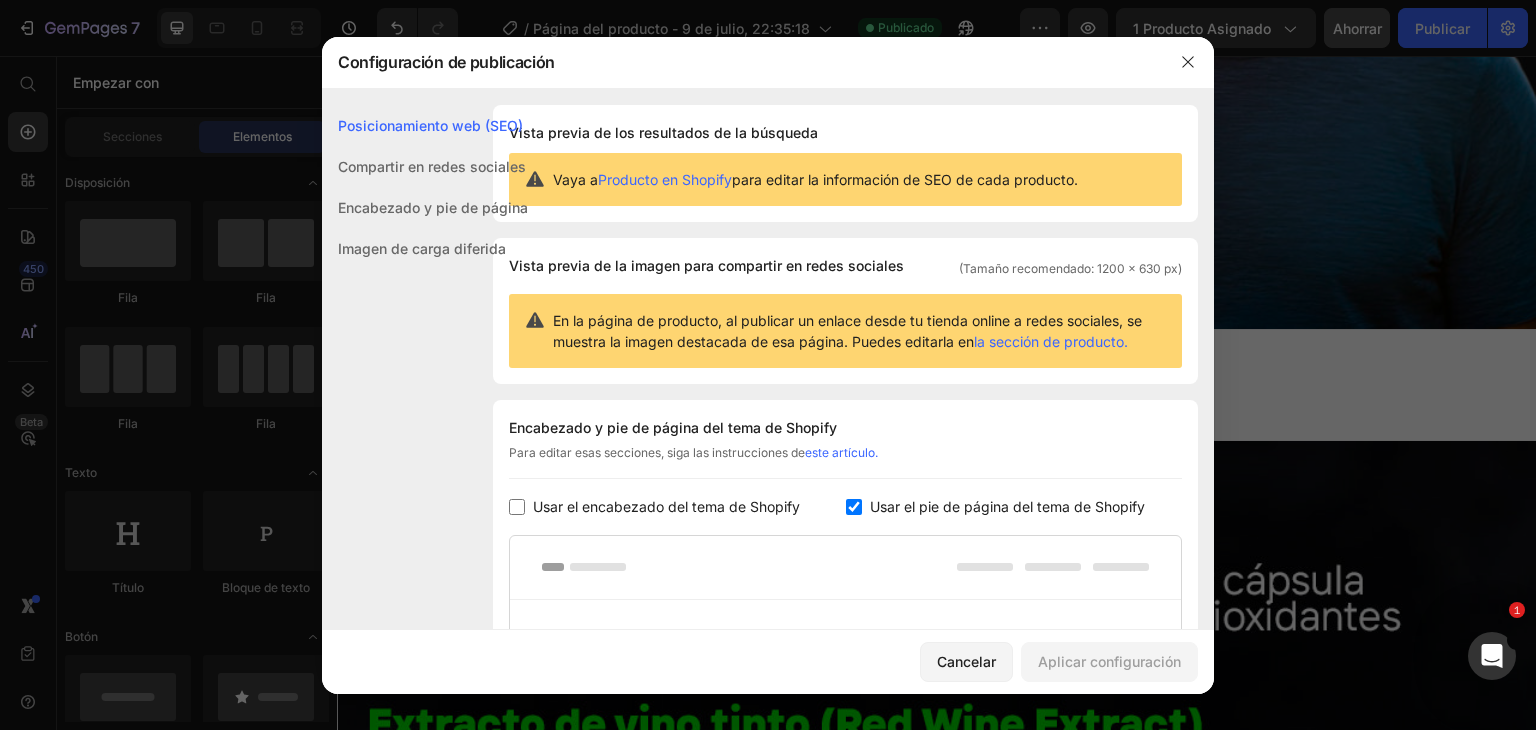 checkbox on "false" 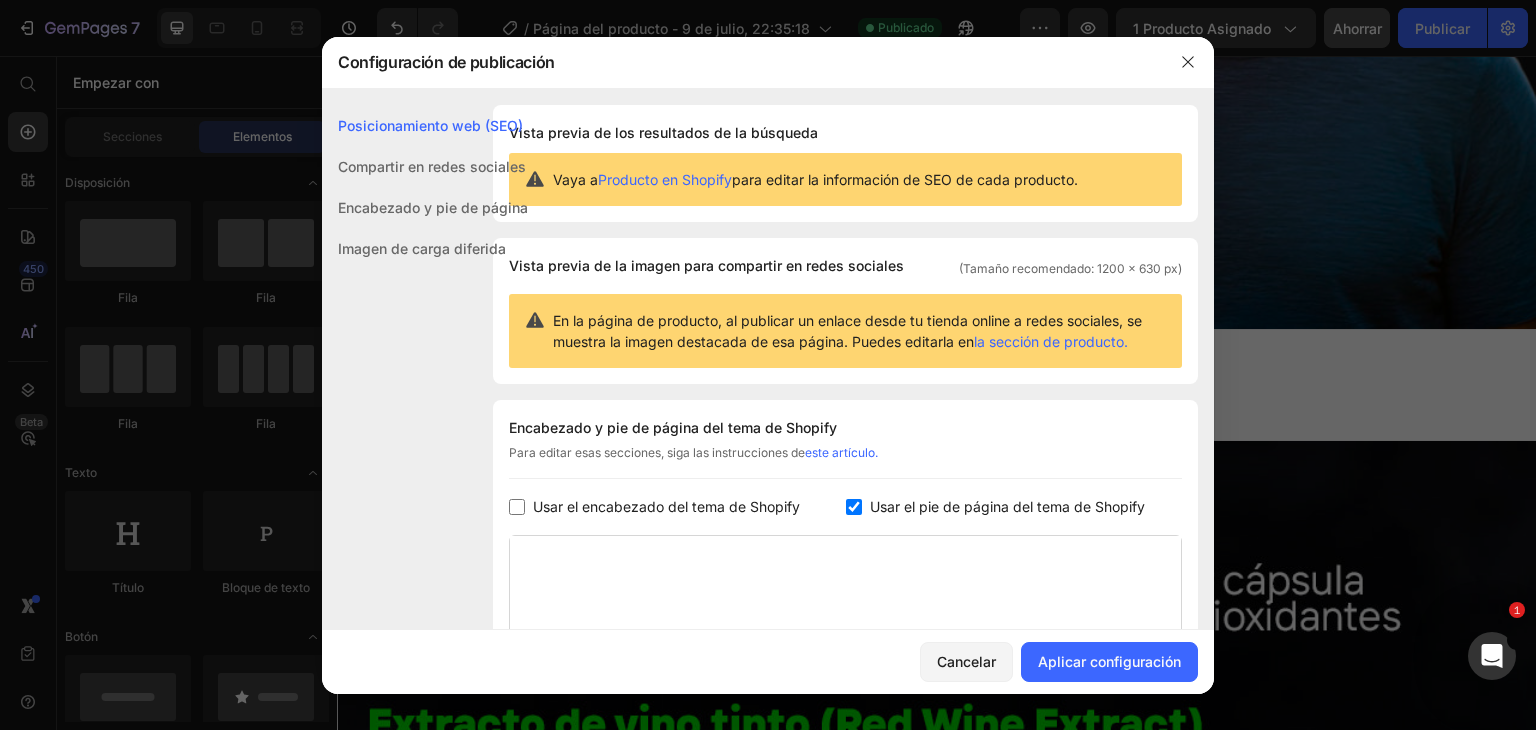 click at bounding box center (854, 507) 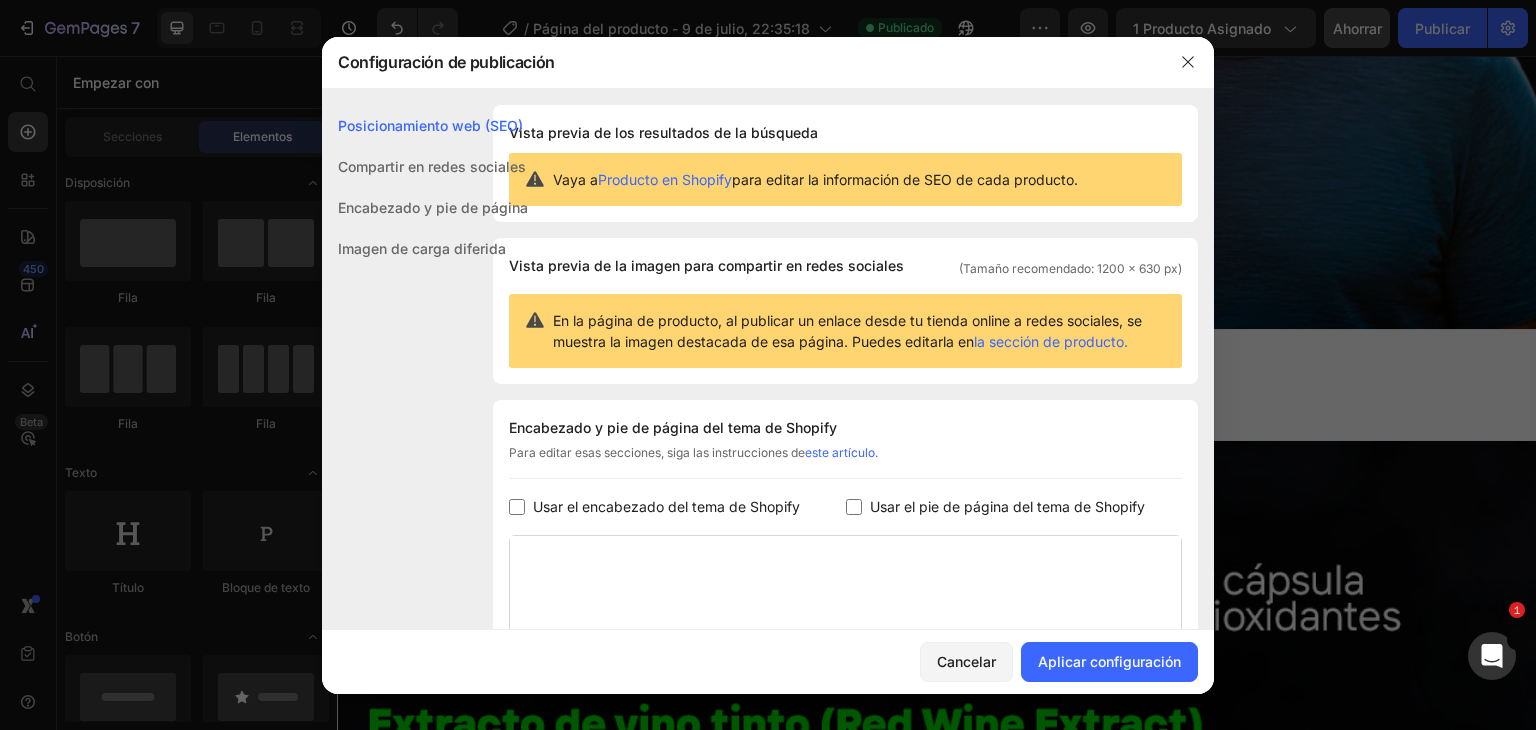 checkbox on "false" 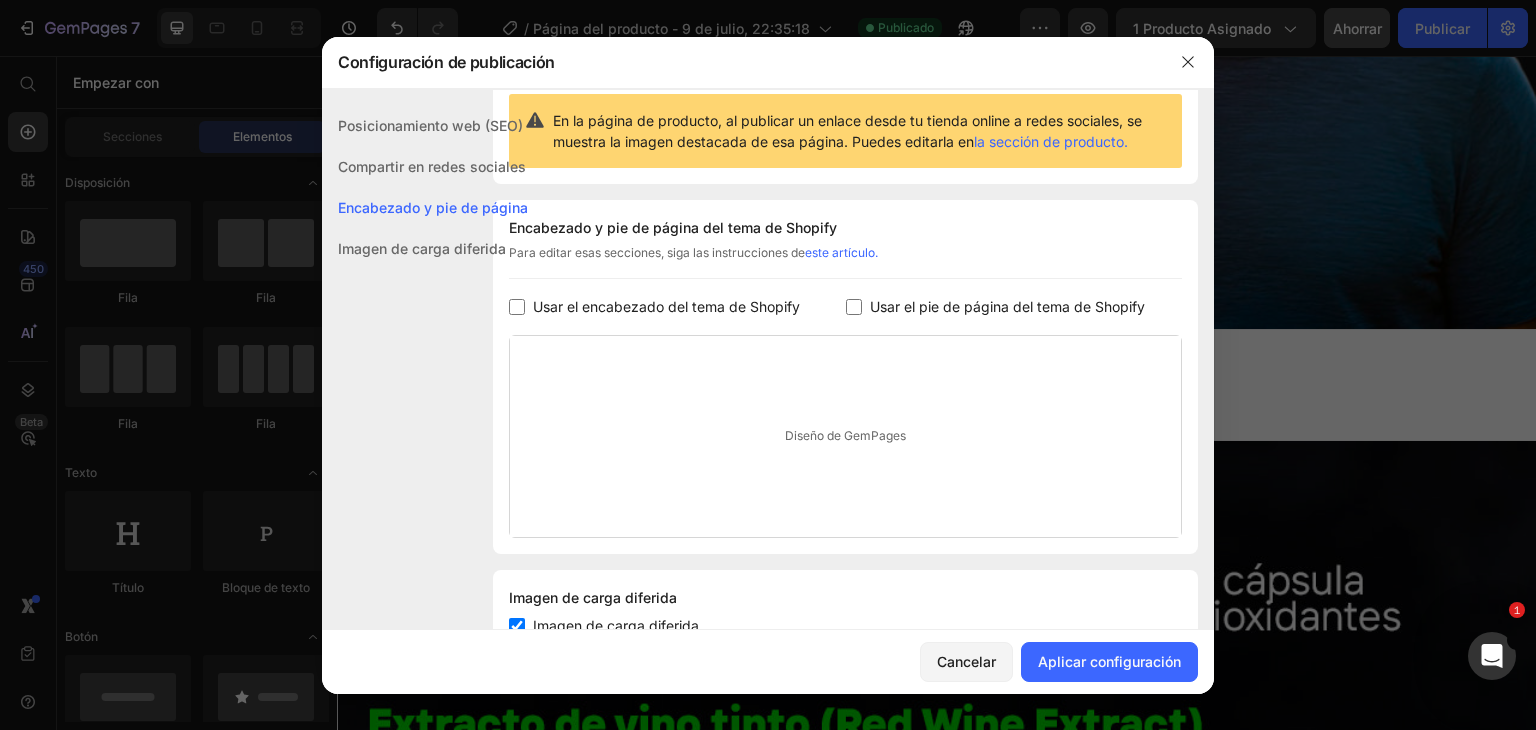 scroll, scrollTop: 272, scrollLeft: 0, axis: vertical 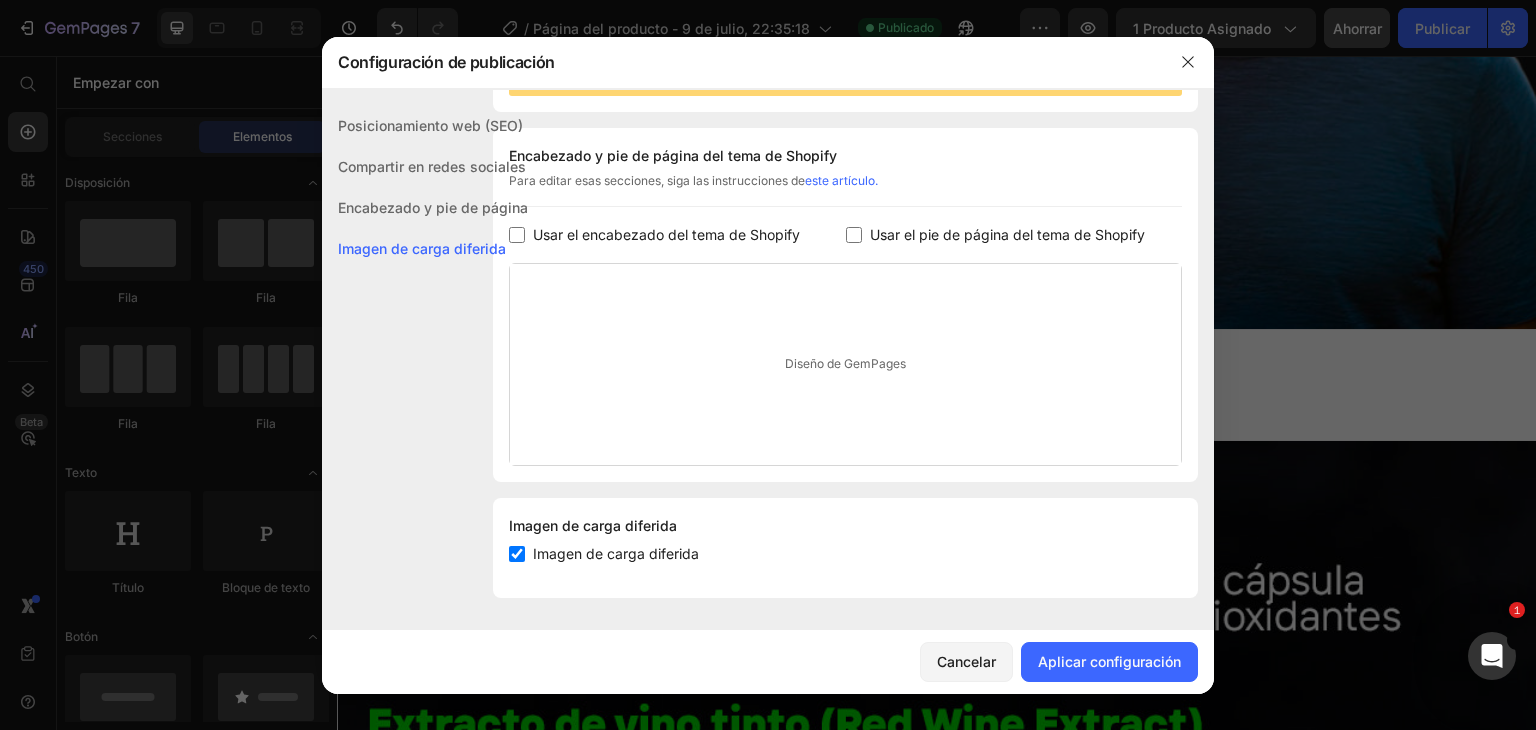 click on "Diseño de GemPages" at bounding box center (845, 364) 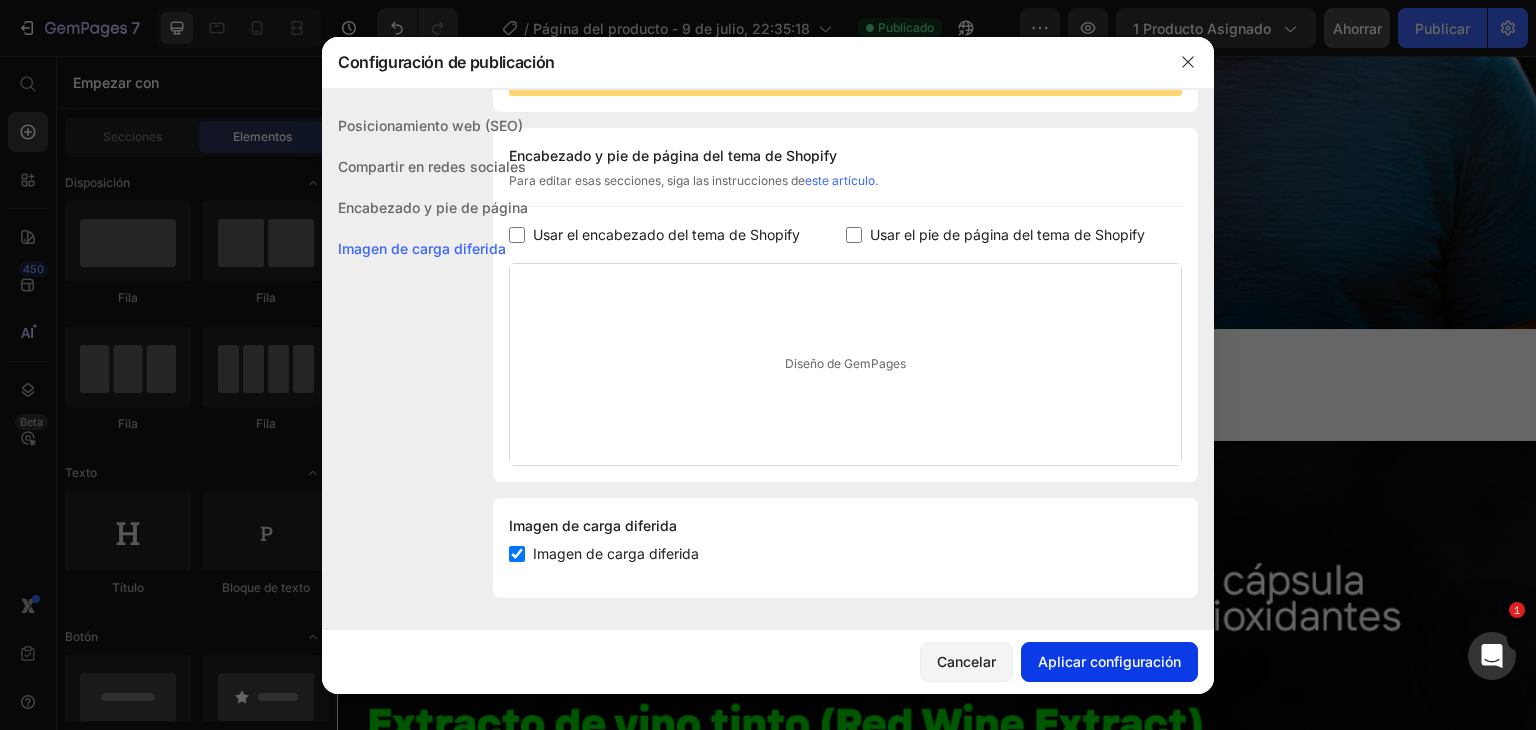 click on "Aplicar configuración" at bounding box center (1109, 661) 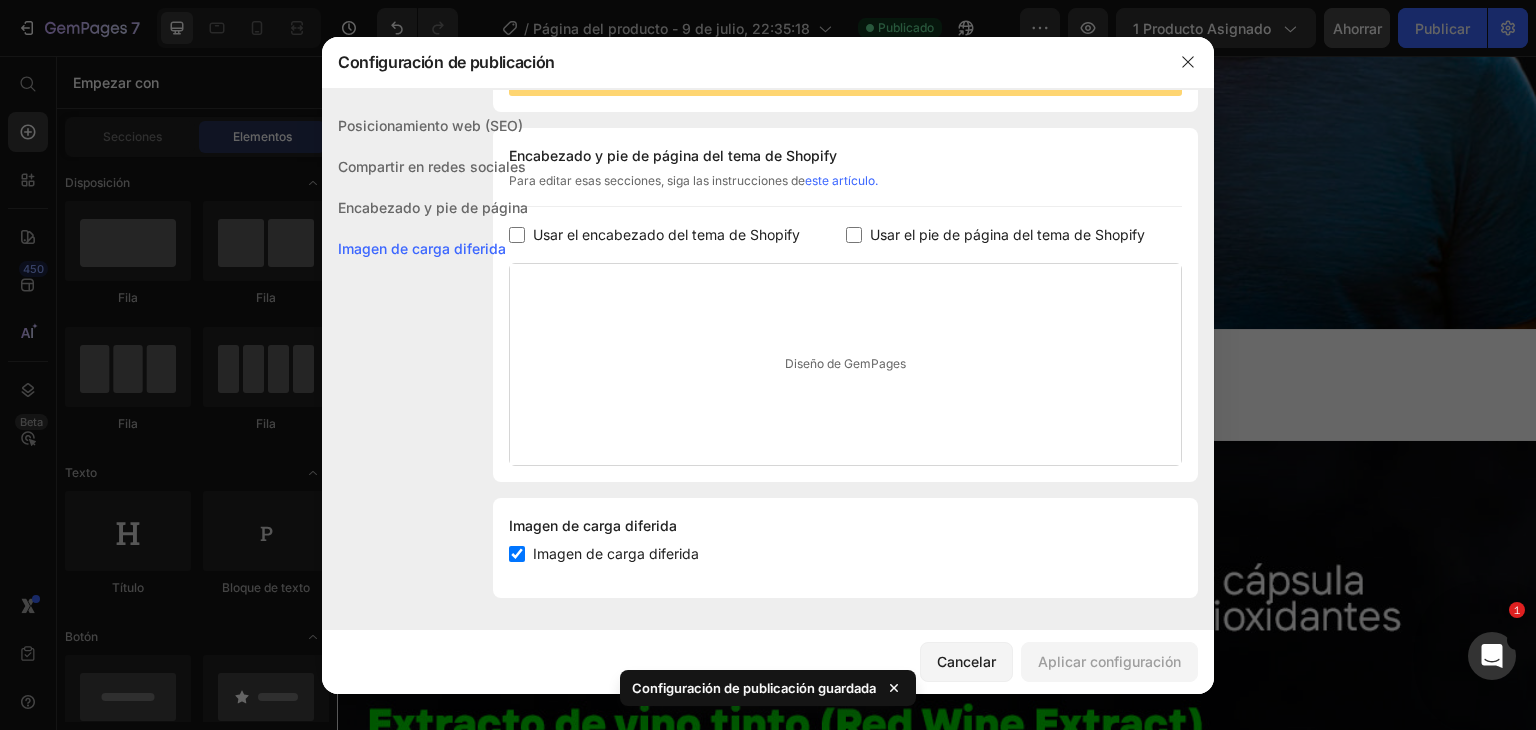 click on "Posicionamiento web (SEO)" at bounding box center [430, 125] 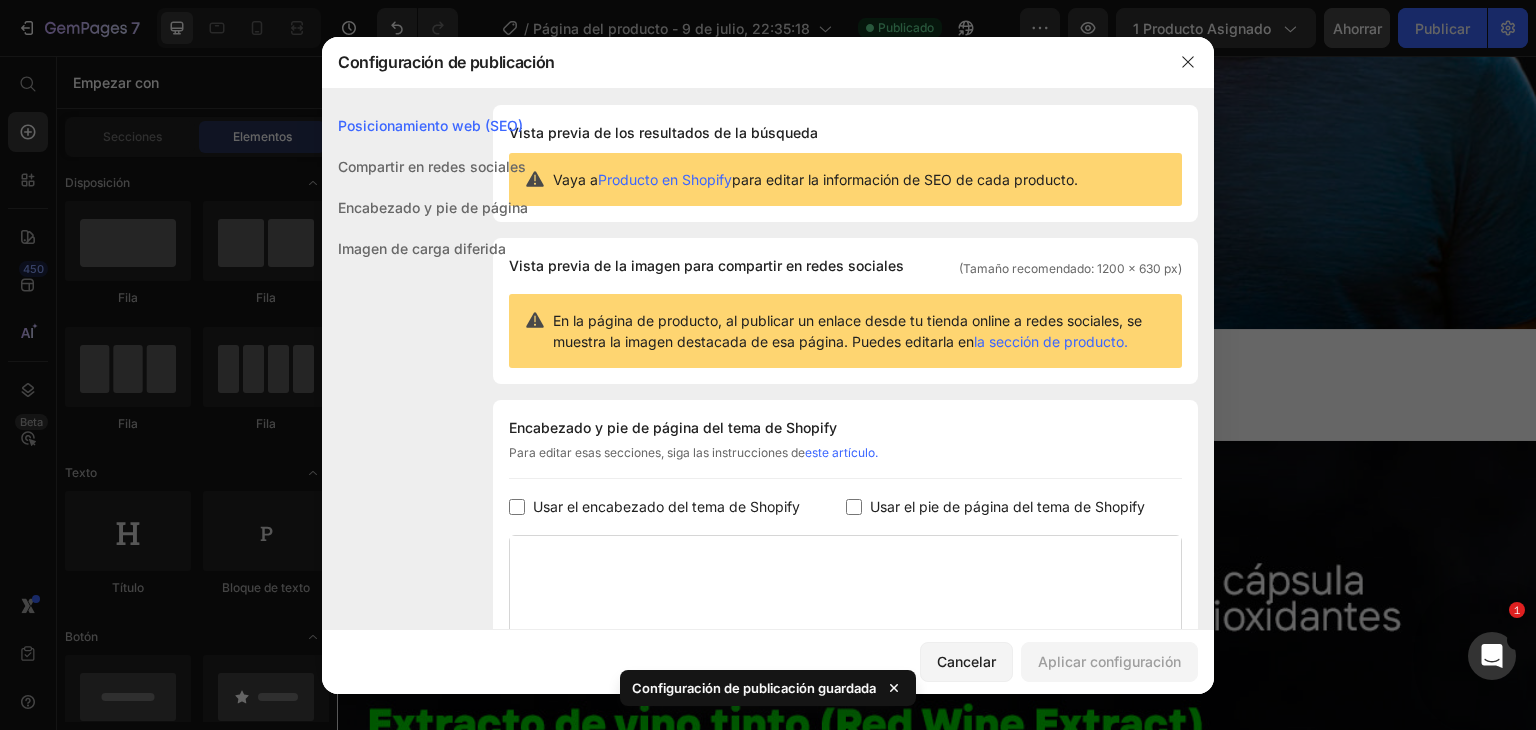 scroll, scrollTop: 200, scrollLeft: 0, axis: vertical 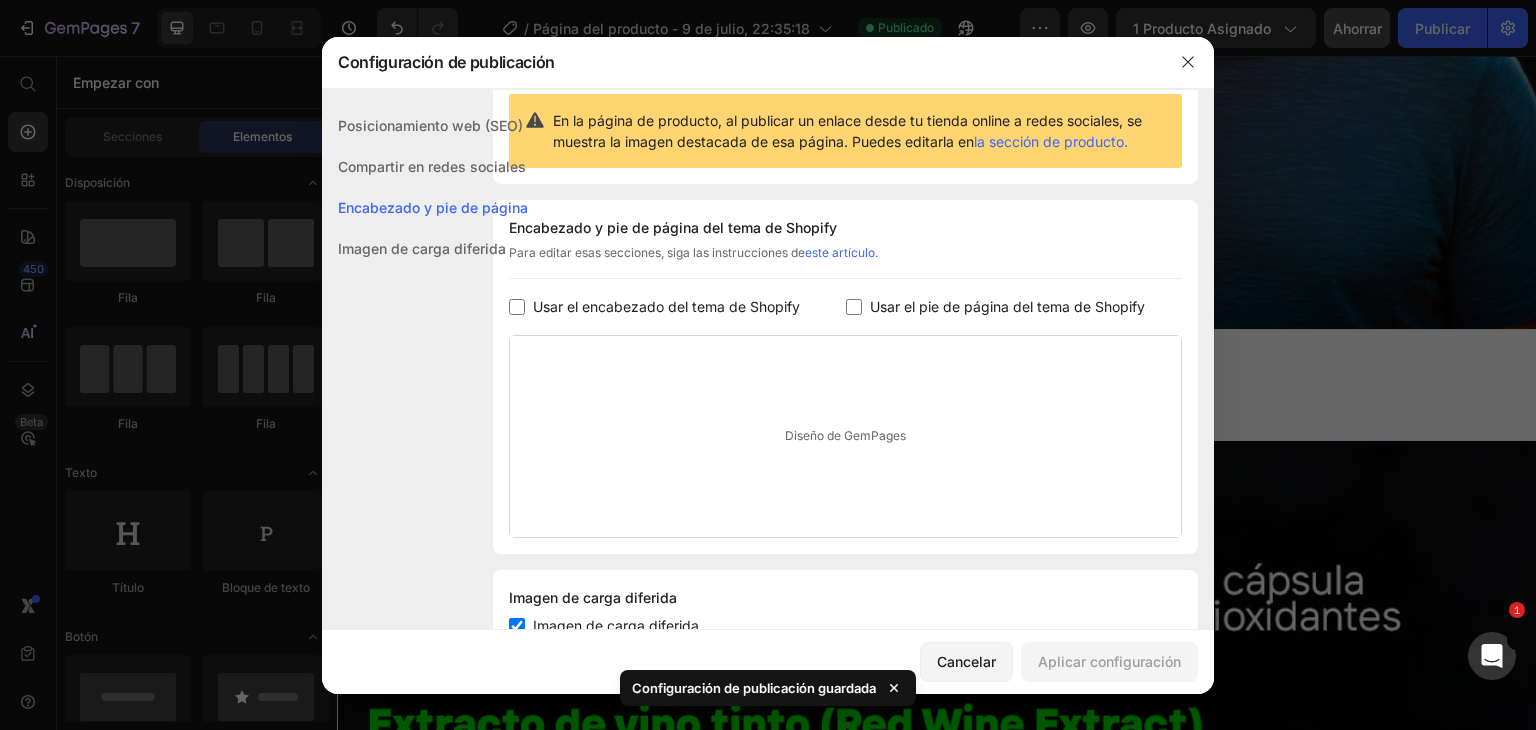 click on "Compartir en redes sociales" 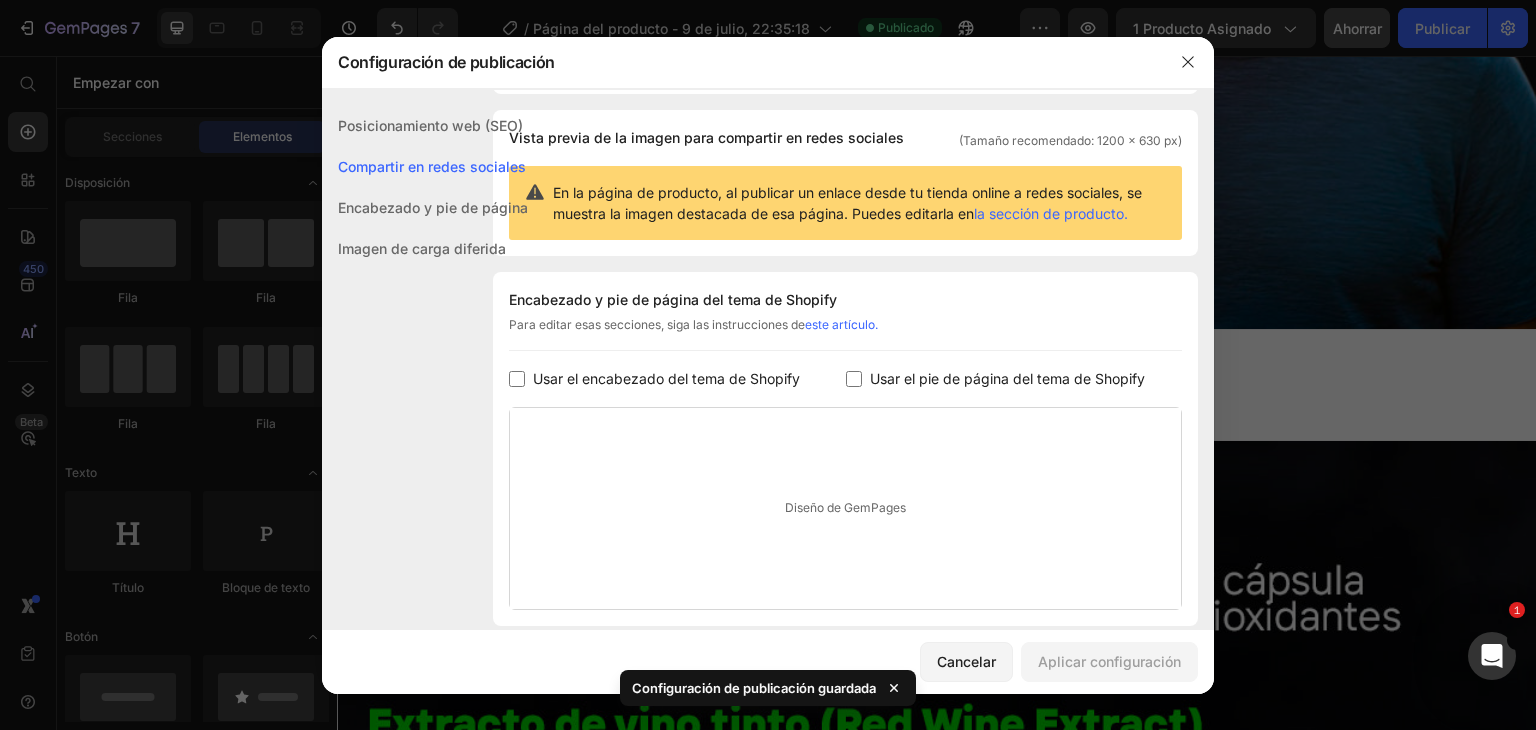 click on "Posicionamiento web (SEO)" at bounding box center [430, 125] 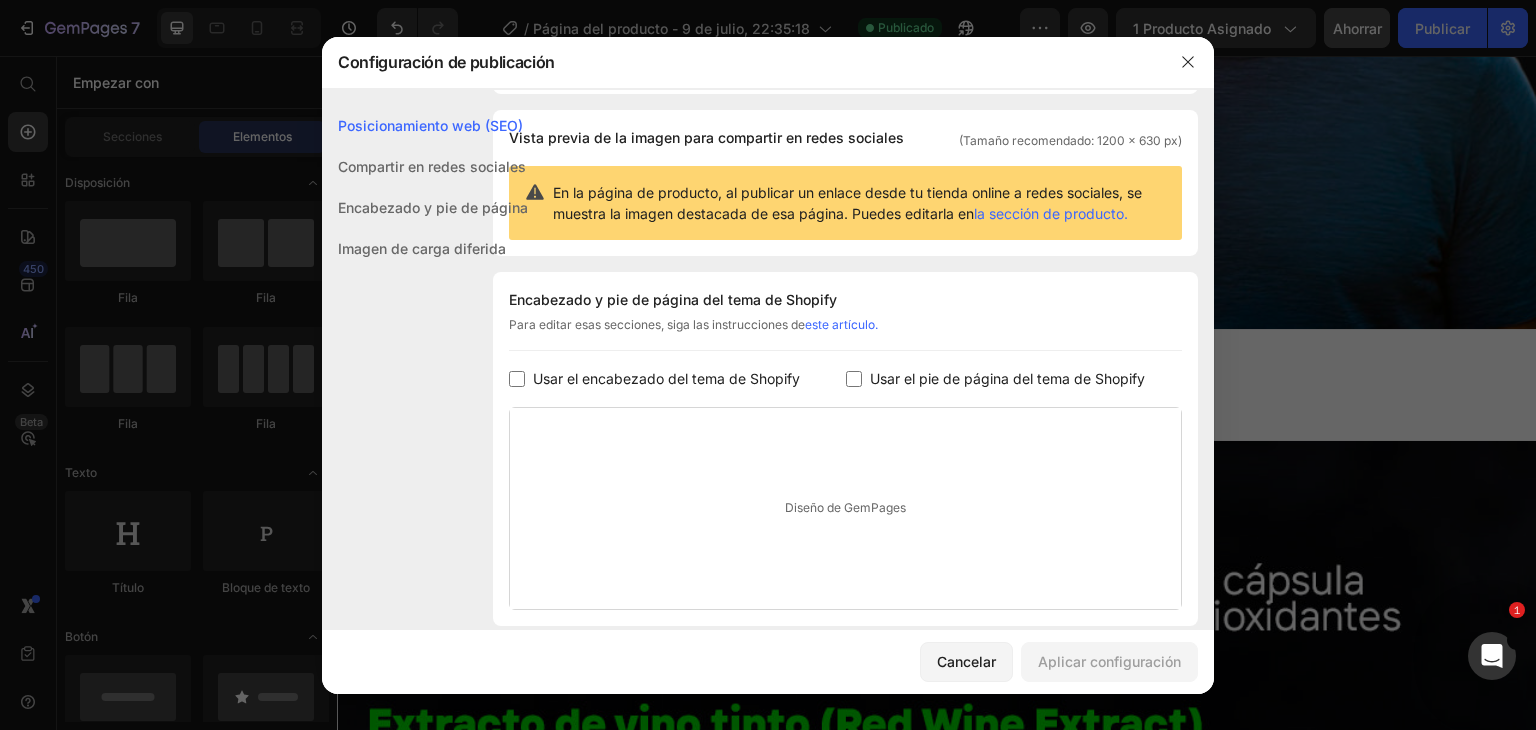 scroll, scrollTop: 0, scrollLeft: 0, axis: both 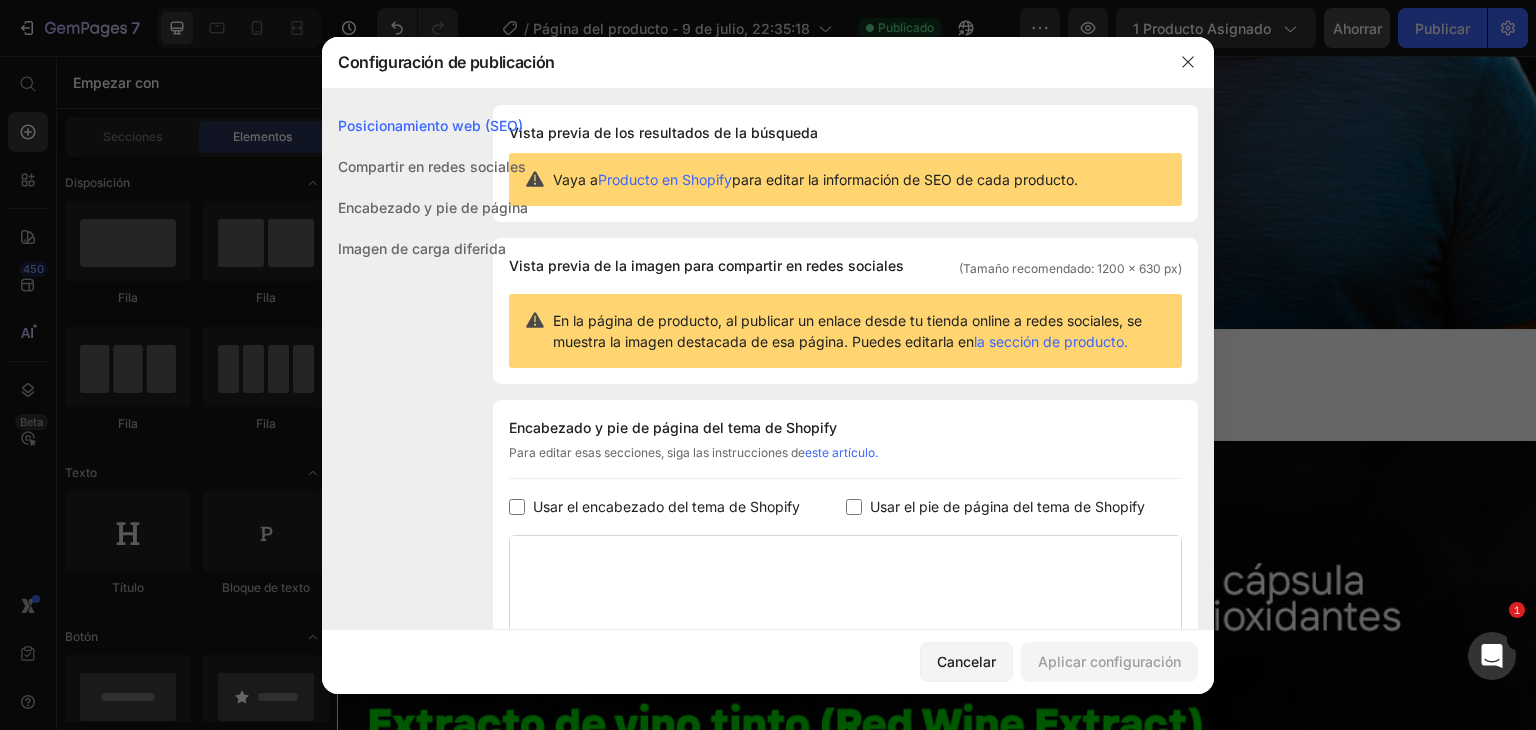 click on "Imagen de carga diferida" at bounding box center [422, 248] 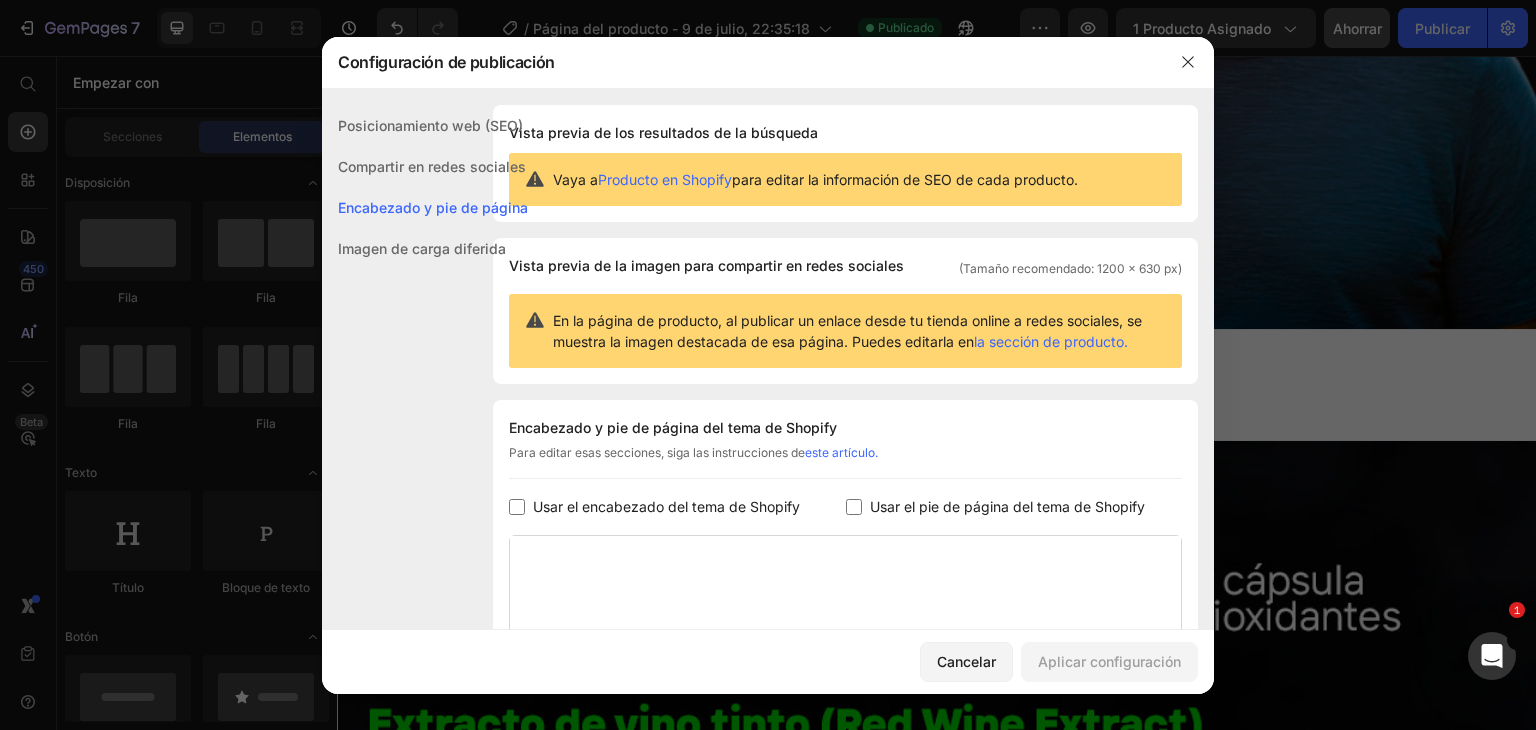 scroll, scrollTop: 272, scrollLeft: 0, axis: vertical 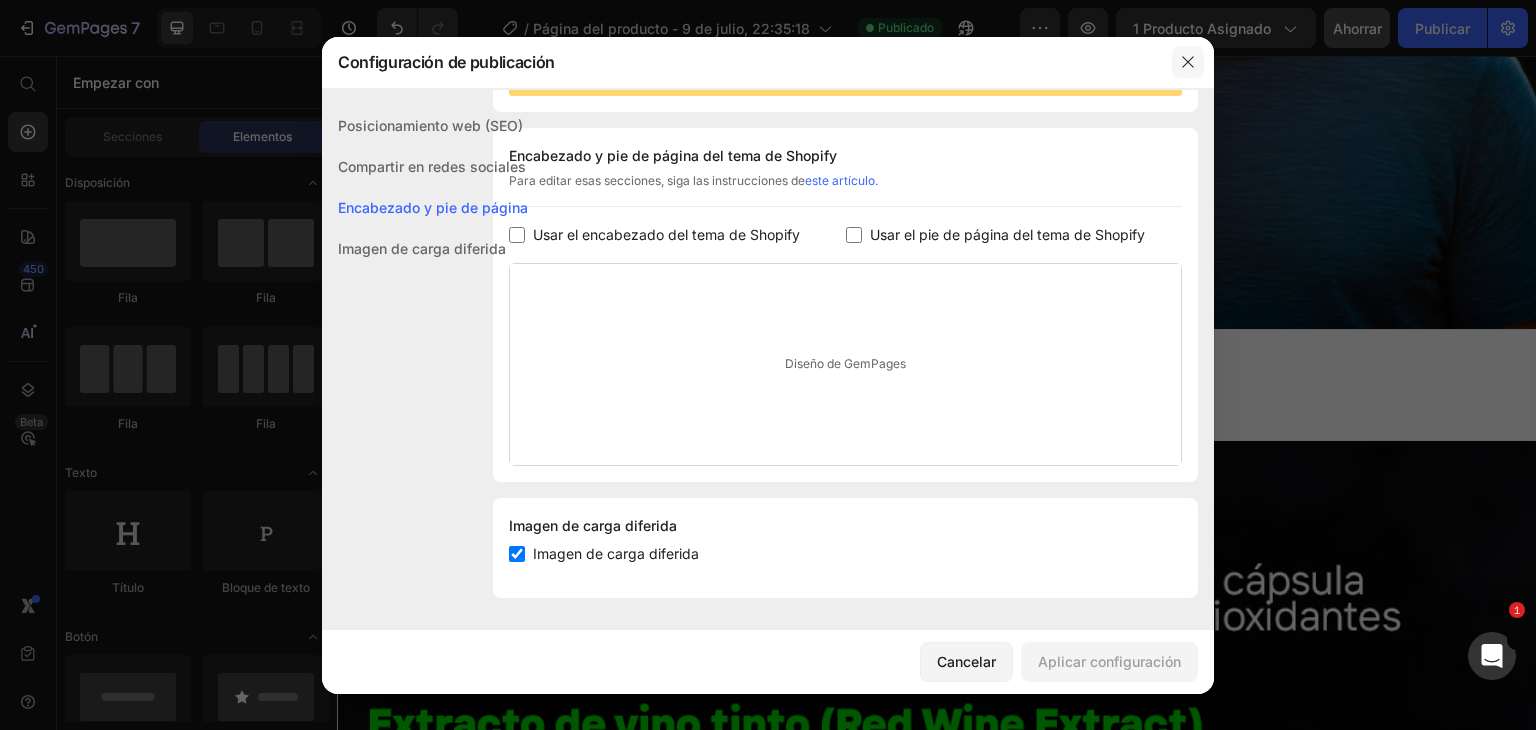 click at bounding box center [1188, 62] 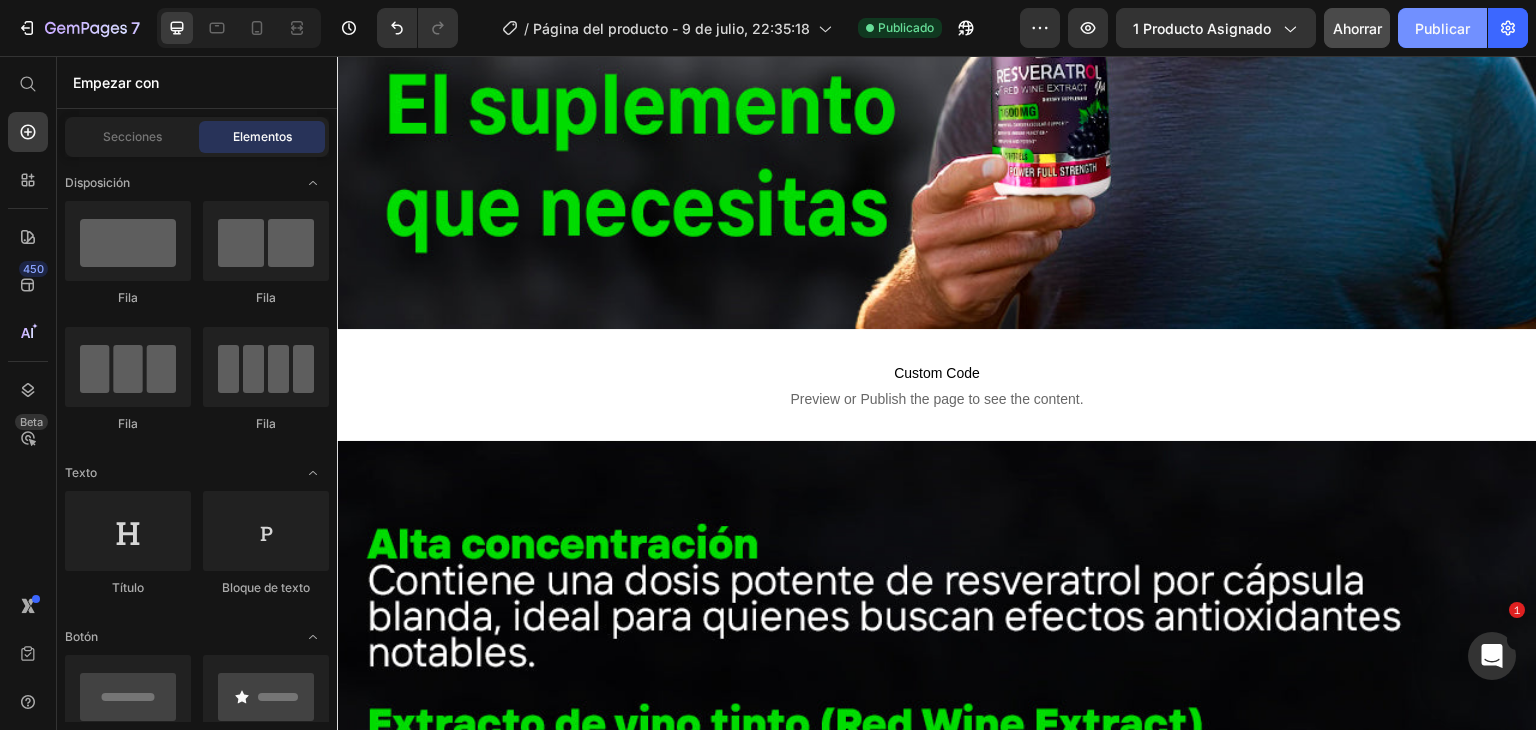click on "Publicar" at bounding box center (1442, 28) 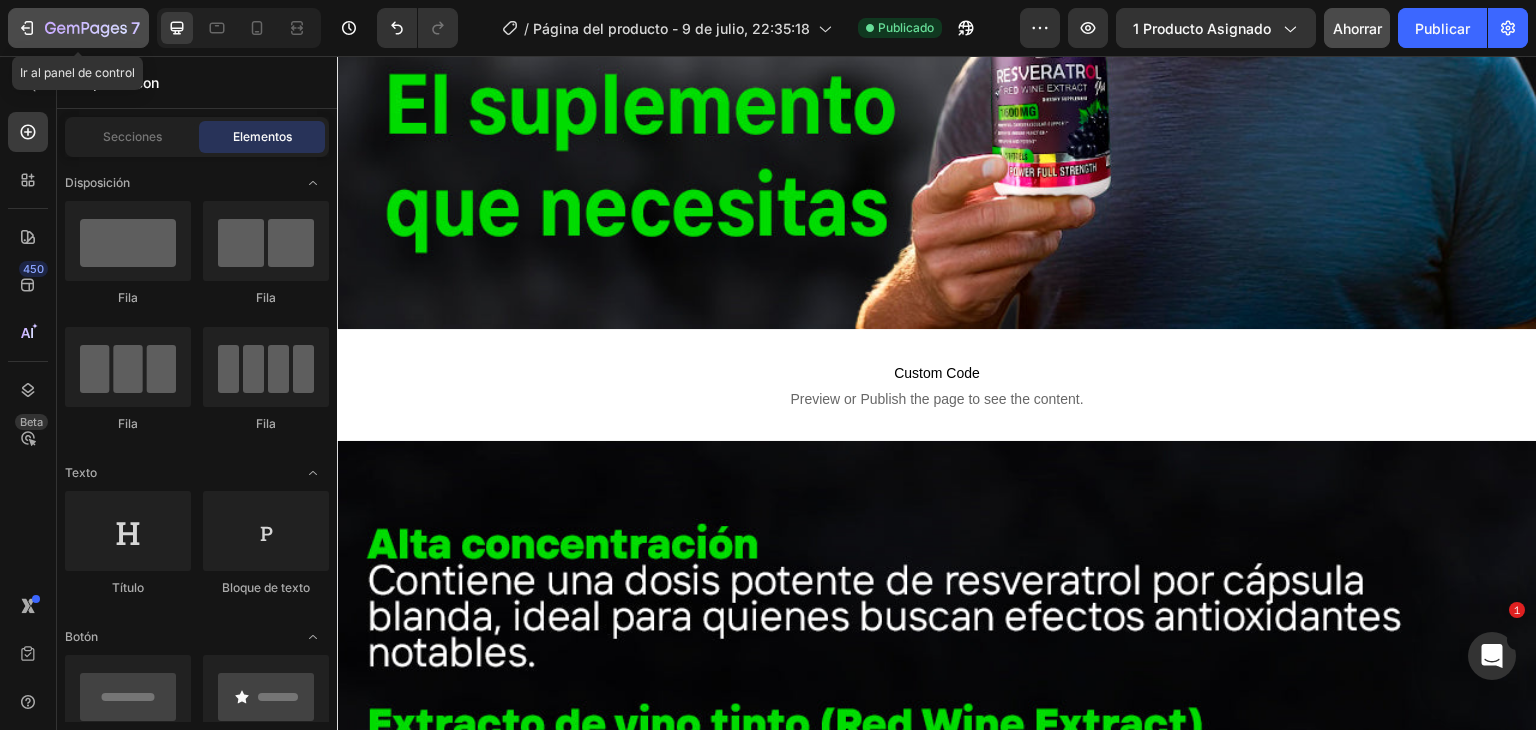 click 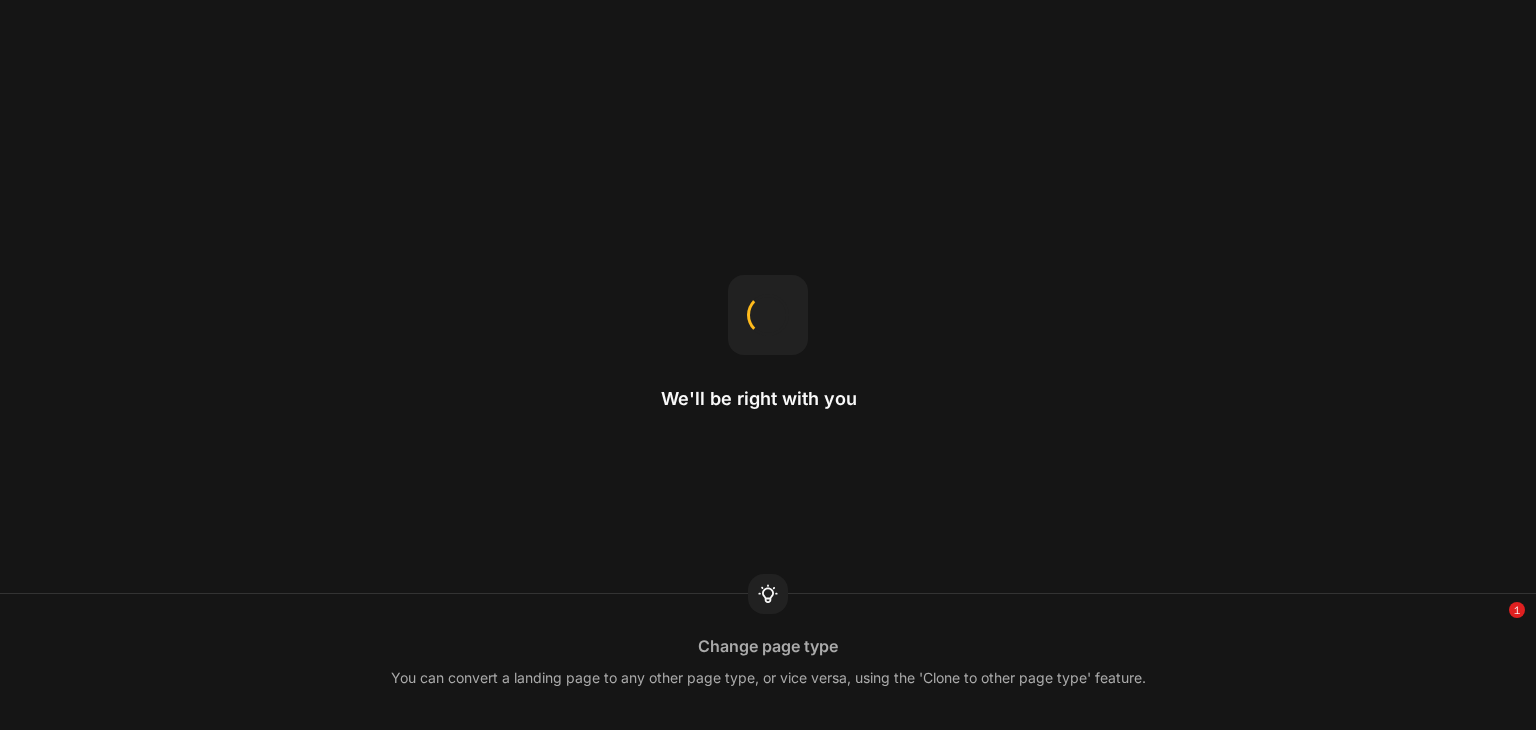 scroll, scrollTop: 0, scrollLeft: 0, axis: both 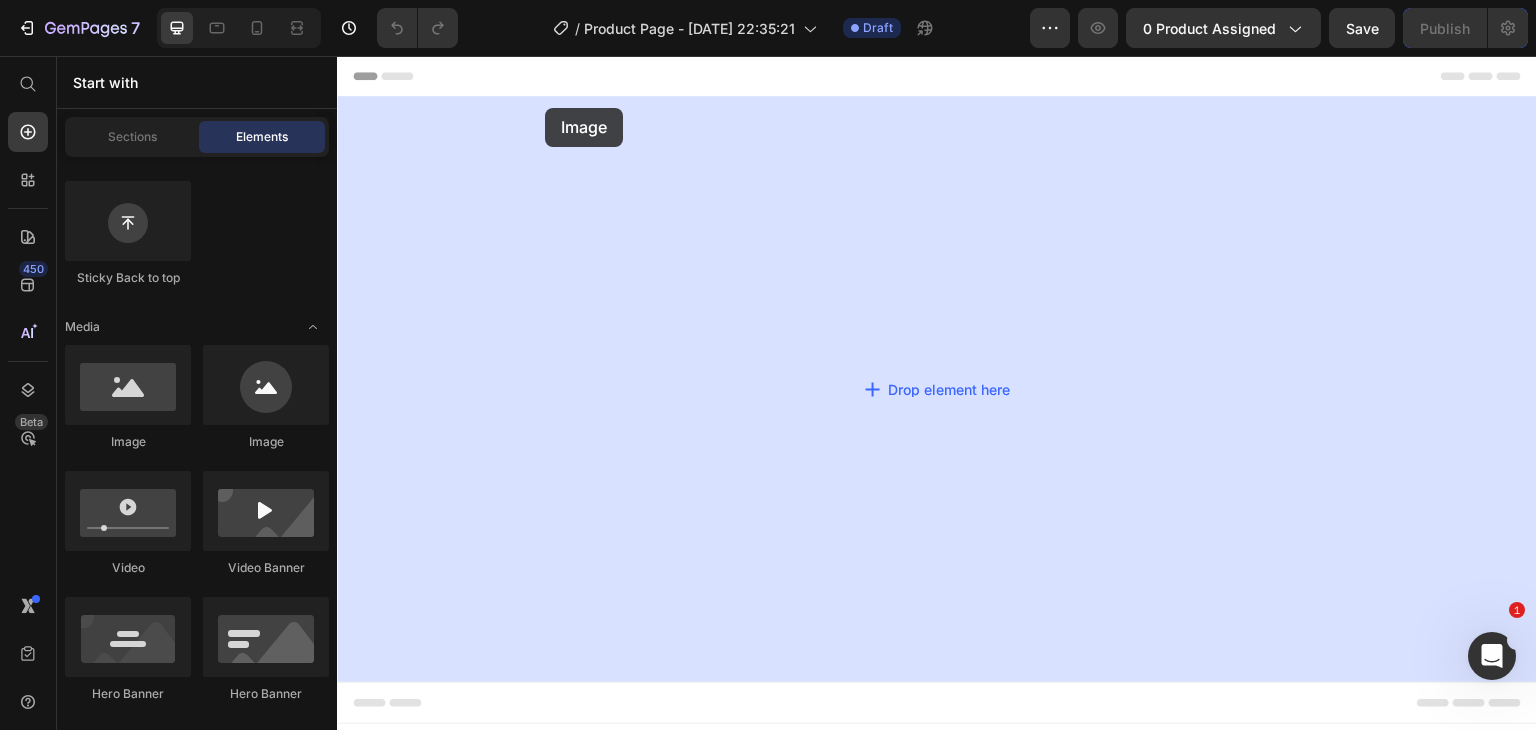 drag, startPoint x: 468, startPoint y: 442, endPoint x: 545, endPoint y: 108, distance: 342.76086 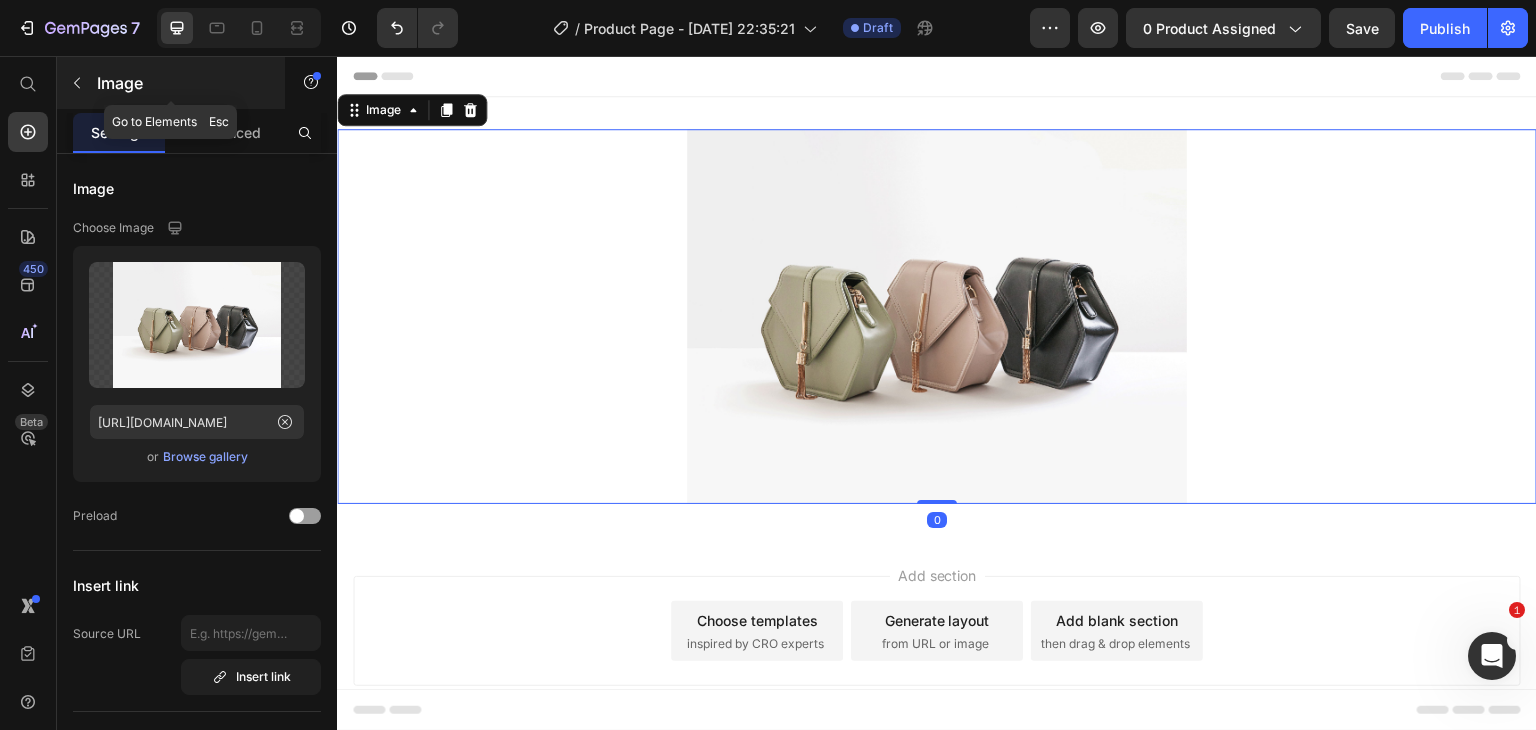 click 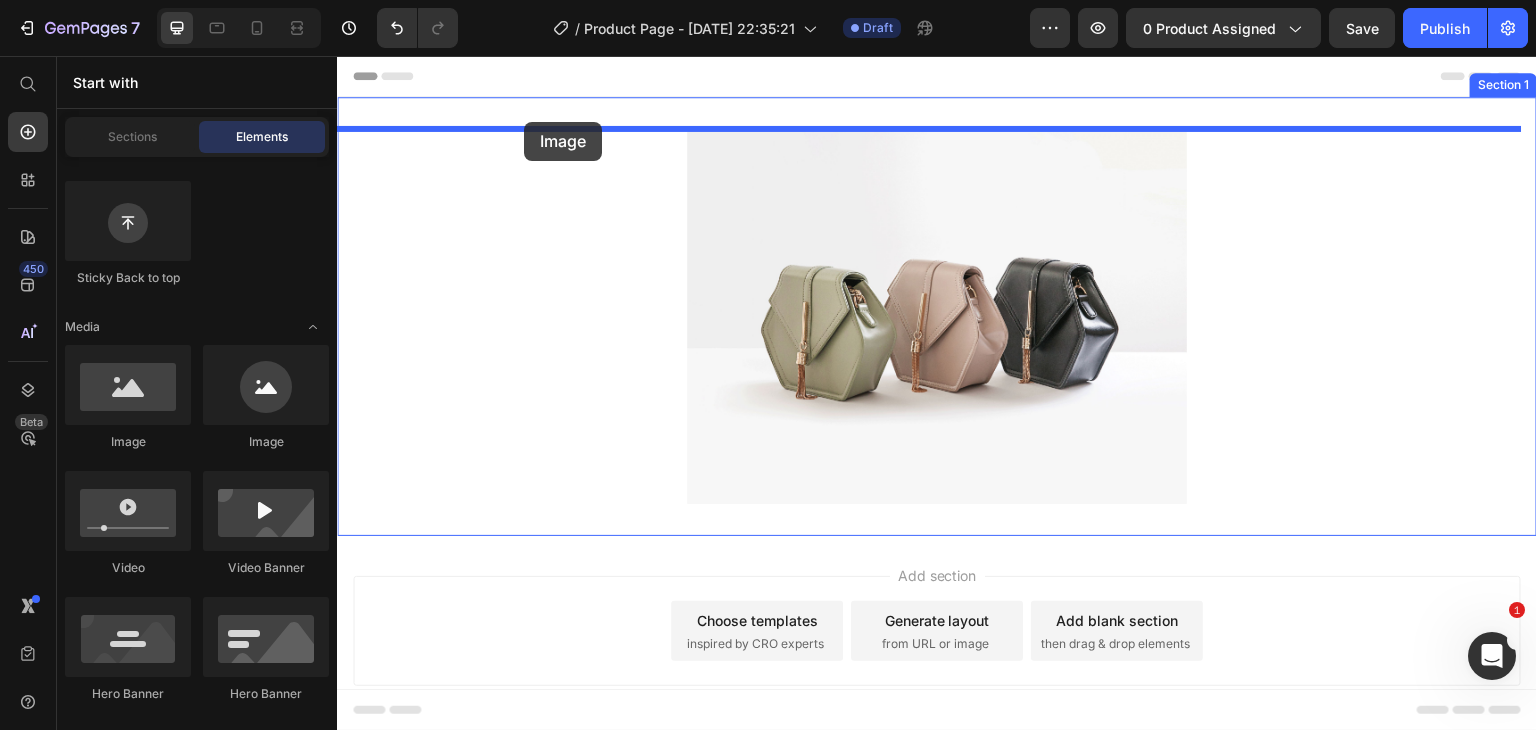 drag, startPoint x: 457, startPoint y: 450, endPoint x: 524, endPoint y: 122, distance: 334.77307 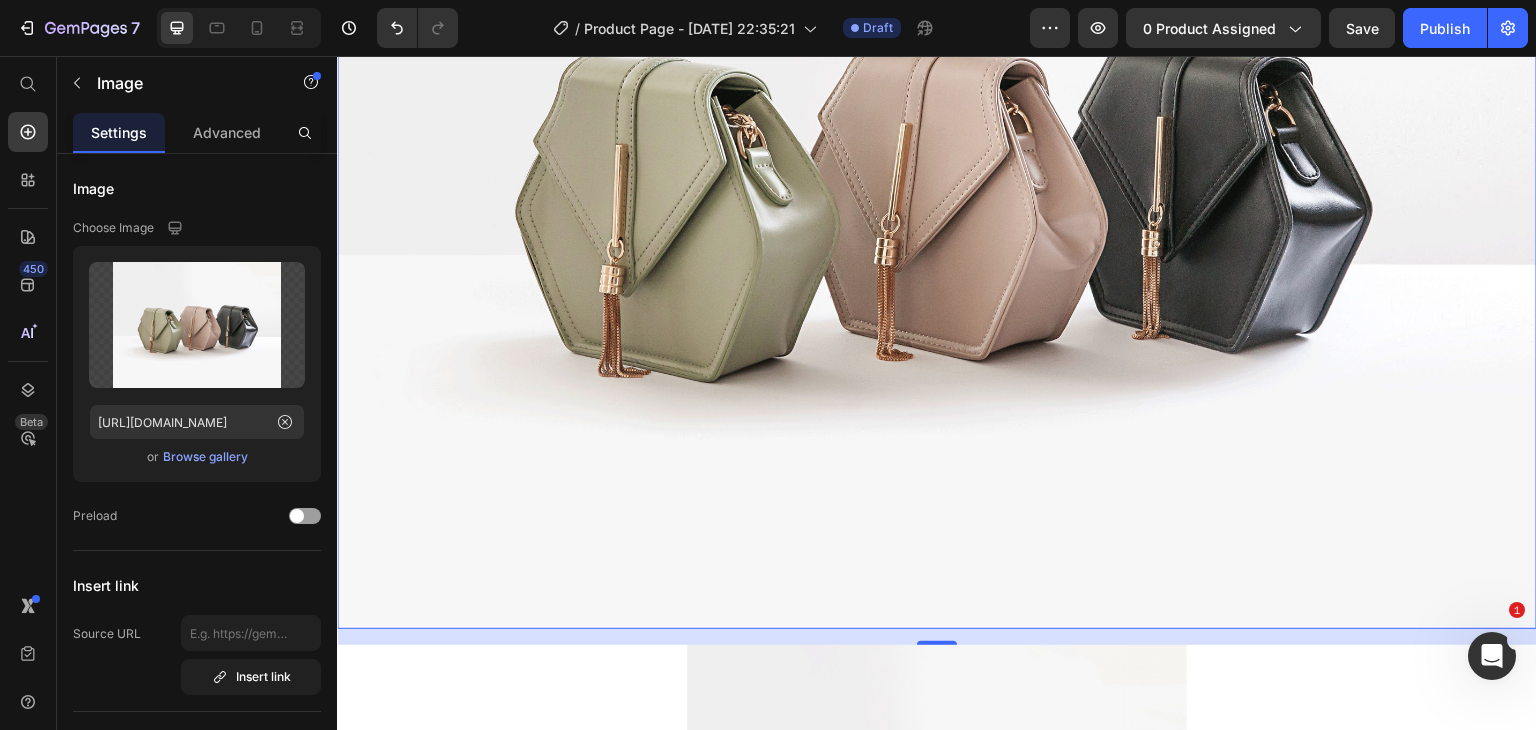 scroll, scrollTop: 700, scrollLeft: 0, axis: vertical 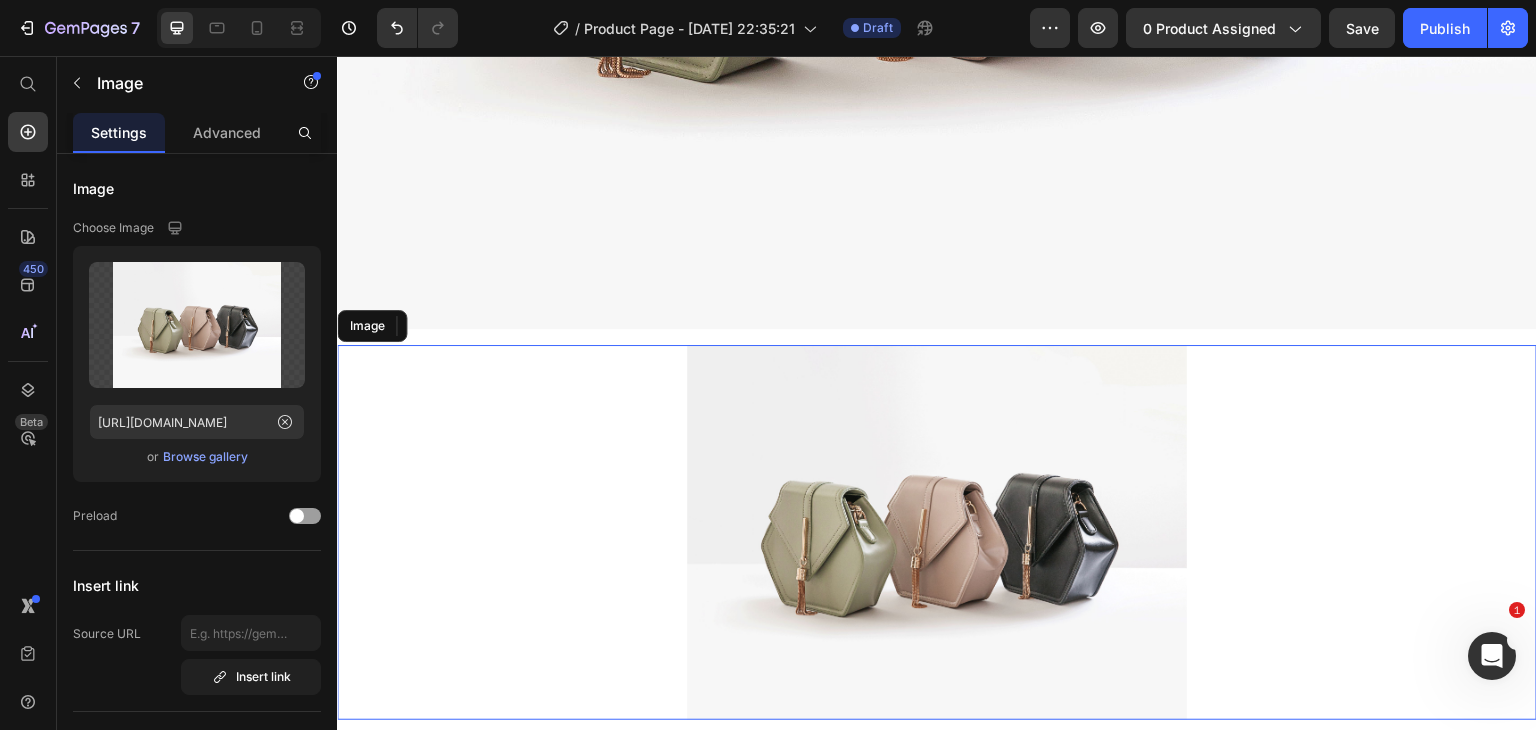 click at bounding box center [937, 532] 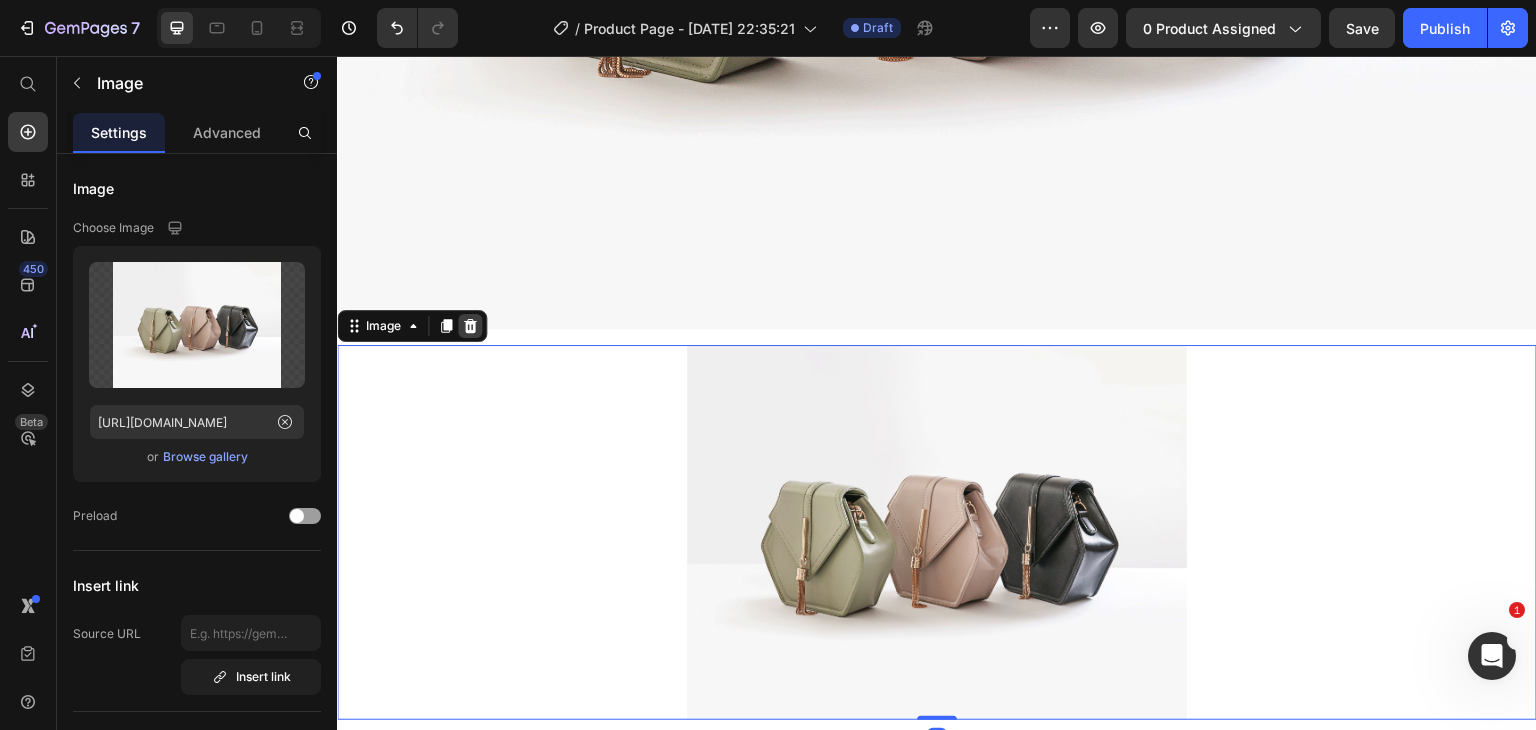 click 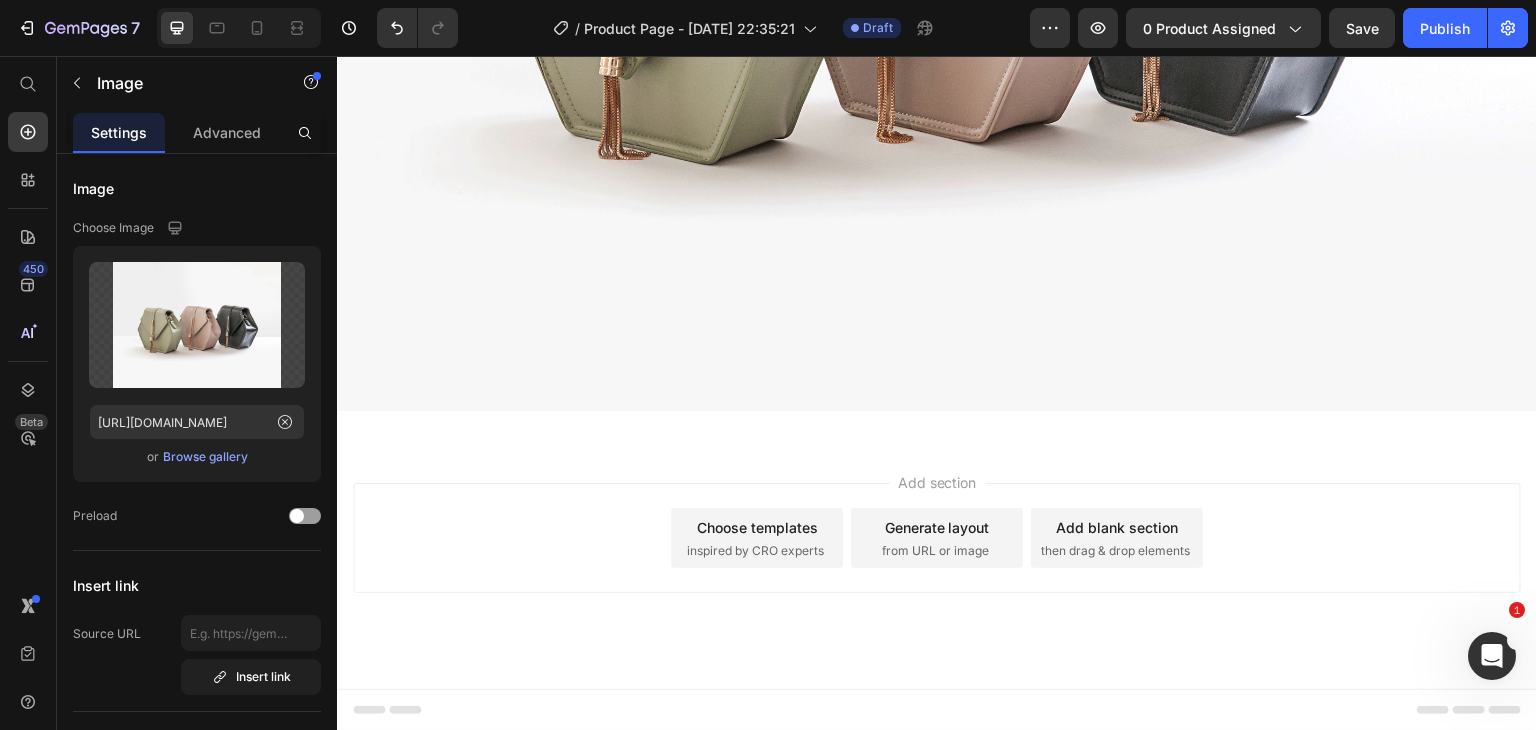 scroll, scrollTop: 606, scrollLeft: 0, axis: vertical 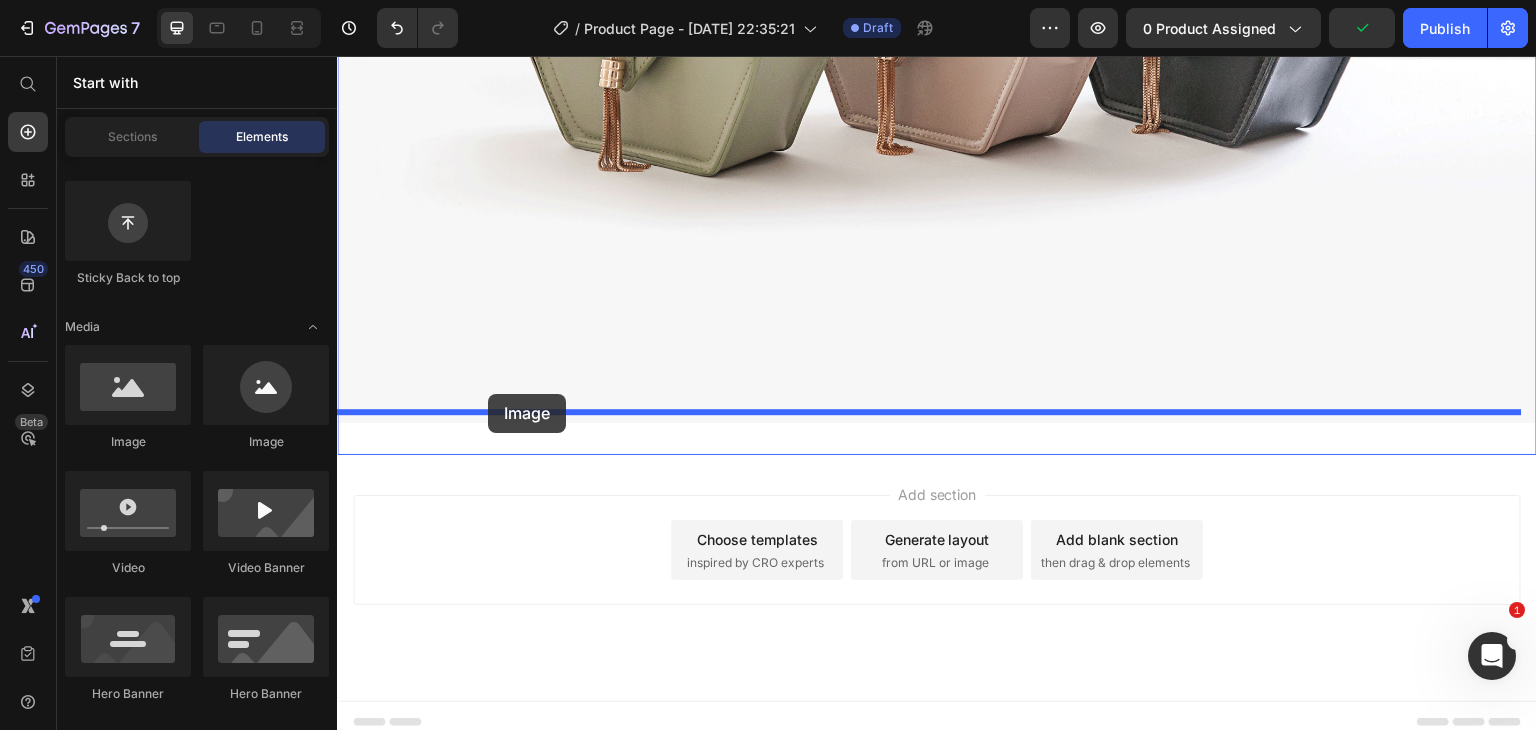 drag, startPoint x: 533, startPoint y: 473, endPoint x: 488, endPoint y: 394, distance: 90.91754 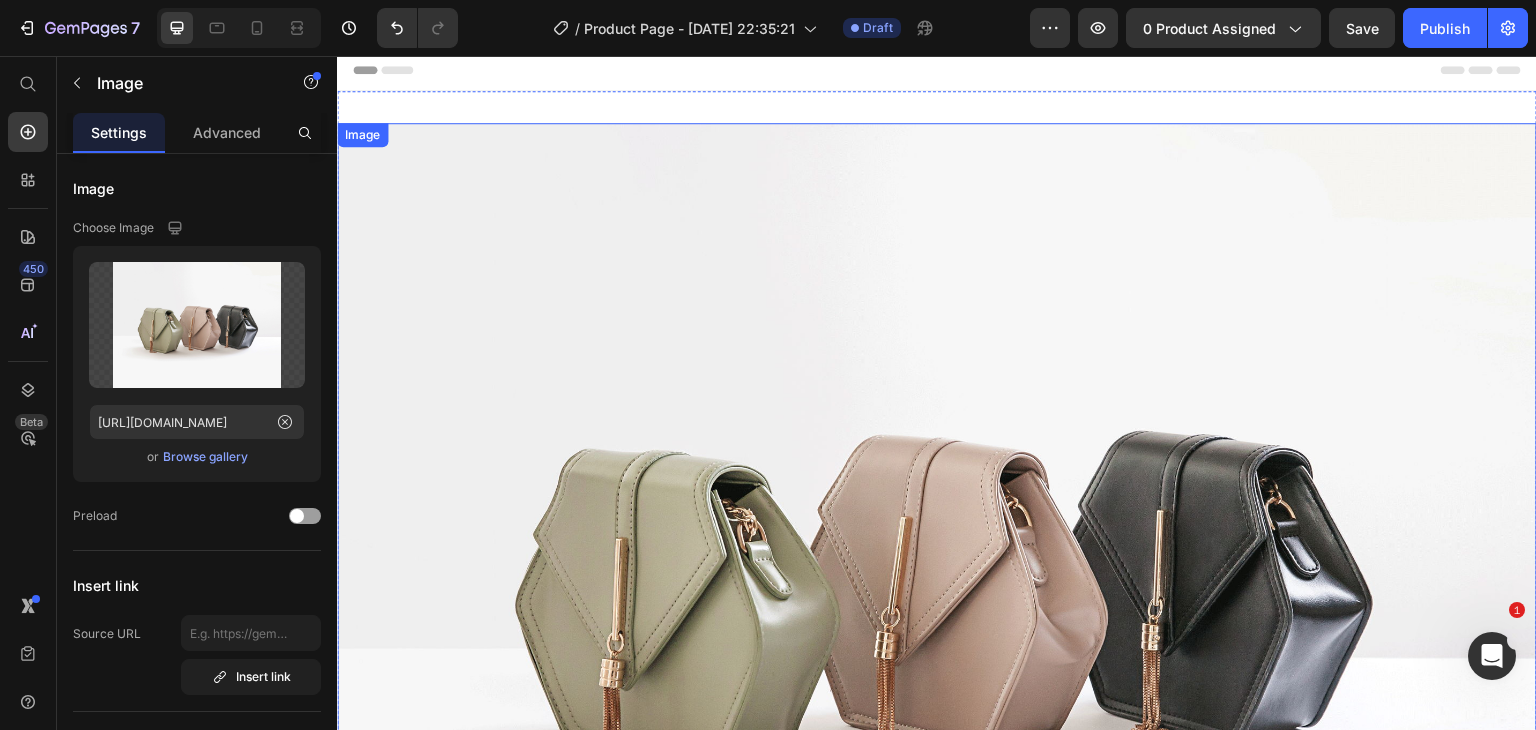 scroll, scrollTop: 0, scrollLeft: 0, axis: both 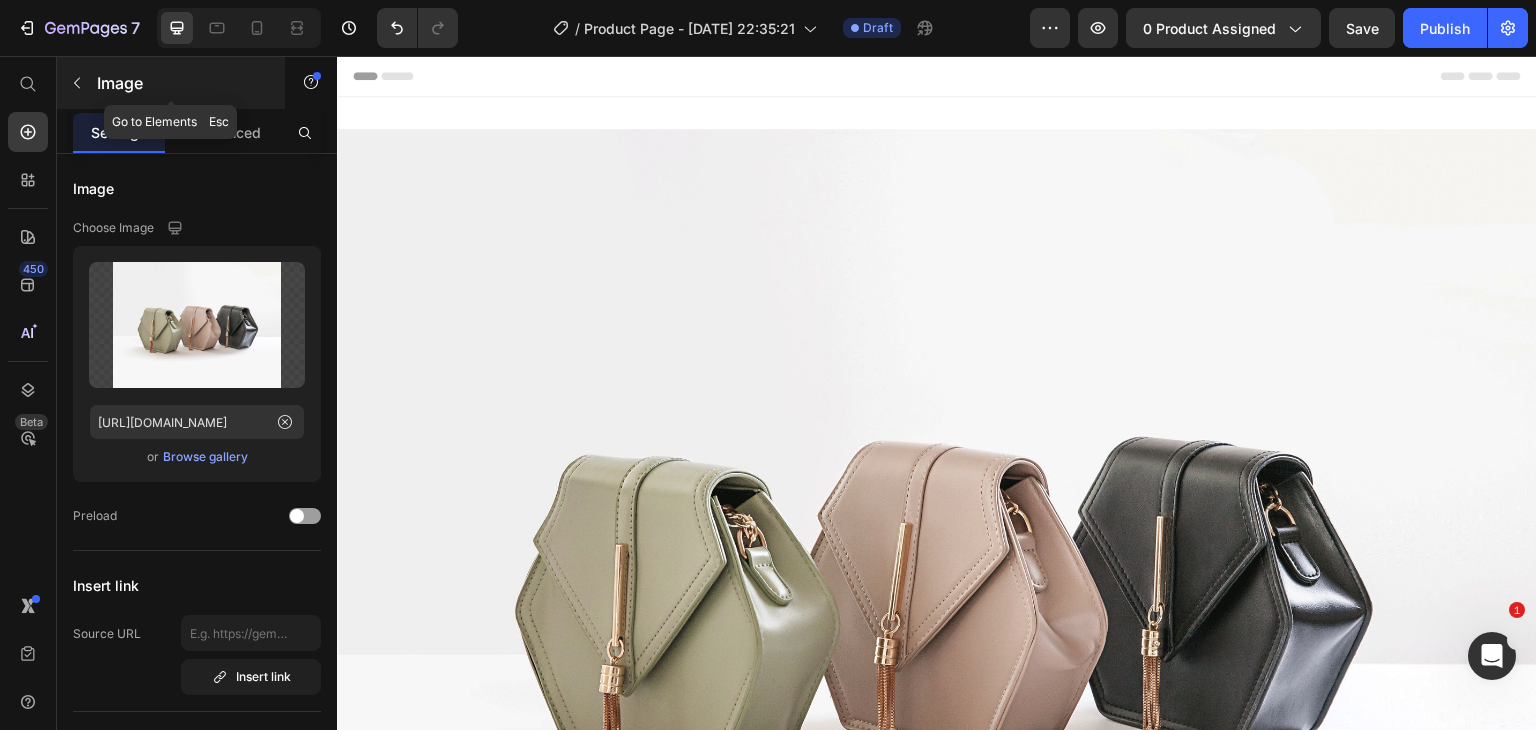 click 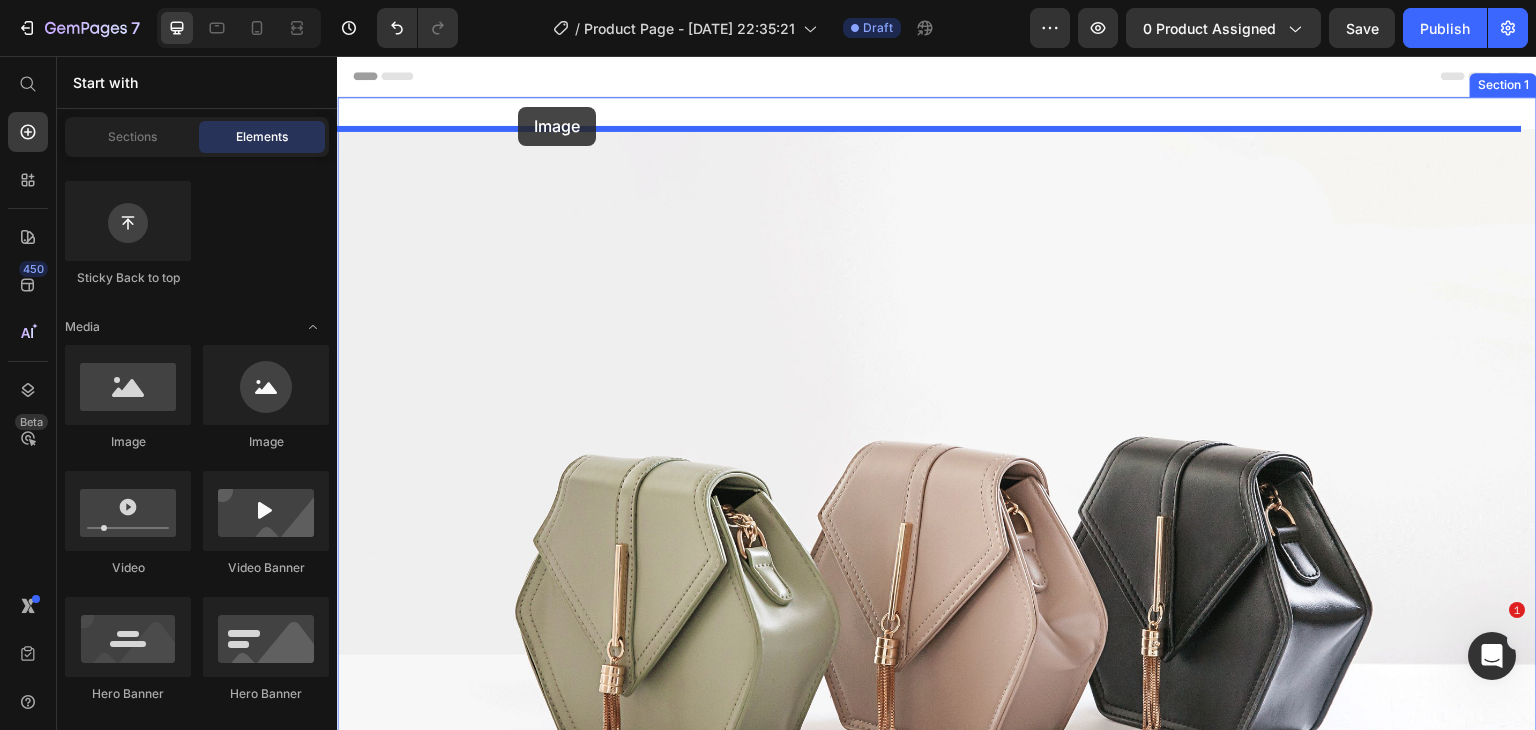 drag, startPoint x: 527, startPoint y: 465, endPoint x: 518, endPoint y: 107, distance: 358.1131 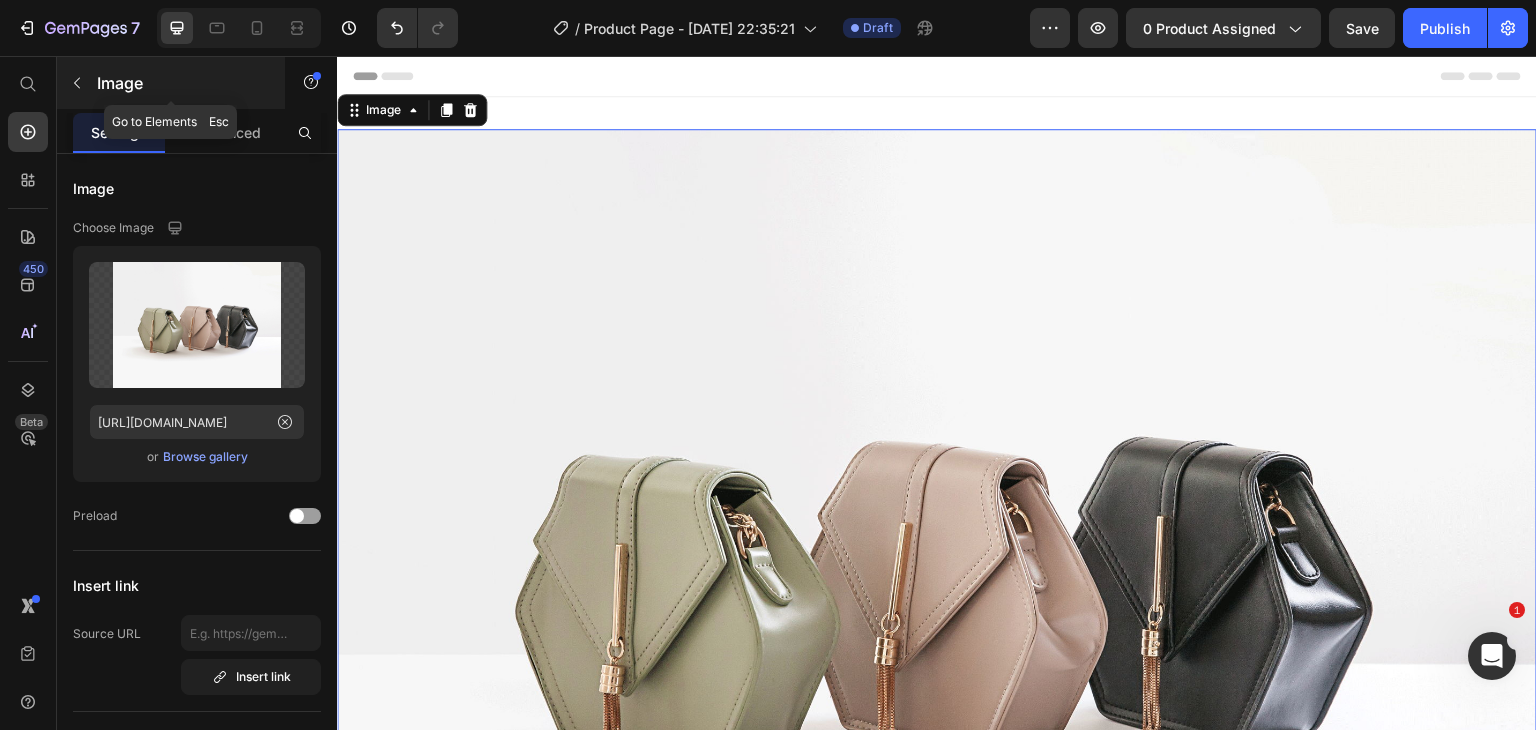 click 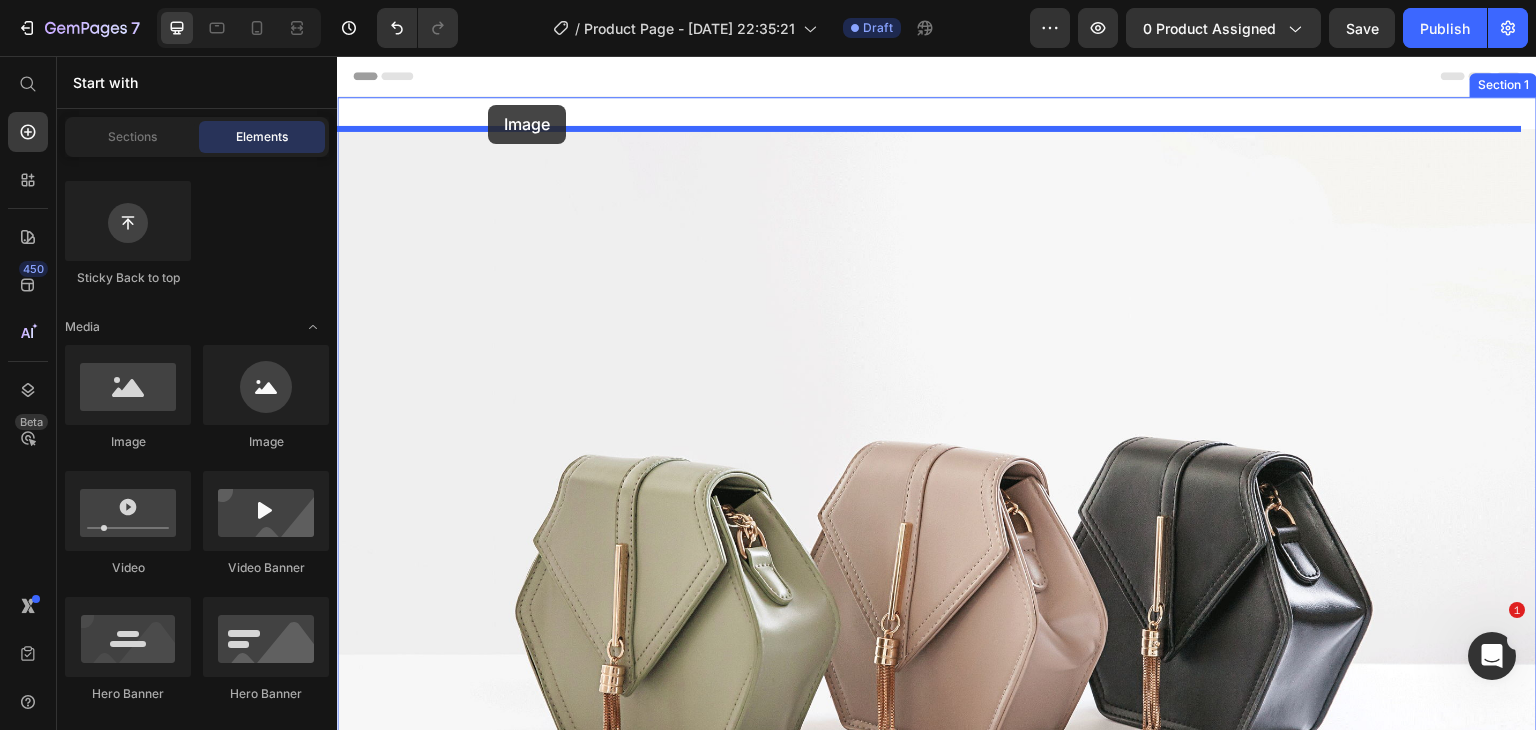 drag, startPoint x: 550, startPoint y: 432, endPoint x: 488, endPoint y: 105, distance: 332.82578 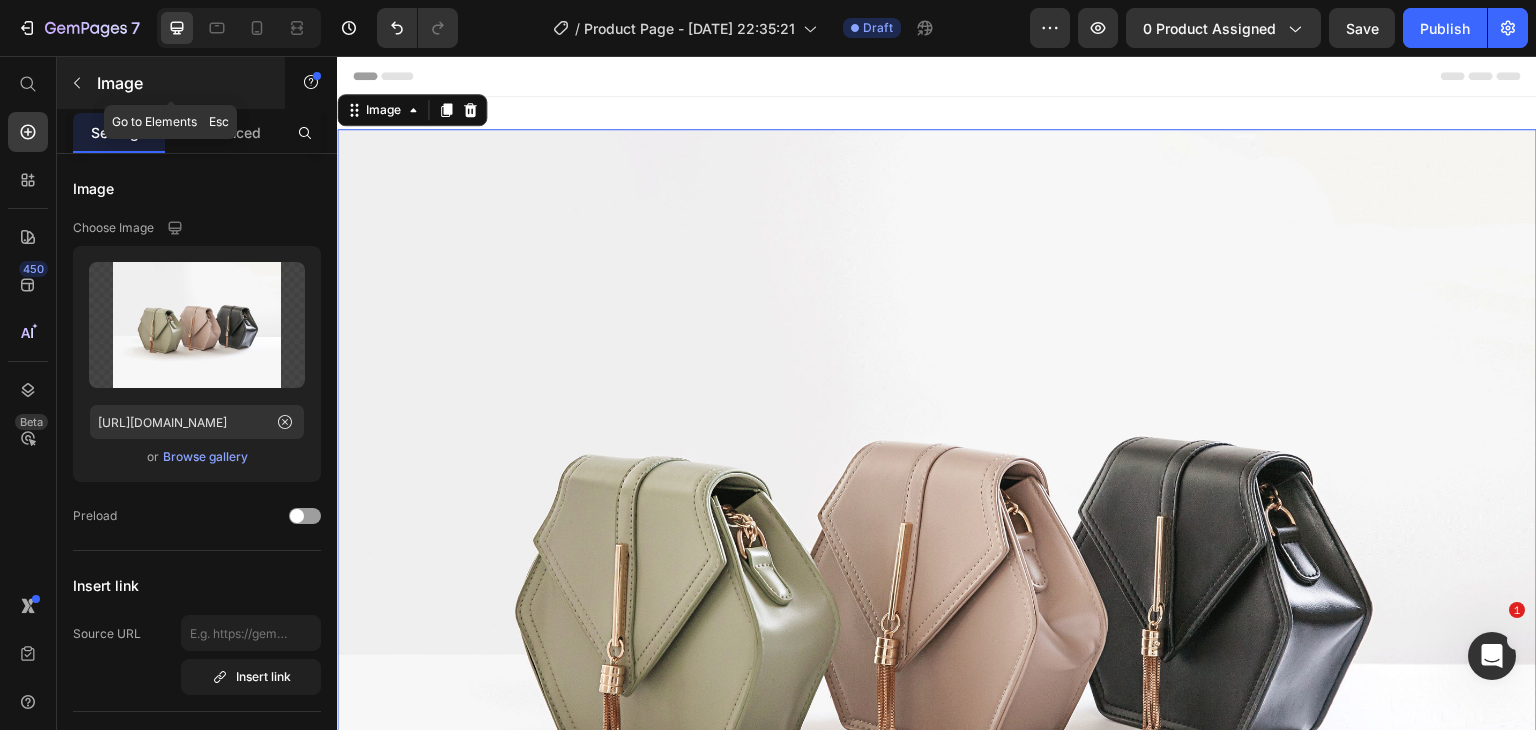 click 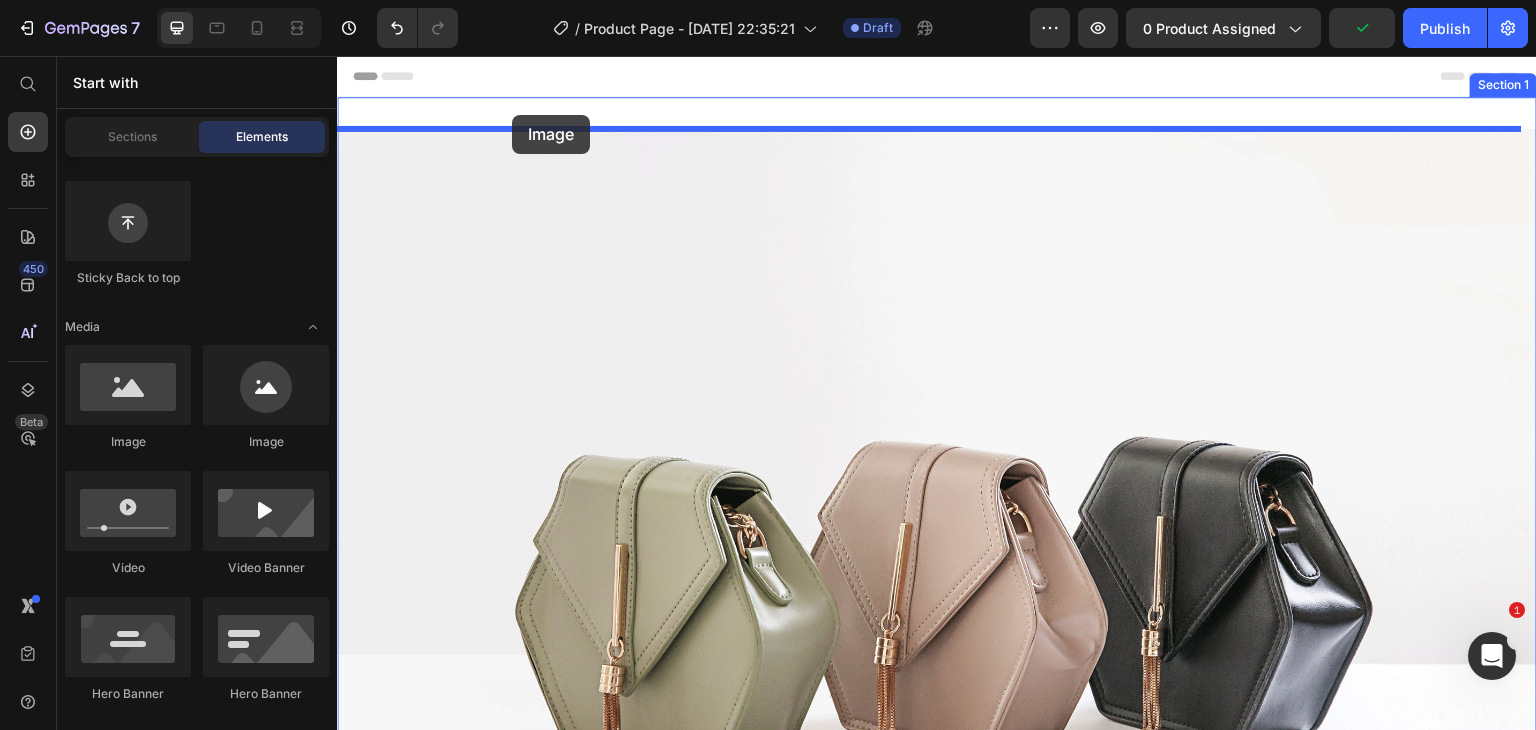 drag, startPoint x: 483, startPoint y: 462, endPoint x: 512, endPoint y: 115, distance: 348.20972 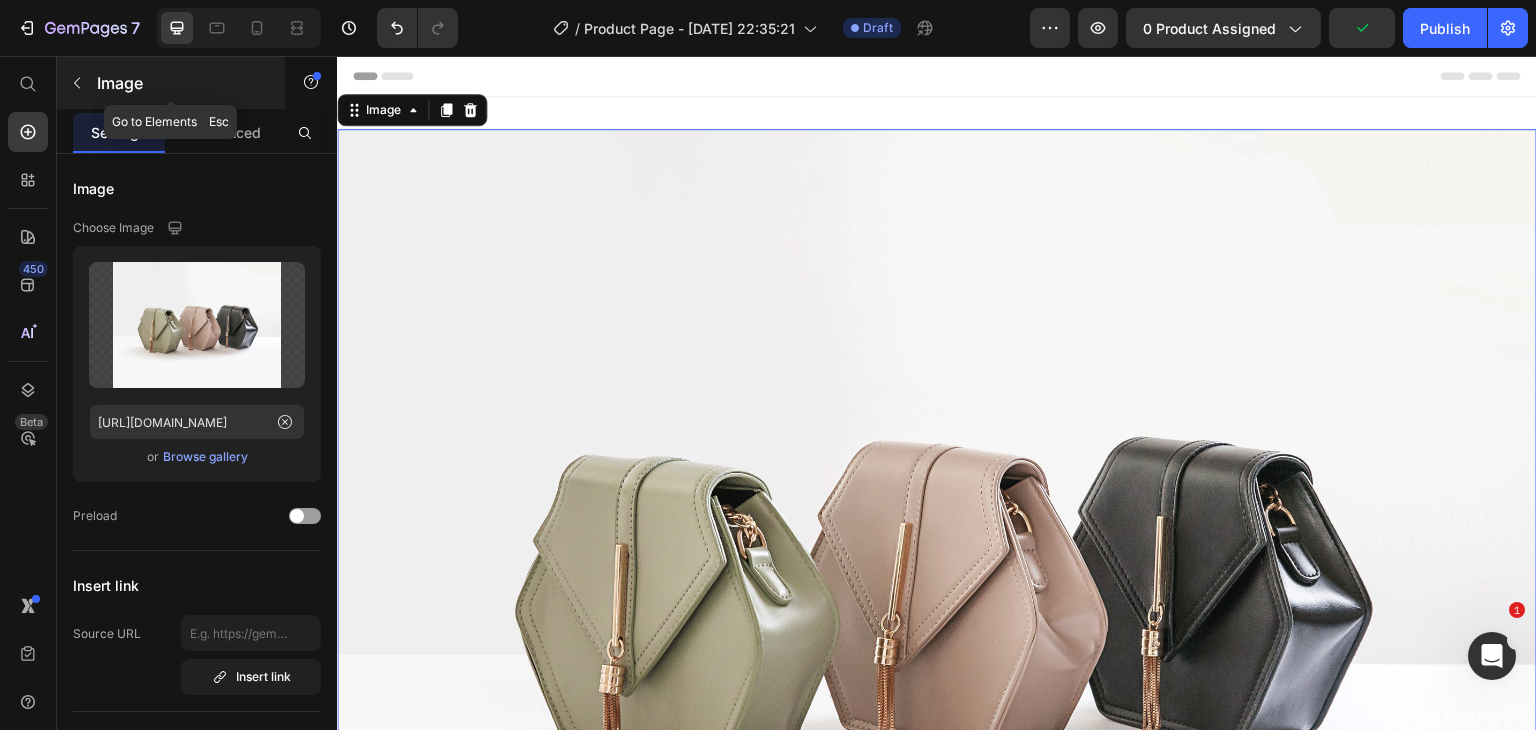 click at bounding box center (77, 83) 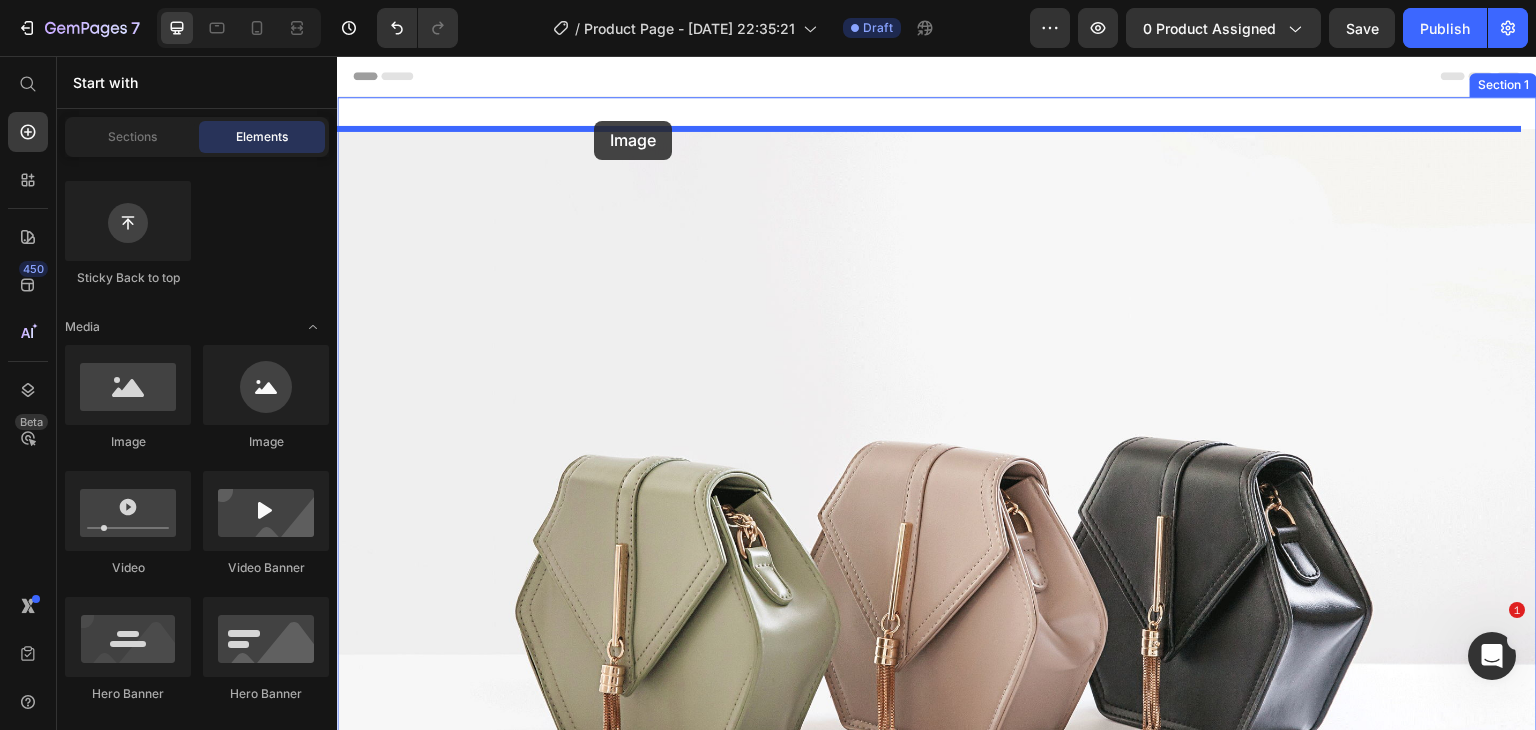 drag, startPoint x: 477, startPoint y: 467, endPoint x: 594, endPoint y: 121, distance: 365.2465 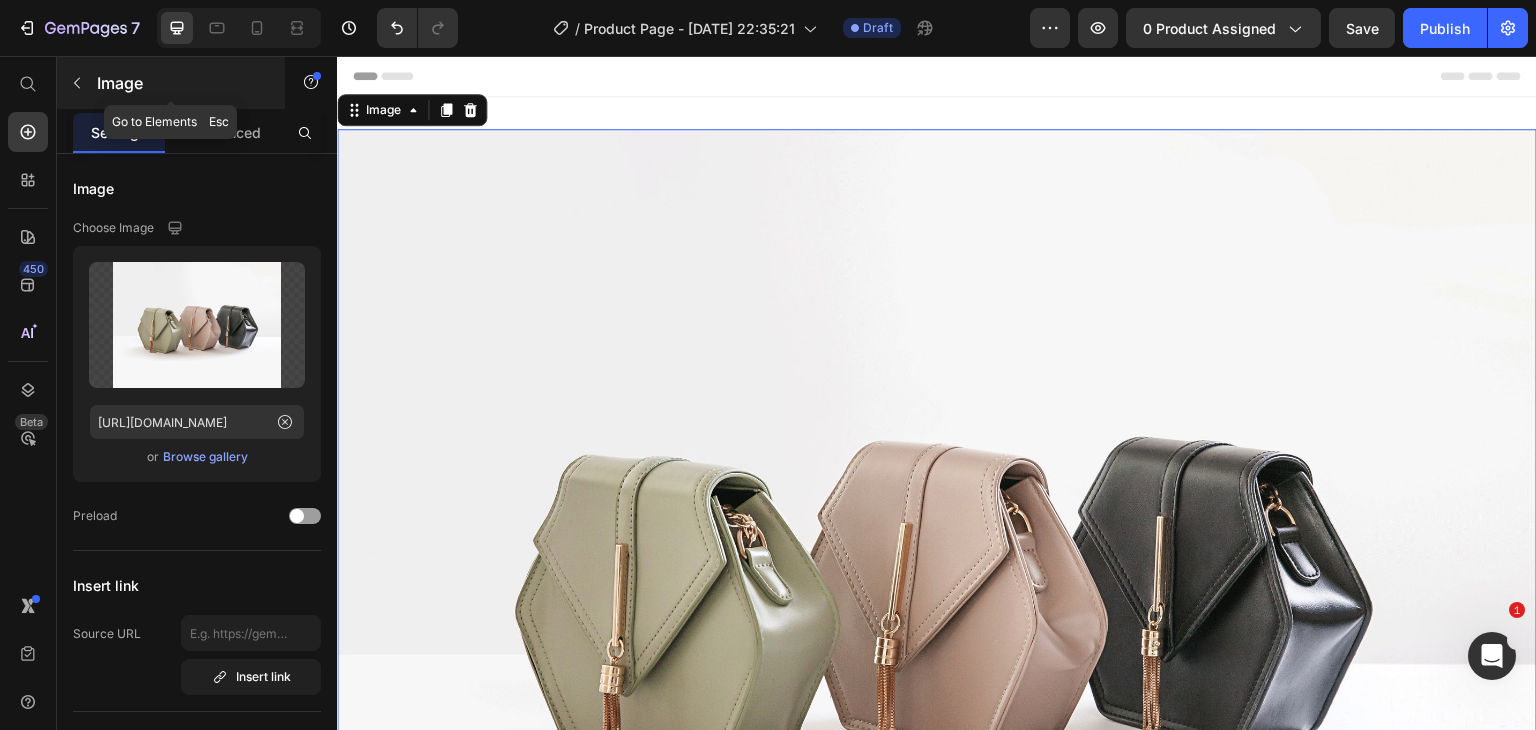 click 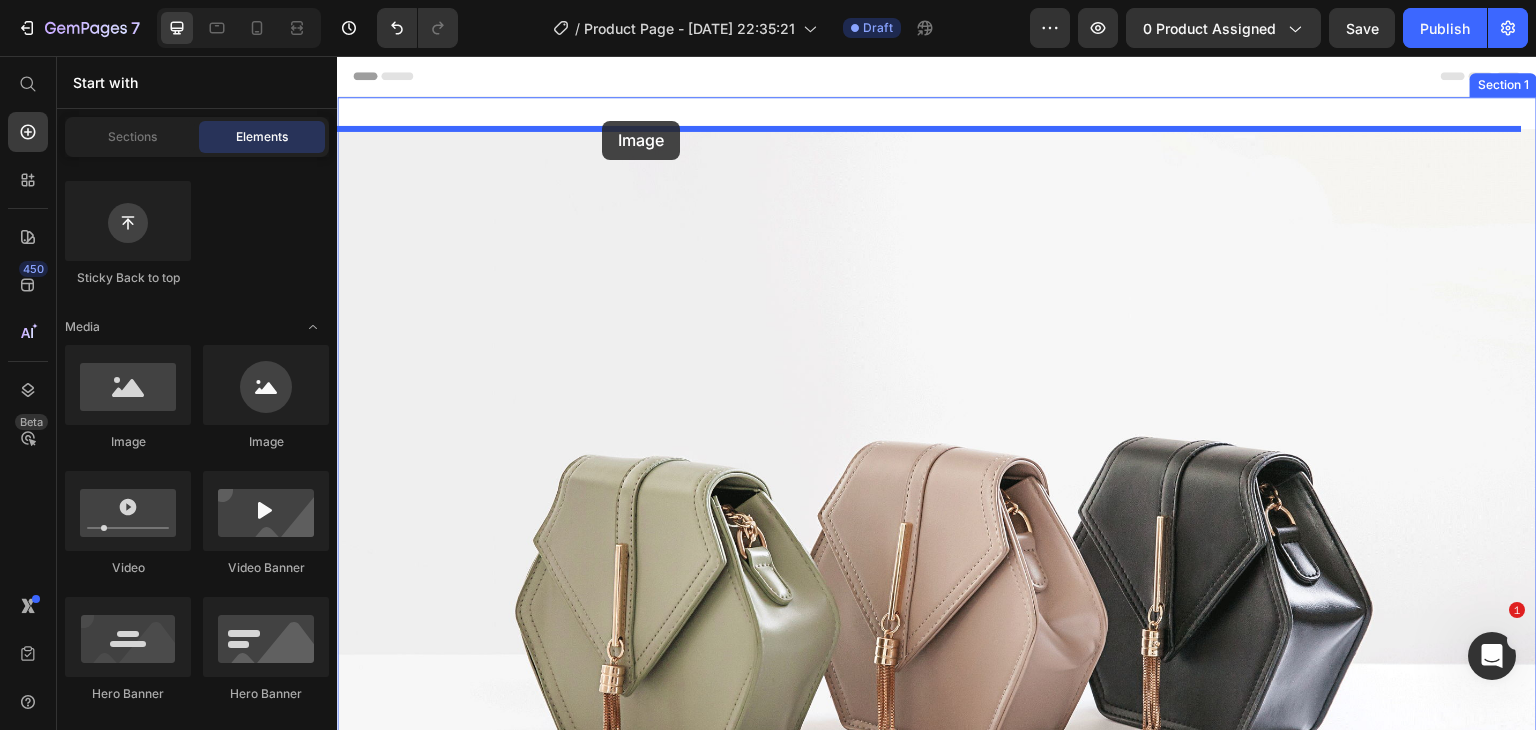drag, startPoint x: 585, startPoint y: 427, endPoint x: 602, endPoint y: 121, distance: 306.47186 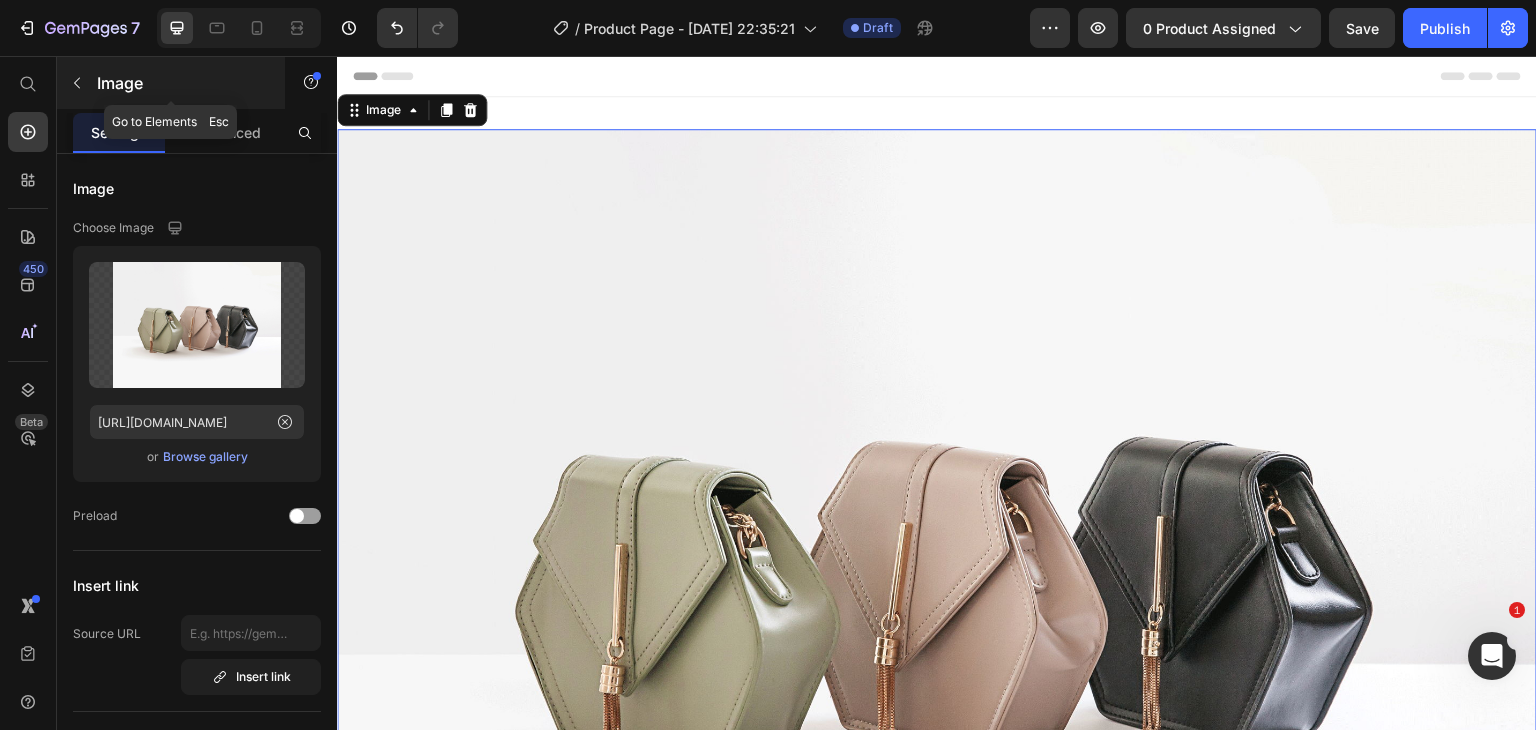 click at bounding box center [77, 83] 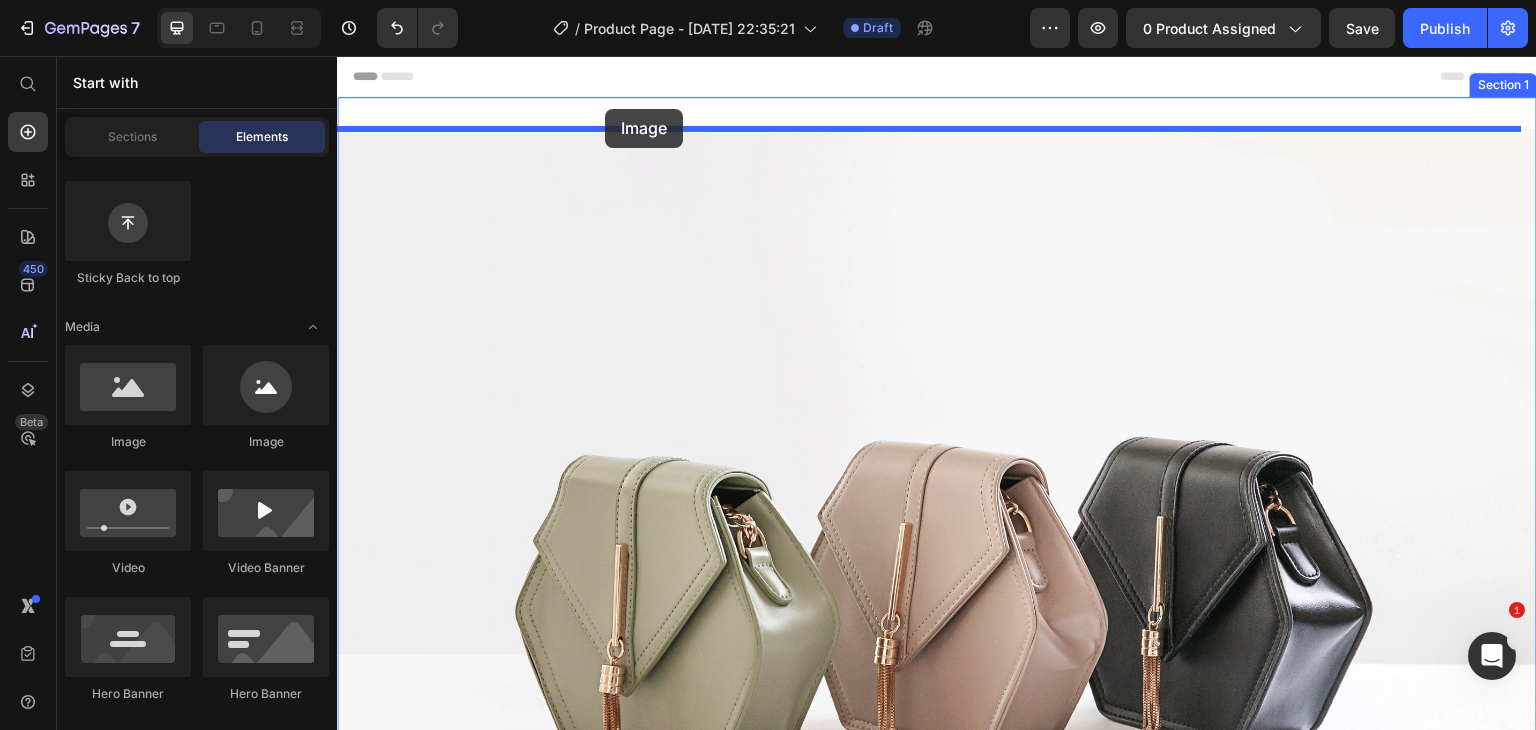 drag, startPoint x: 473, startPoint y: 455, endPoint x: 605, endPoint y: 109, distance: 370.3242 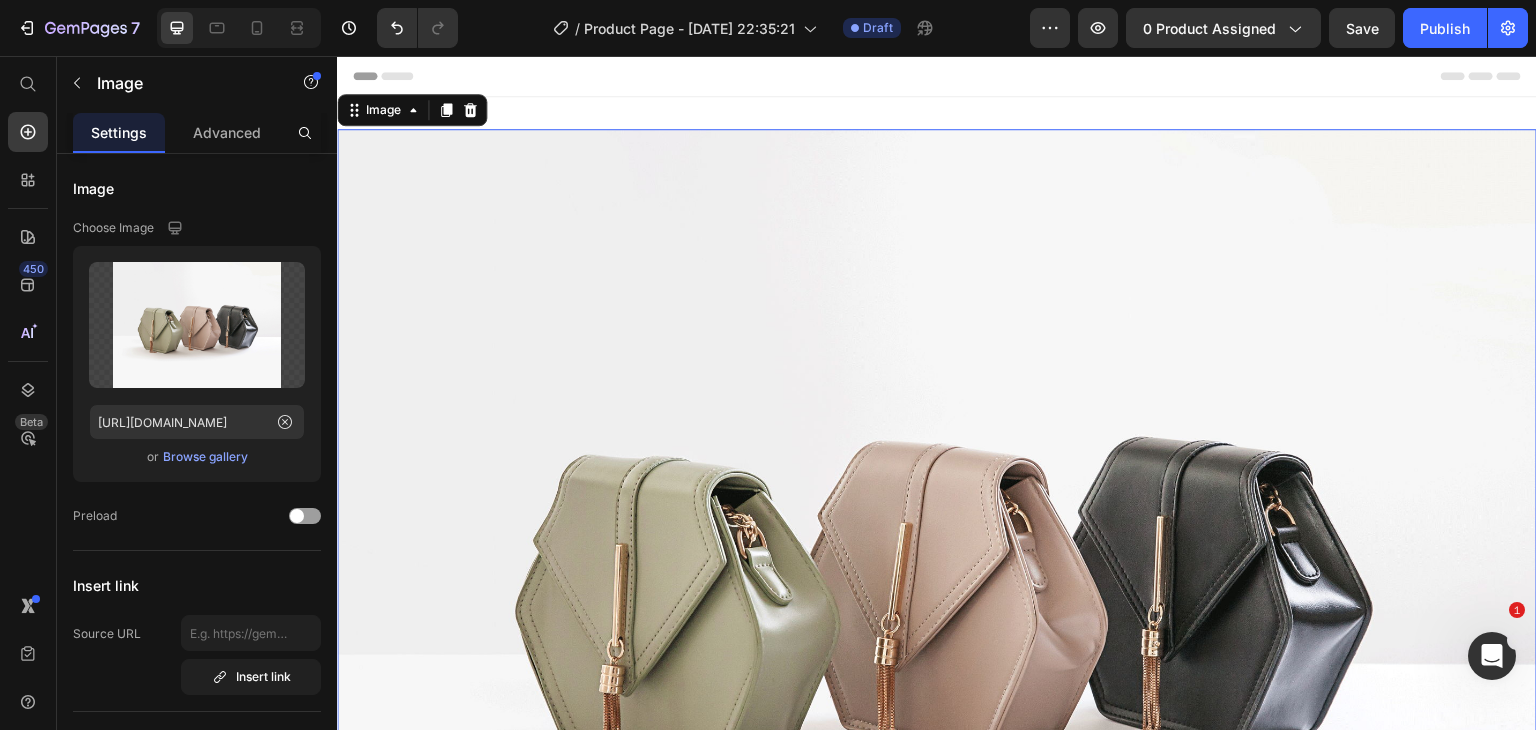 click at bounding box center [937, 579] 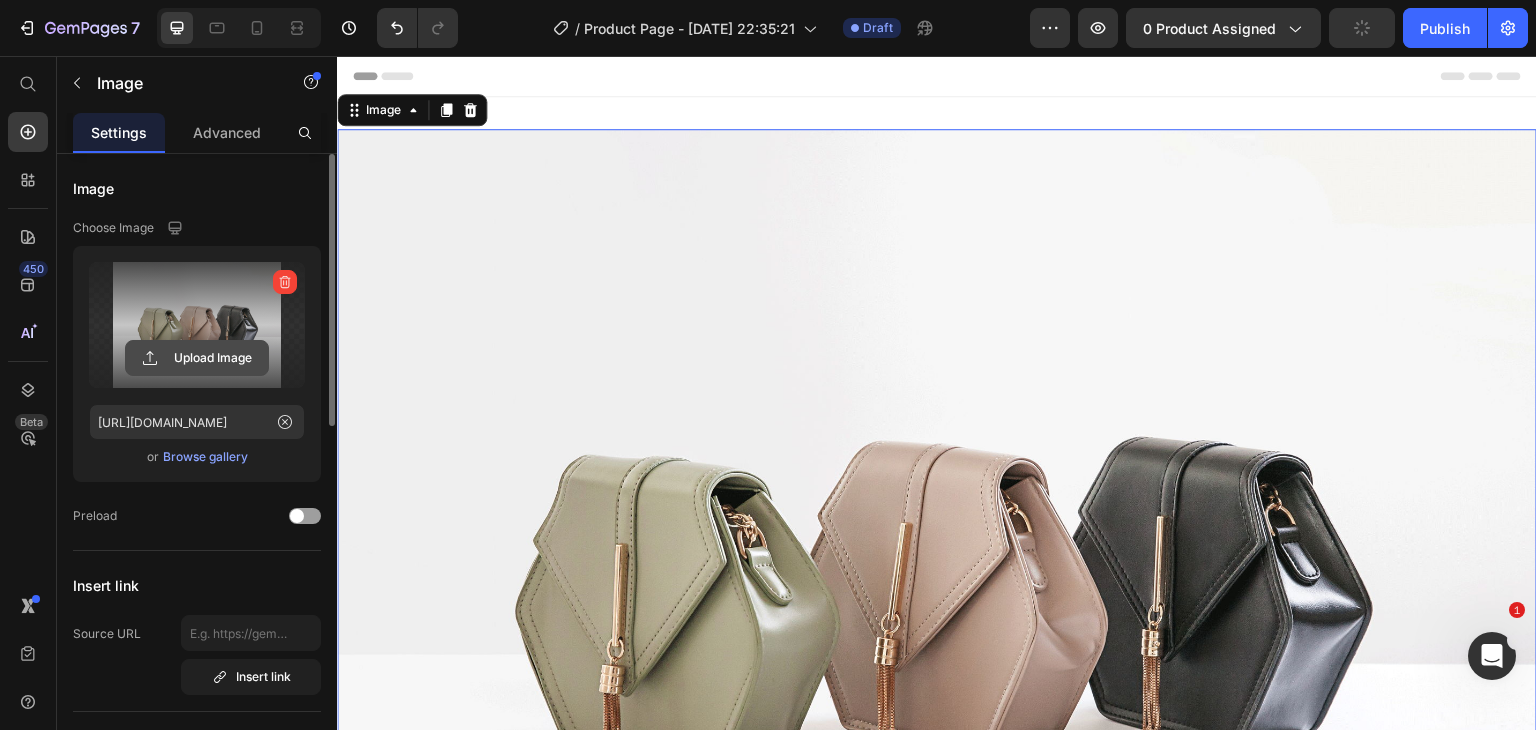 click 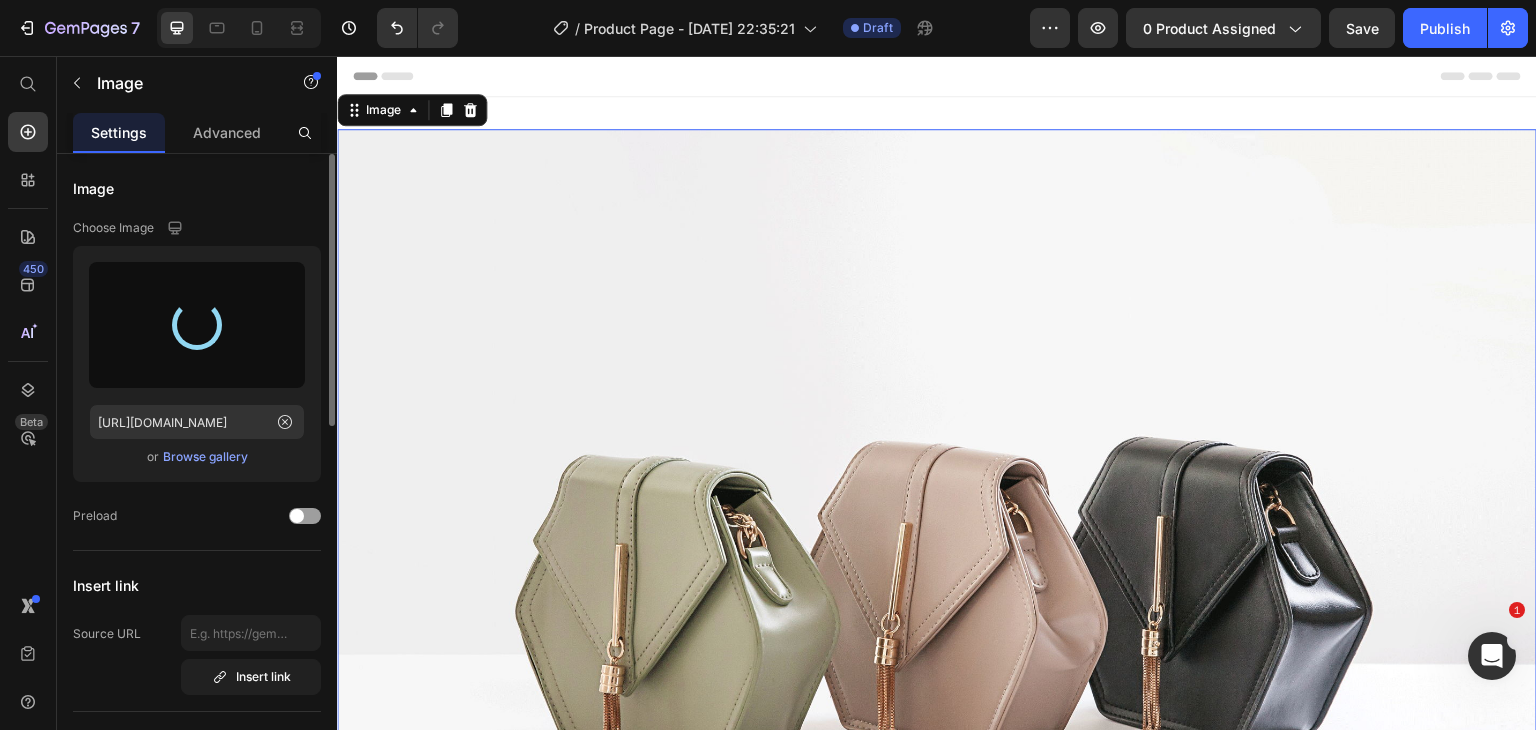 type on "[URL][DOMAIN_NAME]" 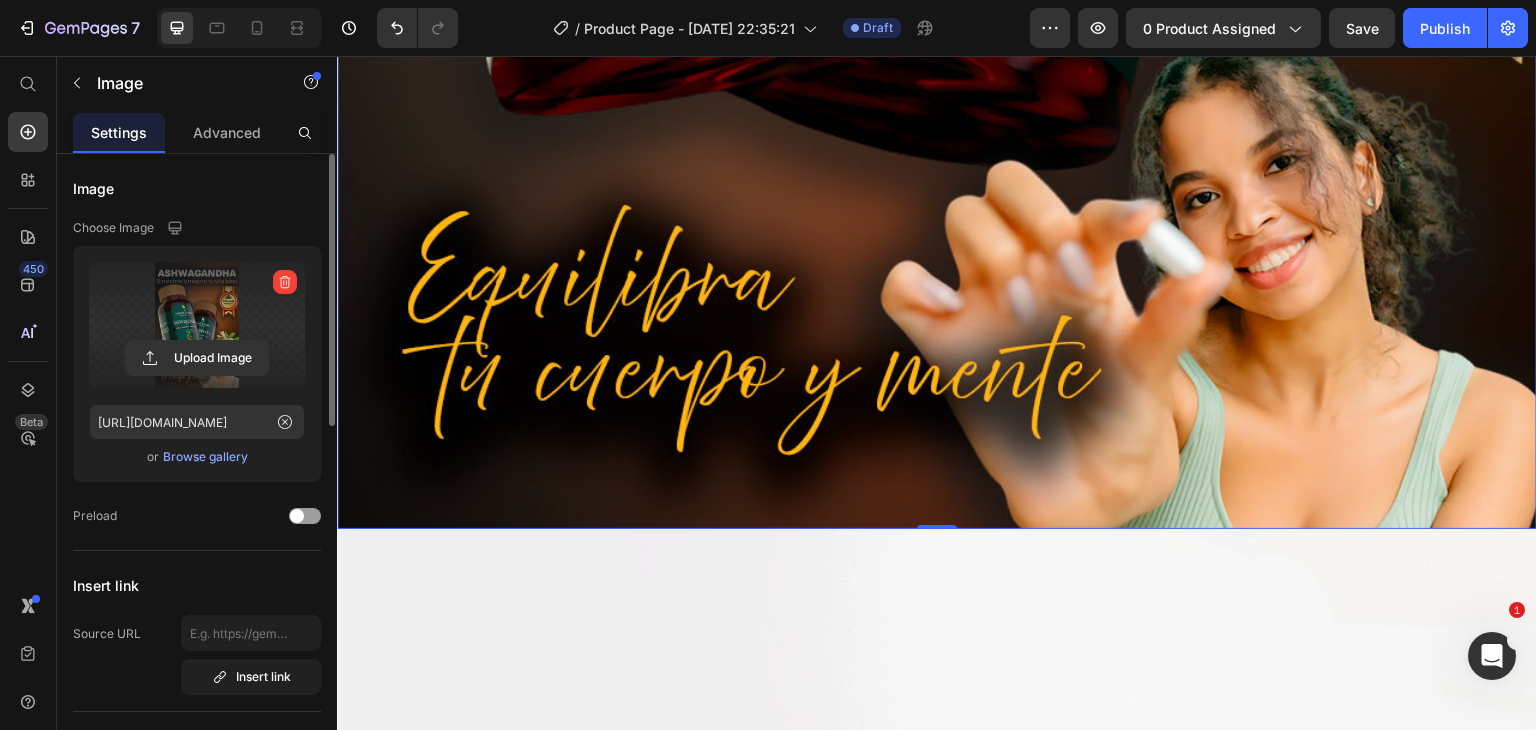 scroll, scrollTop: 1800, scrollLeft: 0, axis: vertical 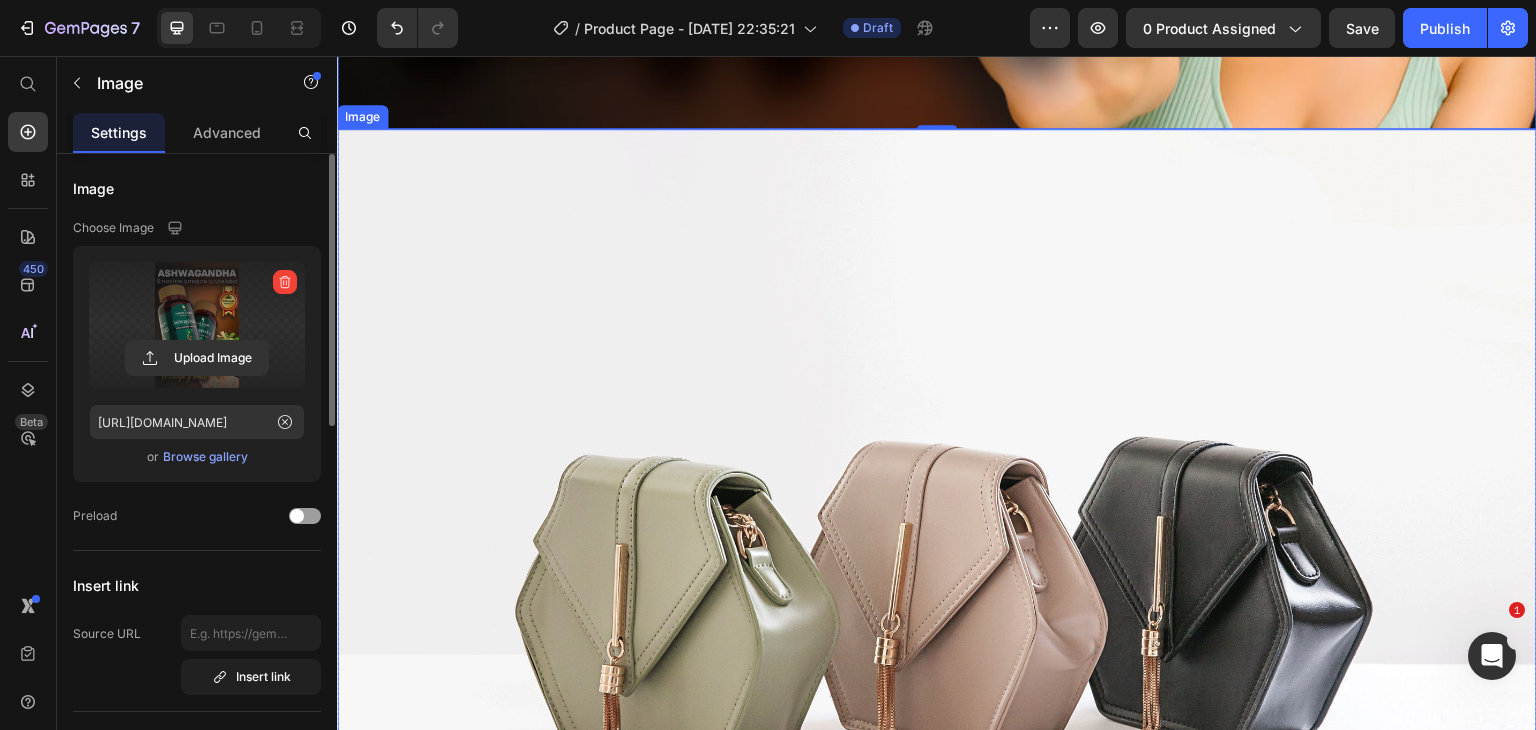 click at bounding box center (937, 579) 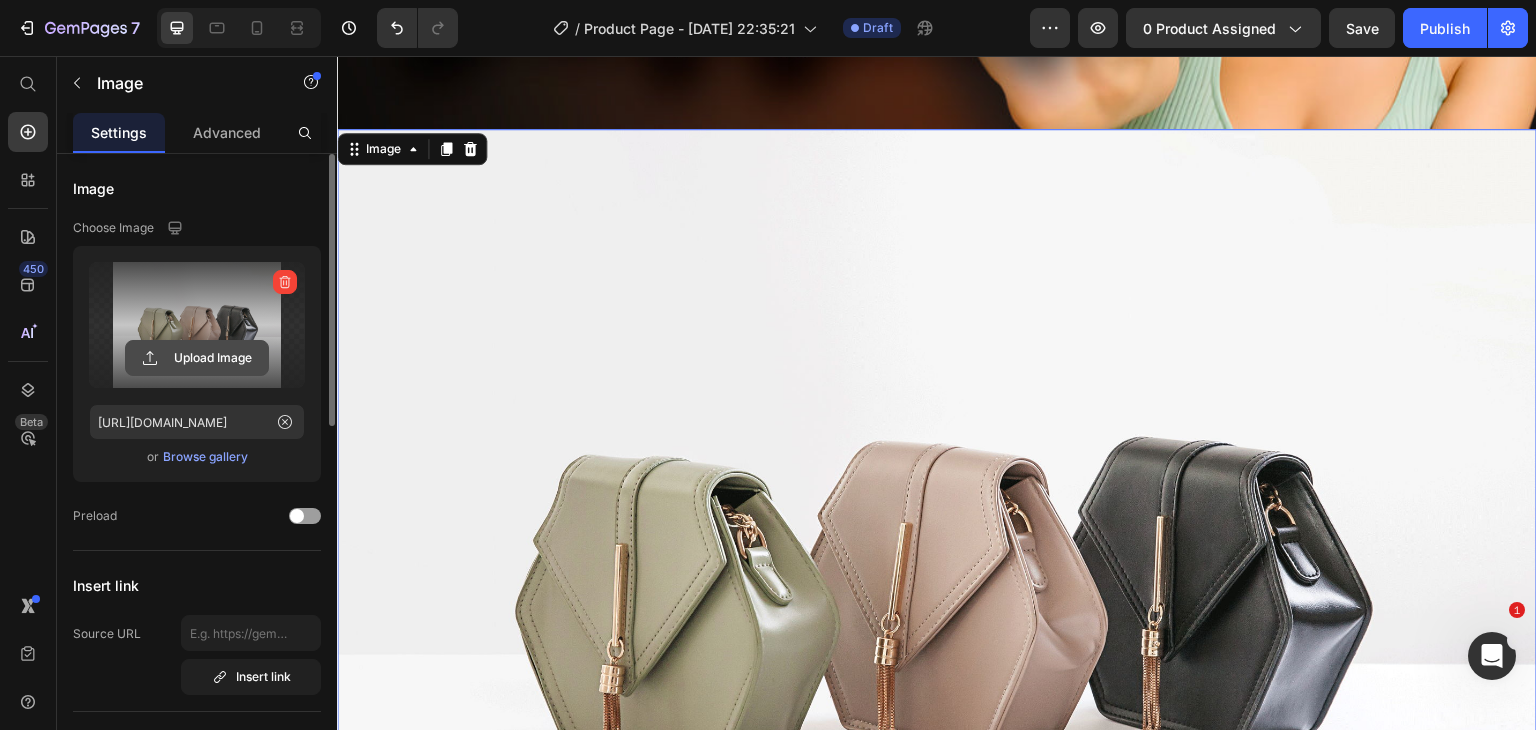click 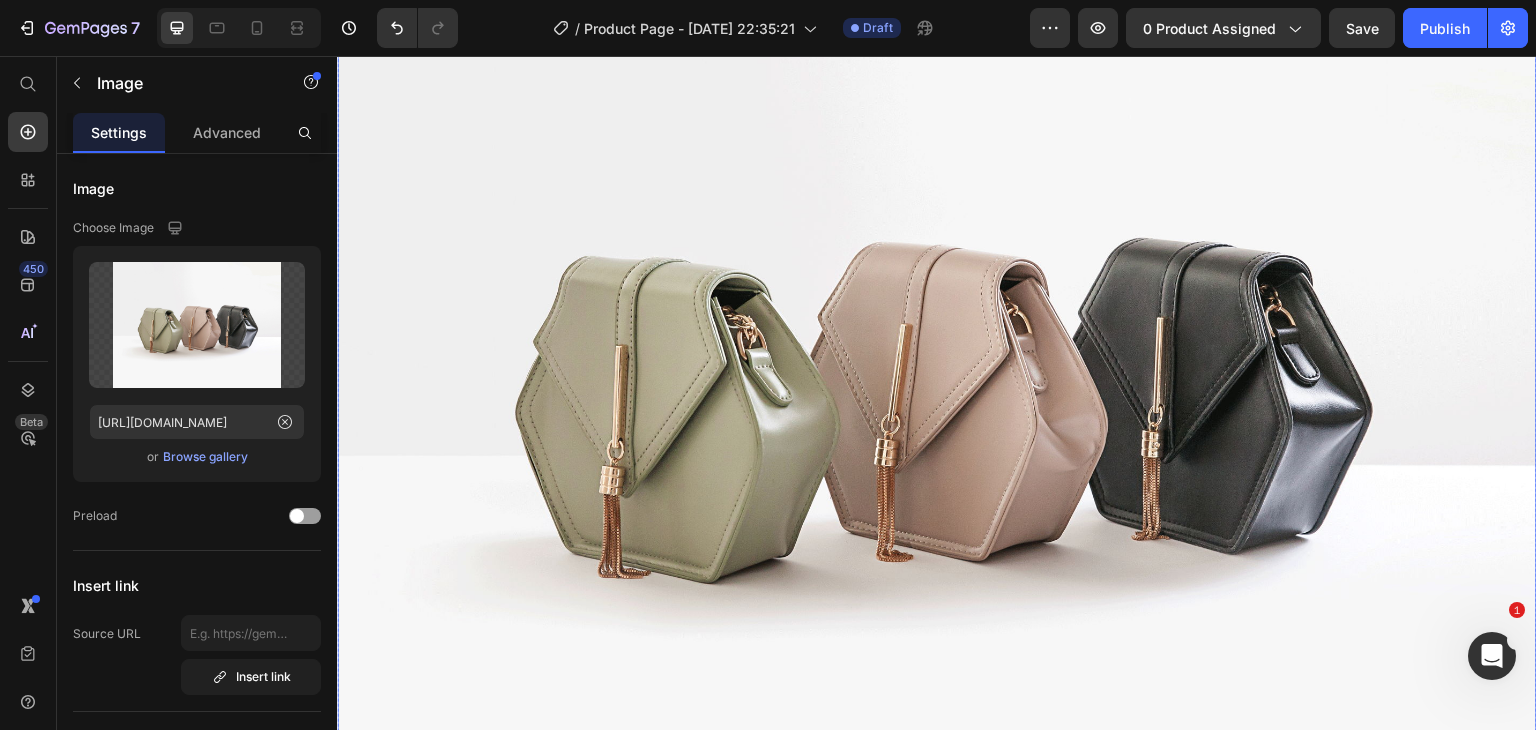 scroll, scrollTop: 7716, scrollLeft: 0, axis: vertical 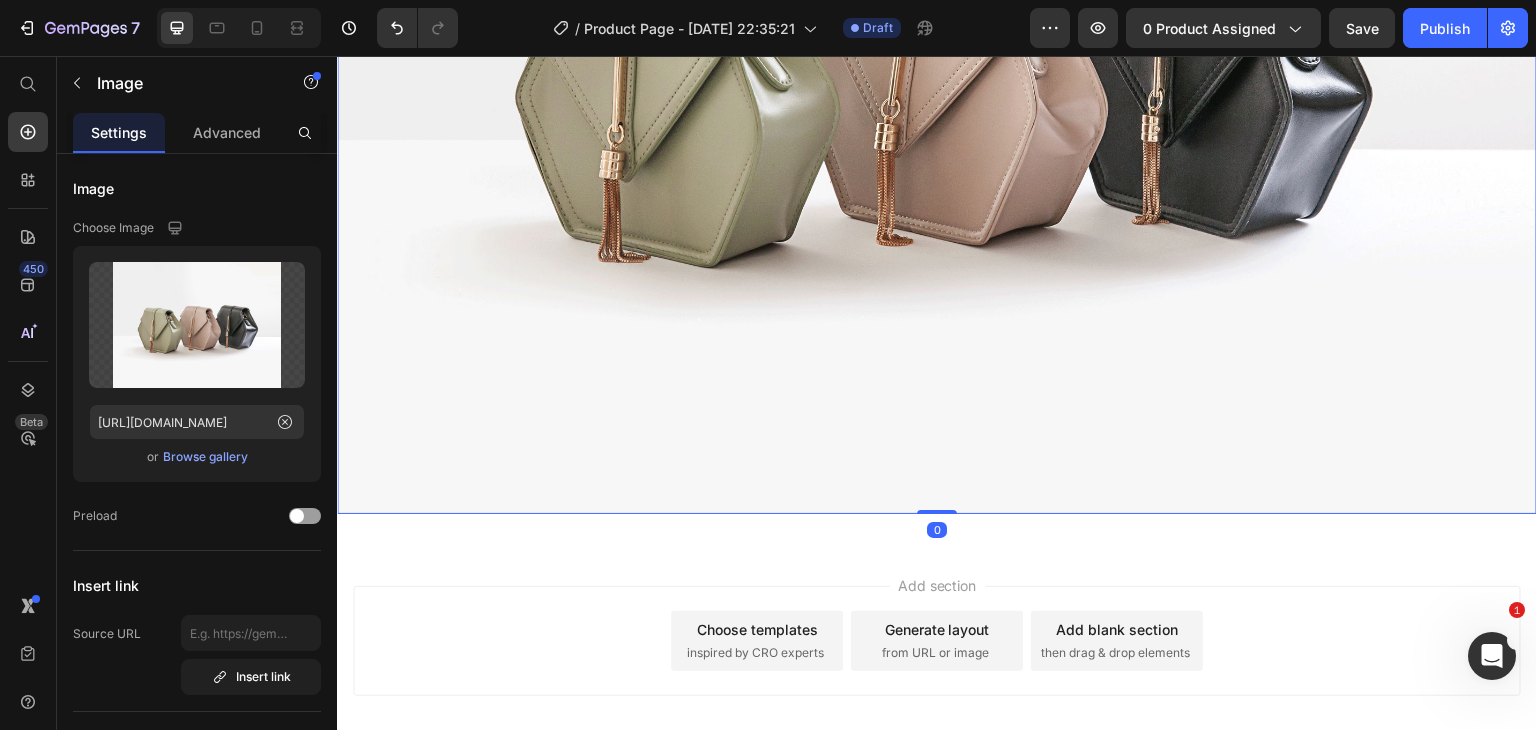 drag, startPoint x: 751, startPoint y: 281, endPoint x: 359, endPoint y: 285, distance: 392.02042 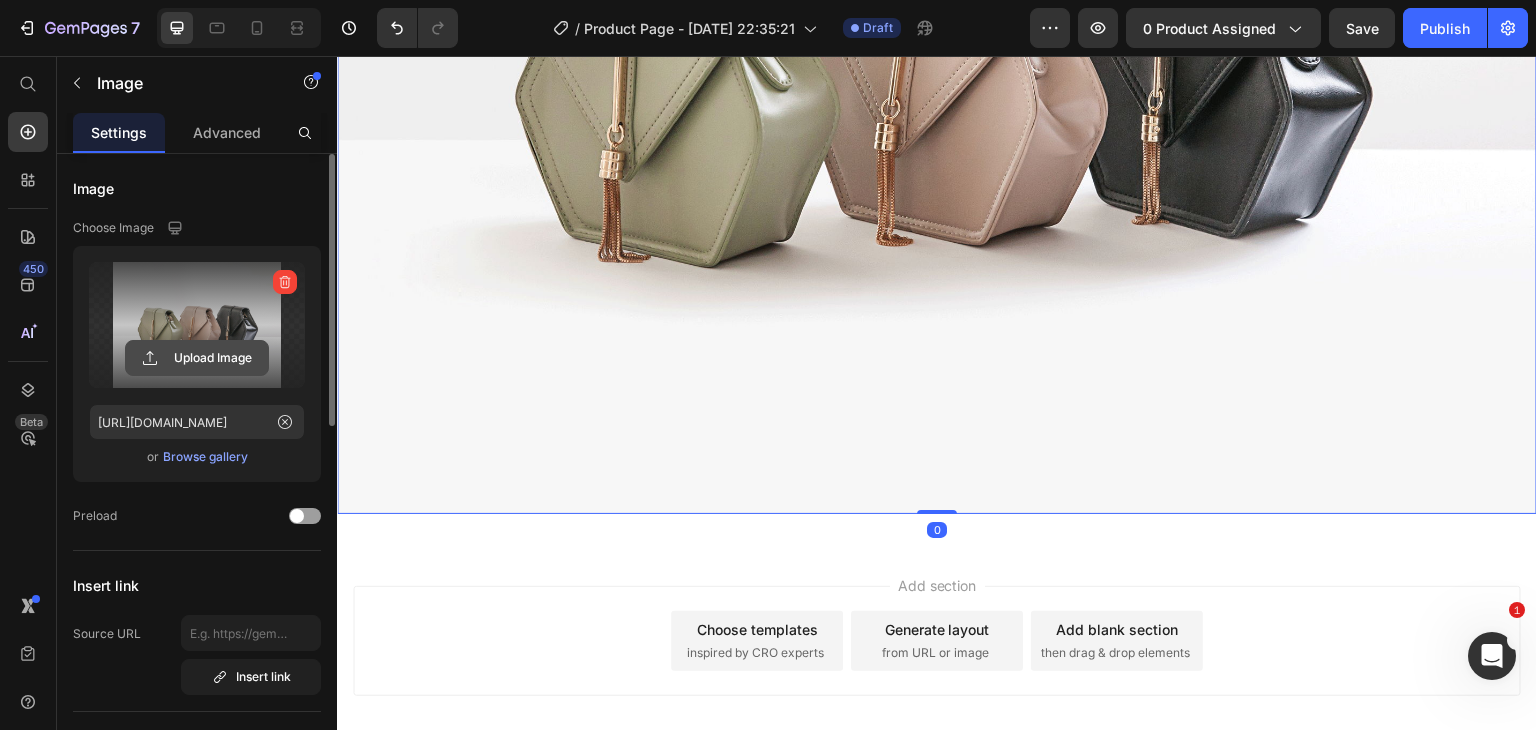 click 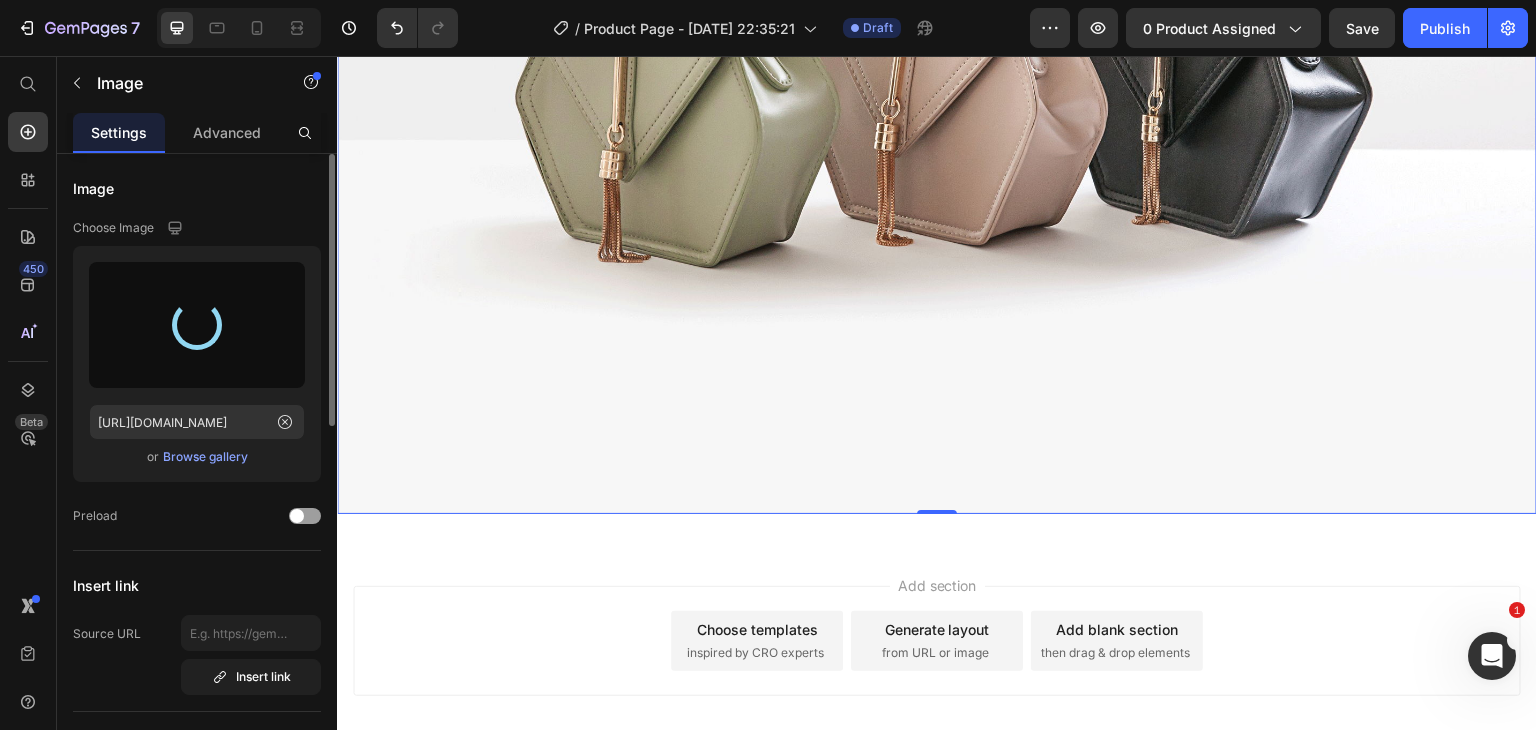 scroll, scrollTop: 7616, scrollLeft: 0, axis: vertical 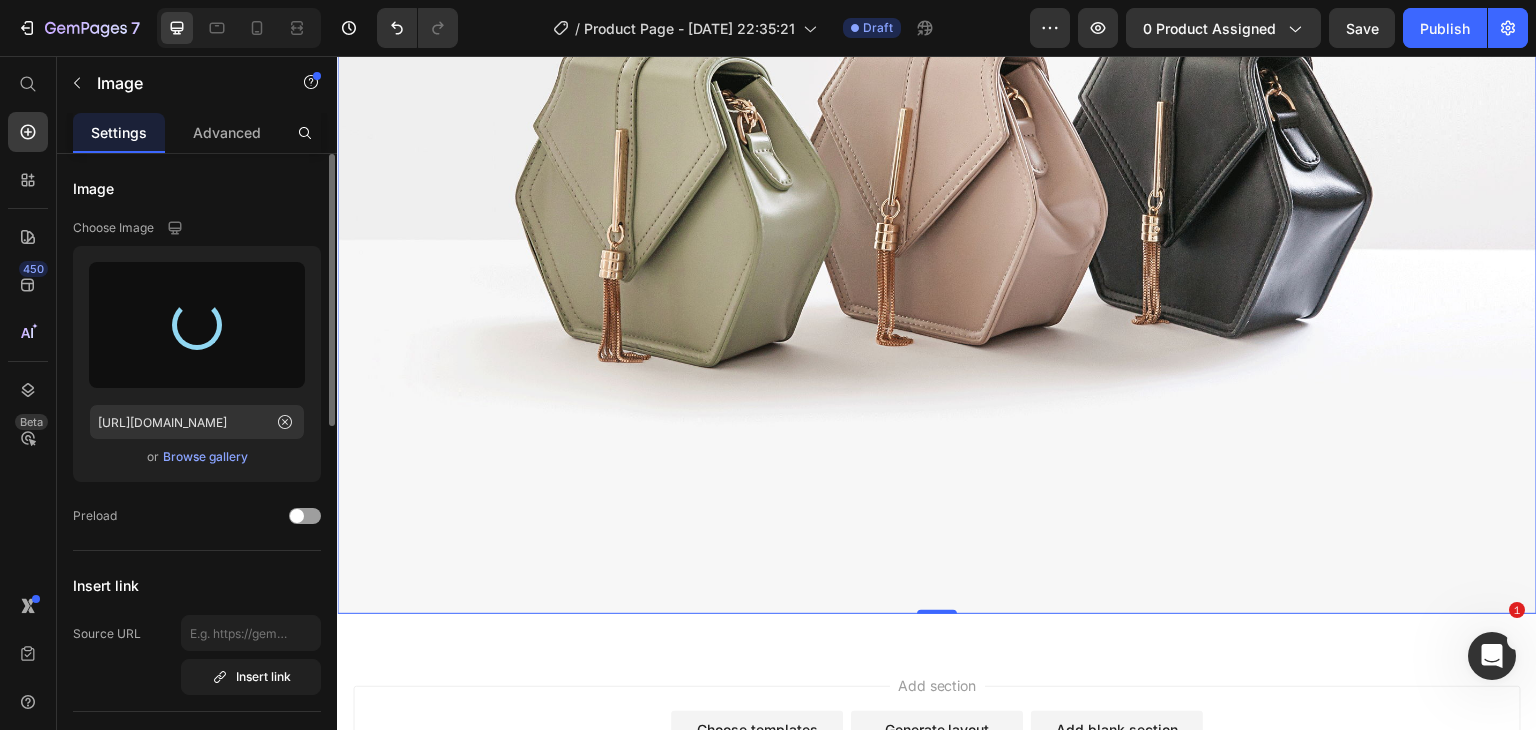 type on "[URL][DOMAIN_NAME]" 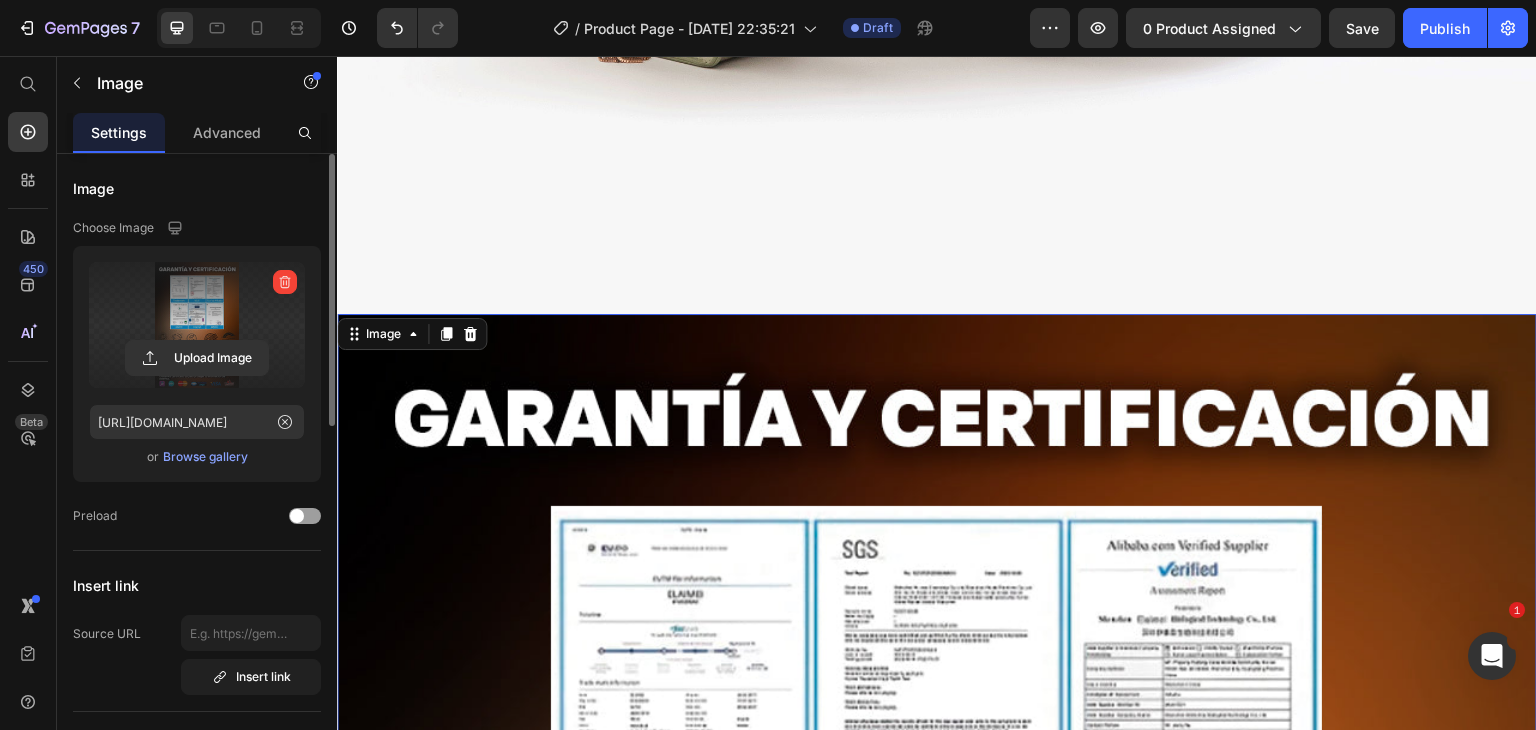 scroll, scrollTop: 6816, scrollLeft: 0, axis: vertical 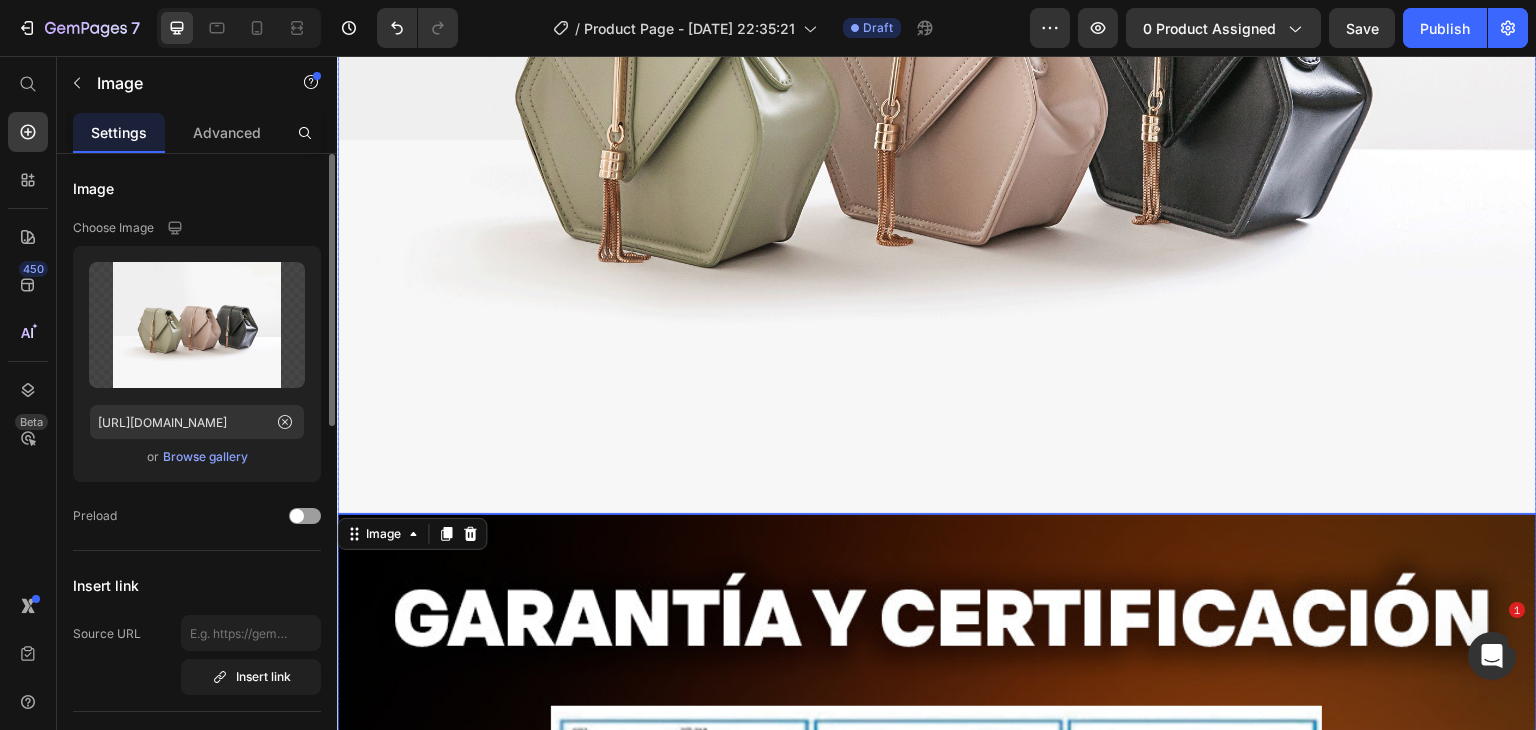 click at bounding box center (937, 64) 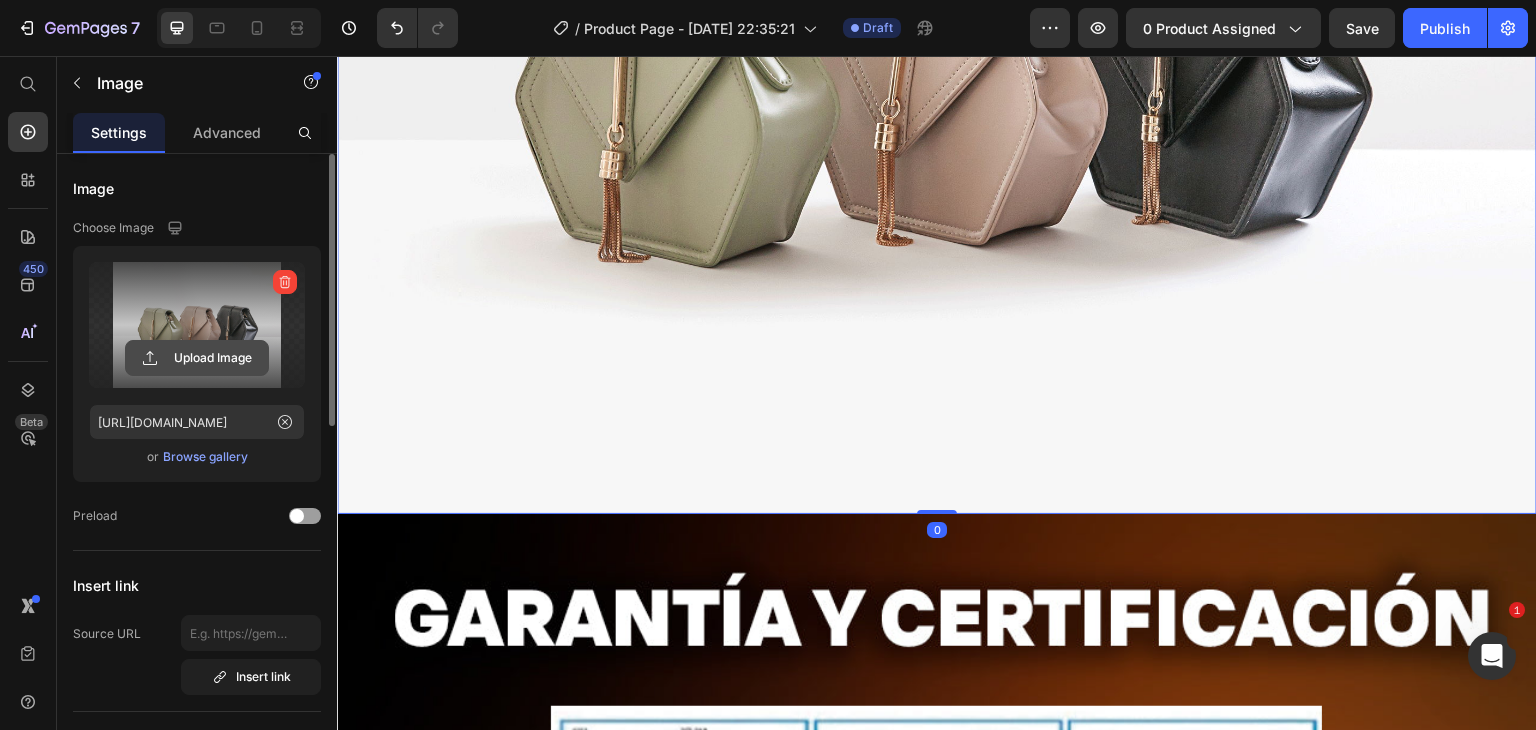click 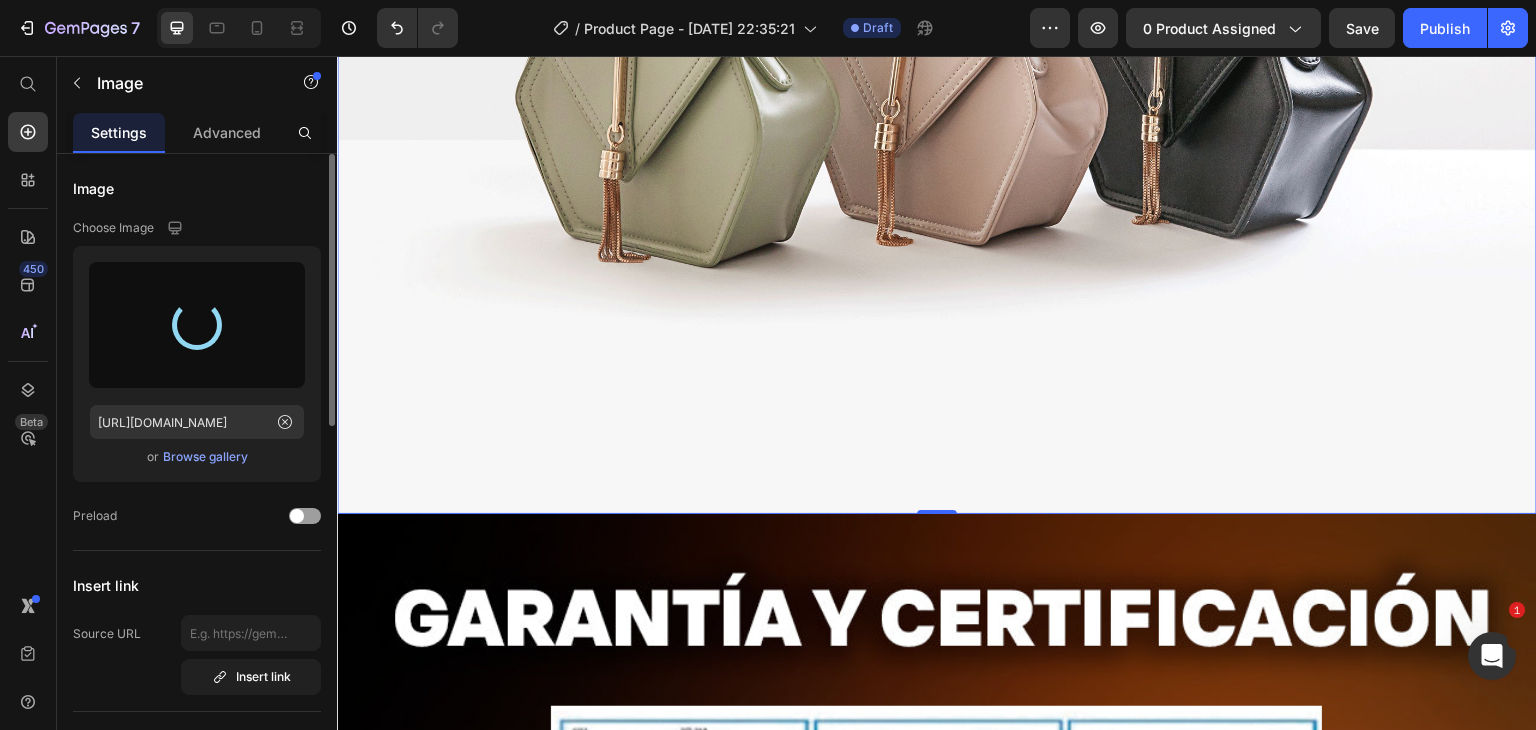 scroll, scrollTop: 6716, scrollLeft: 0, axis: vertical 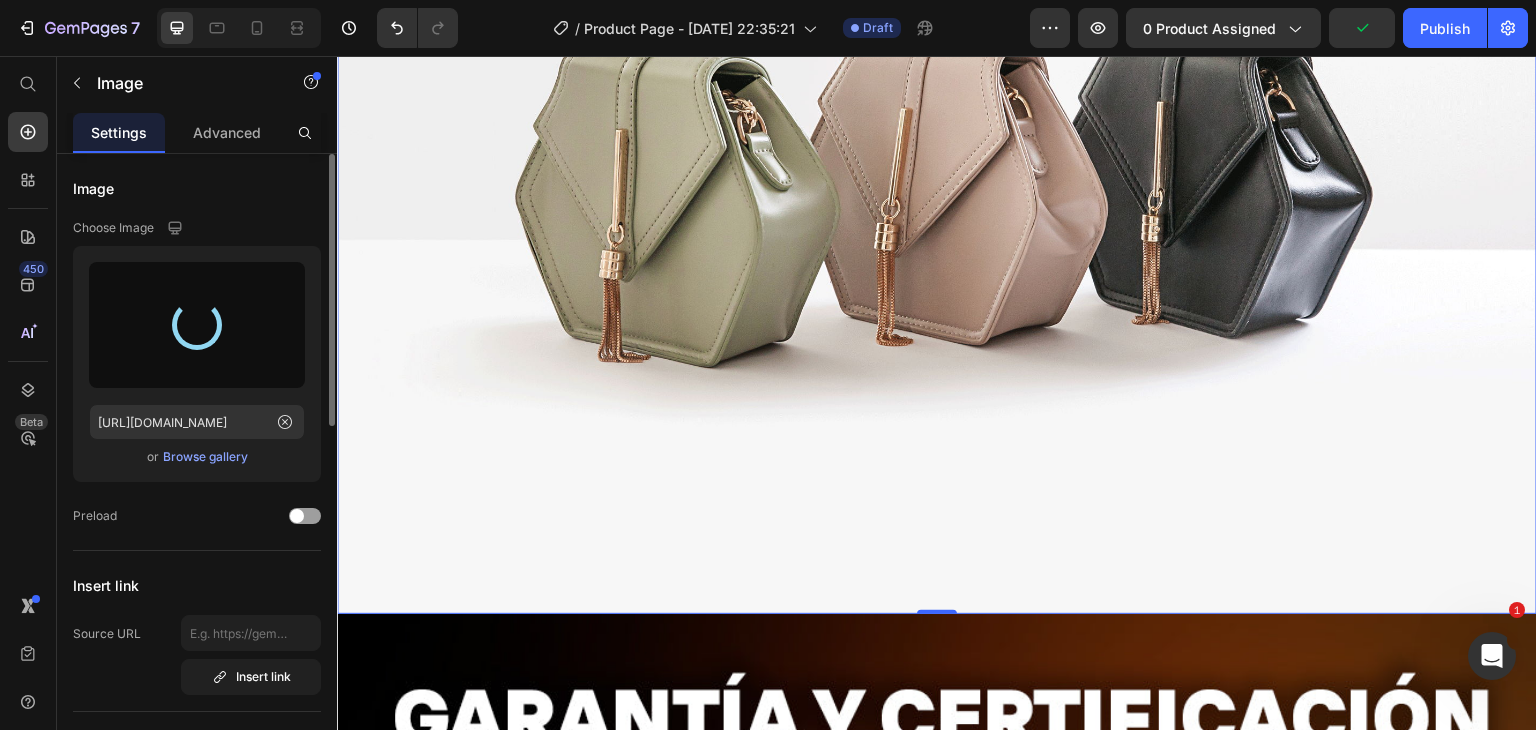 type on "[URL][DOMAIN_NAME]" 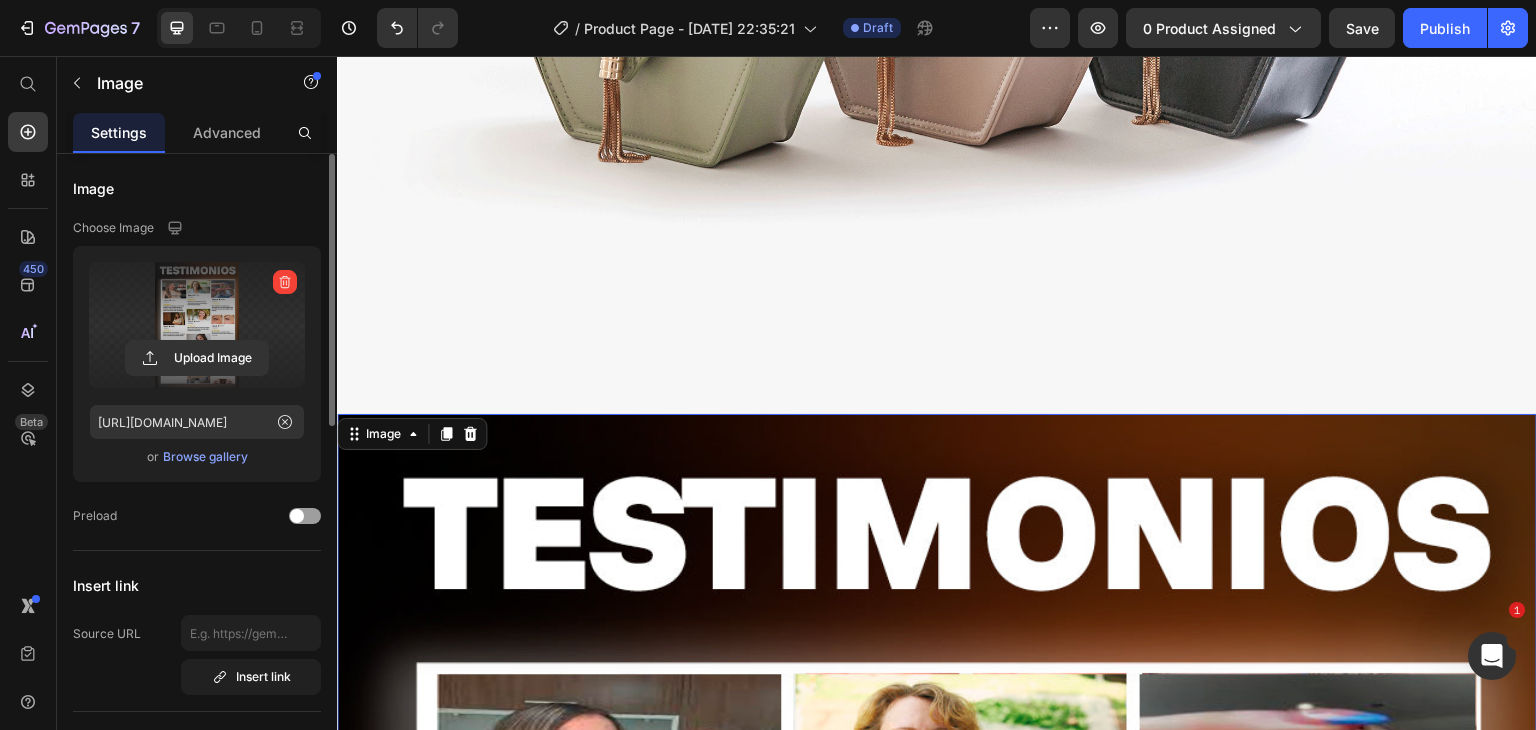 scroll, scrollTop: 5716, scrollLeft: 0, axis: vertical 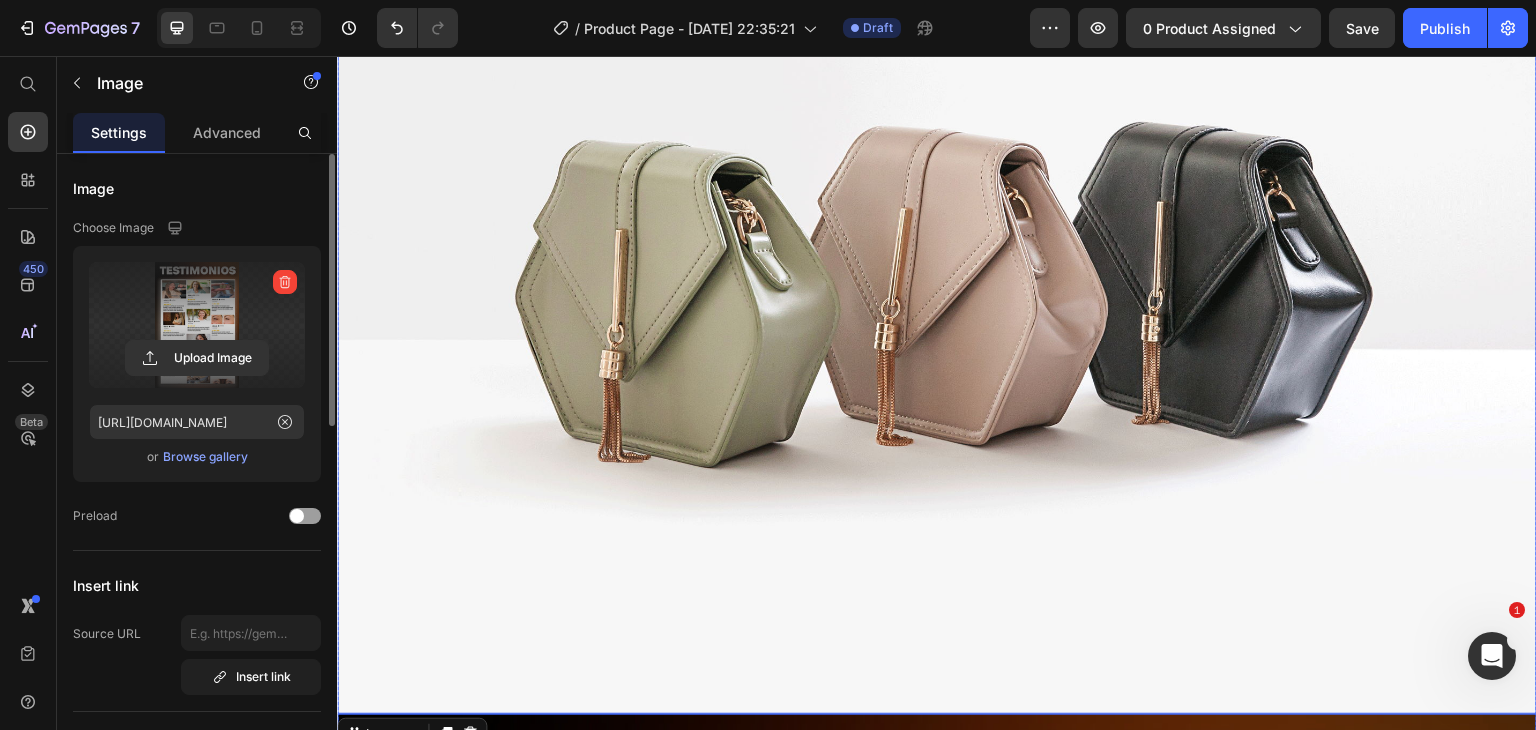 click at bounding box center (937, 264) 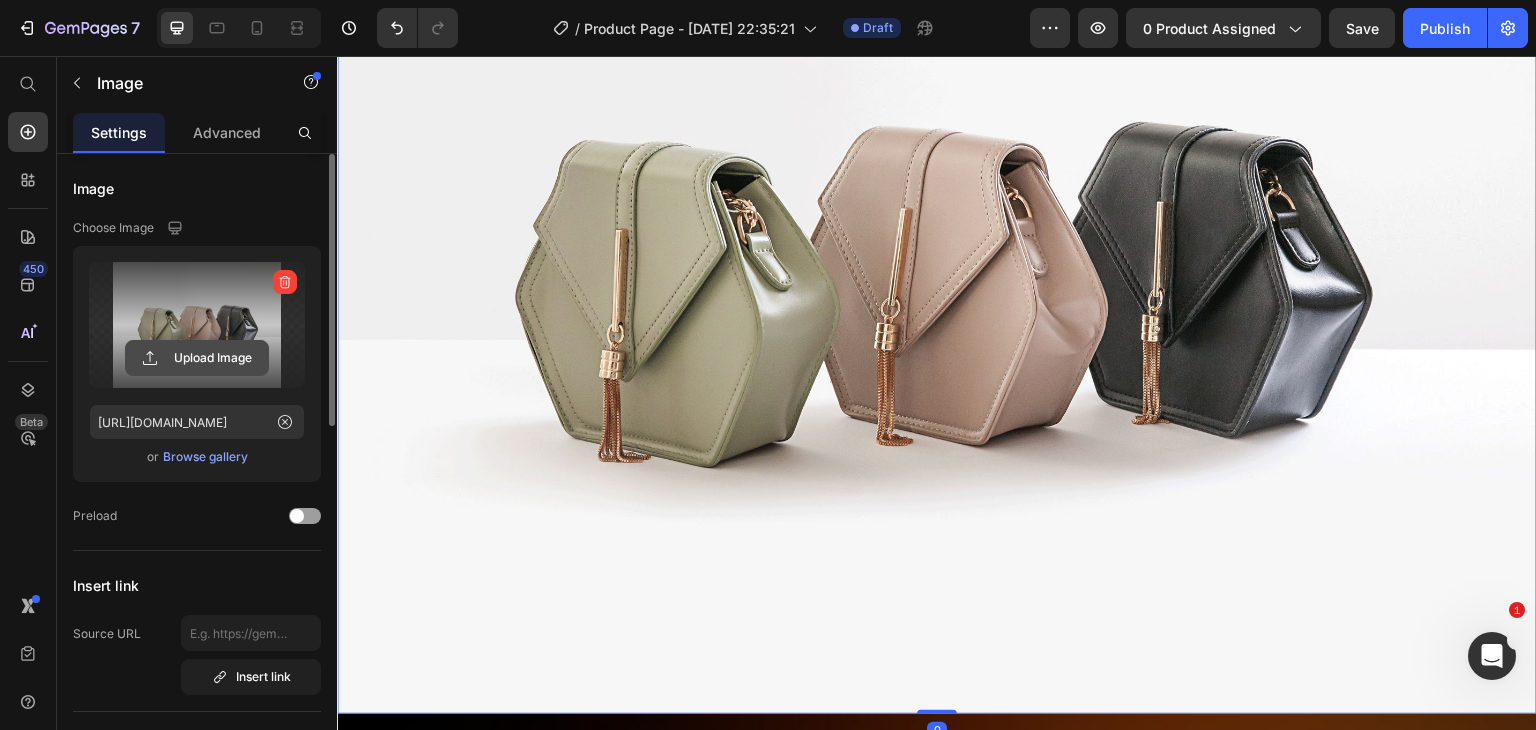 click 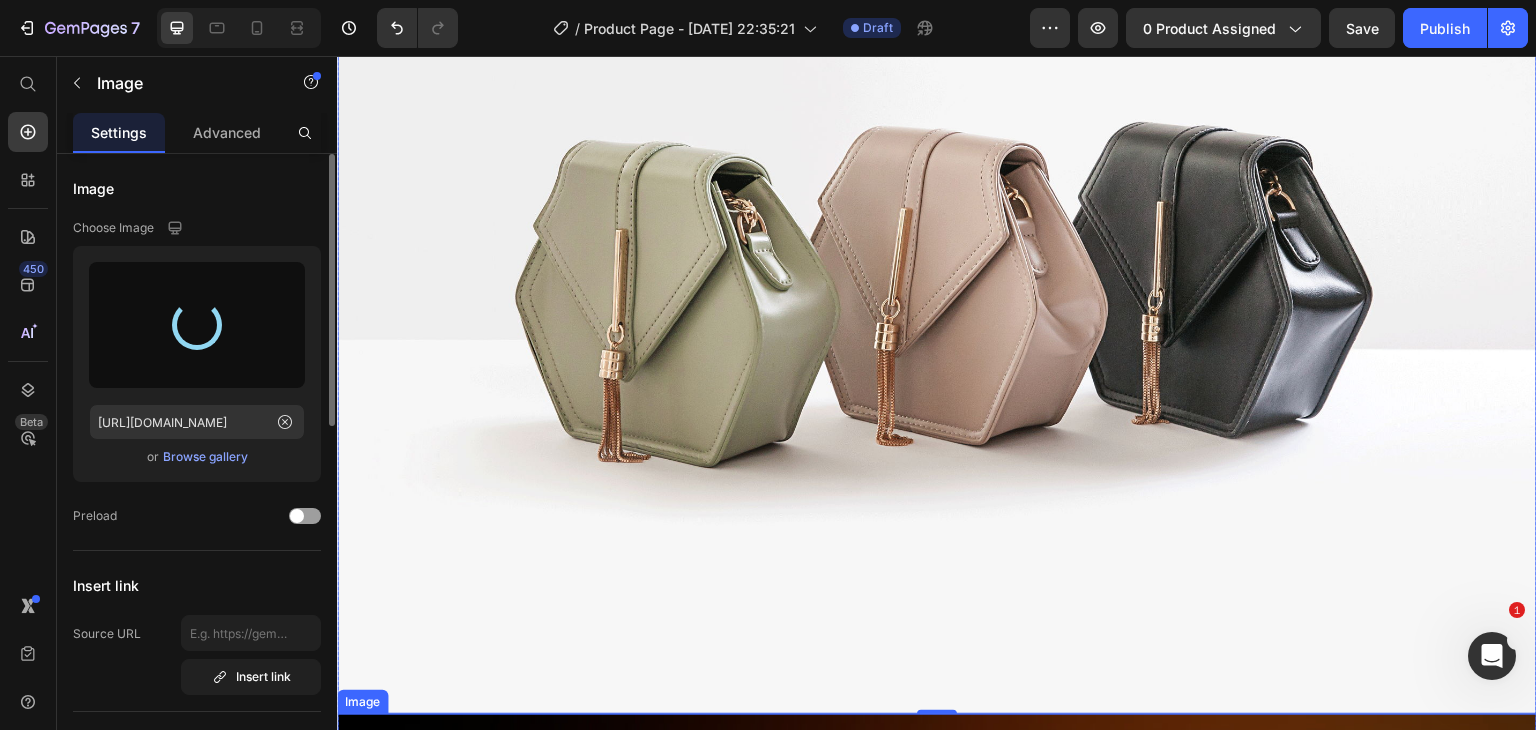 type on "[URL][DOMAIN_NAME]" 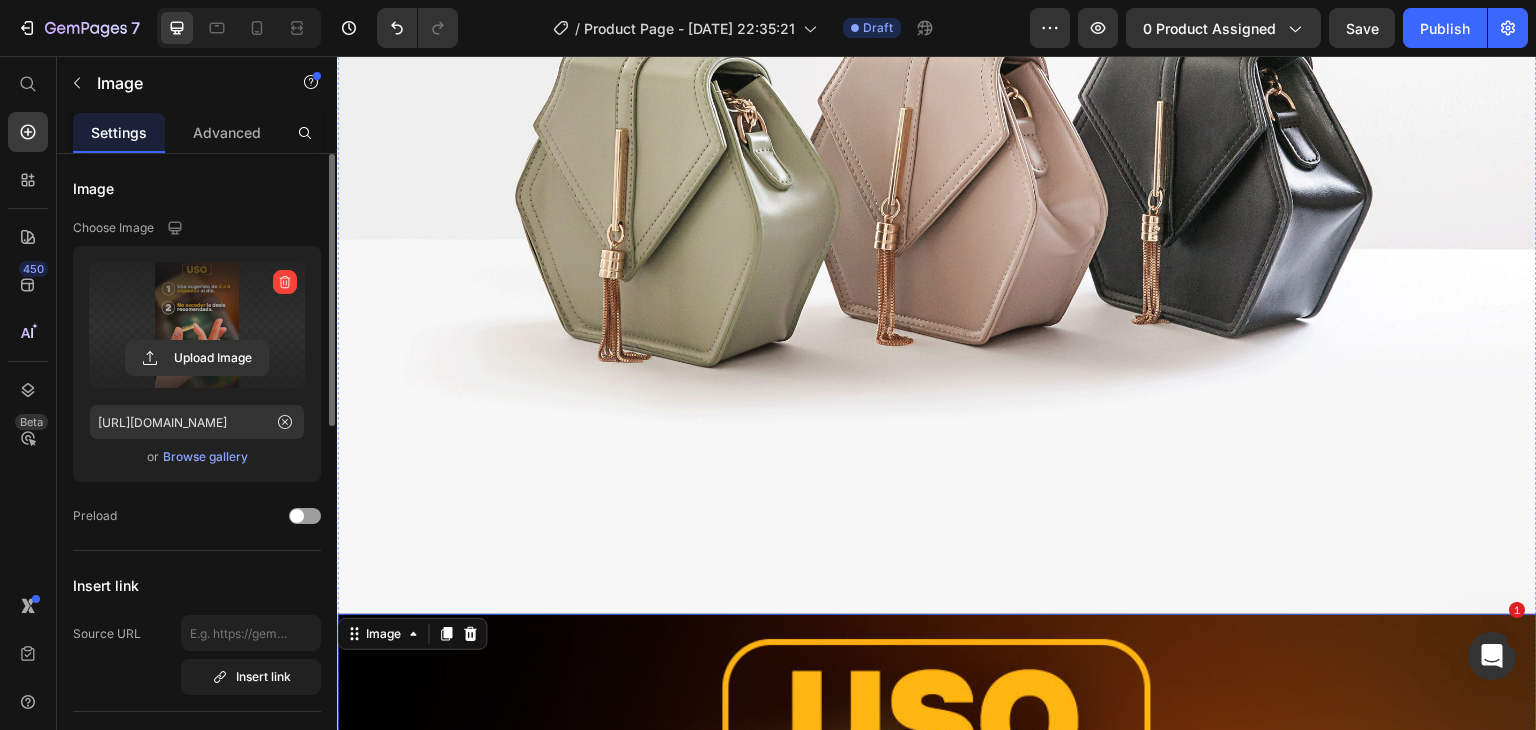 scroll, scrollTop: 4816, scrollLeft: 0, axis: vertical 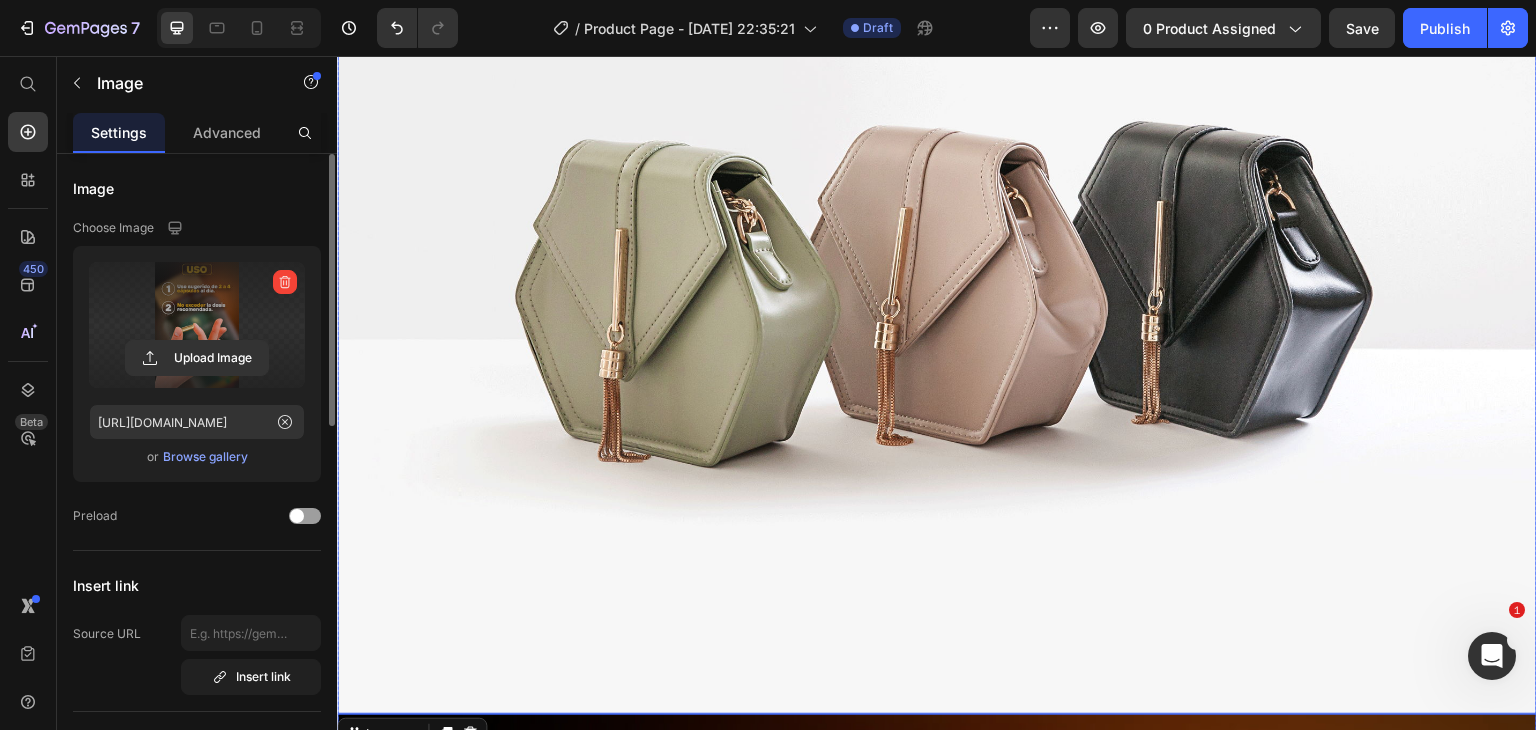 click at bounding box center [937, 263] 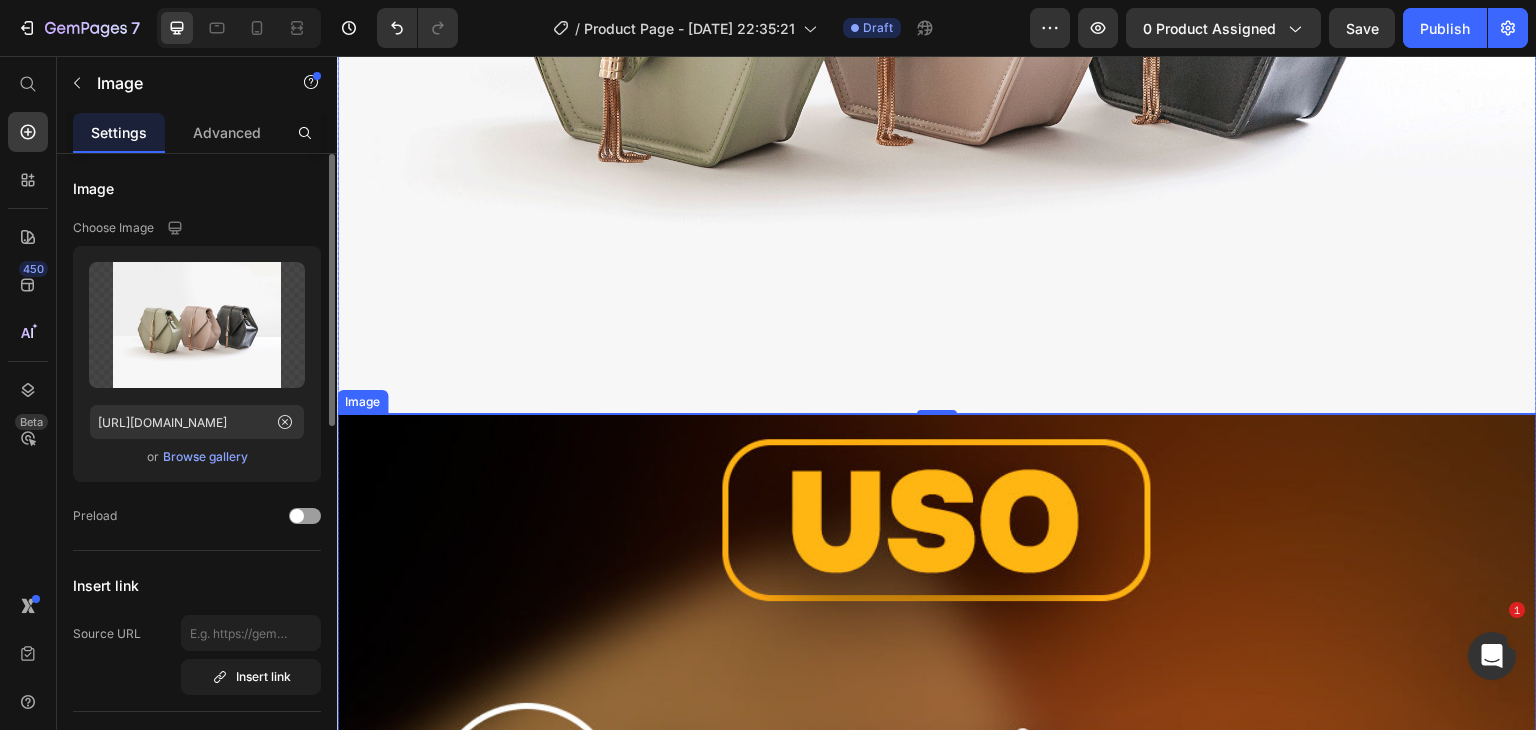 scroll, scrollTop: 5216, scrollLeft: 0, axis: vertical 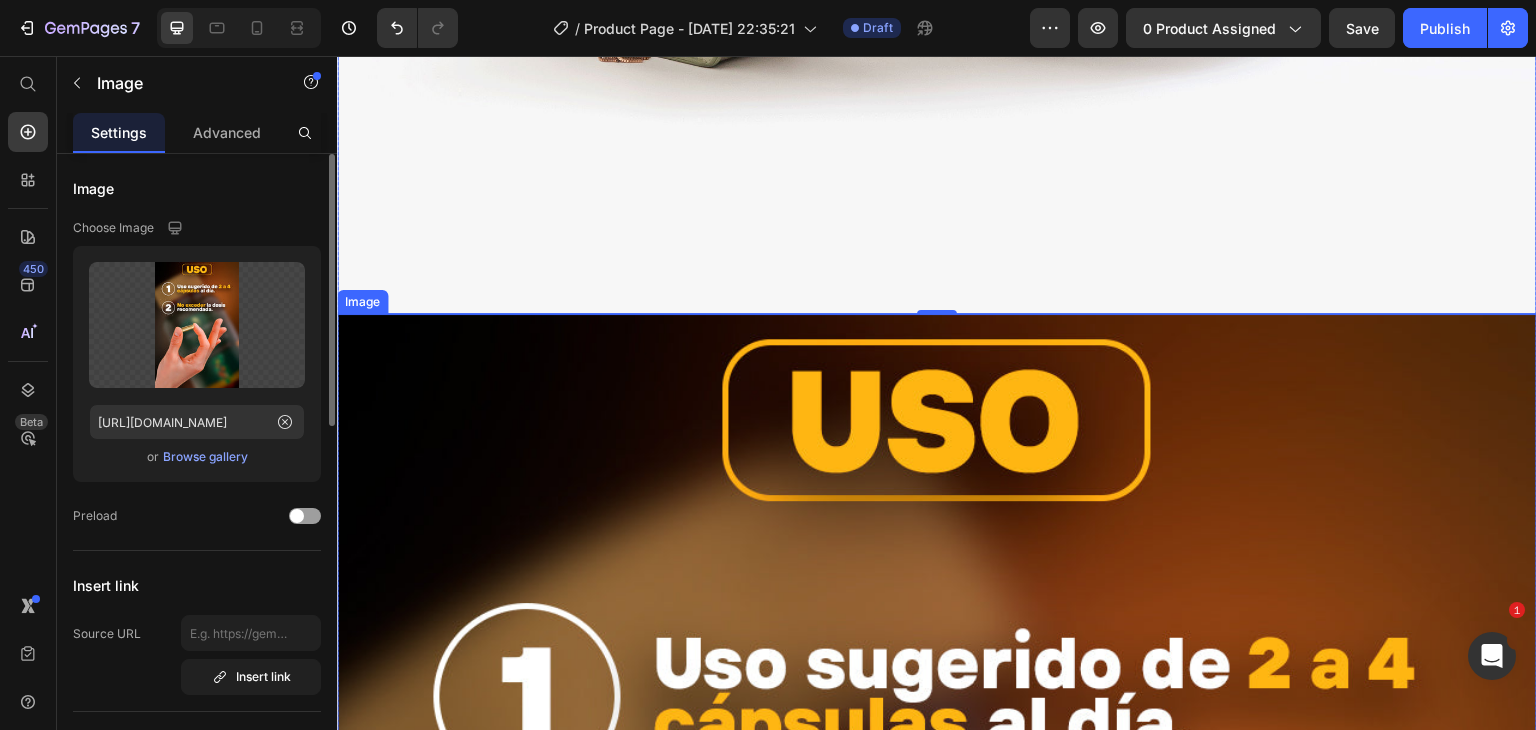 click at bounding box center [937, 1214] 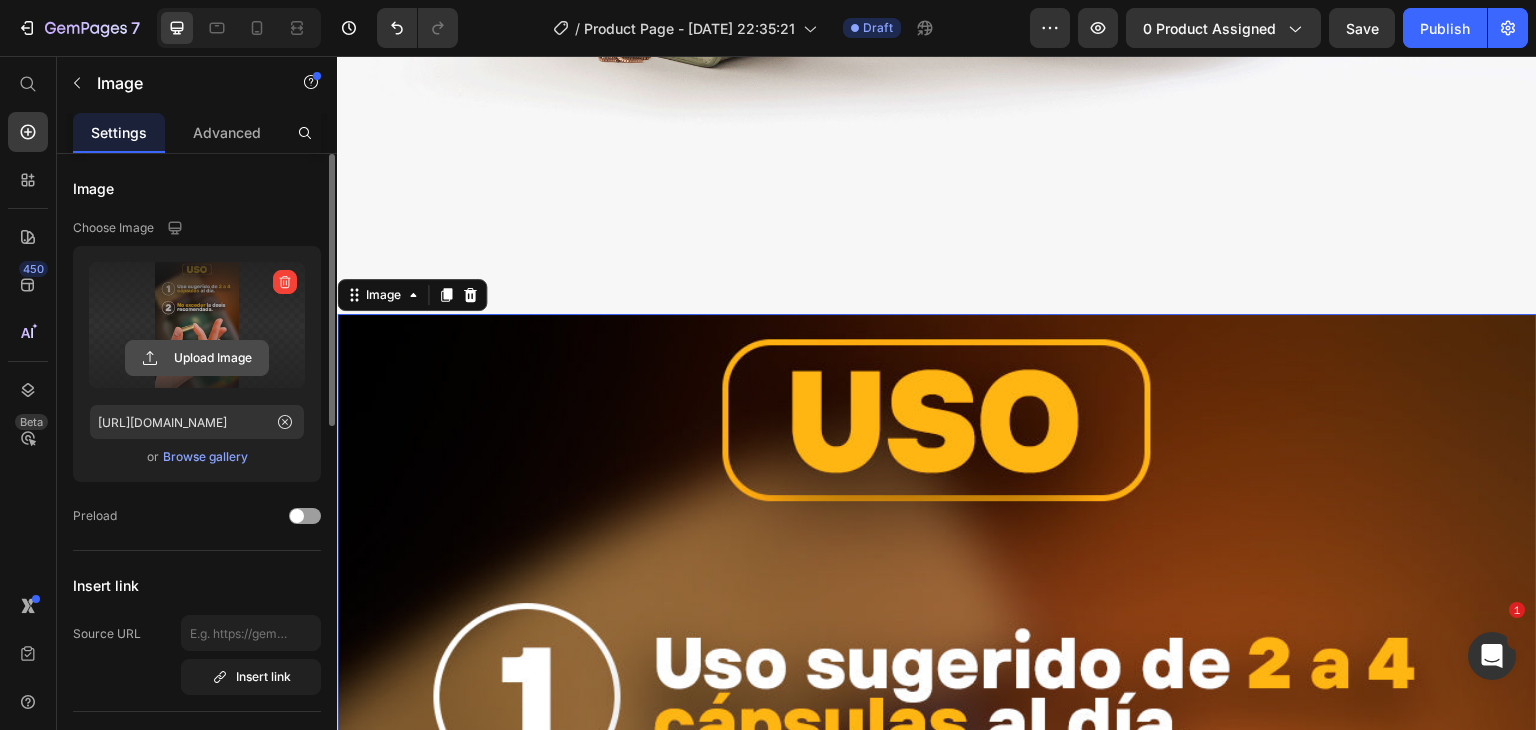 click 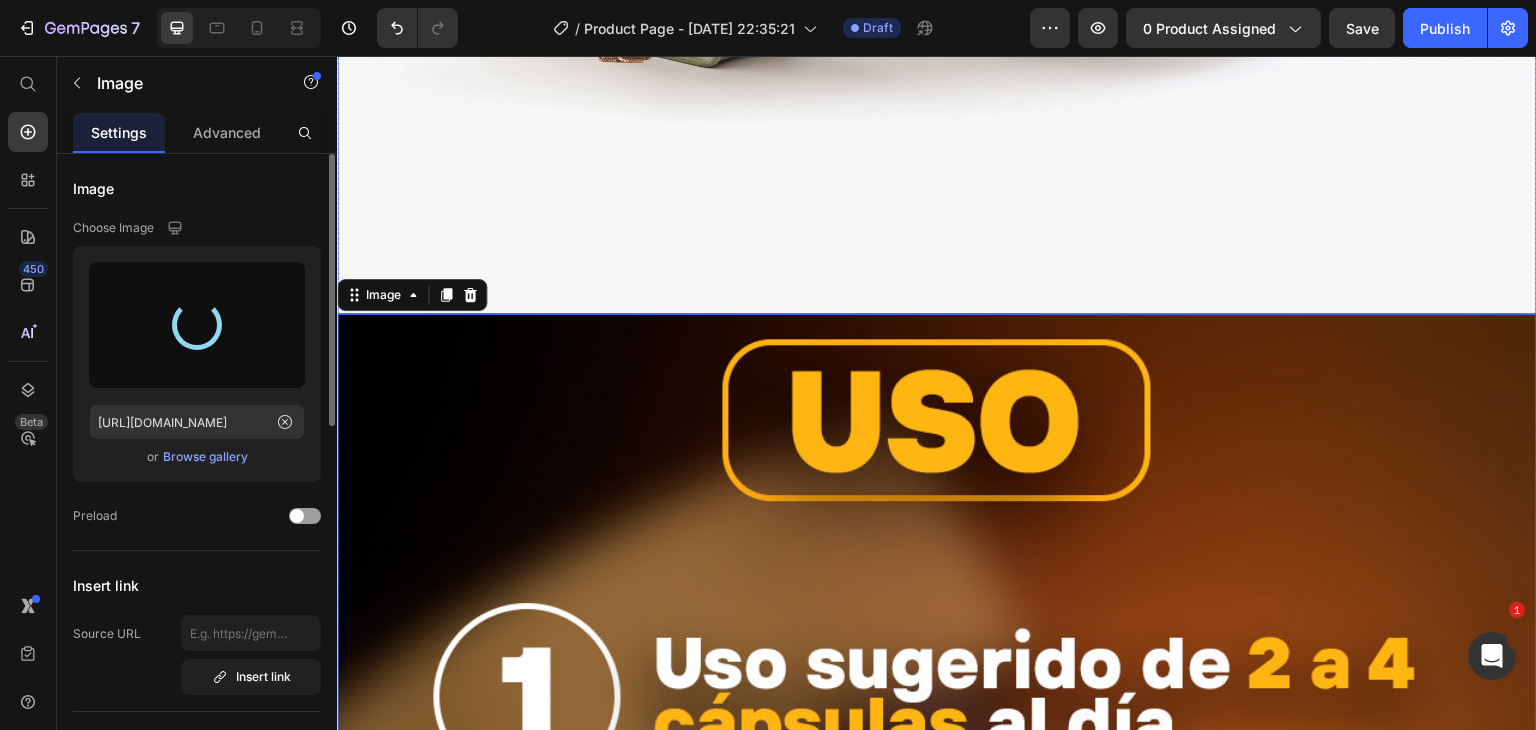 type on "[URL][DOMAIN_NAME]" 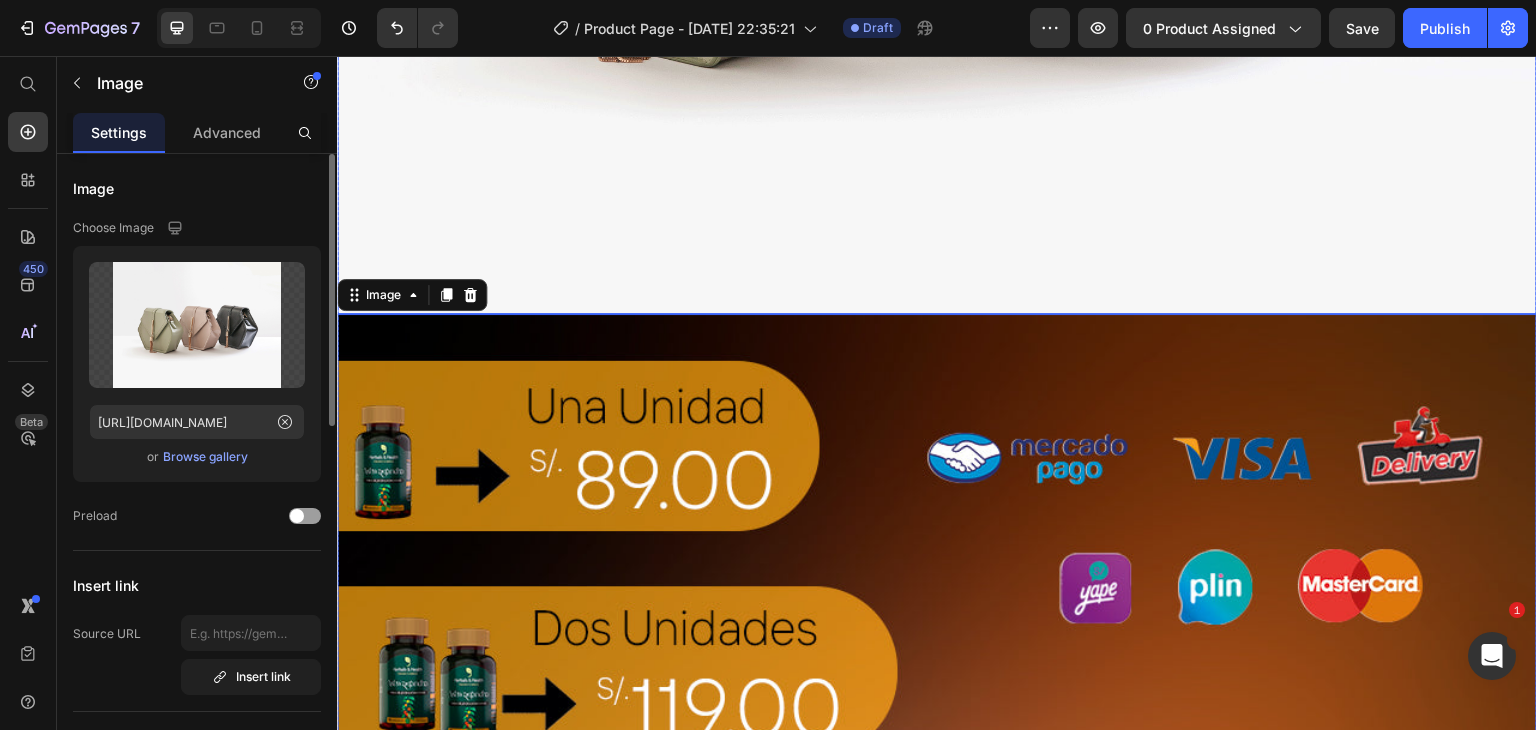 click at bounding box center [937, -137] 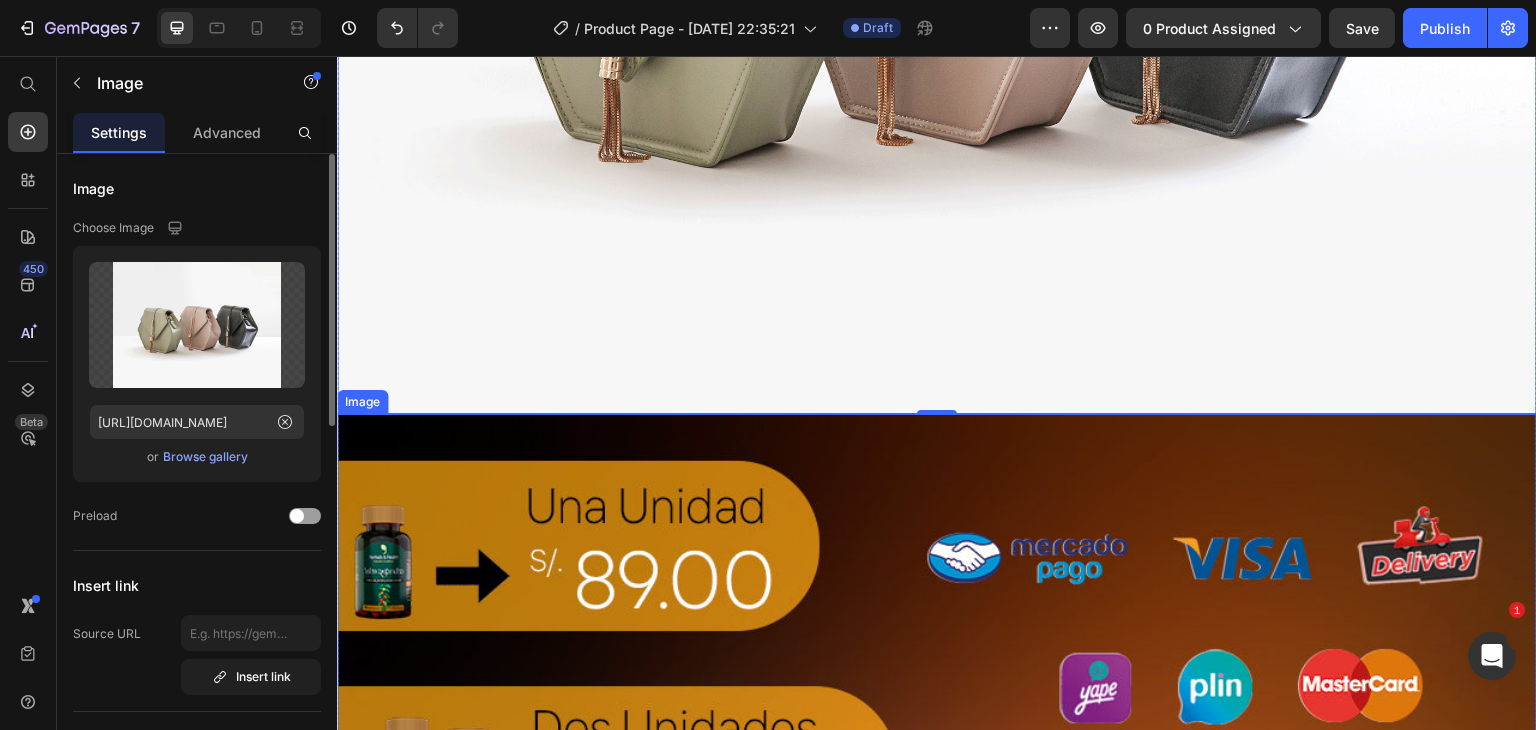scroll, scrollTop: 4916, scrollLeft: 0, axis: vertical 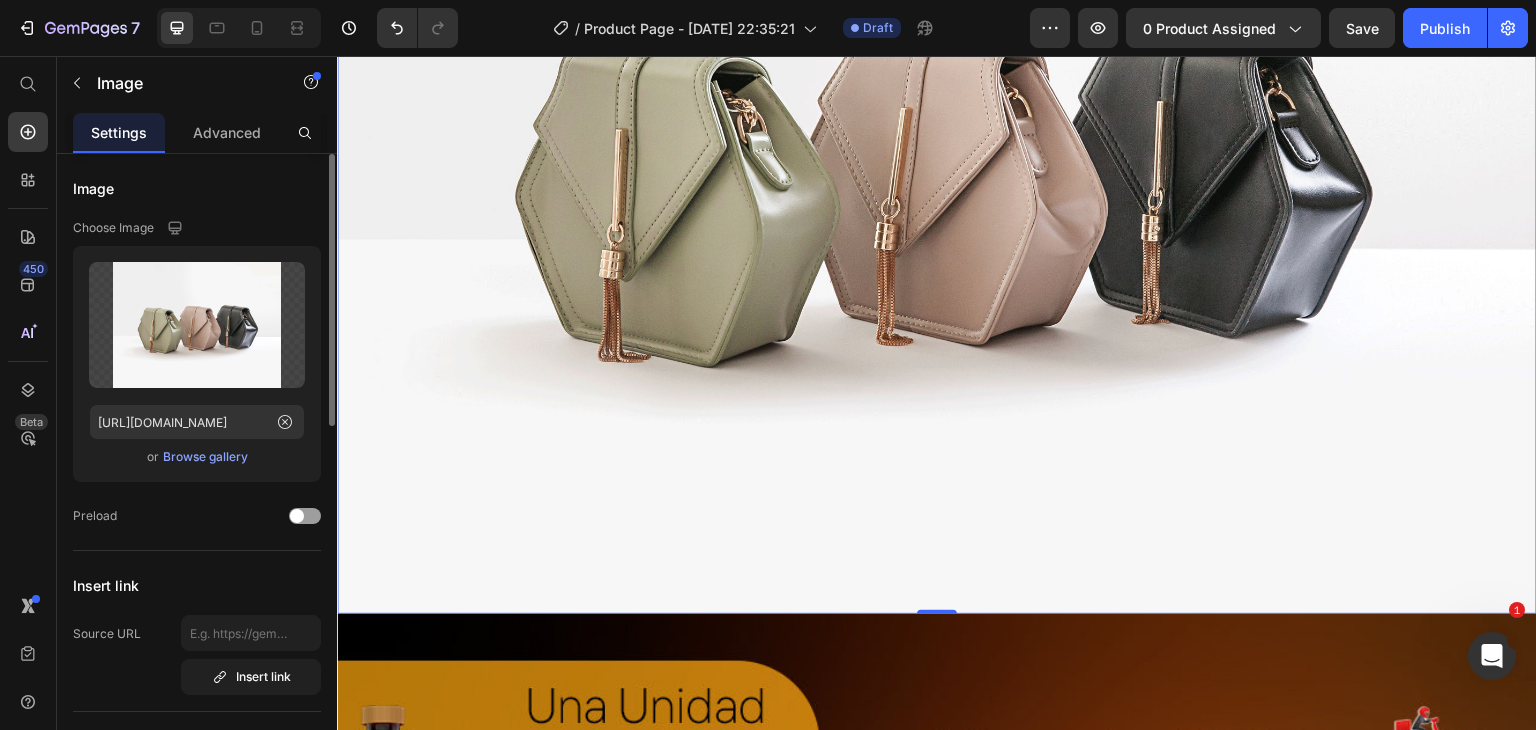 click at bounding box center [937, 163] 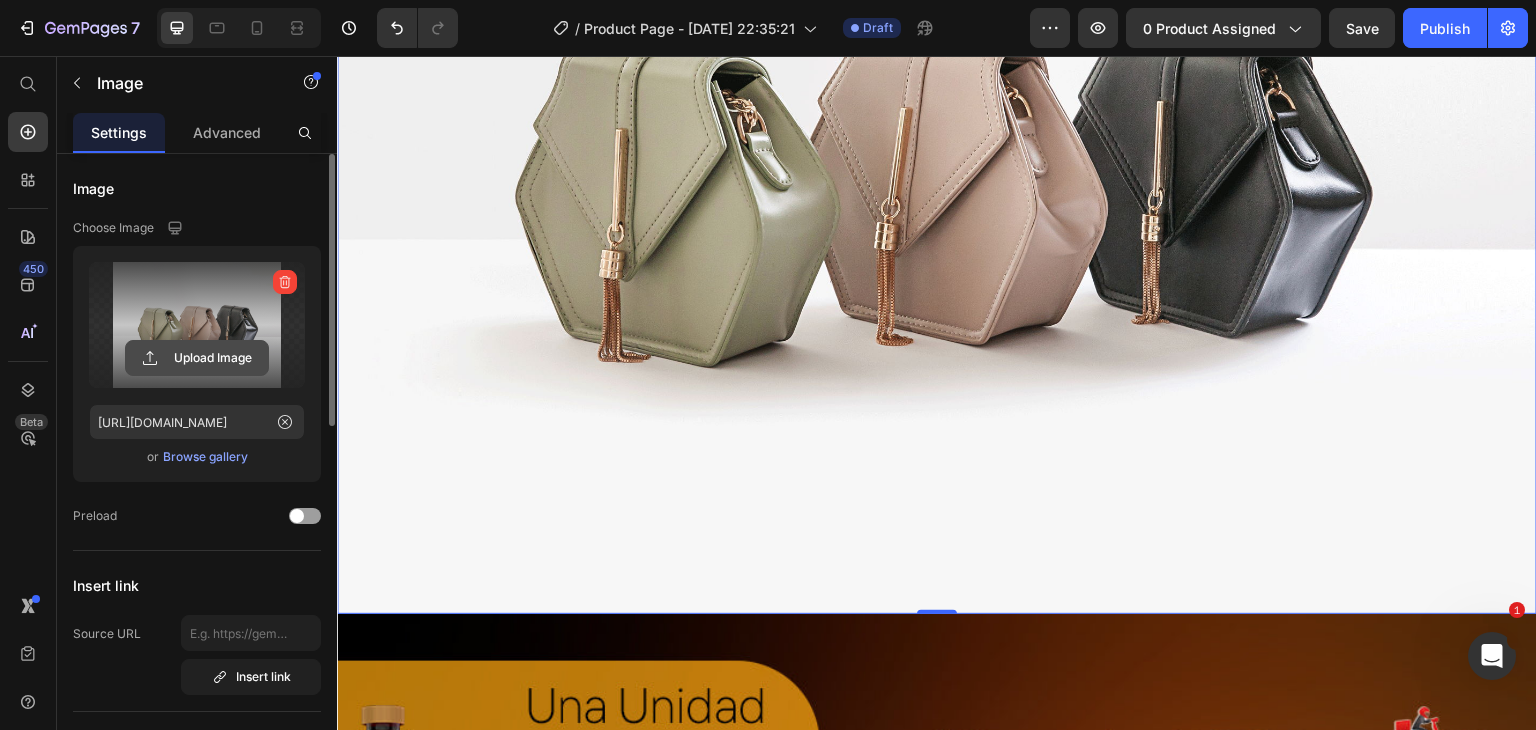 click 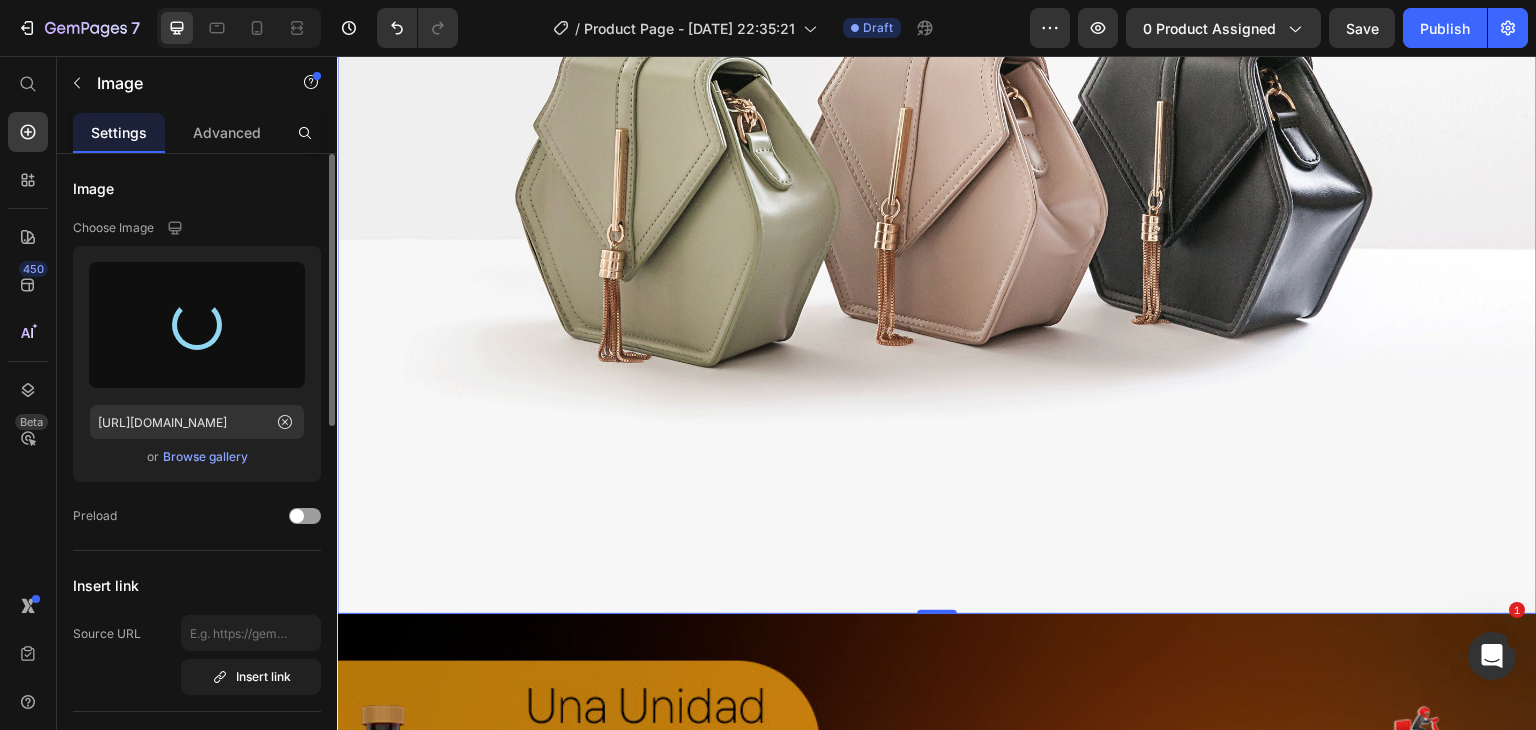 type on "[URL][DOMAIN_NAME]" 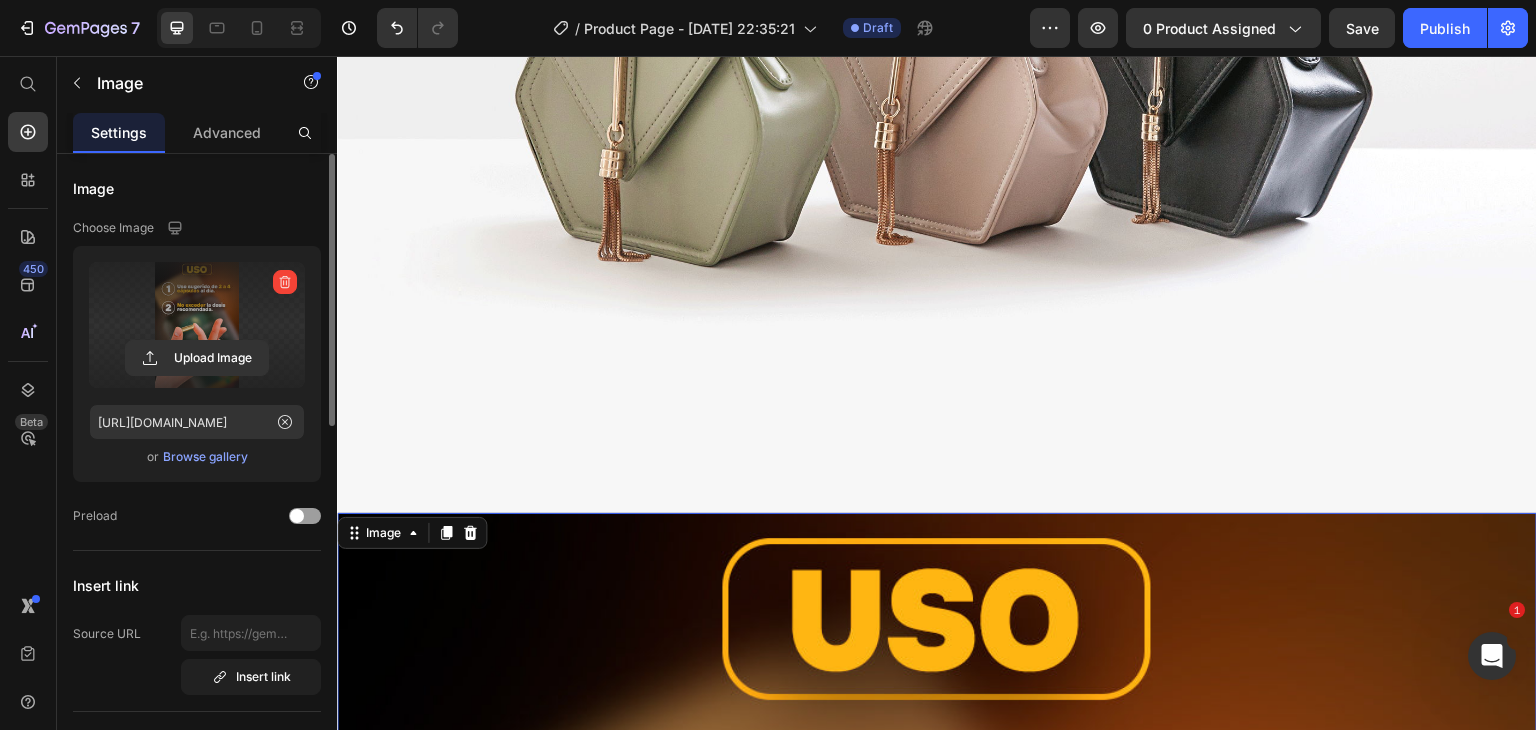 scroll, scrollTop: 3716, scrollLeft: 0, axis: vertical 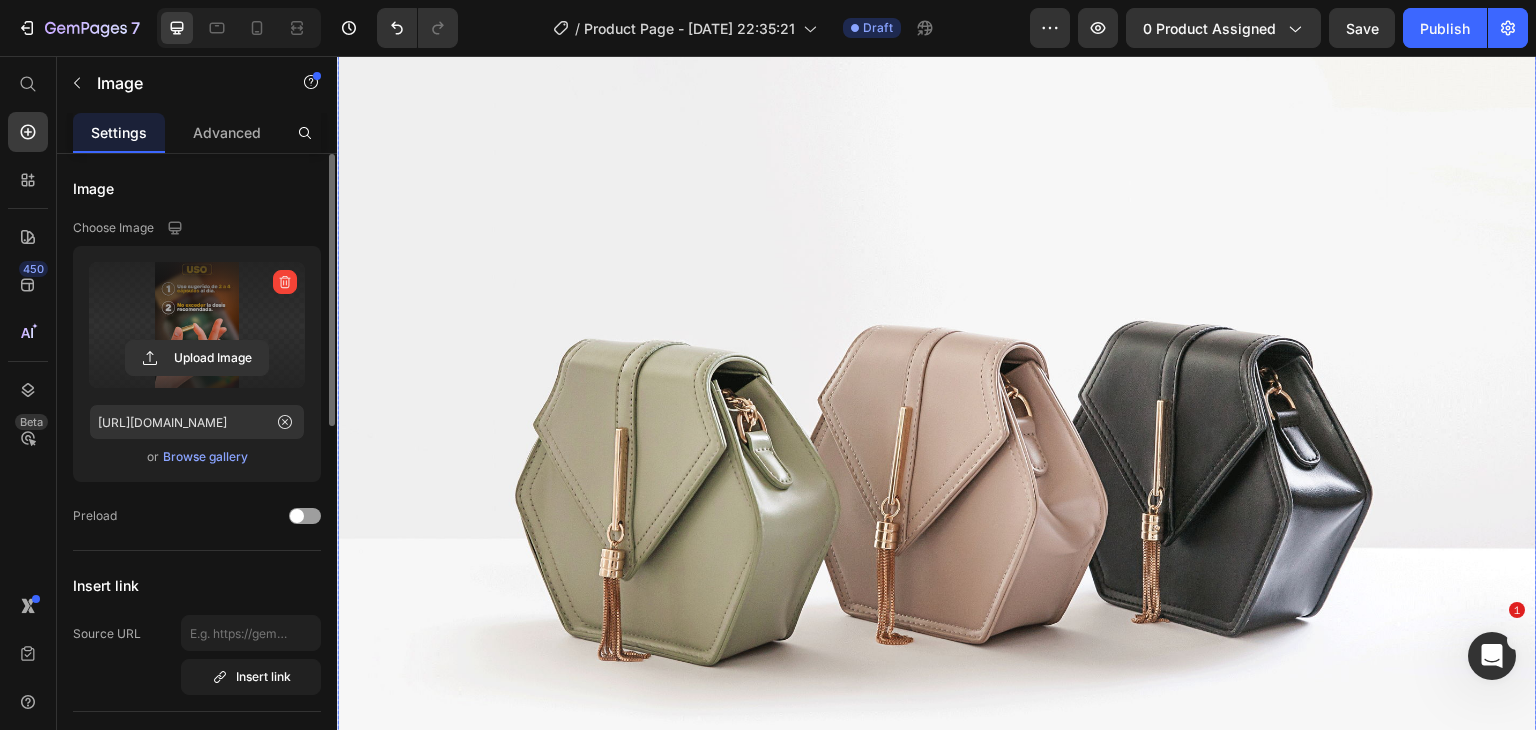 click at bounding box center (937, 463) 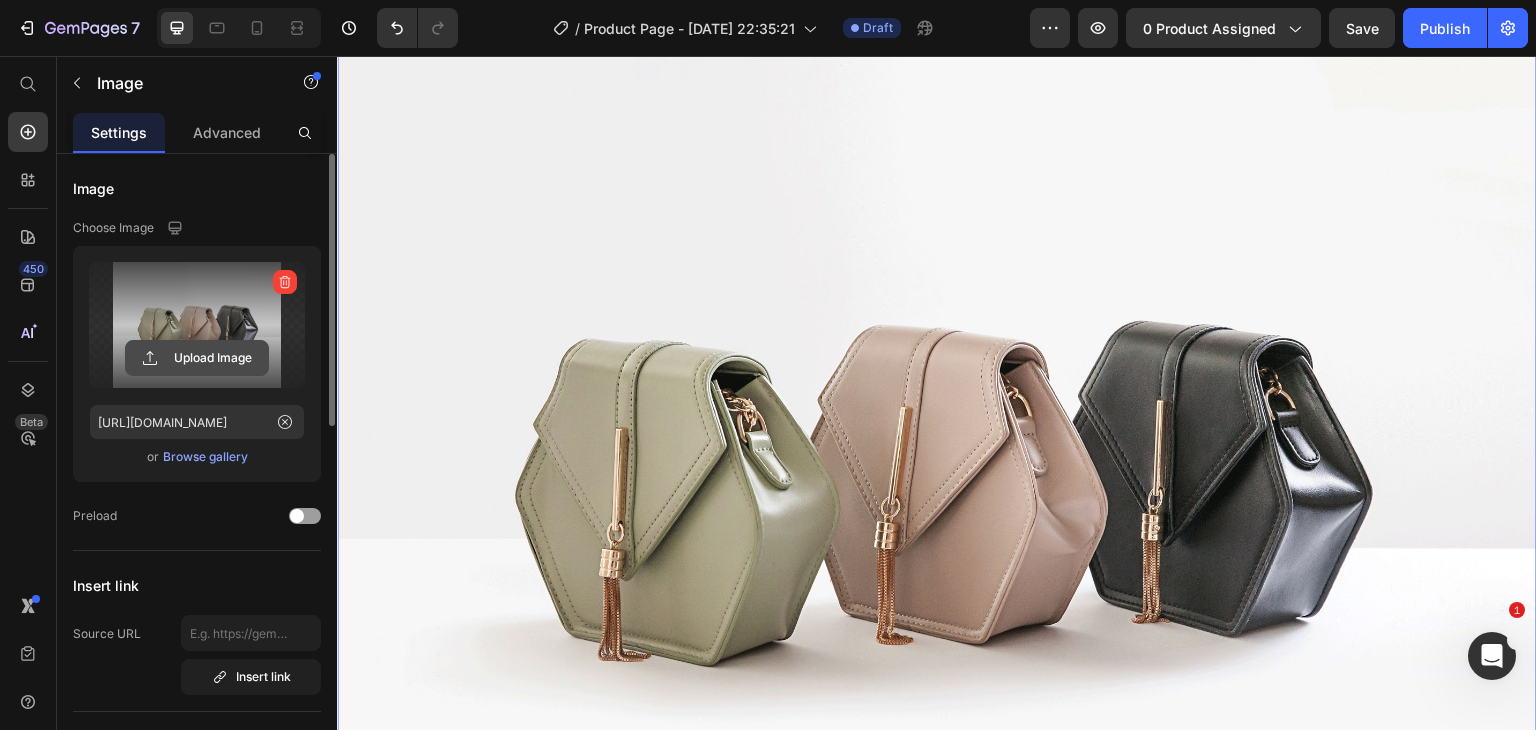 click 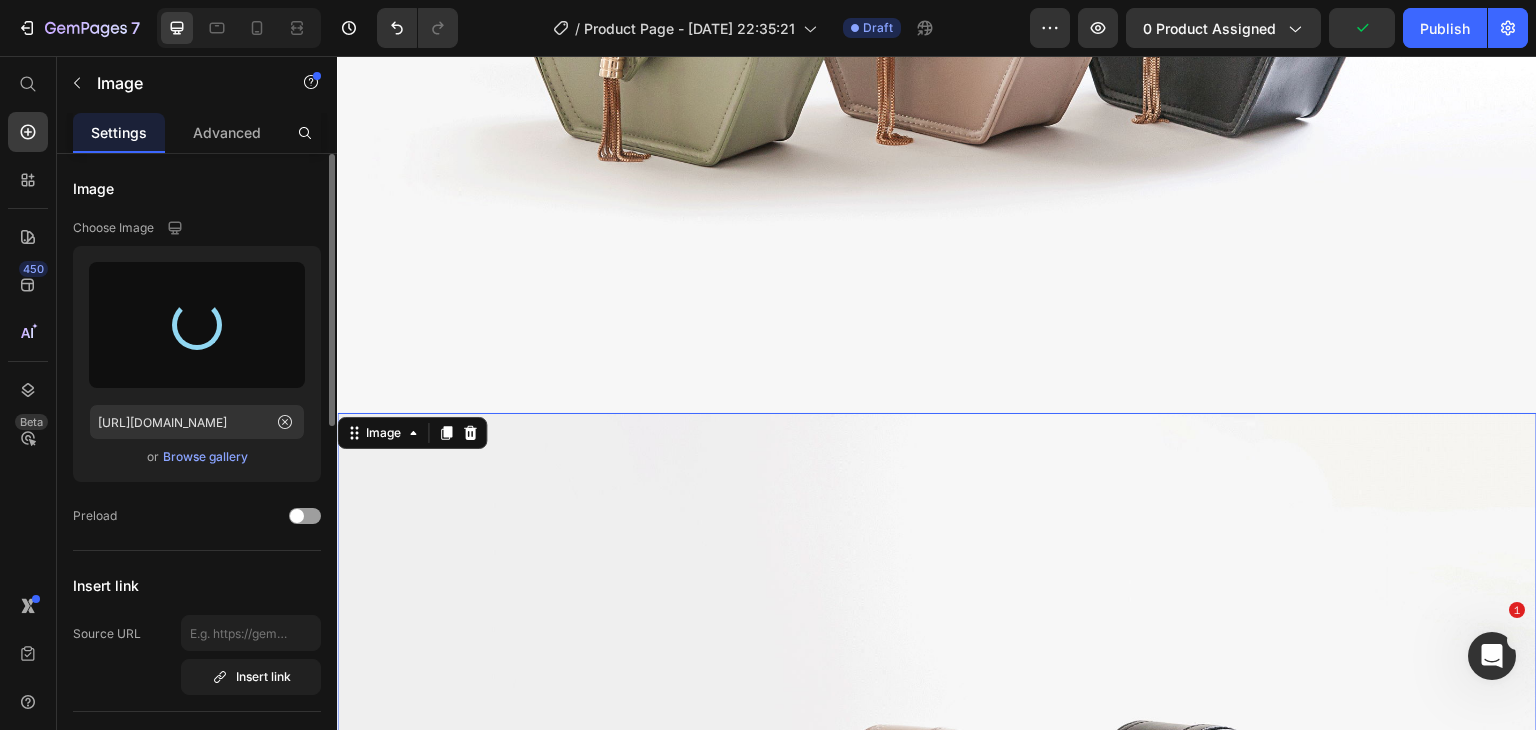 type on "[URL][DOMAIN_NAME]" 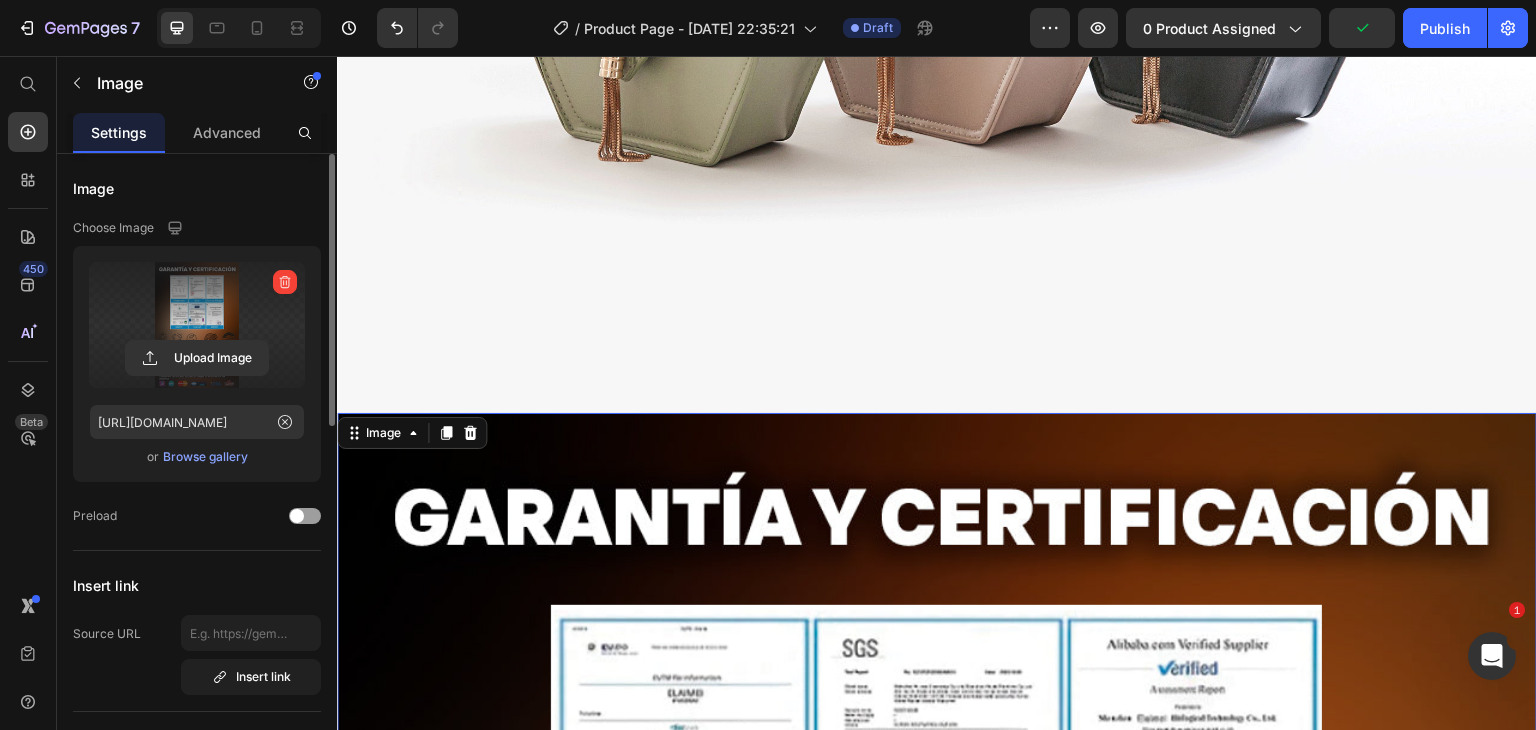 scroll, scrollTop: 2916, scrollLeft: 0, axis: vertical 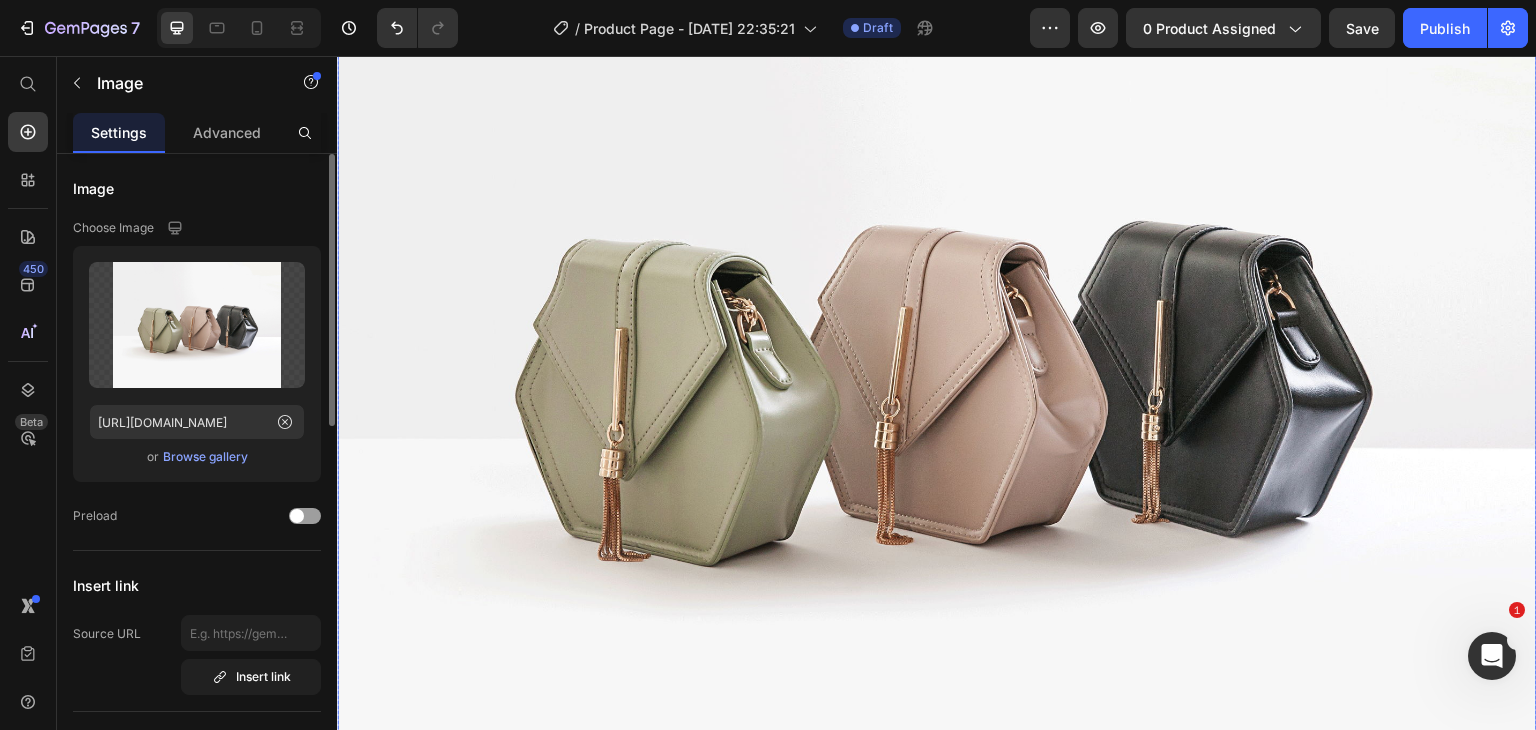 click at bounding box center [937, 363] 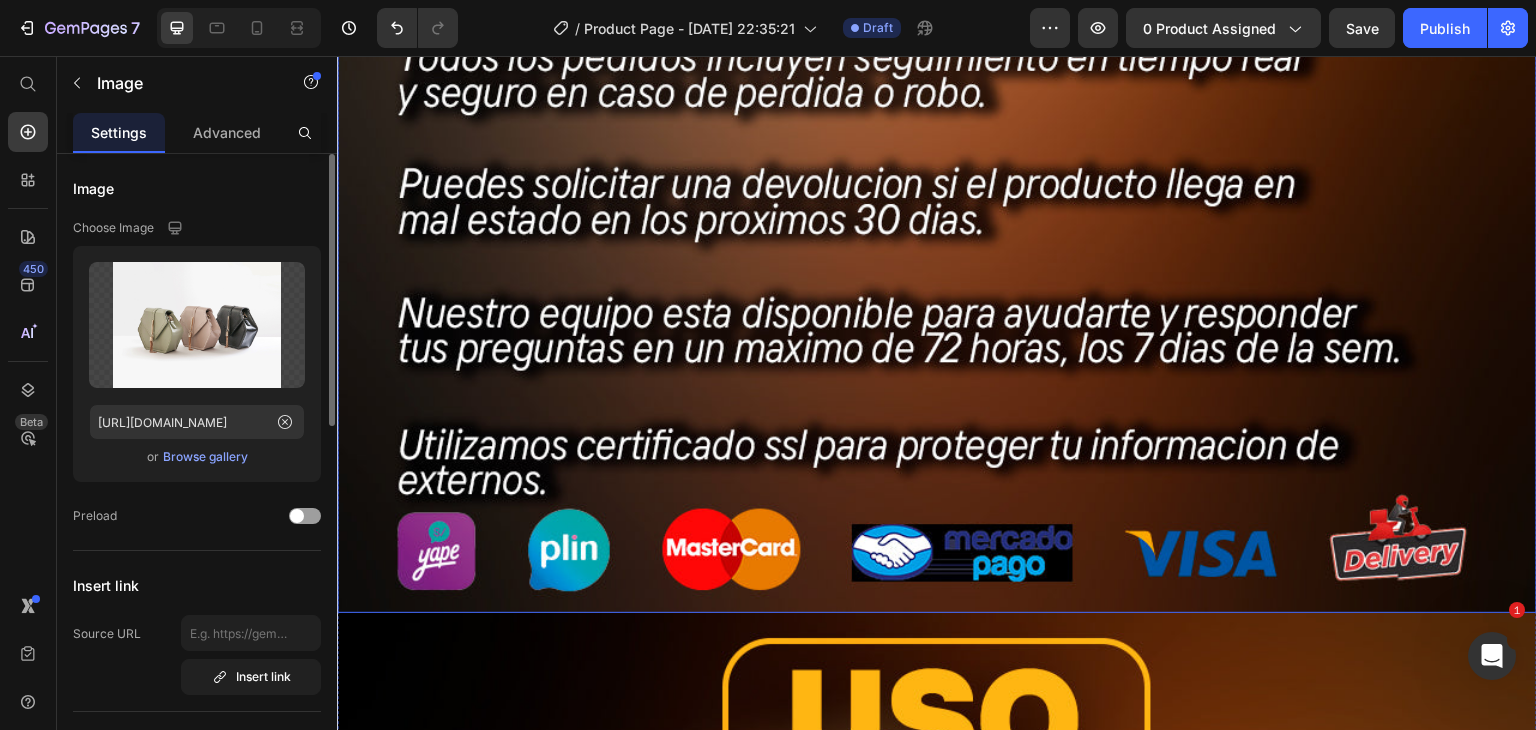 scroll, scrollTop: 4816, scrollLeft: 0, axis: vertical 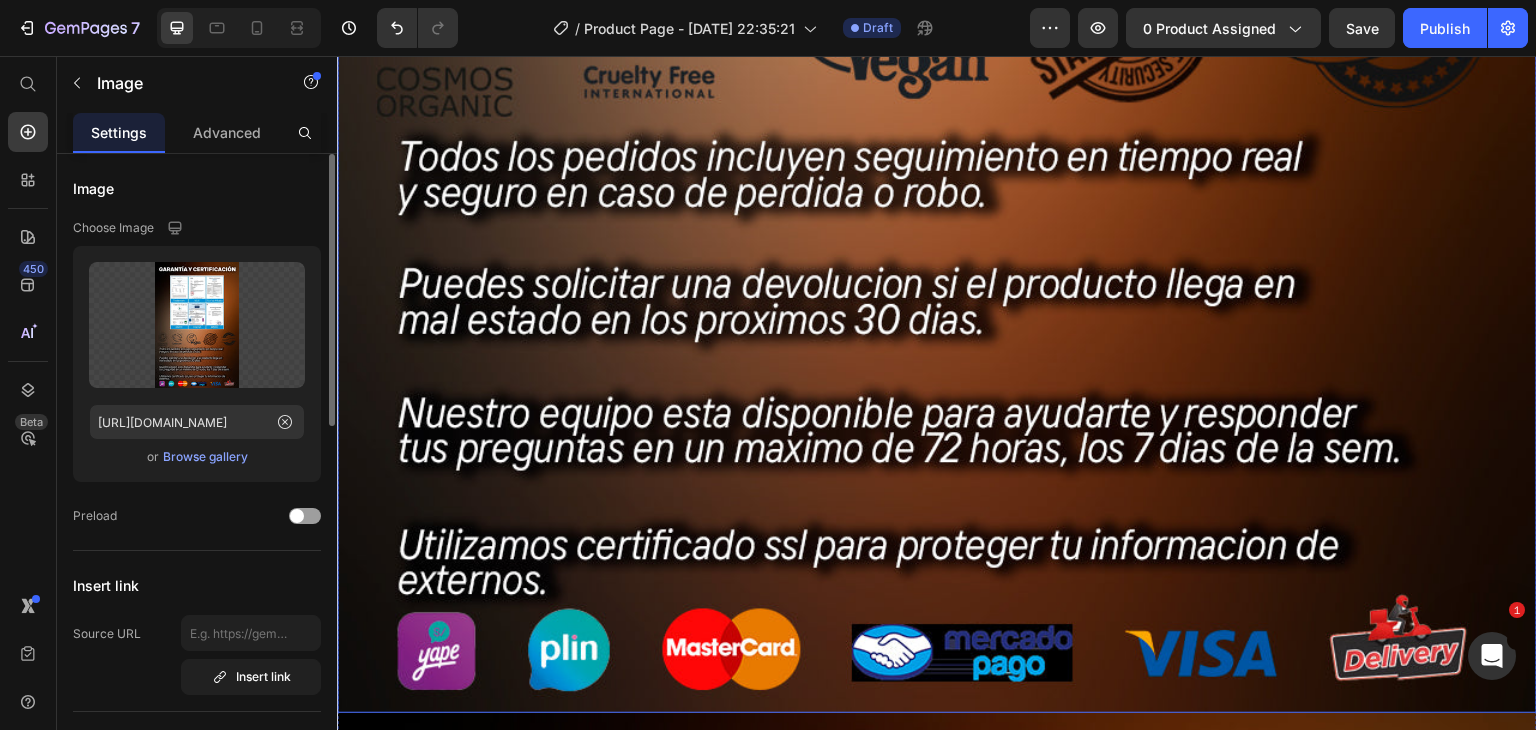 drag, startPoint x: 723, startPoint y: 311, endPoint x: 648, endPoint y: 310, distance: 75.00667 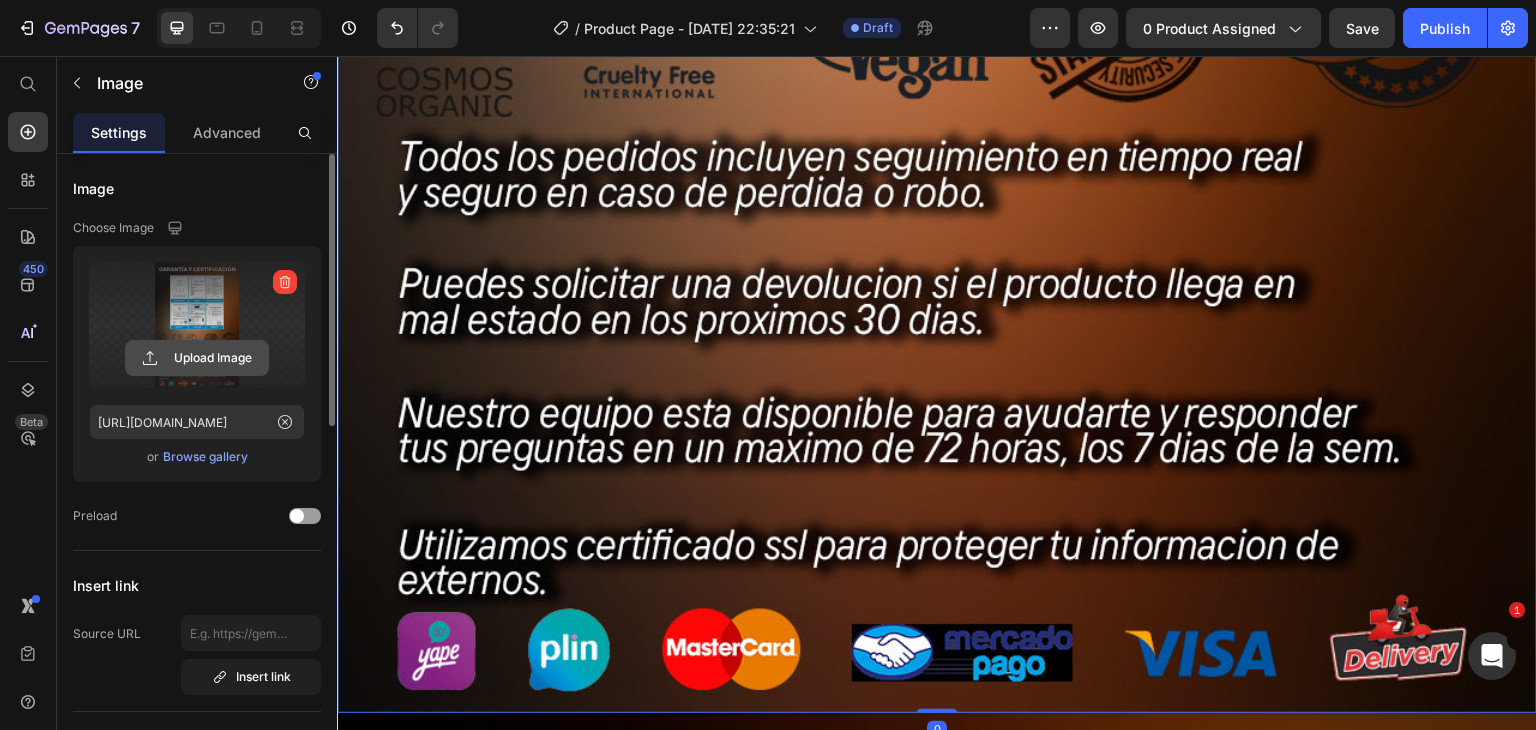 click 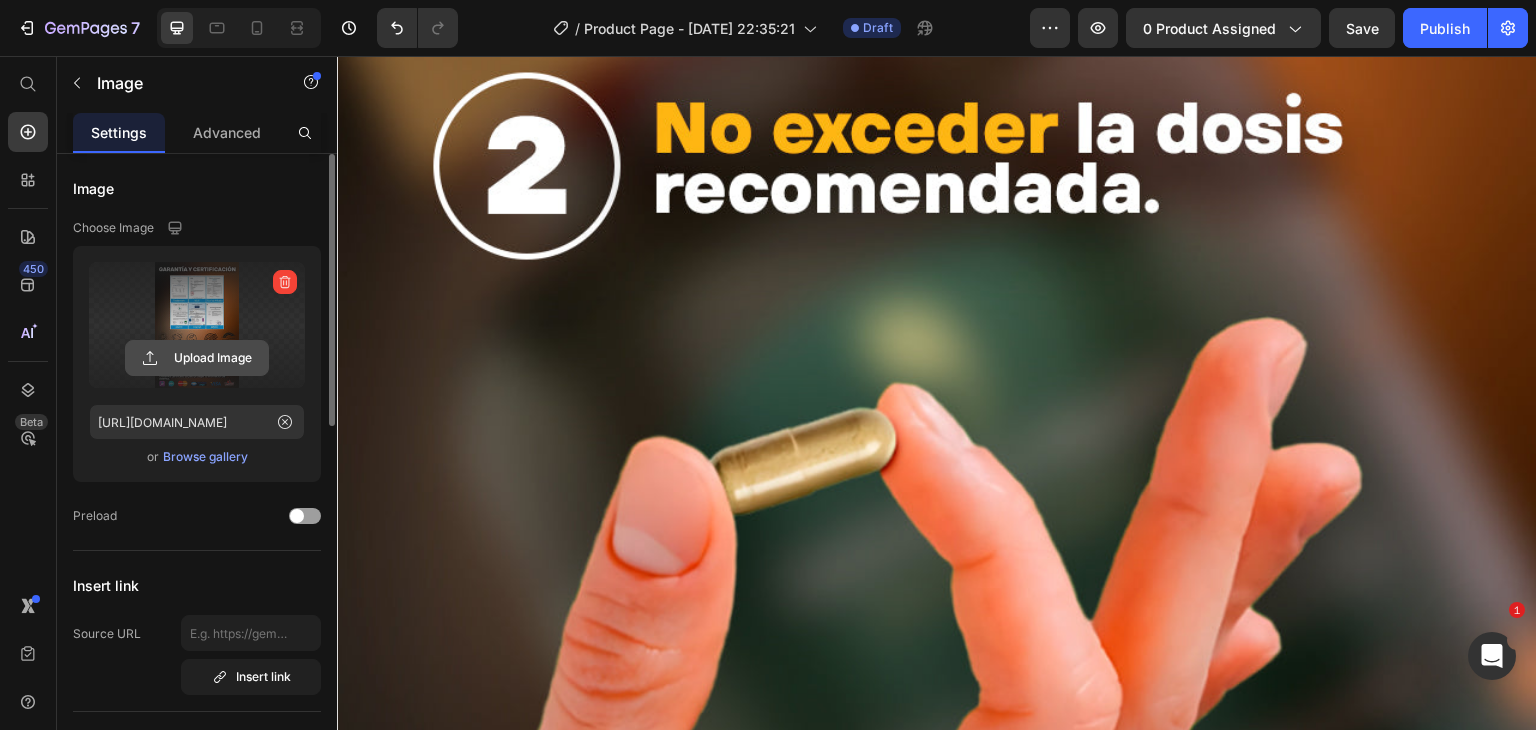 scroll, scrollTop: 5616, scrollLeft: 0, axis: vertical 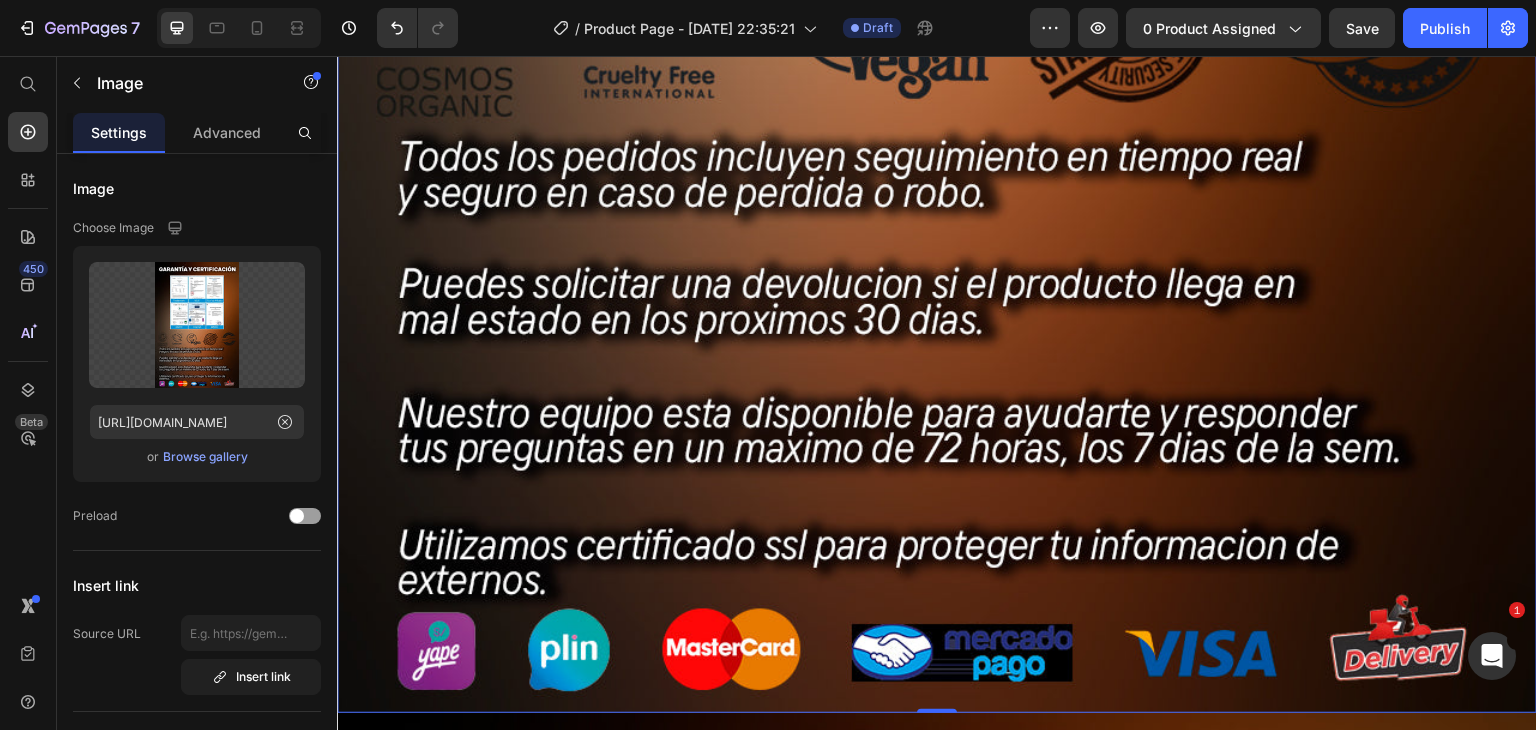 click at bounding box center (937, -187) 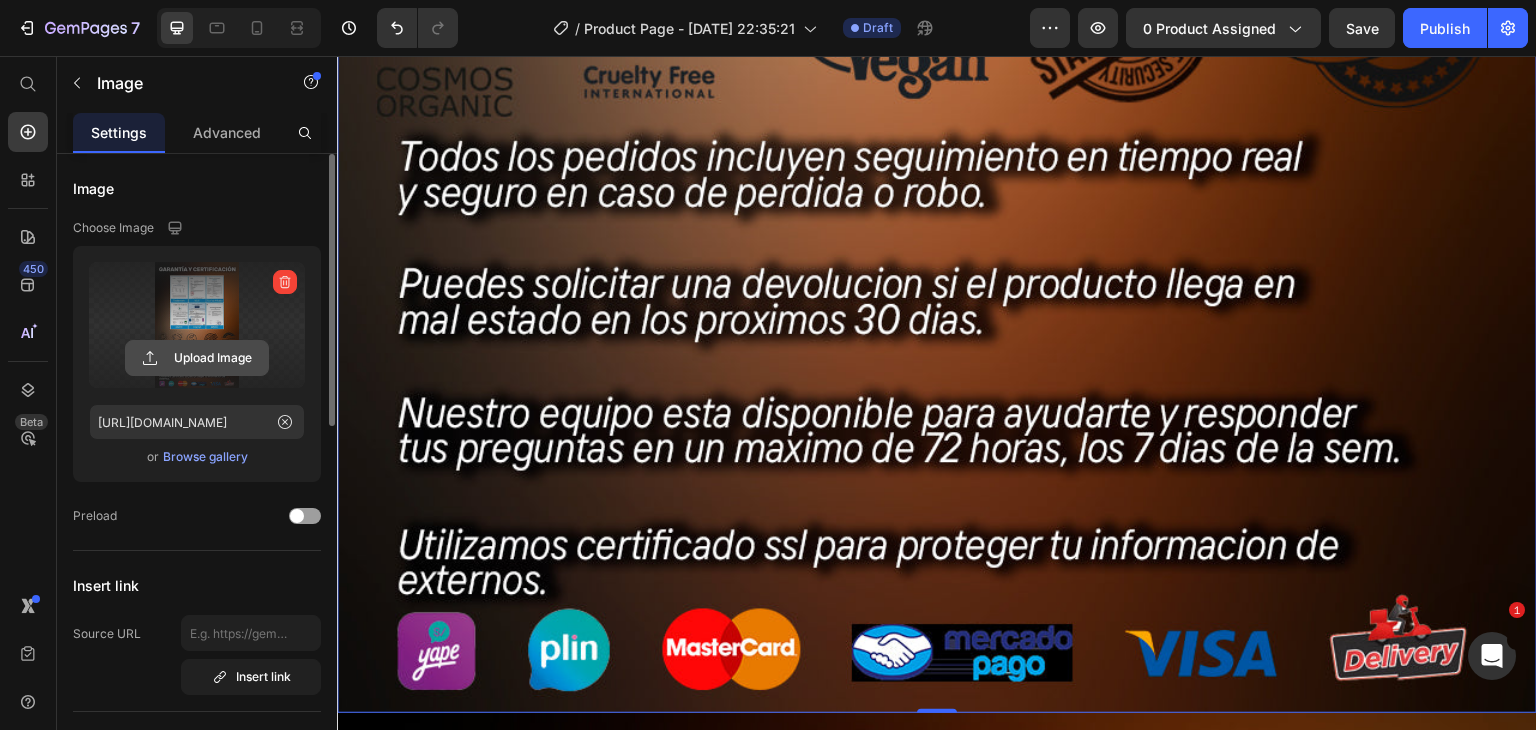click 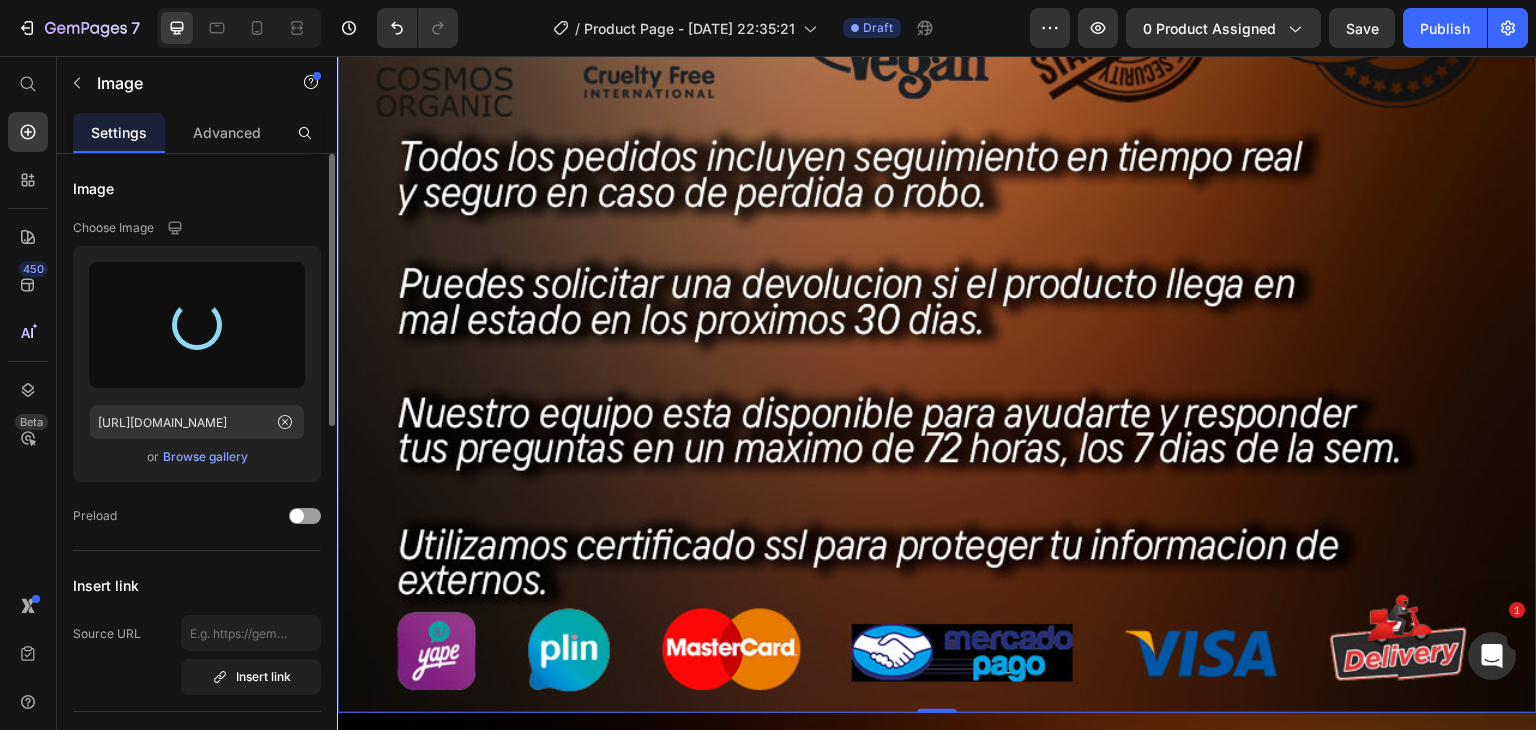type on "[URL][DOMAIN_NAME]" 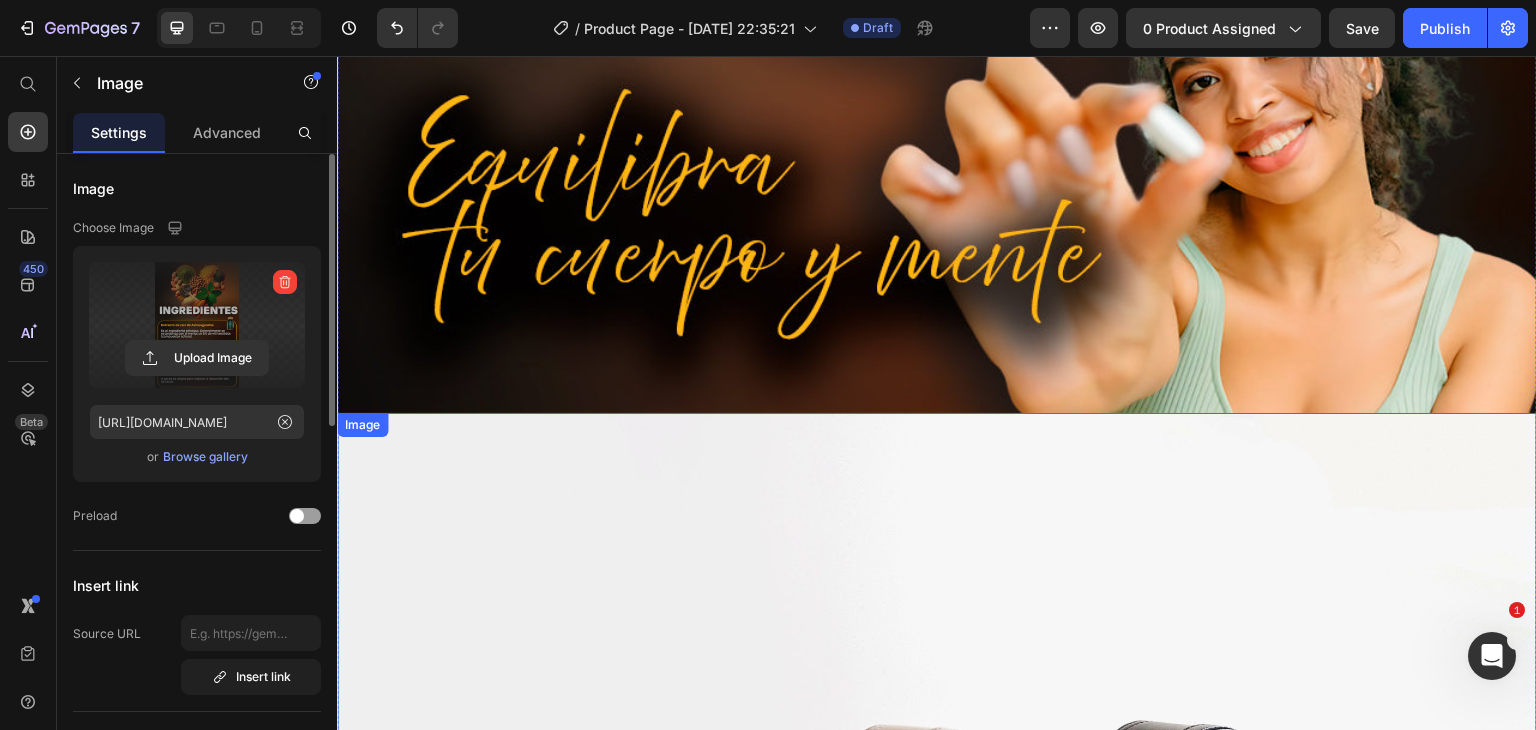 scroll, scrollTop: 1816, scrollLeft: 0, axis: vertical 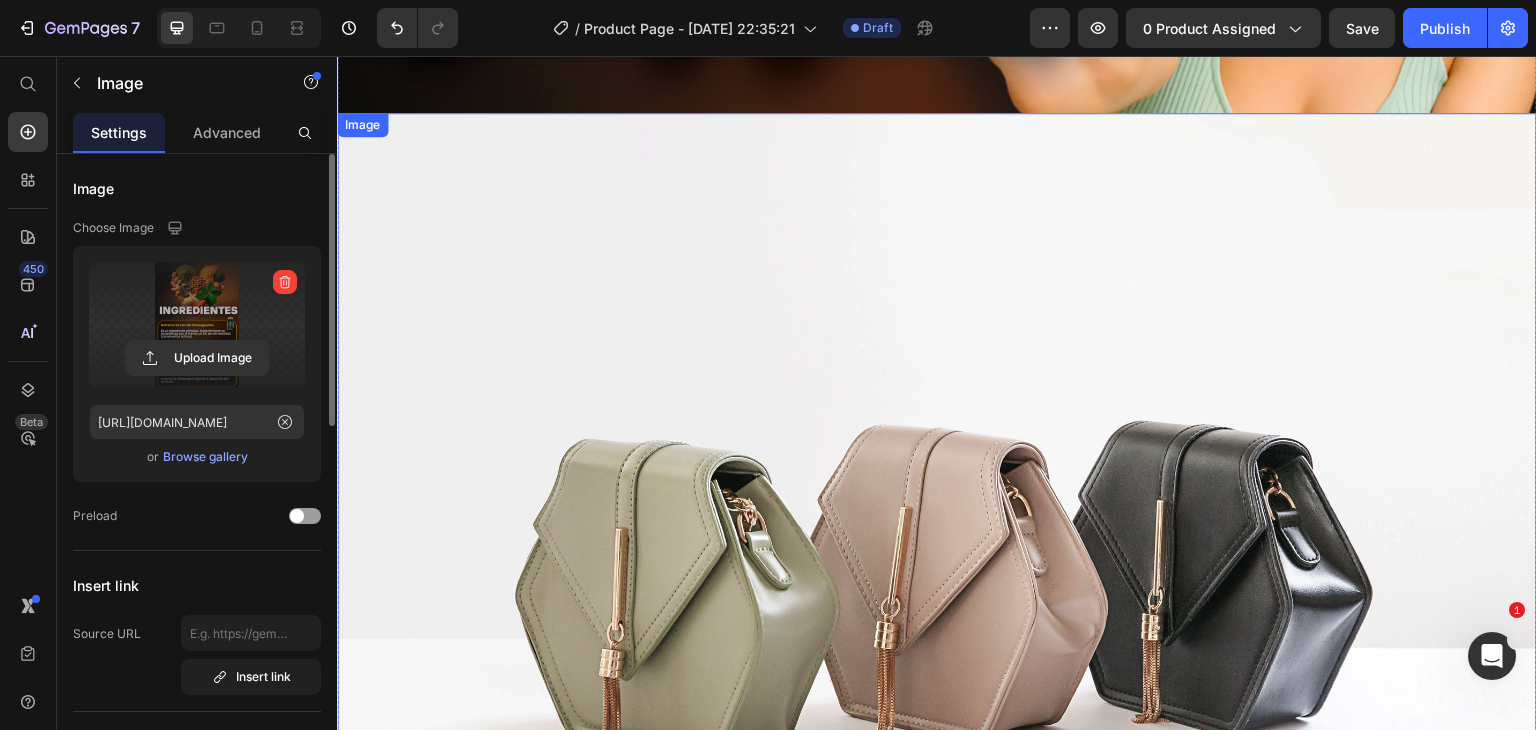 click at bounding box center [937, 563] 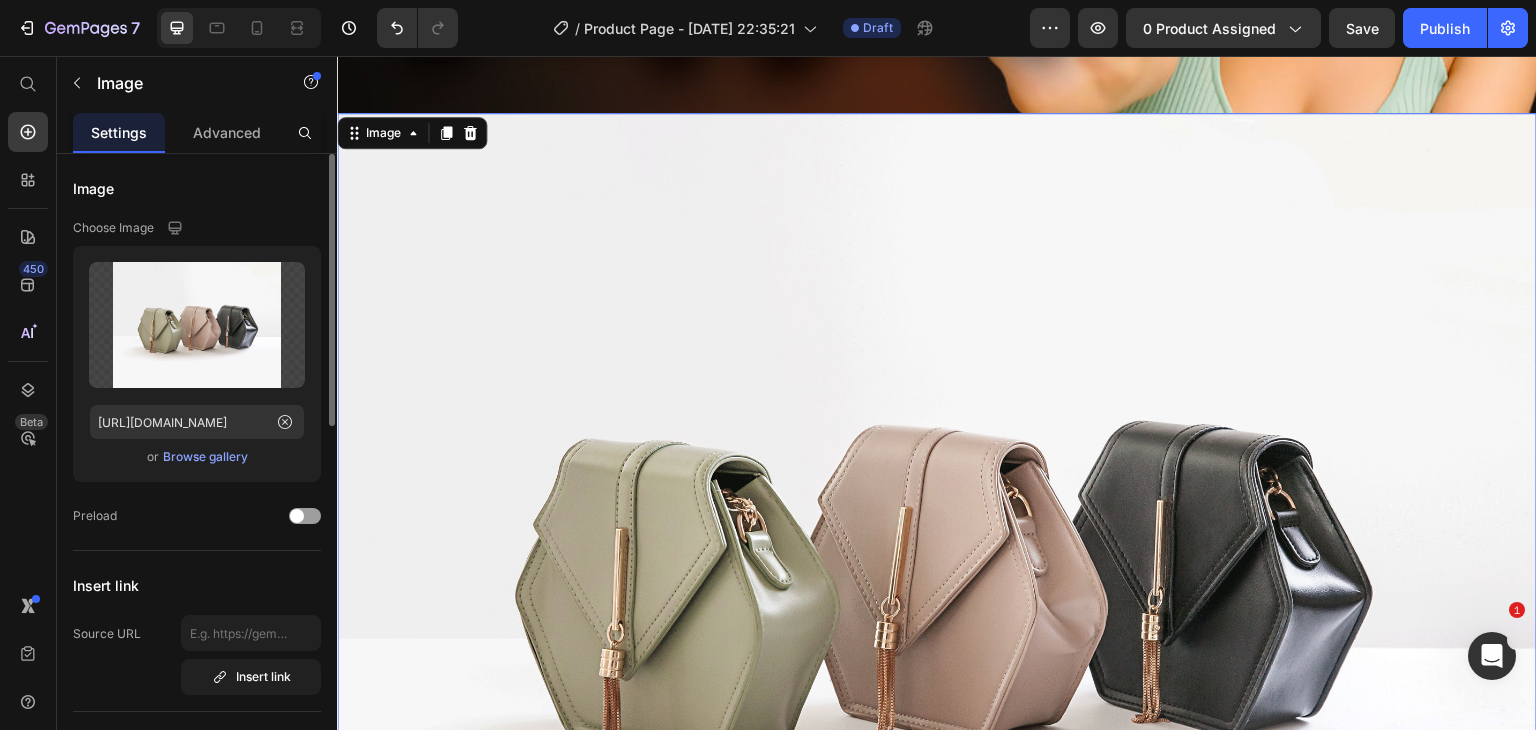 scroll, scrollTop: 2216, scrollLeft: 0, axis: vertical 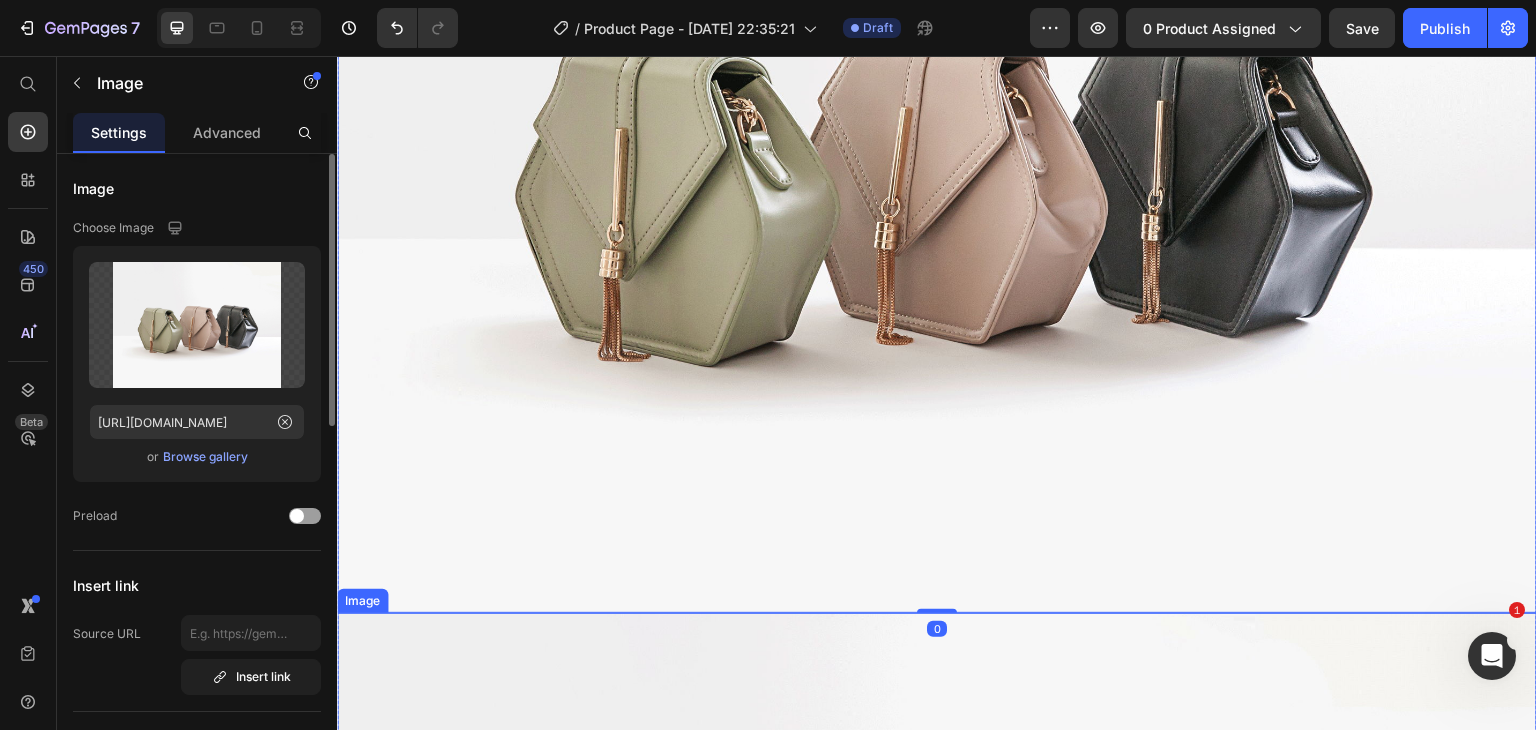 click at bounding box center (937, 1063) 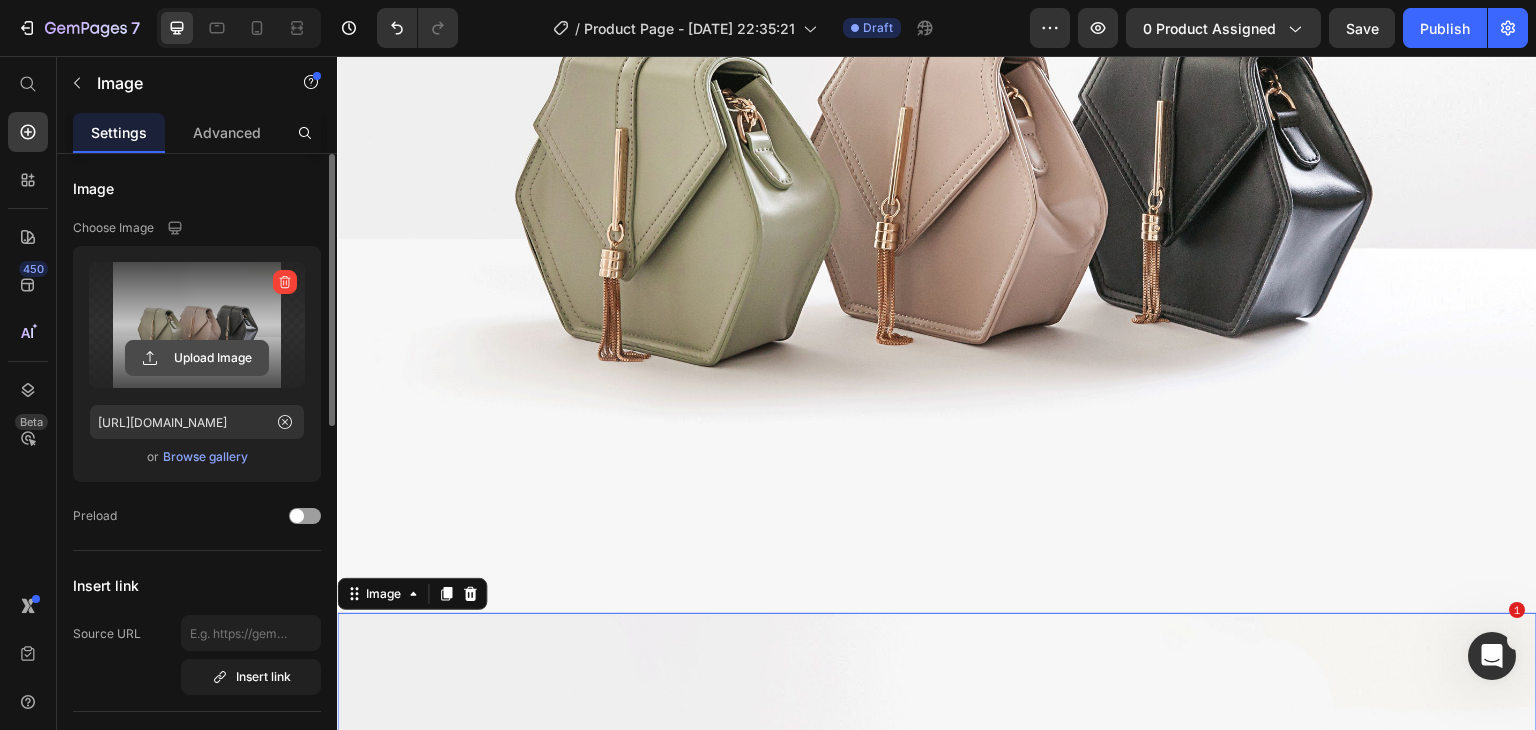 click 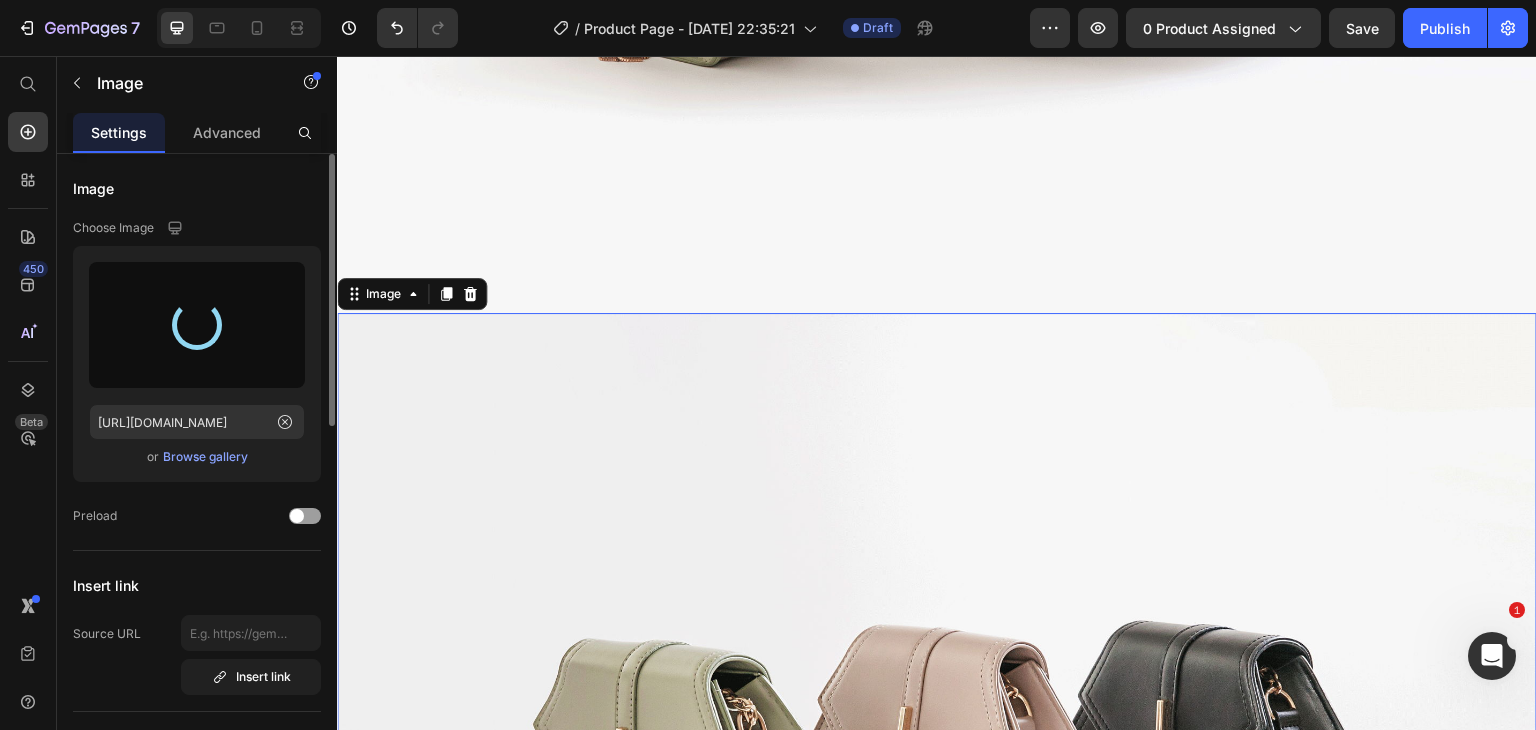 type on "[URL][DOMAIN_NAME]" 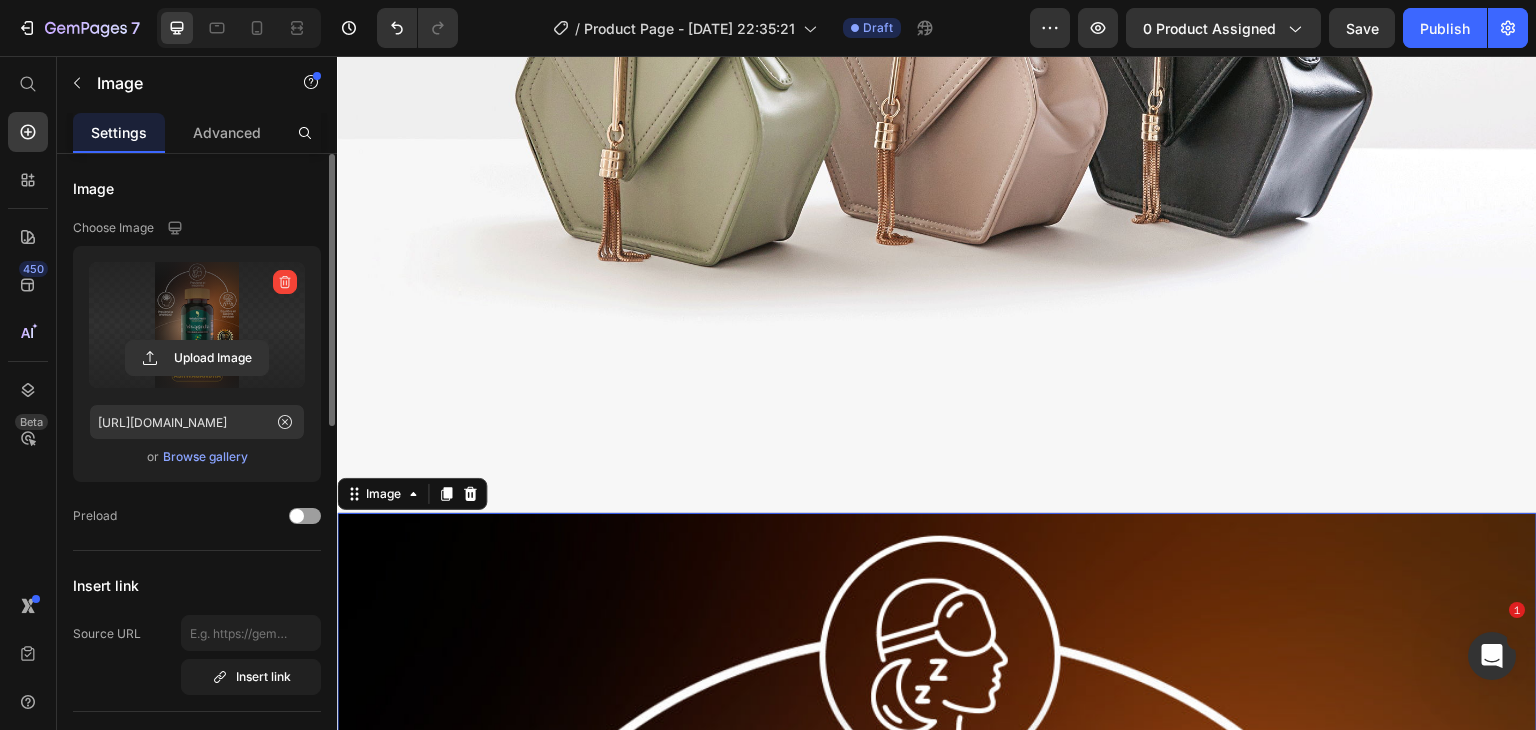 scroll, scrollTop: 2216, scrollLeft: 0, axis: vertical 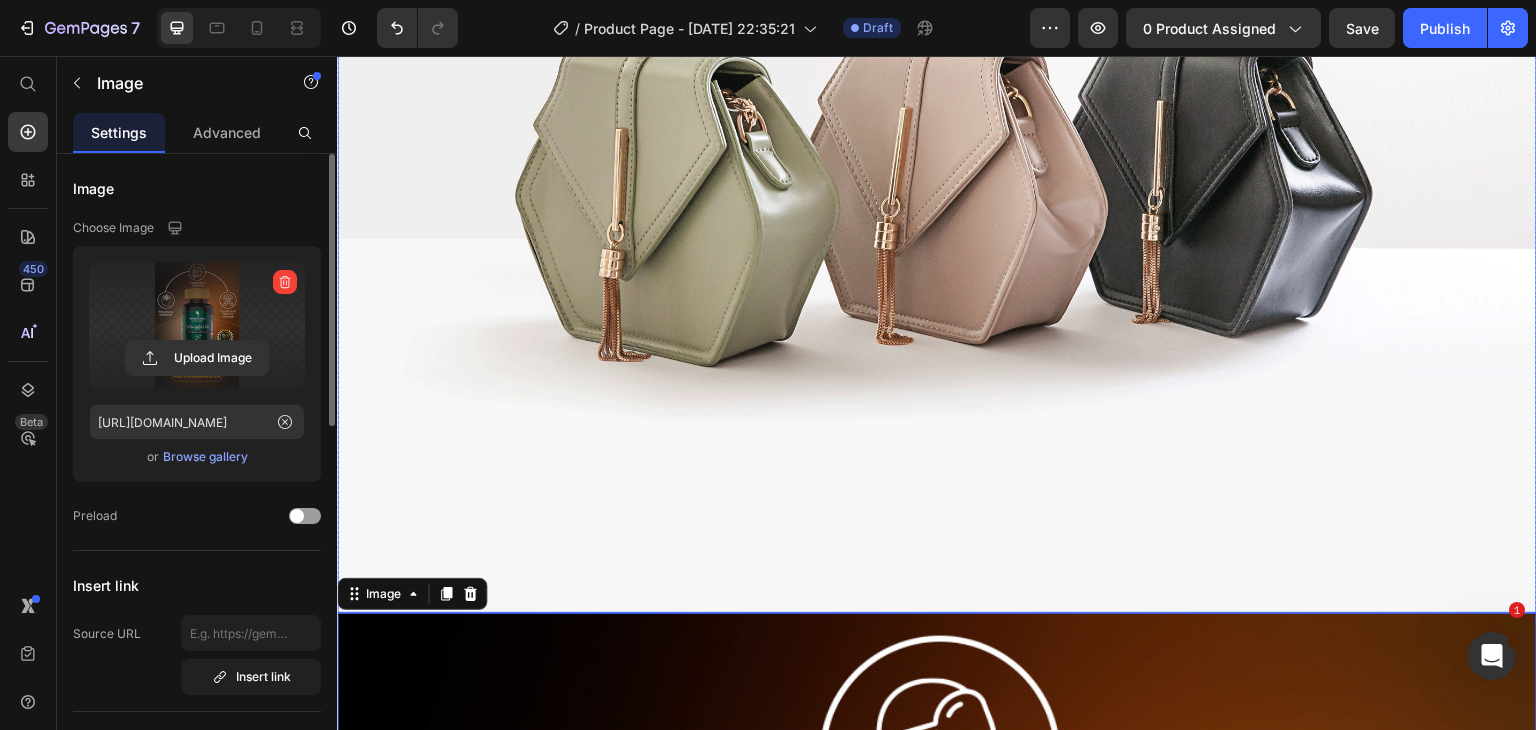 click at bounding box center (937, 163) 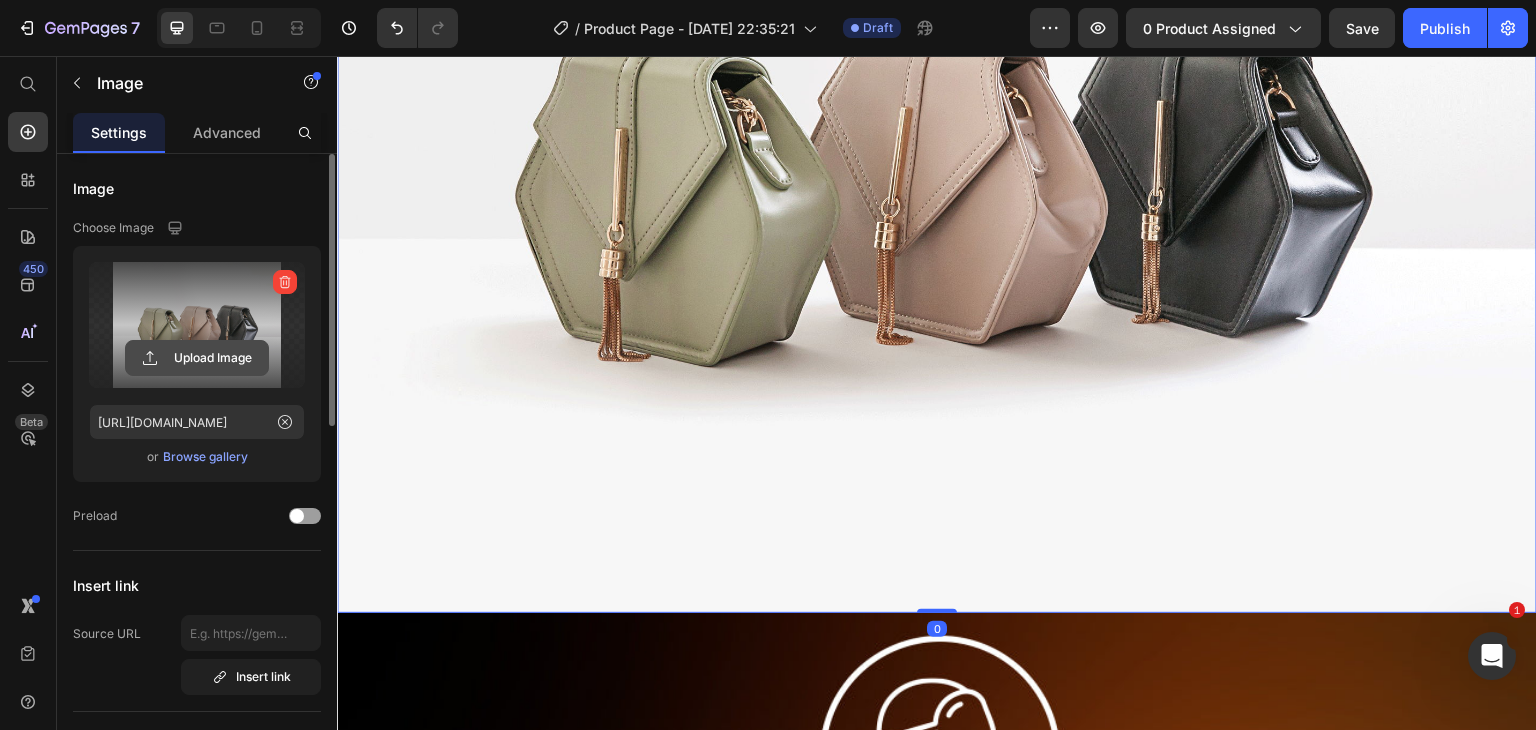 click 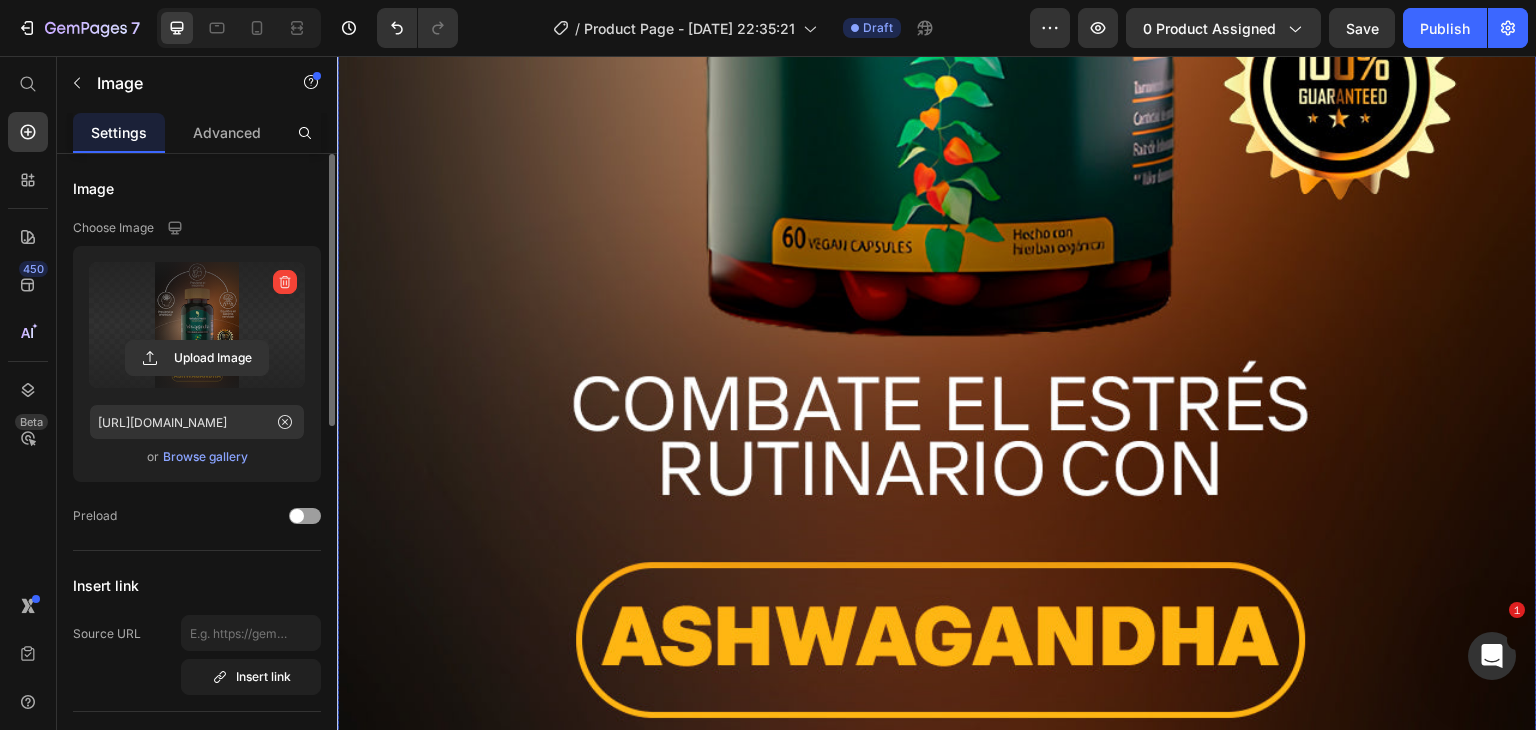 scroll, scrollTop: 2816, scrollLeft: 0, axis: vertical 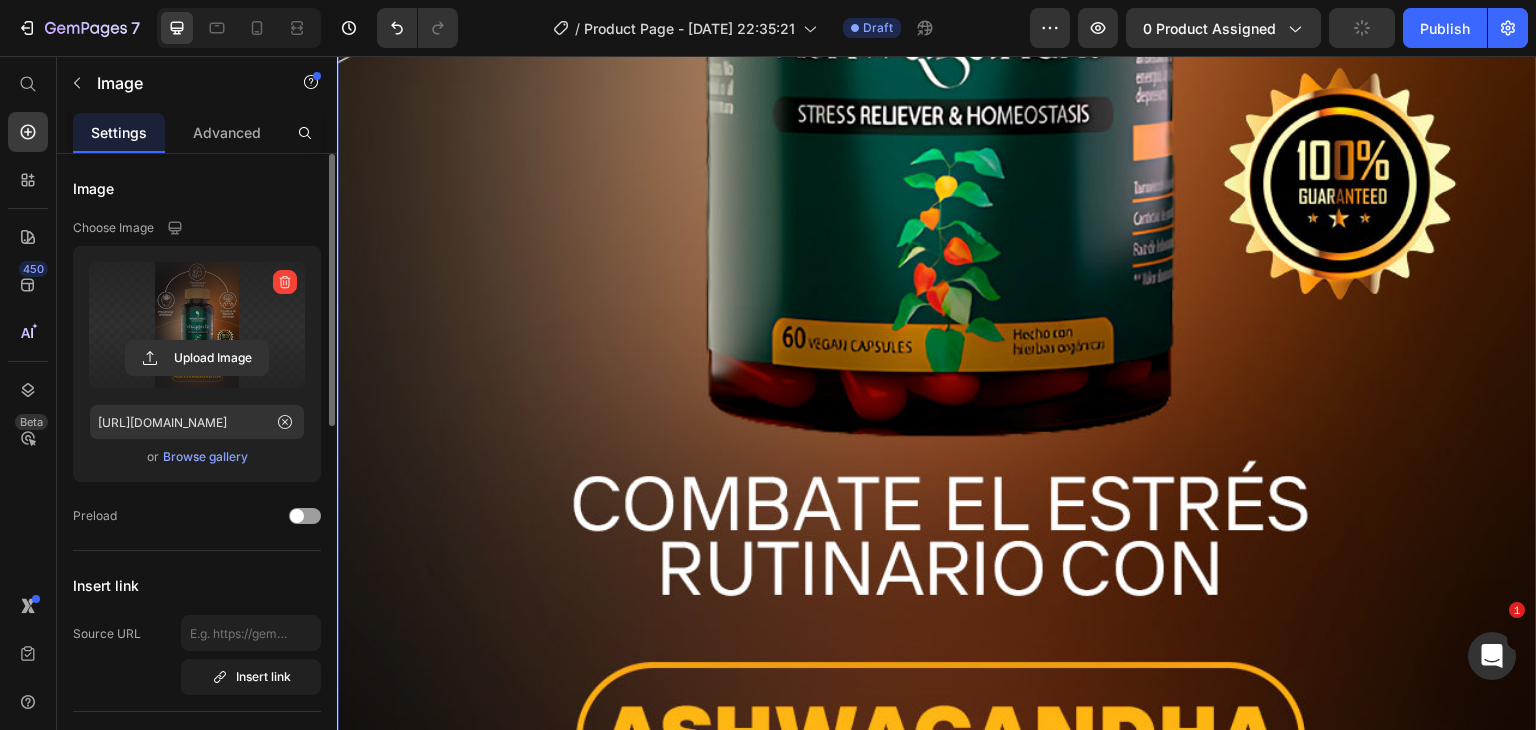 click at bounding box center (937, 13) 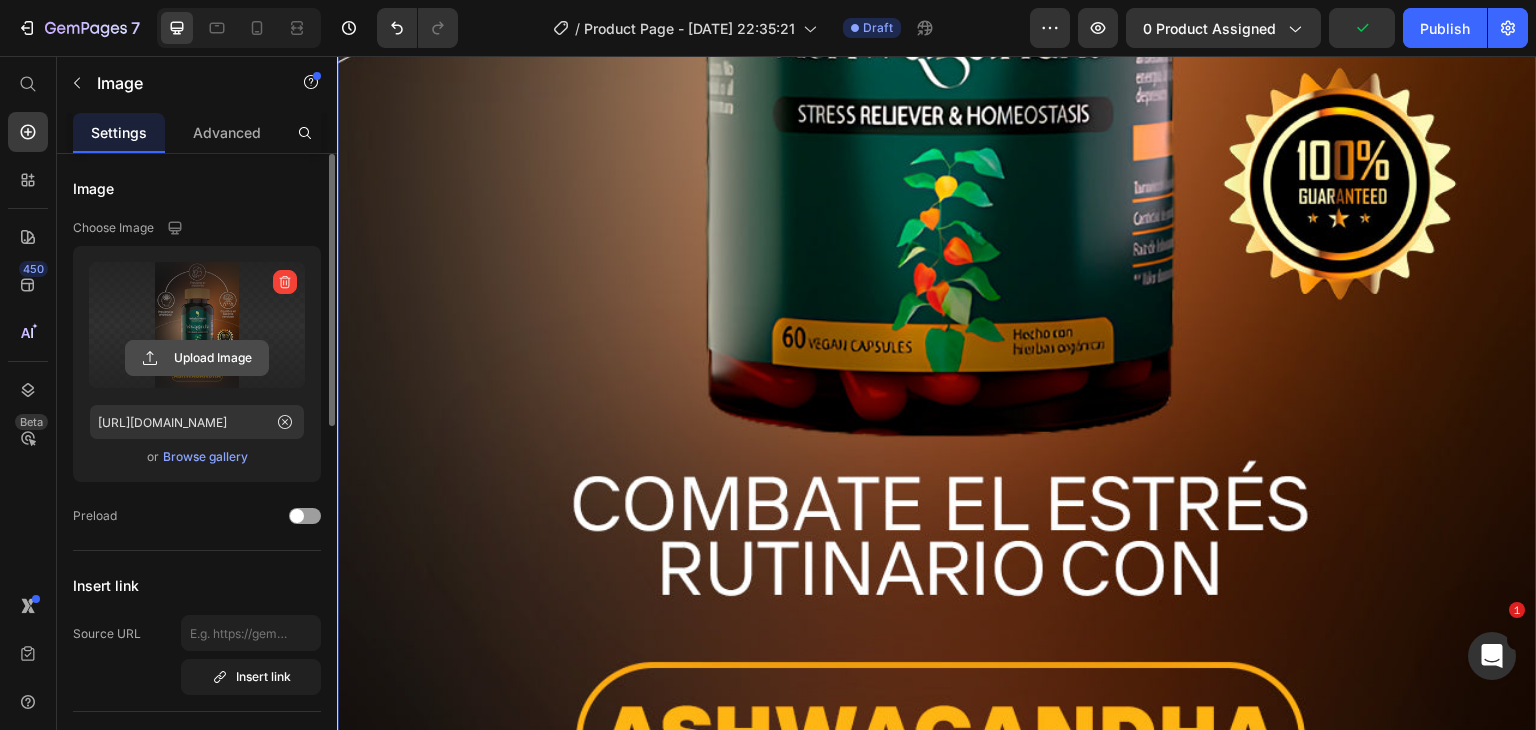 click 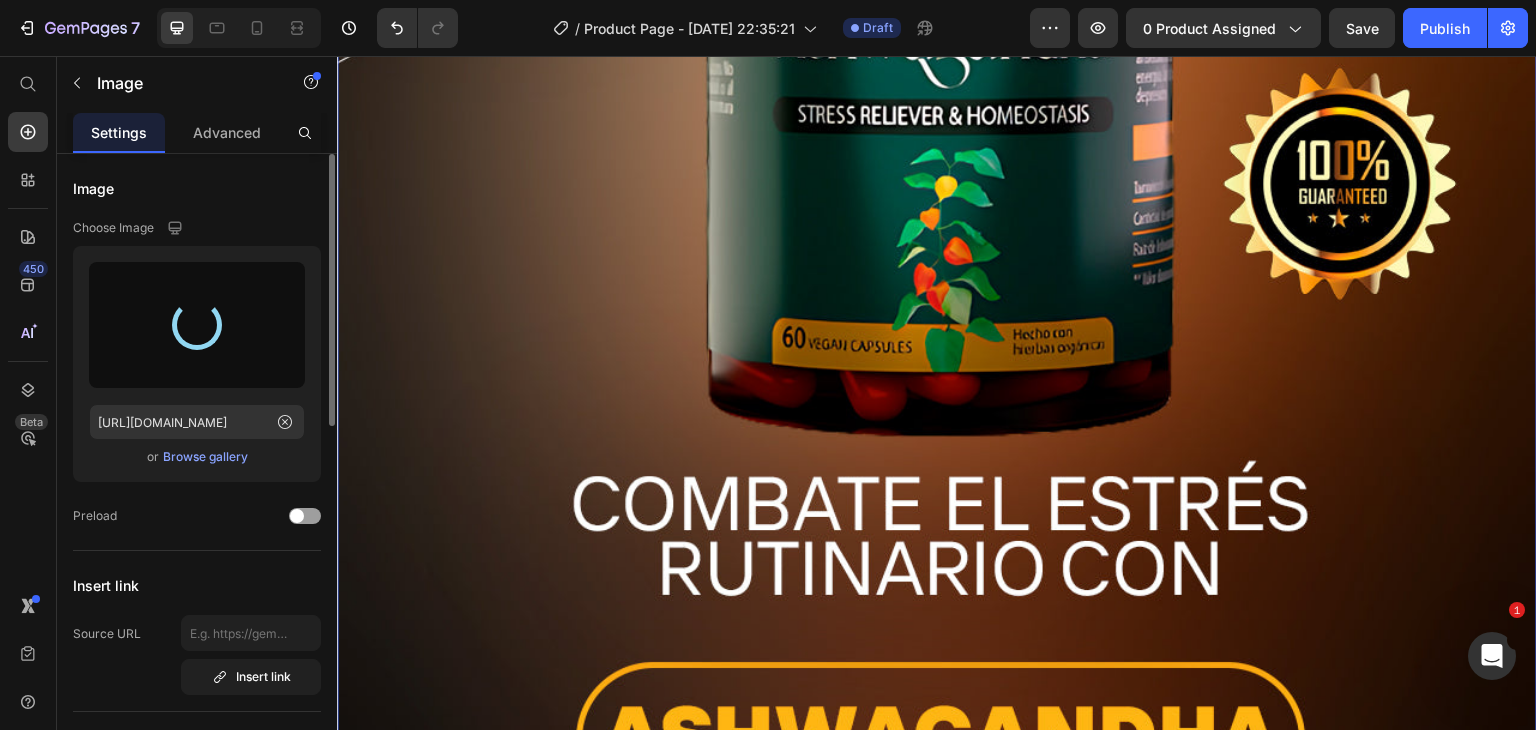 type on "[URL][DOMAIN_NAME]" 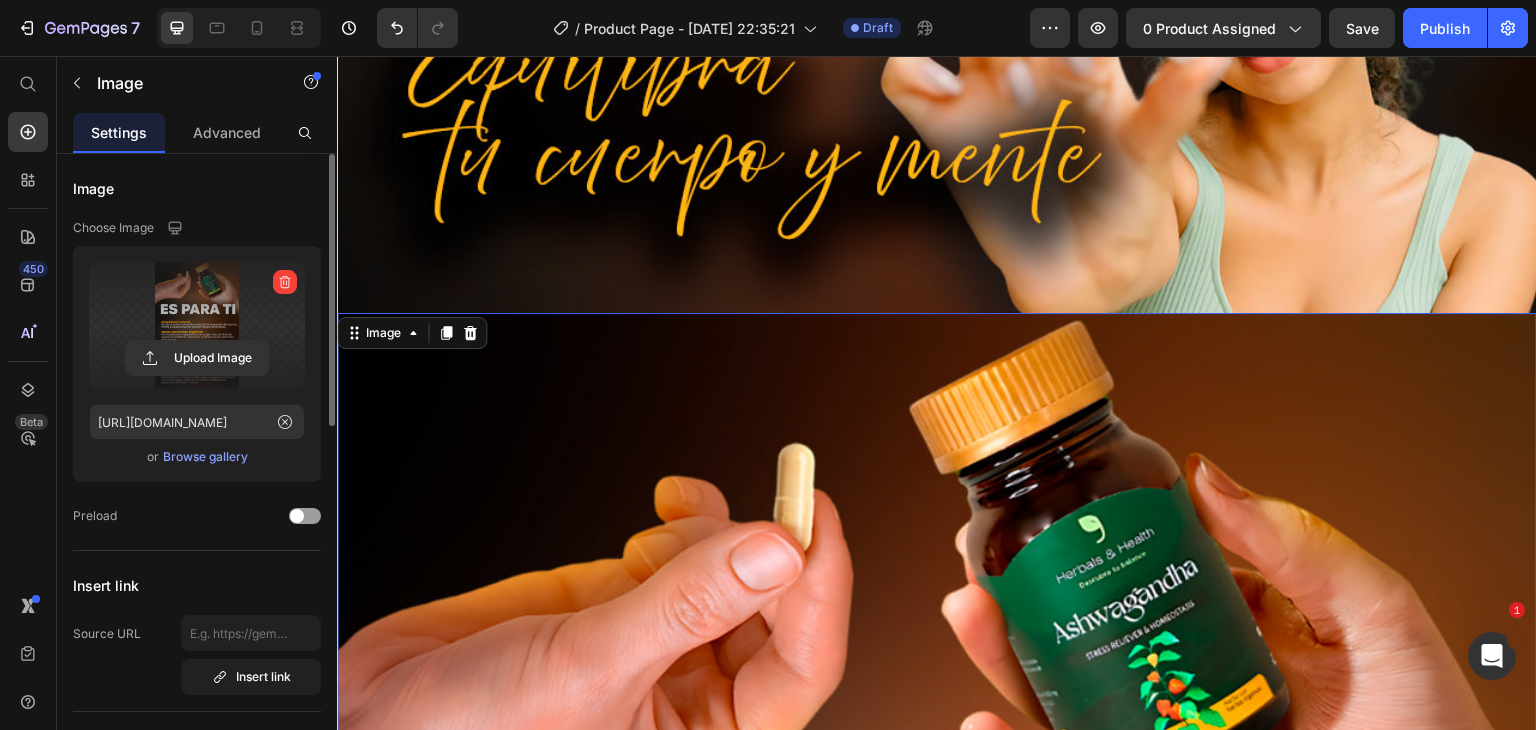 scroll, scrollTop: 2116, scrollLeft: 0, axis: vertical 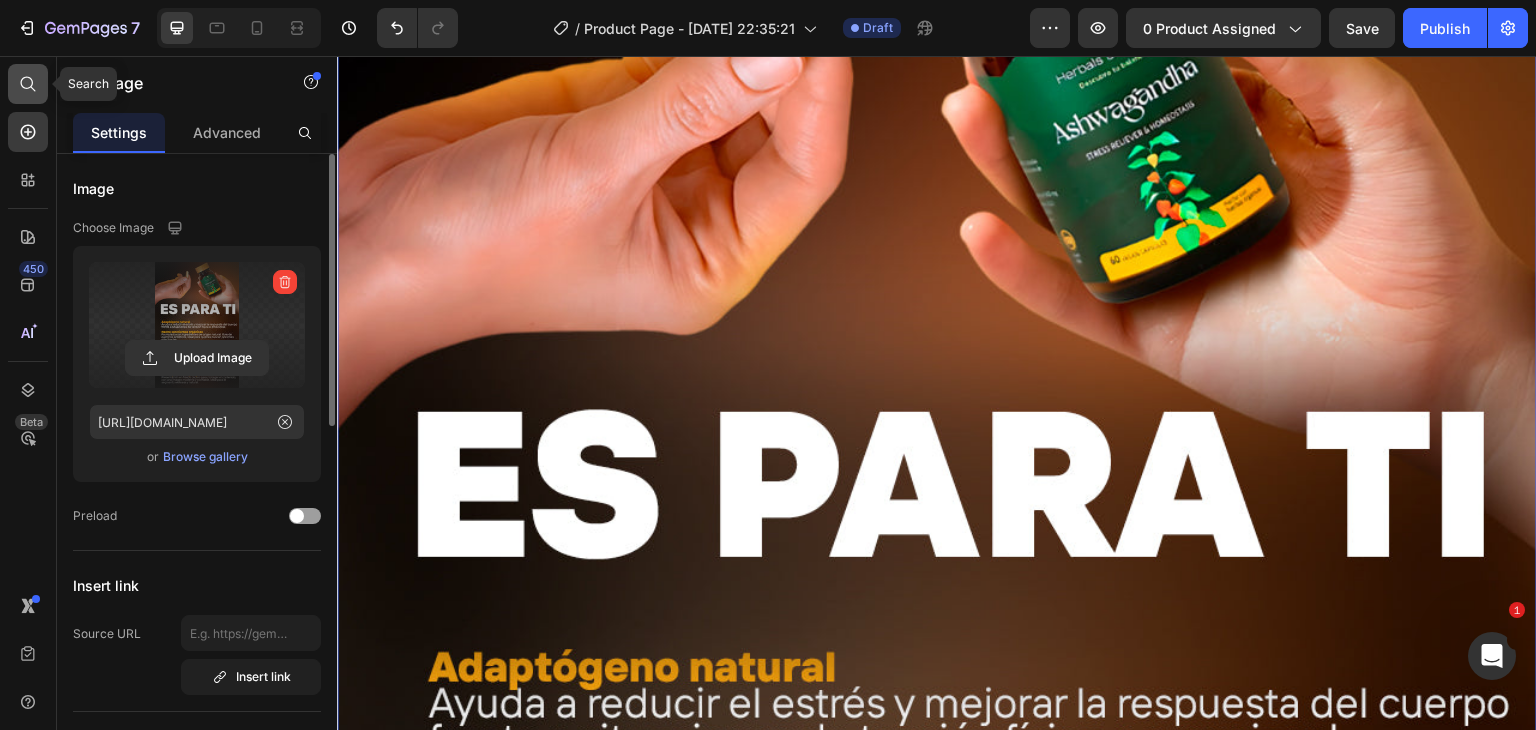 click 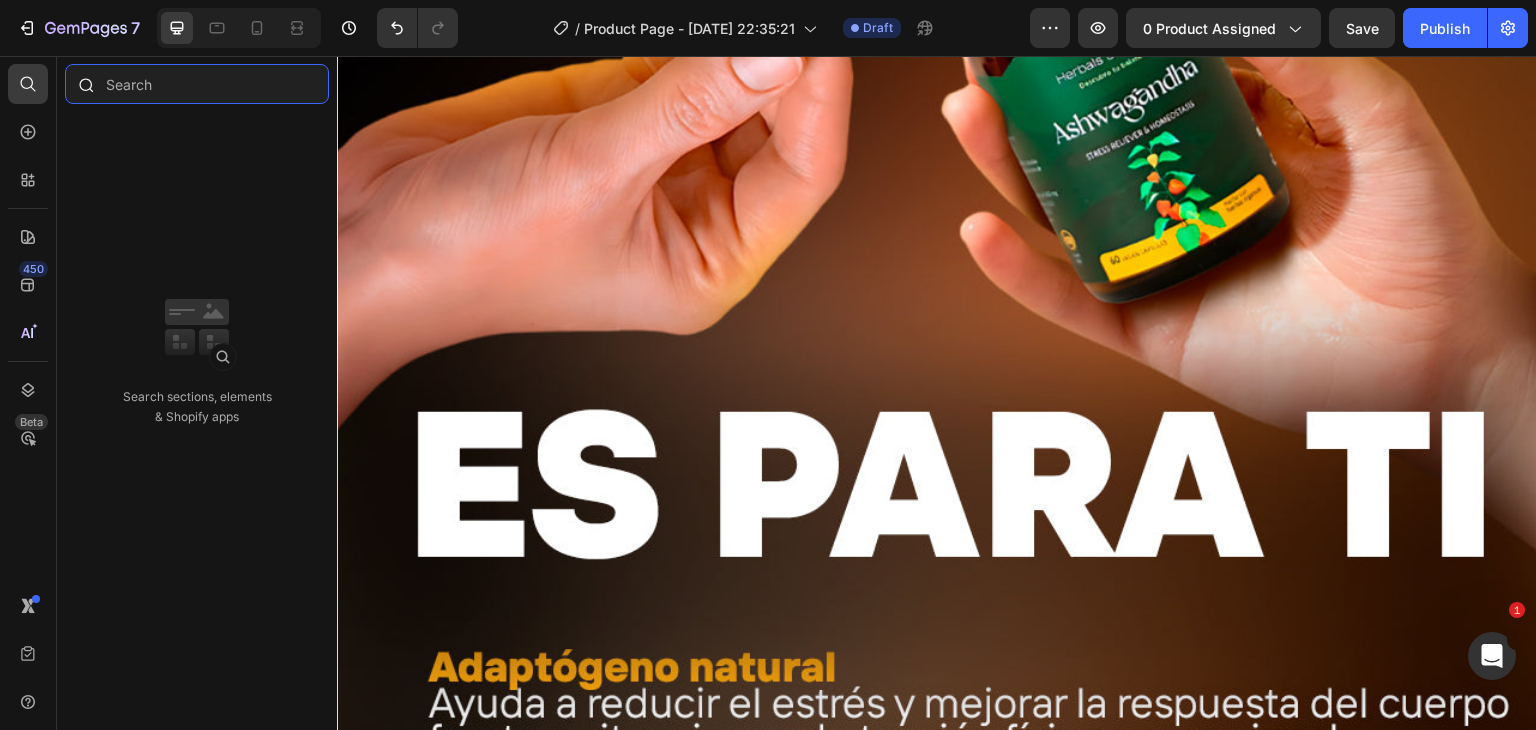 click at bounding box center [197, 84] 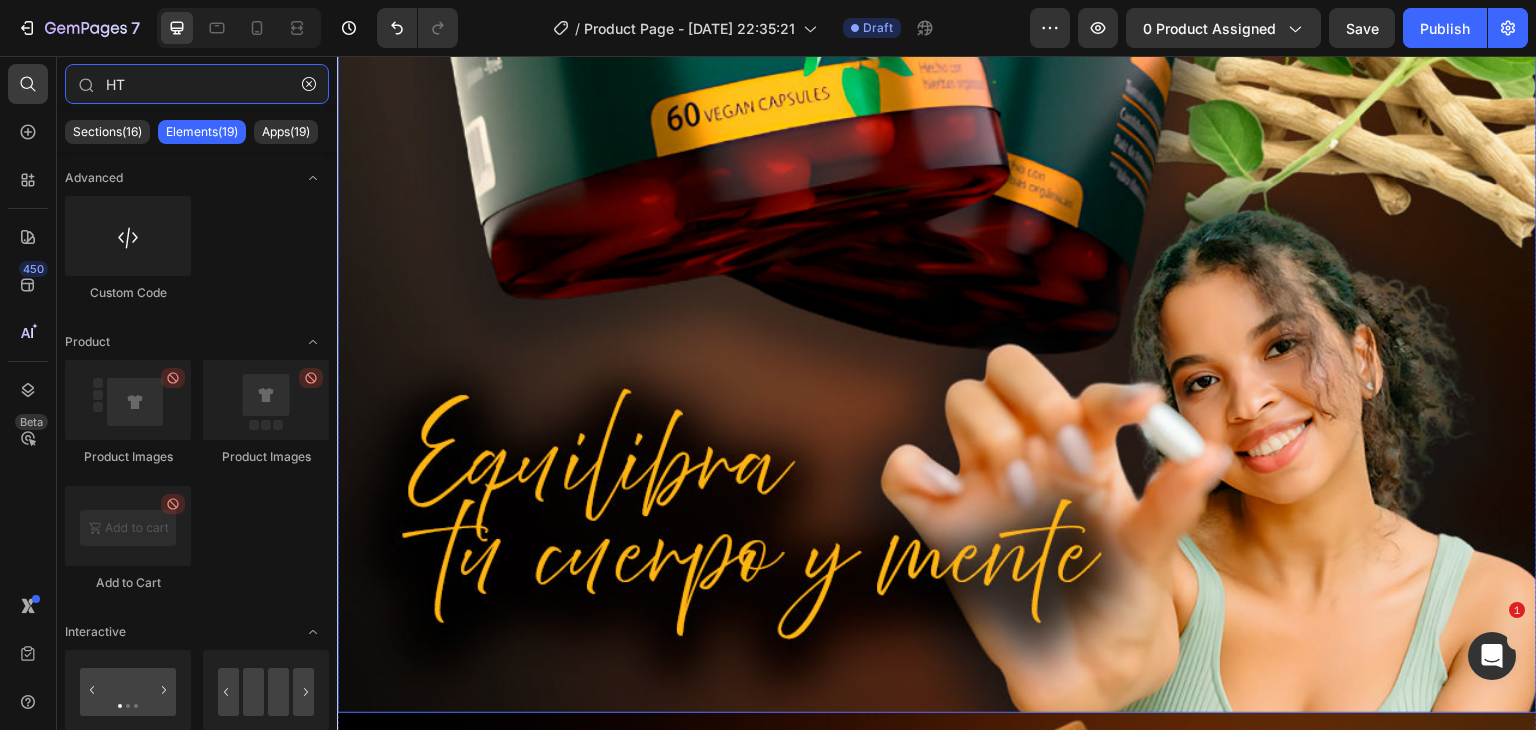 scroll, scrollTop: 1416, scrollLeft: 0, axis: vertical 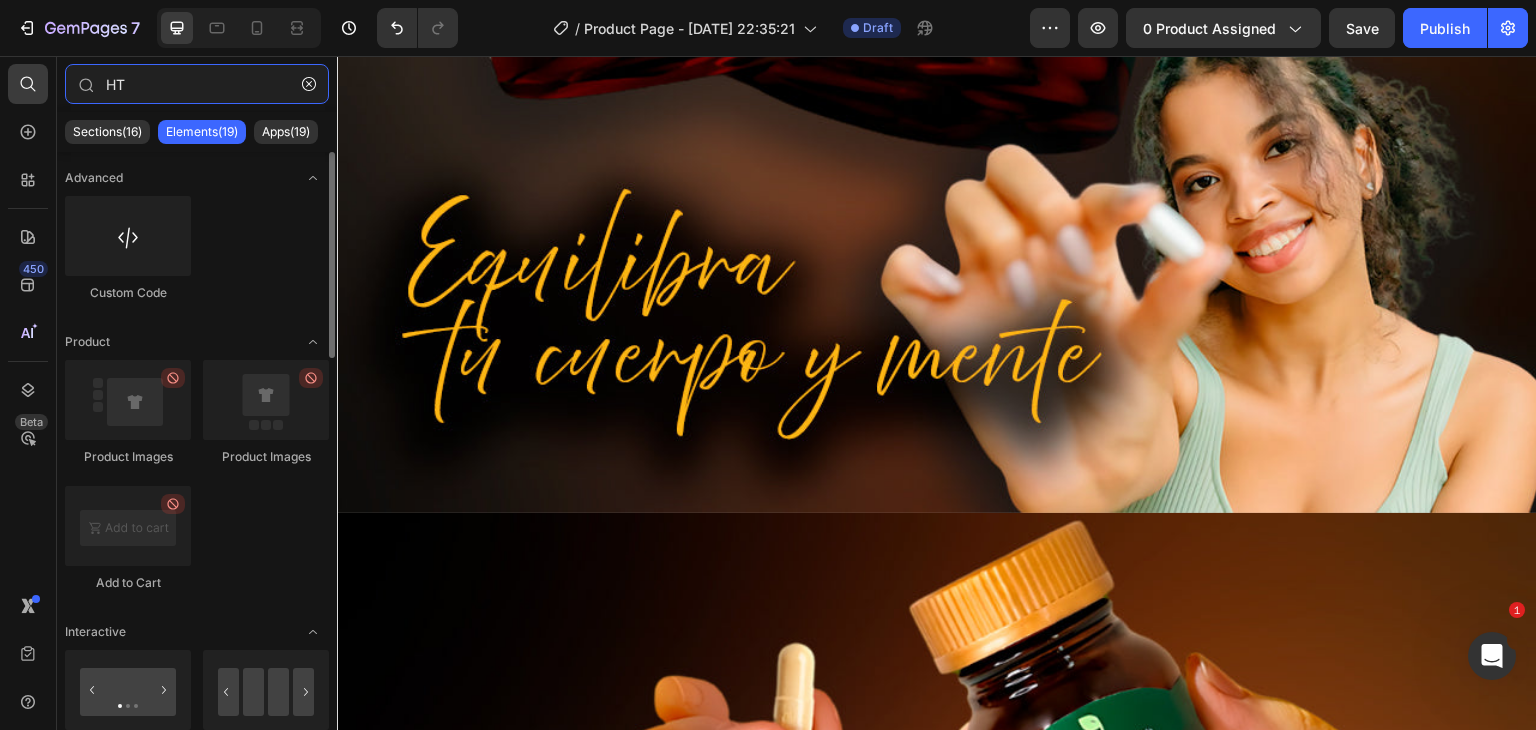 type on "HT" 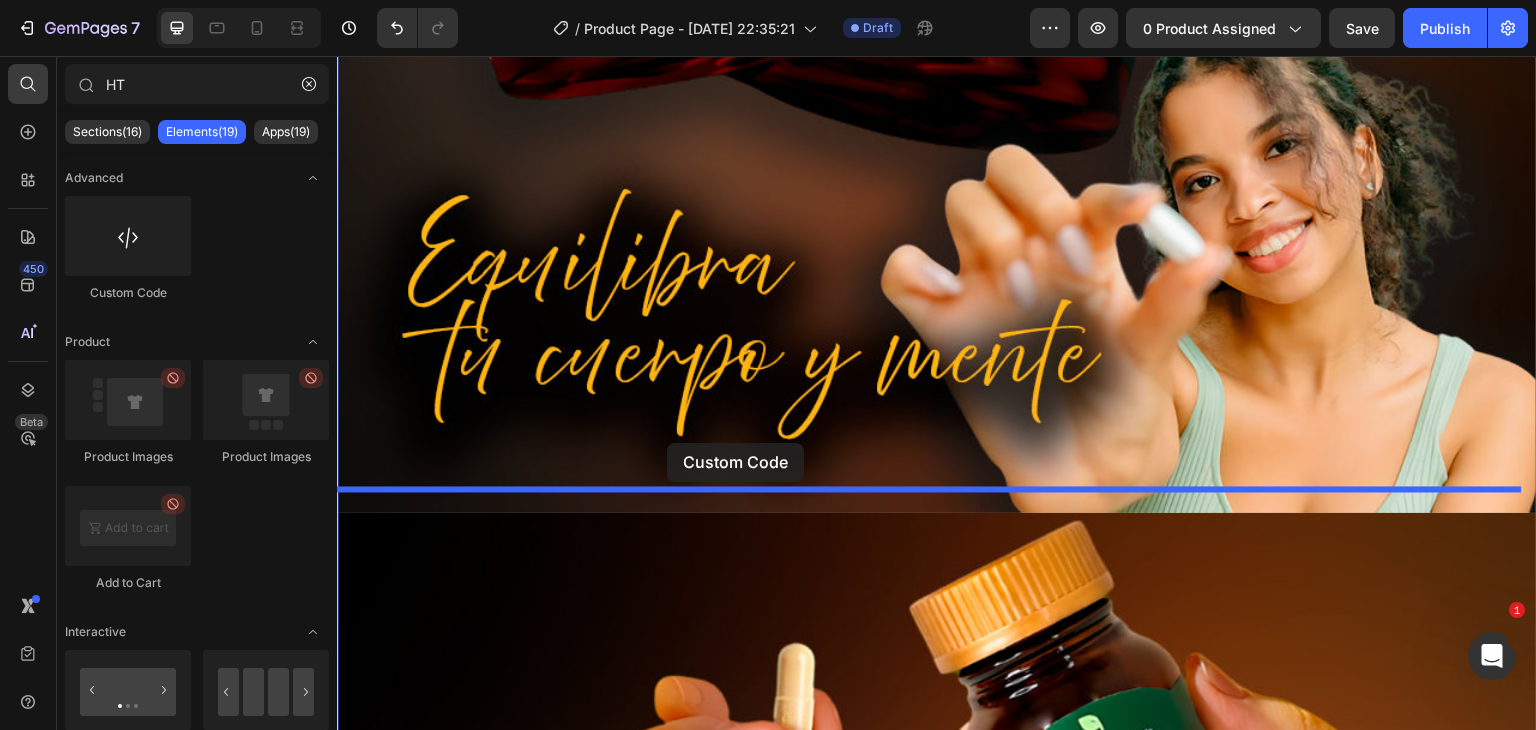 drag, startPoint x: 540, startPoint y: 324, endPoint x: 908, endPoint y: 625, distance: 475.42087 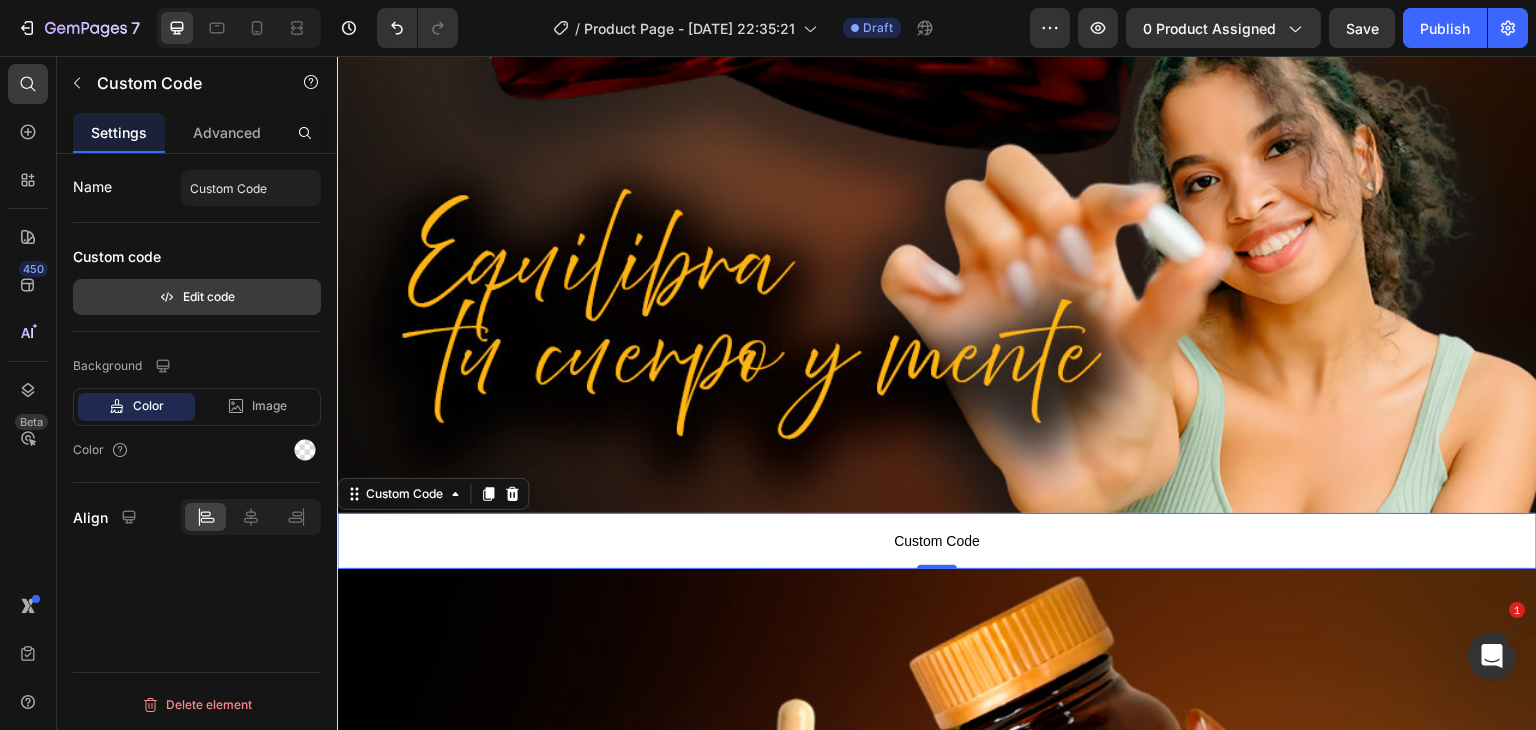 click on "Edit code" at bounding box center (197, 297) 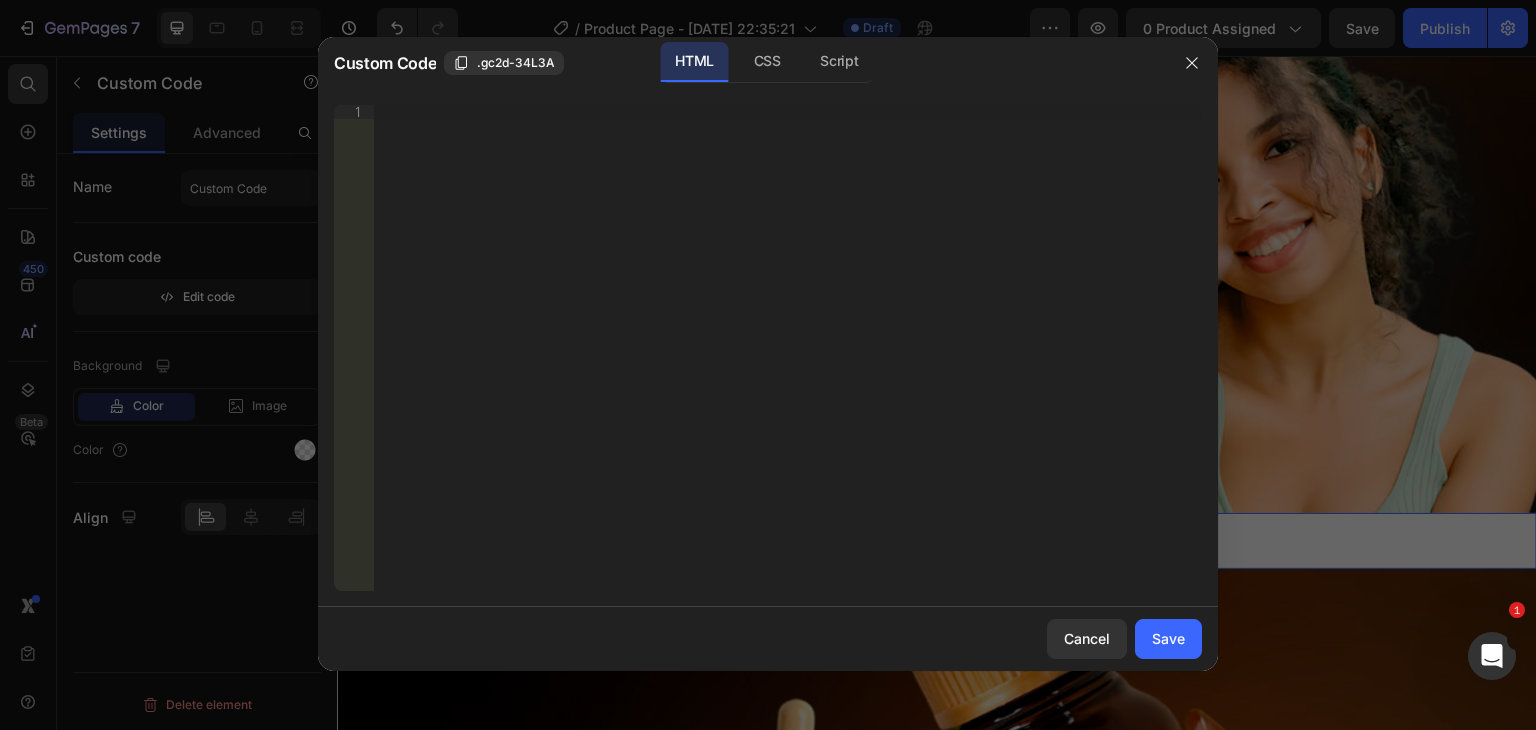 type 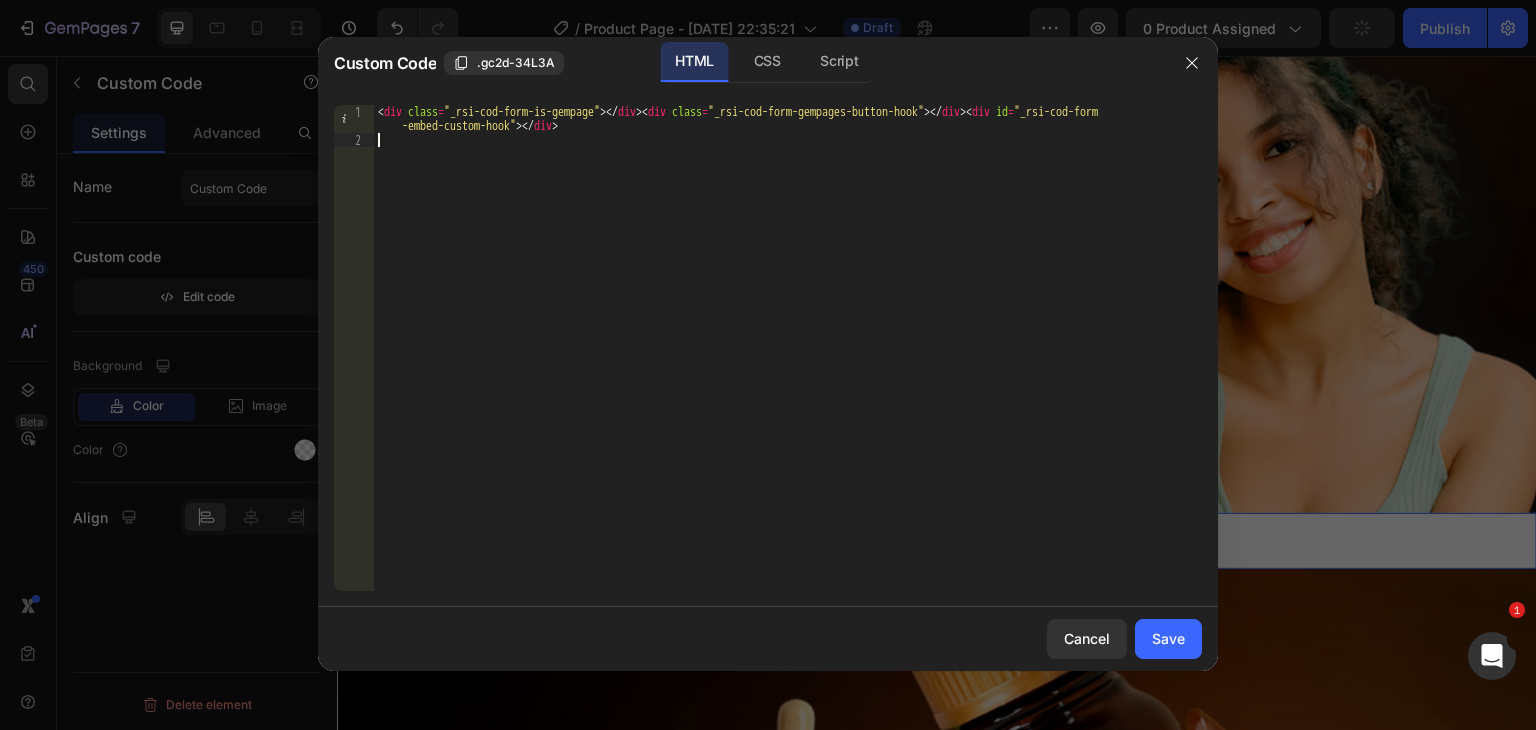 click on "< div   class = "_rsi-cod-form-is-gempage" > </ div > < div   class = "_rsi-cod-form-gempages-button-hook" > </ div > < div   id = "_rsi-cod-form      -embed-custom-hook" > </ div >" at bounding box center [788, 369] 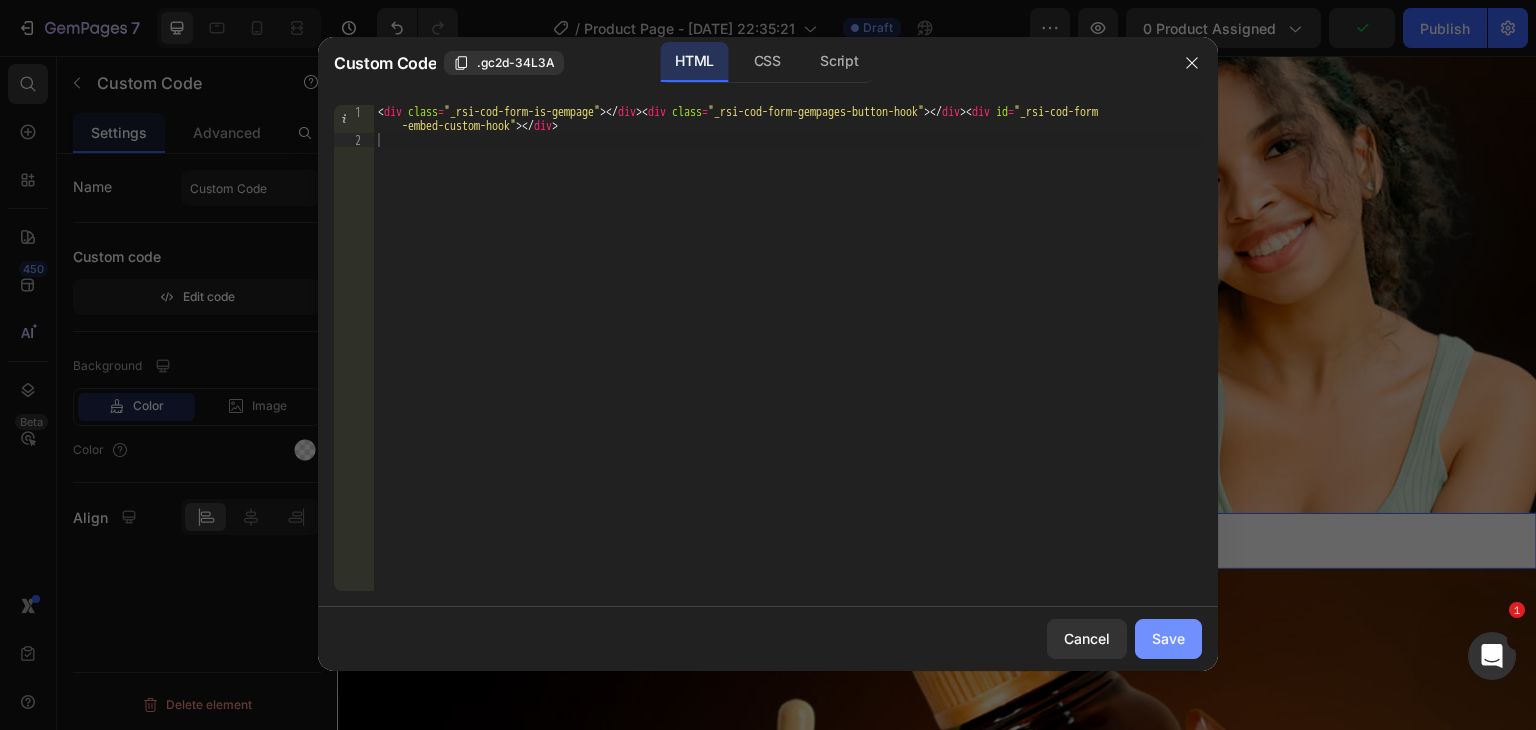 drag, startPoint x: 1169, startPoint y: 643, endPoint x: 833, endPoint y: 586, distance: 340.80054 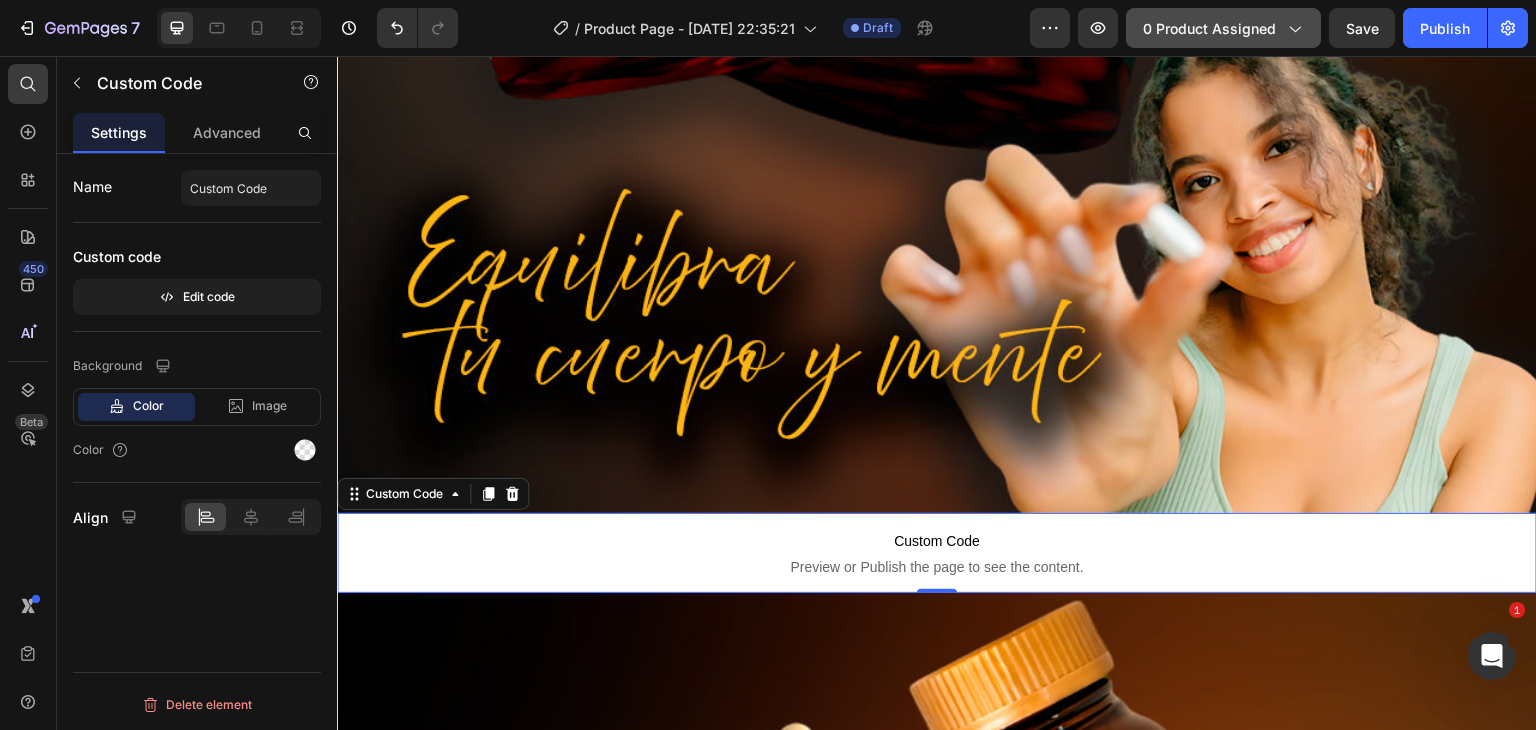 click on "0 product assigned" 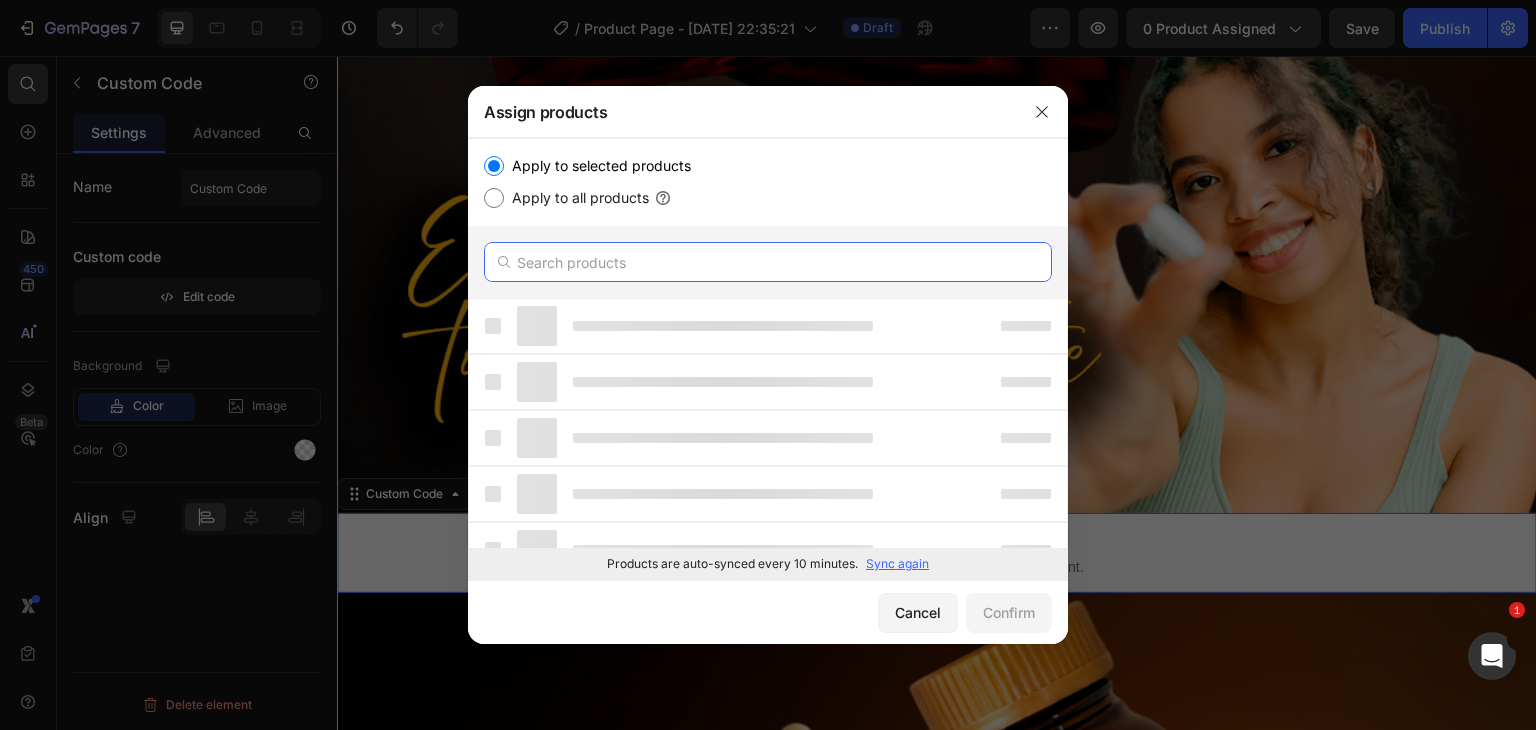 click at bounding box center (768, 262) 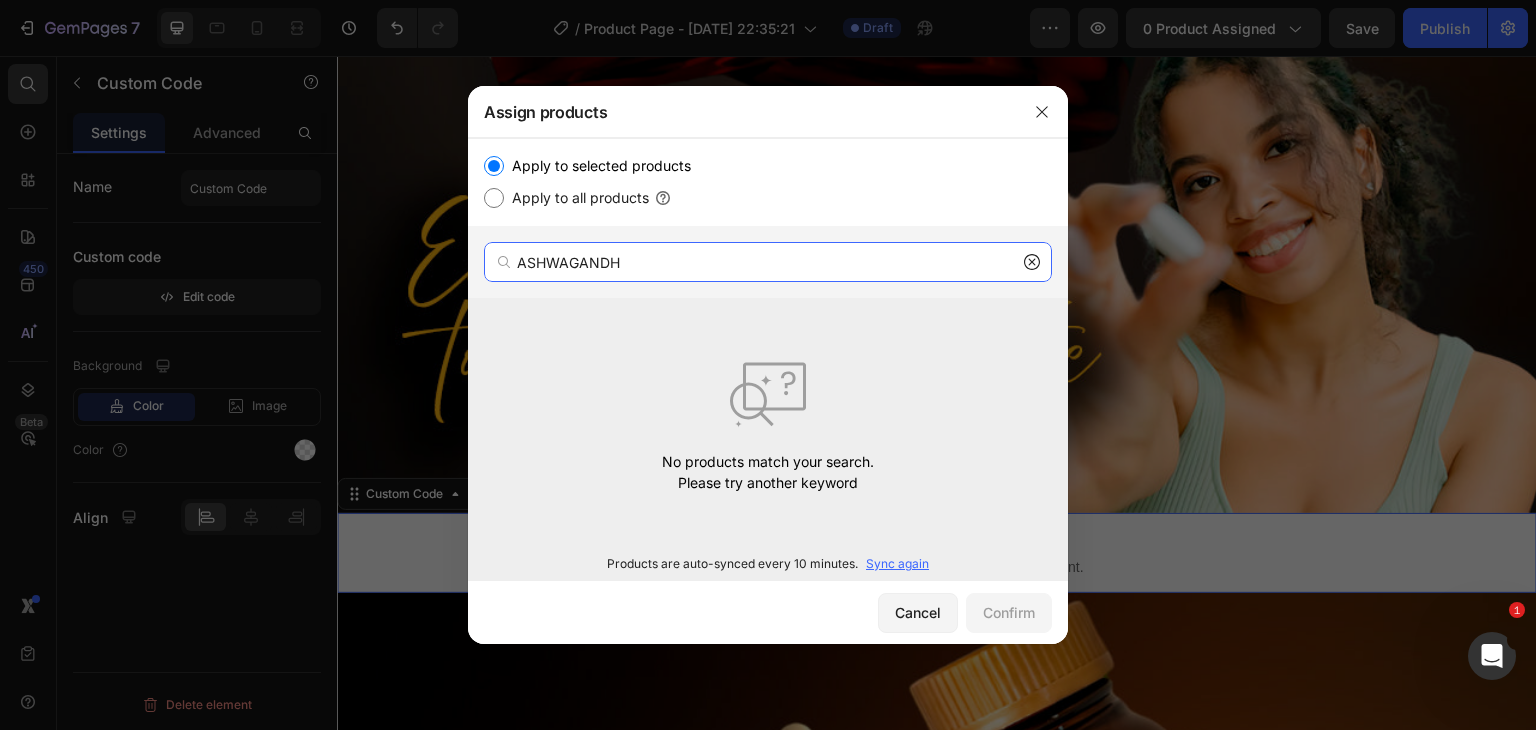 type on "ASHWAGANDH" 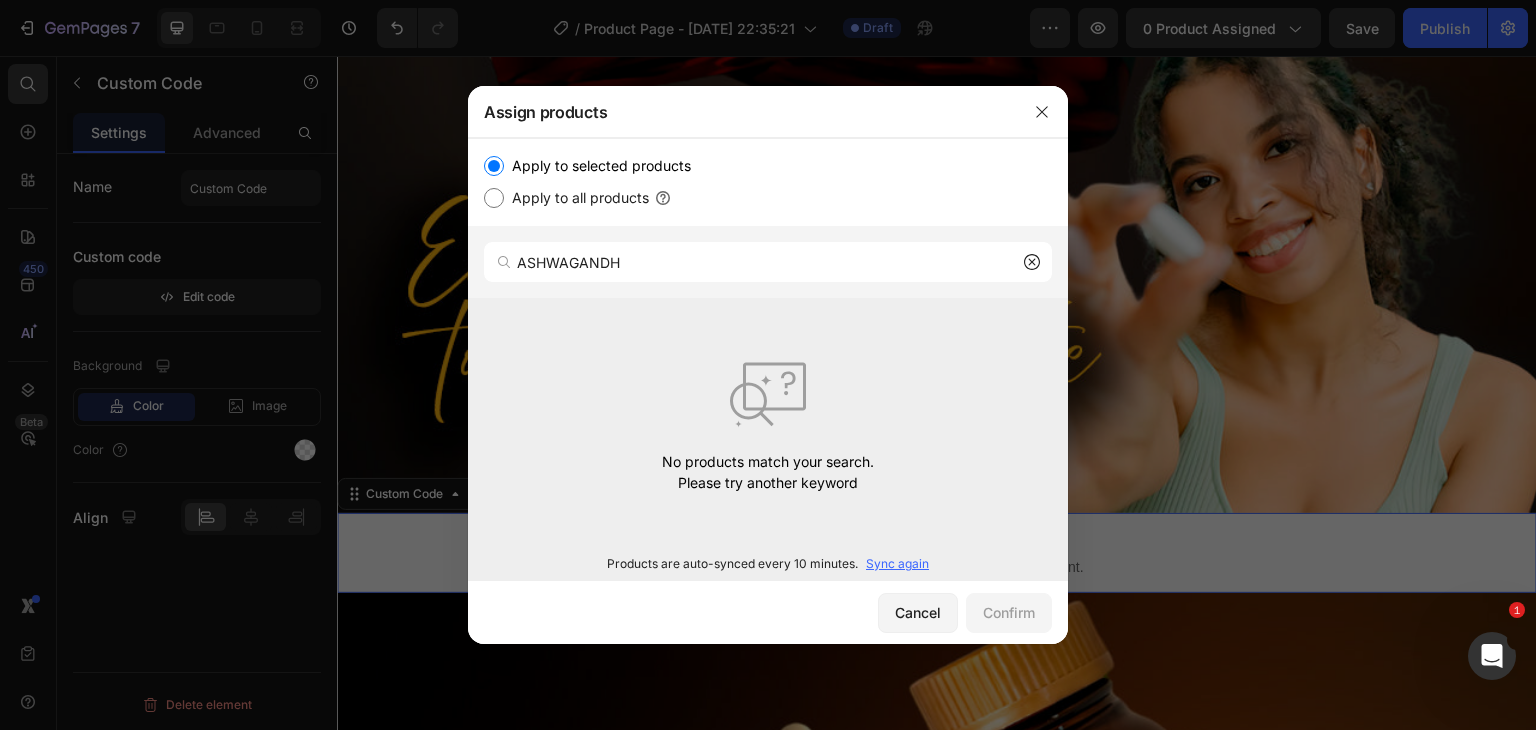 click on "Sync again" at bounding box center (897, 564) 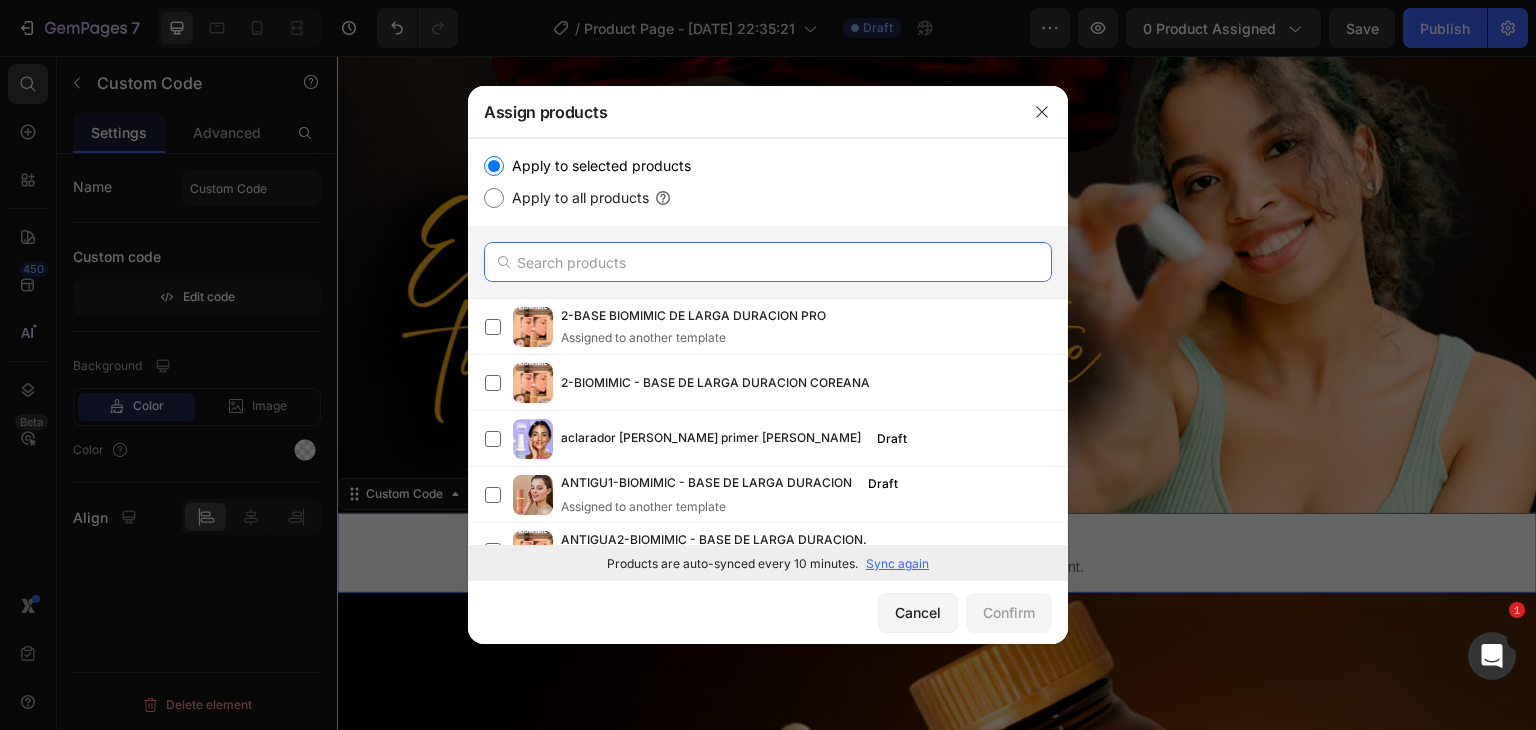 click at bounding box center [768, 262] 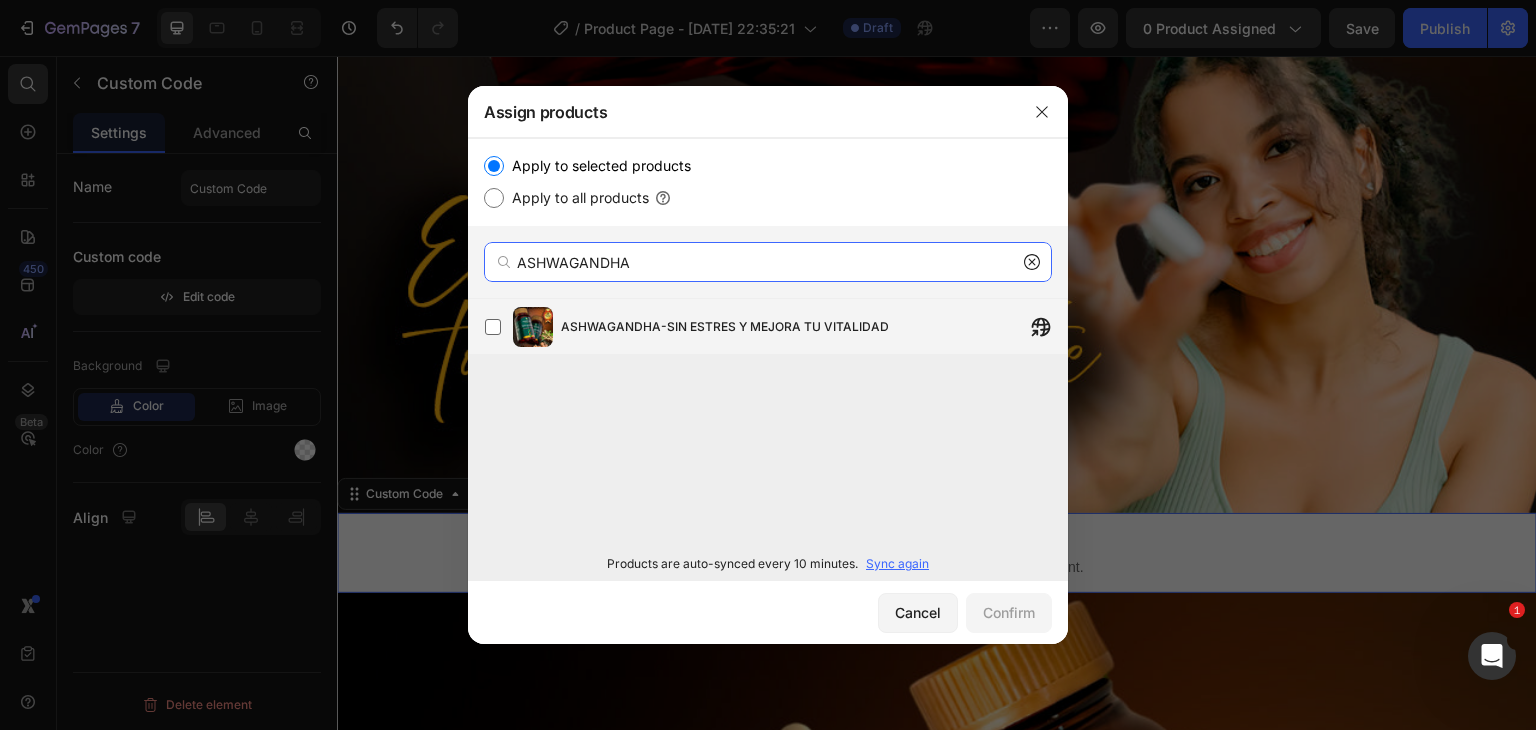 type on "ASHWAGANDHA" 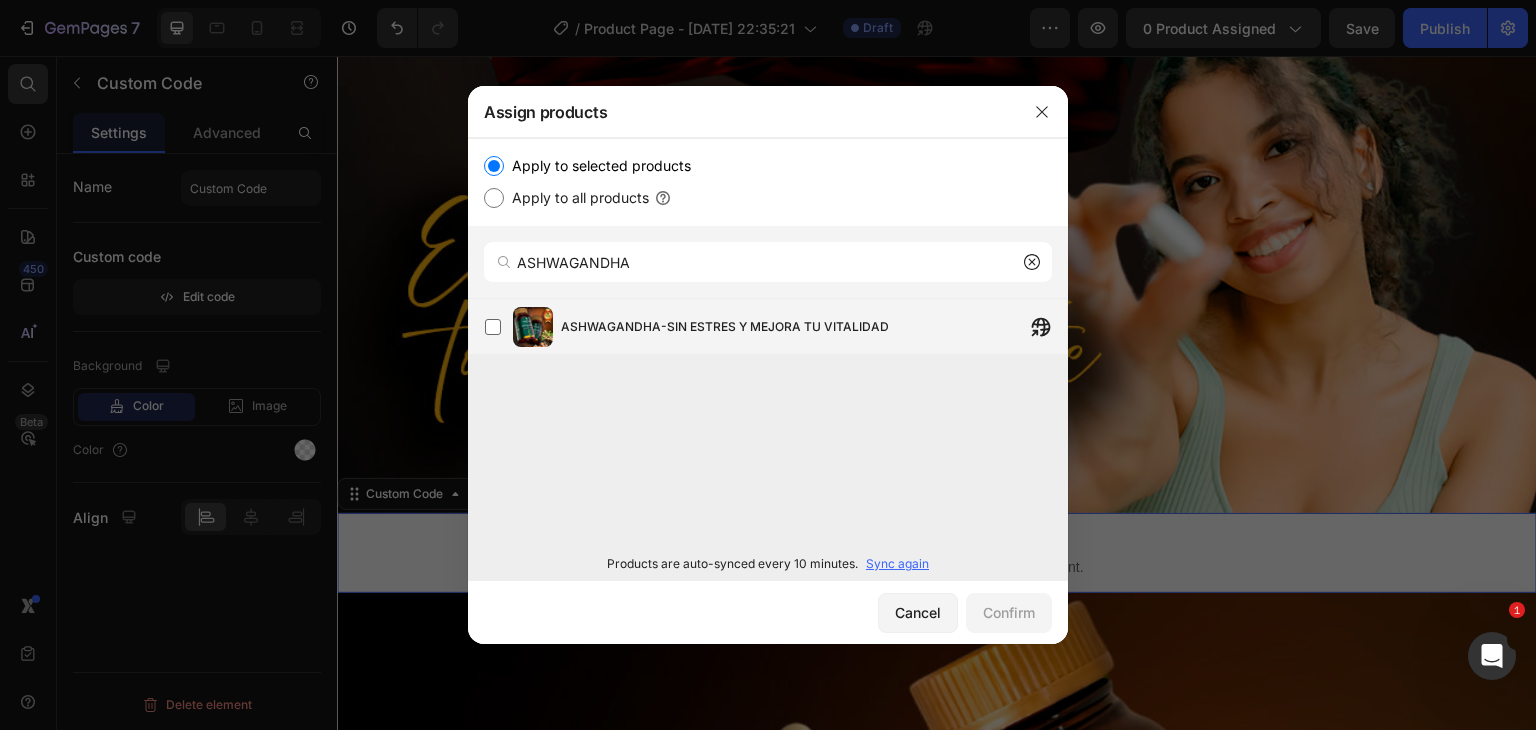 click on "ASHWAGANDHA-SIN ESTRES Y MEJORA TU VITALIDAD" at bounding box center [725, 327] 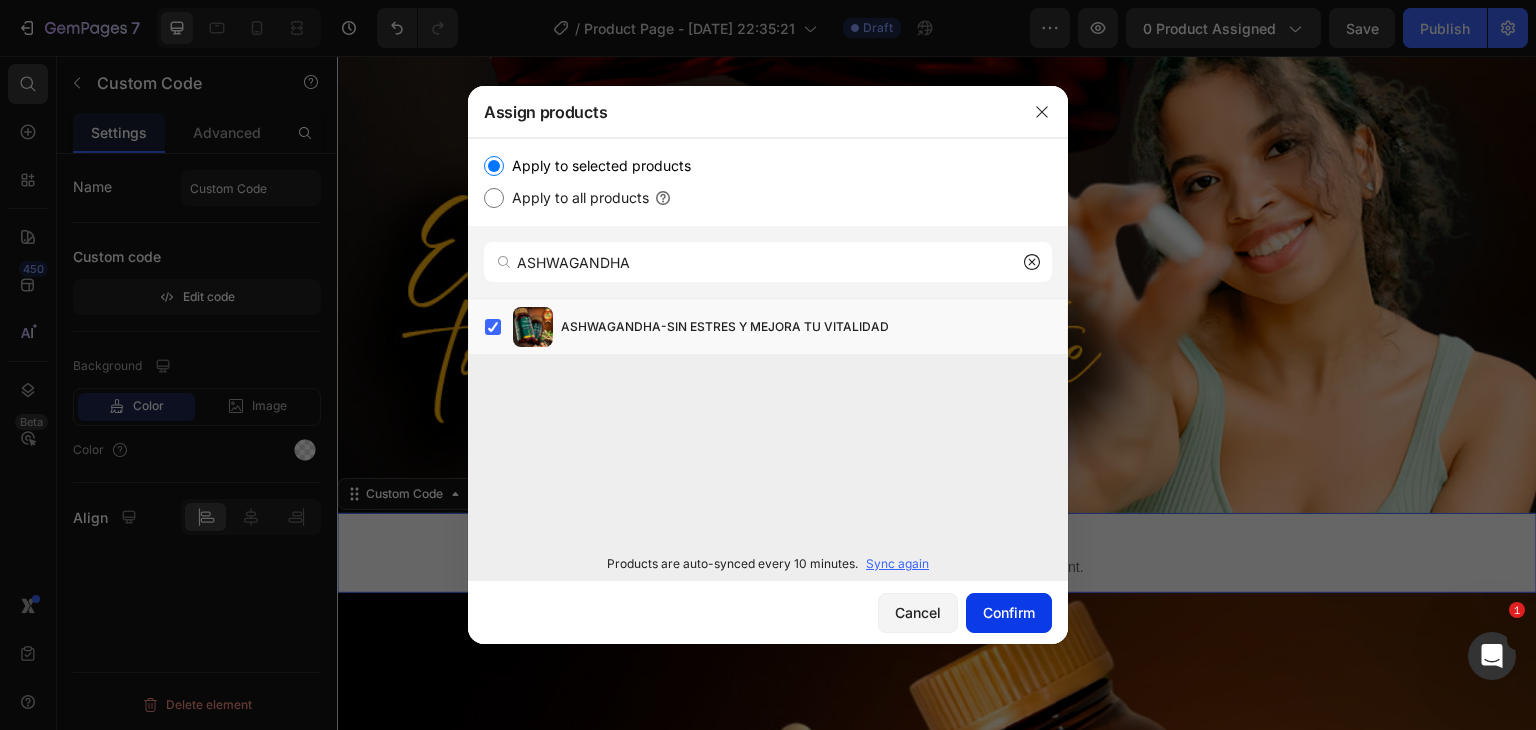 click on "Confirm" at bounding box center (1009, 612) 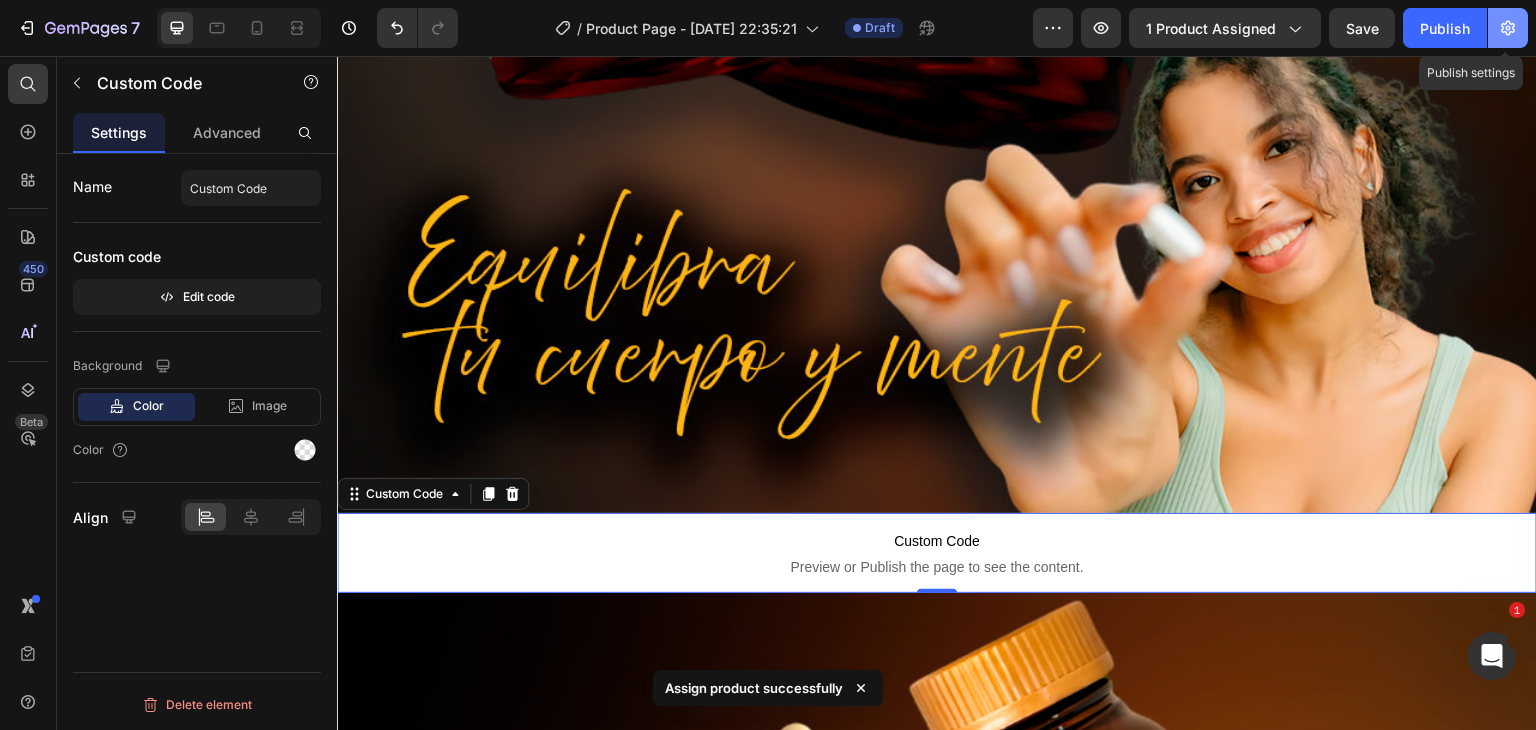 click 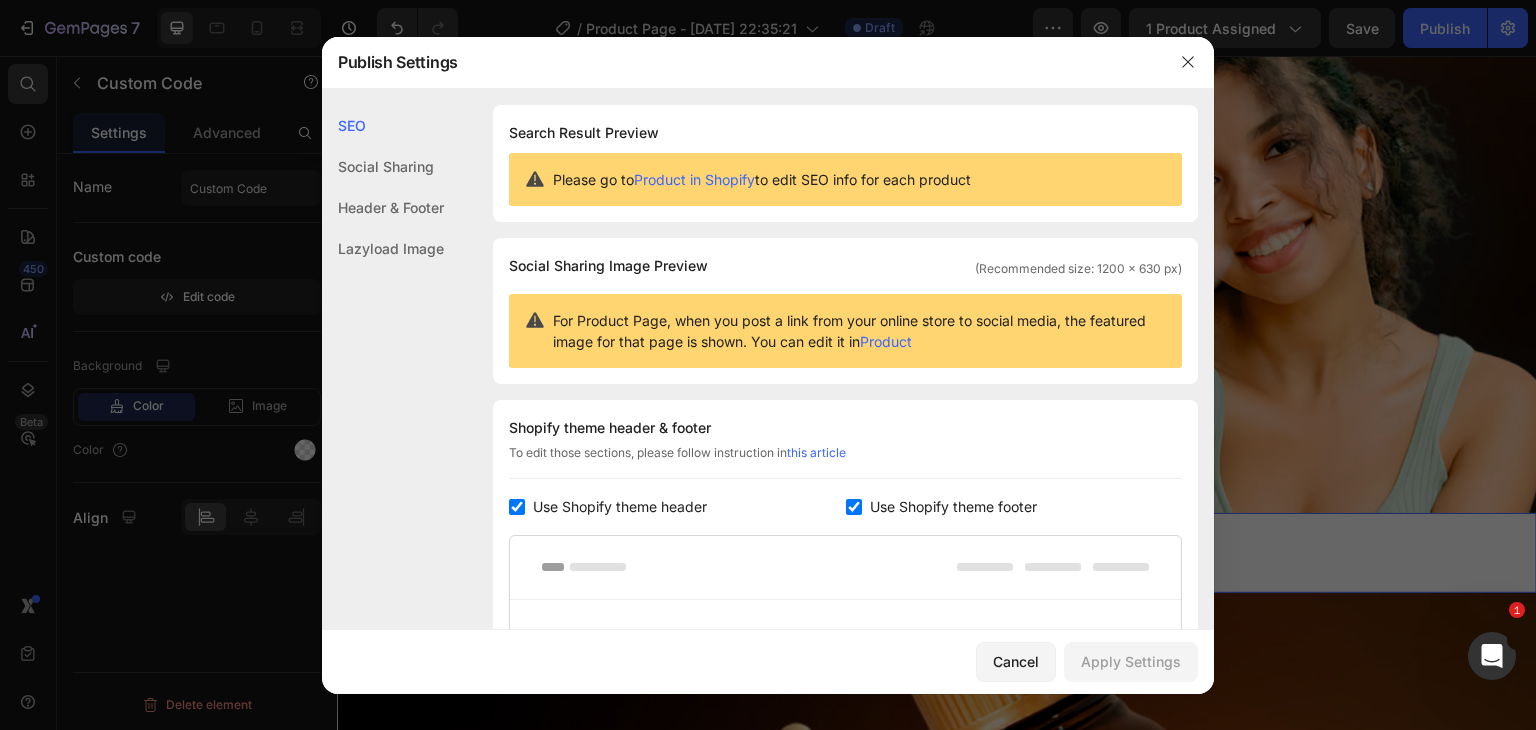click at bounding box center [517, 507] 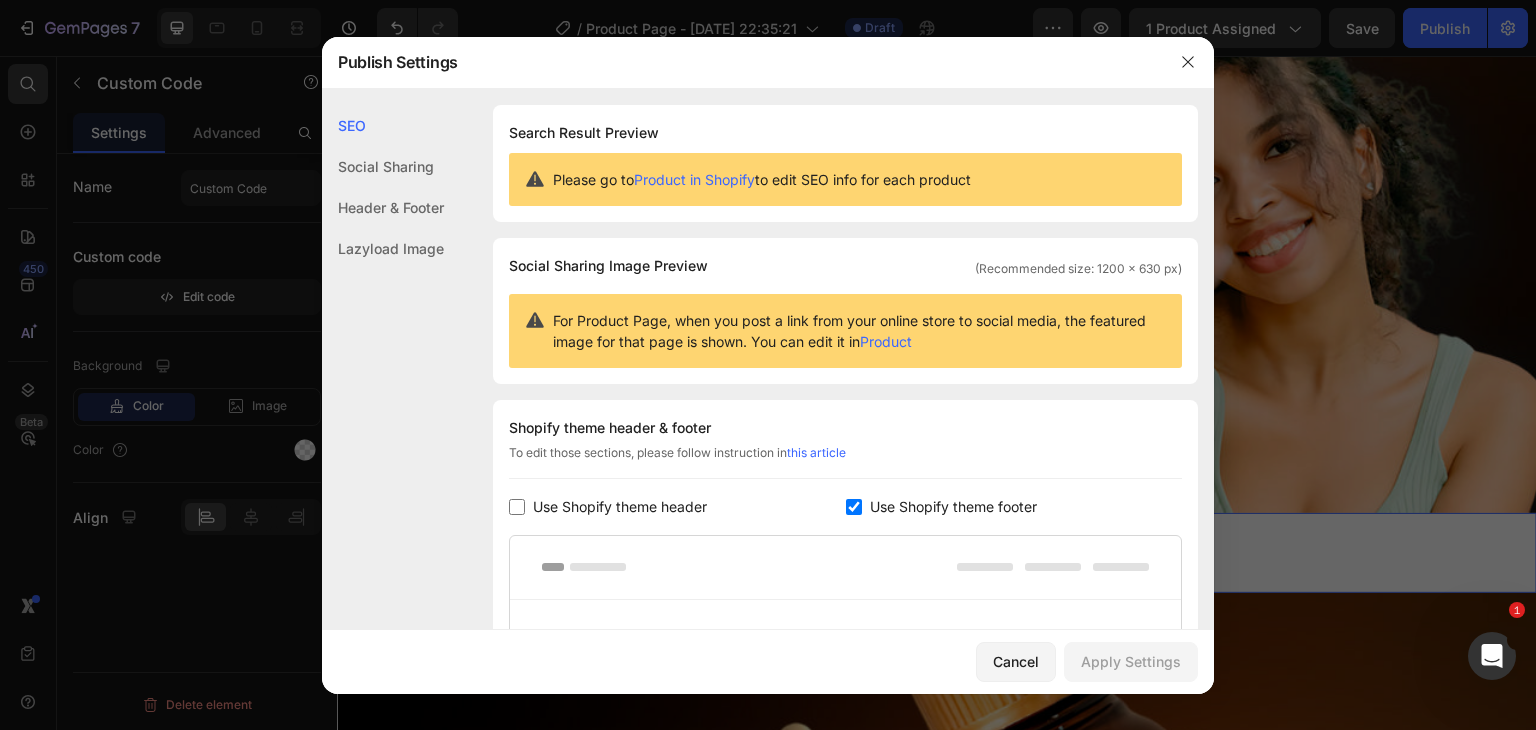 checkbox on "false" 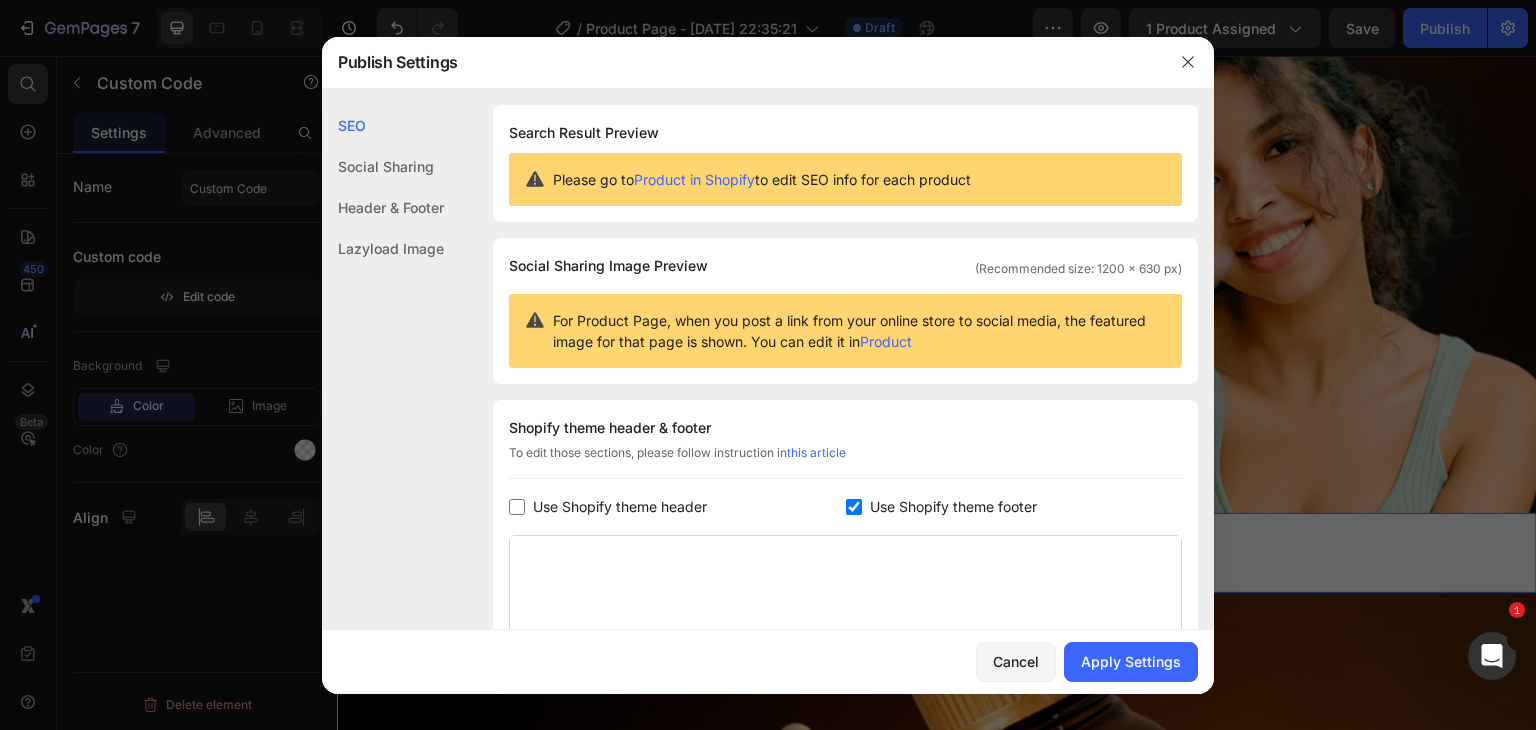 drag, startPoint x: 845, startPoint y: 503, endPoint x: 888, endPoint y: 516, distance: 44.922153 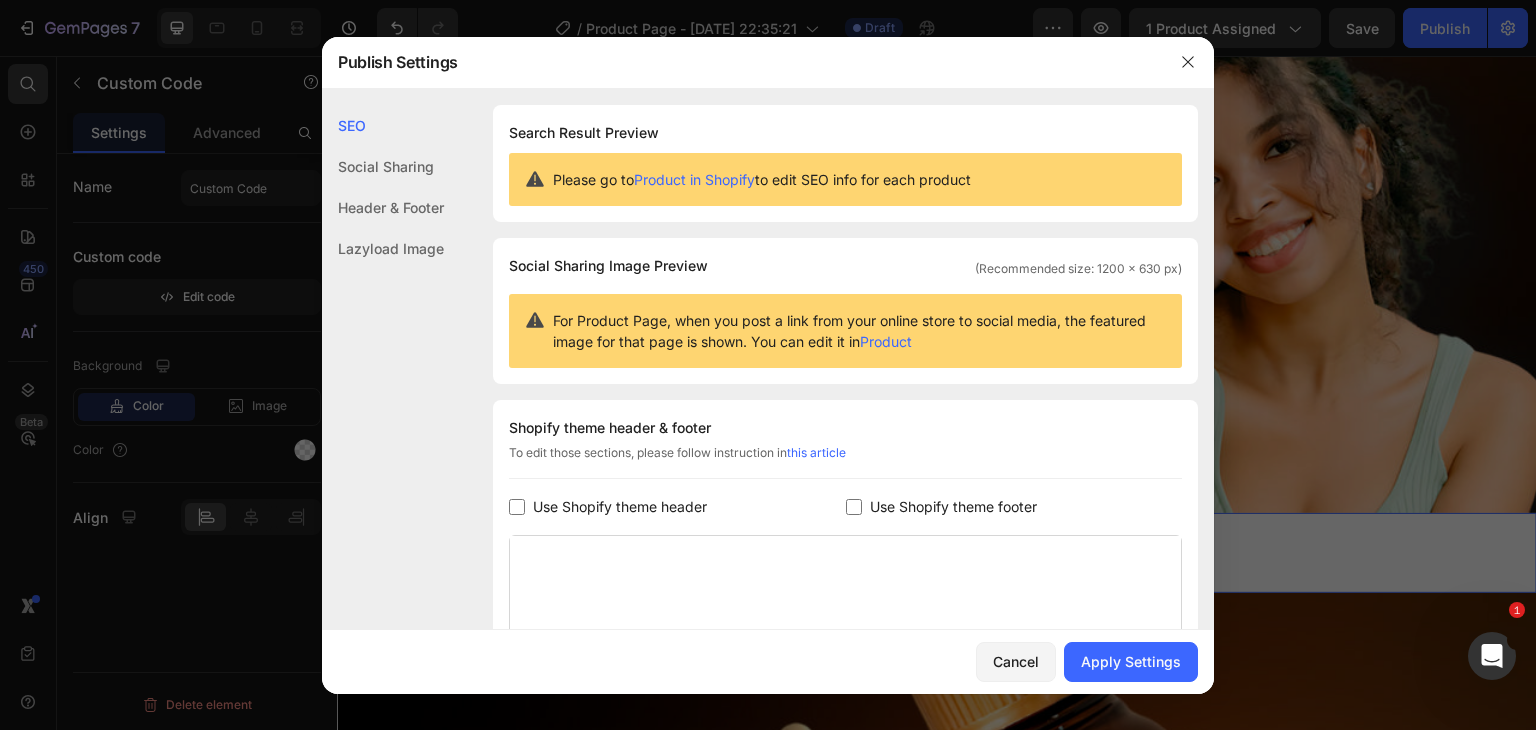 checkbox on "false" 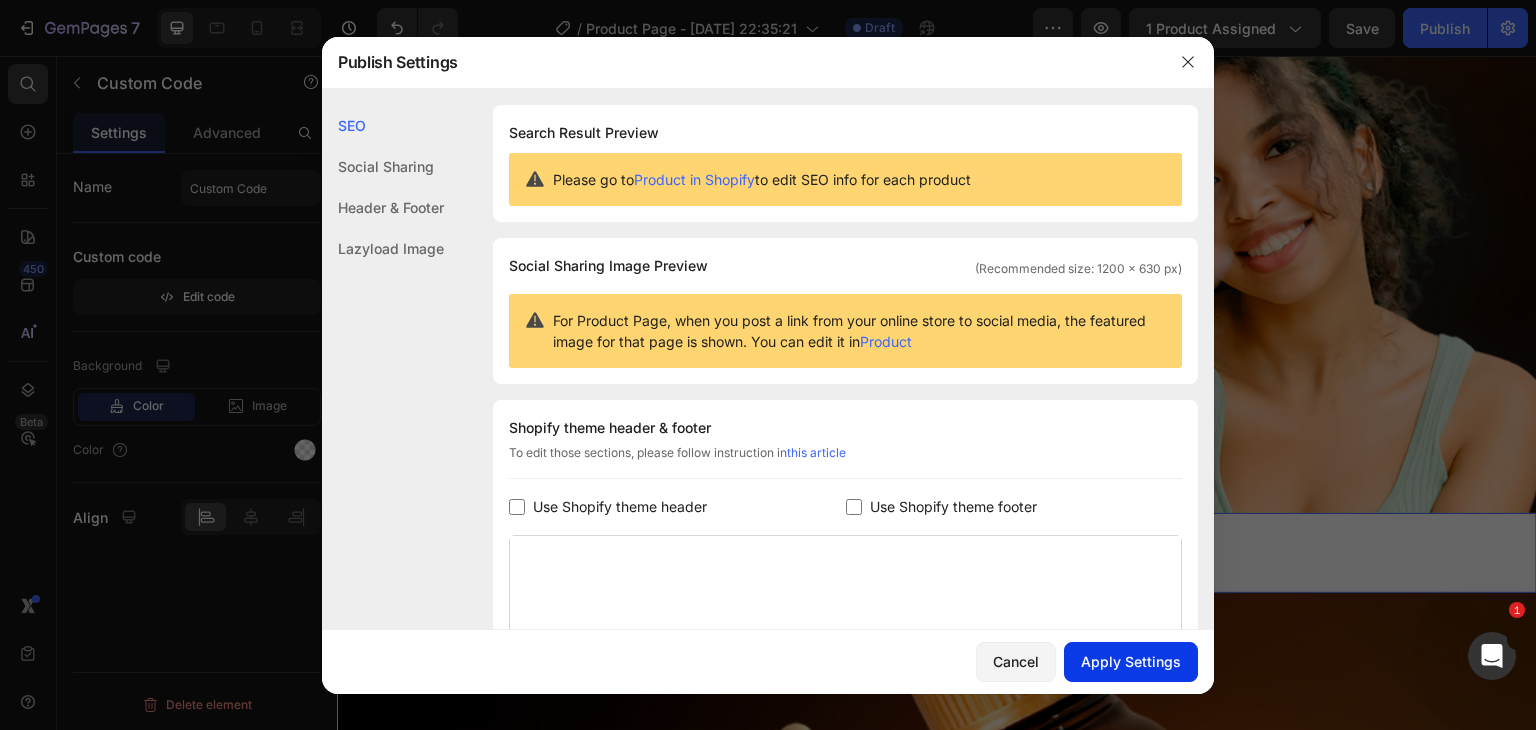 click on "Apply Settings" at bounding box center [1131, 661] 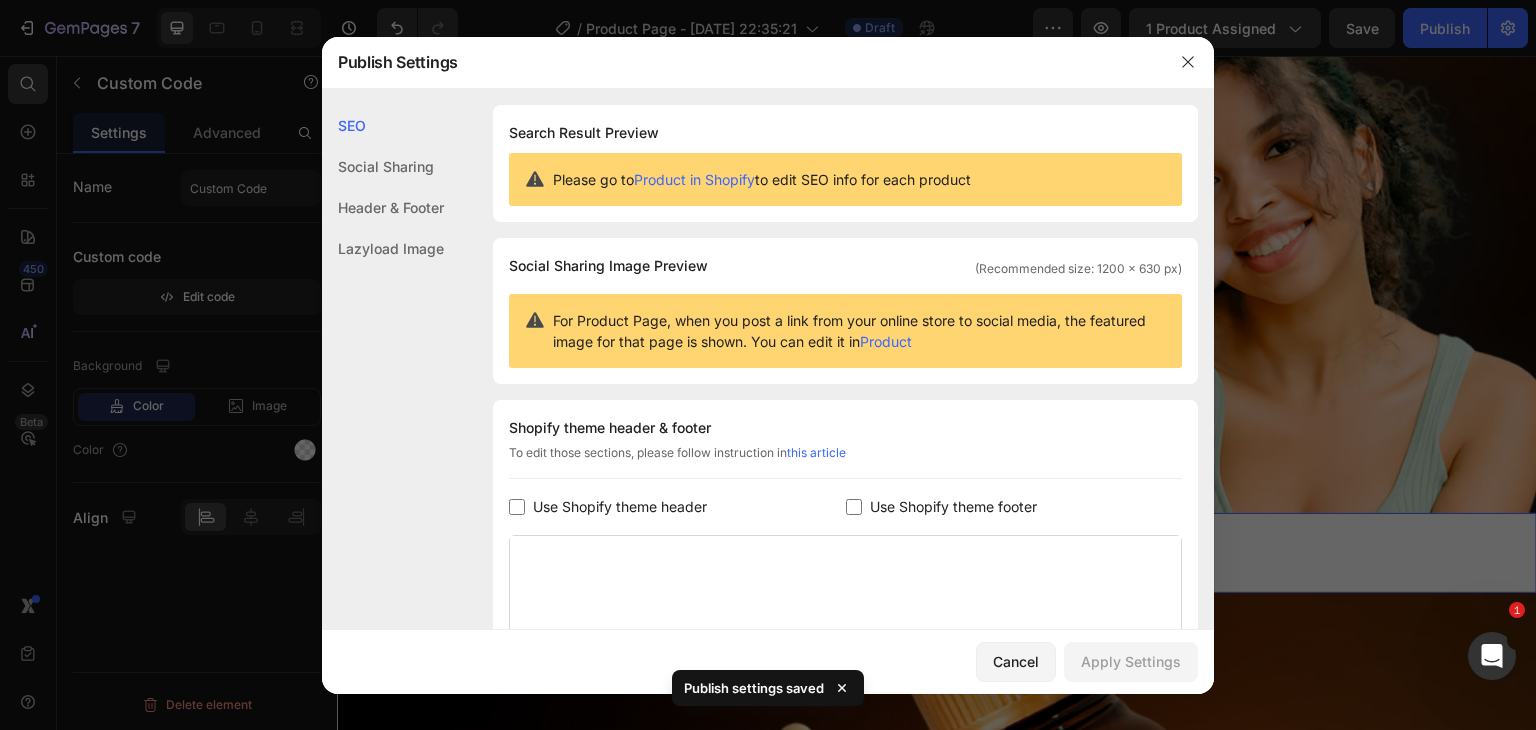 click at bounding box center [768, 365] 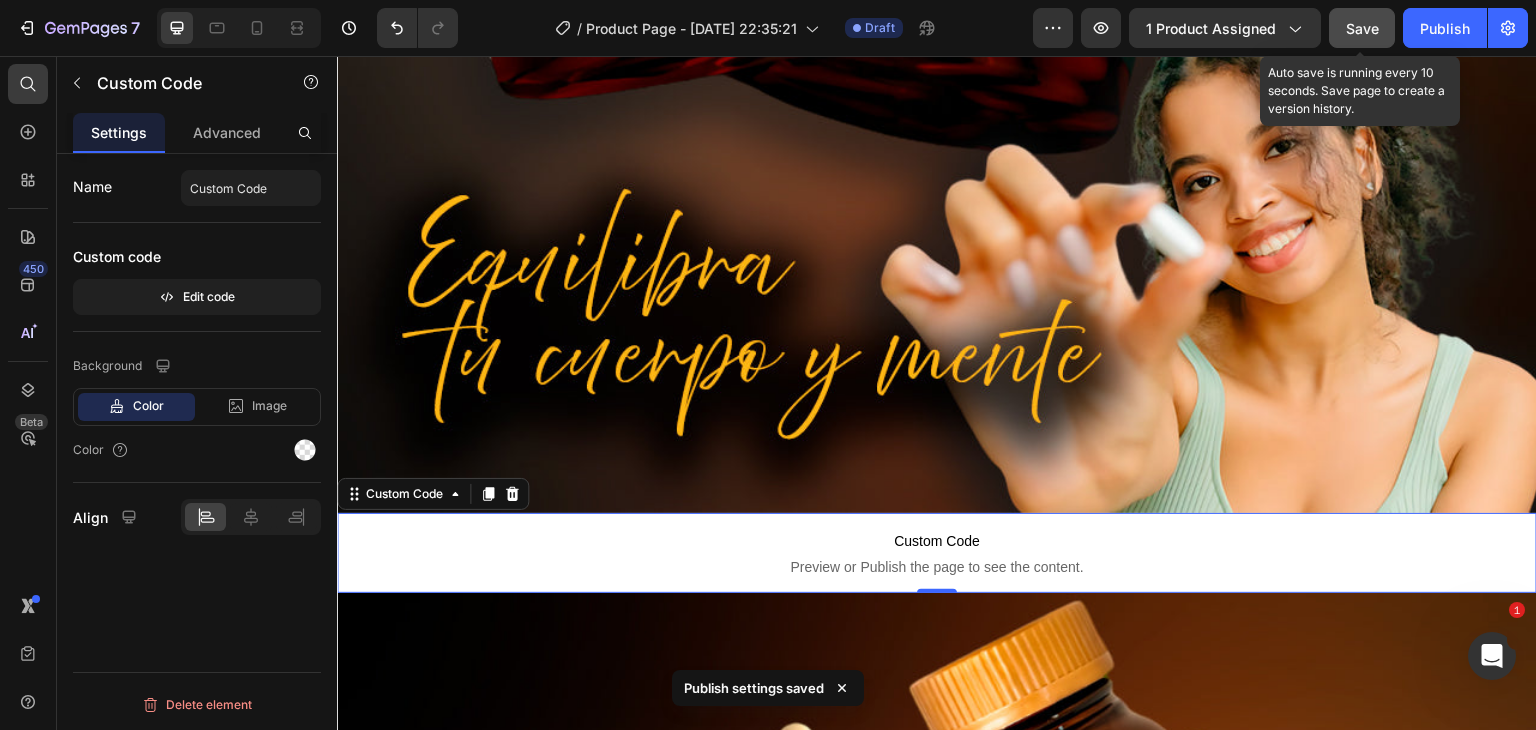 click on "Save" at bounding box center [1362, 28] 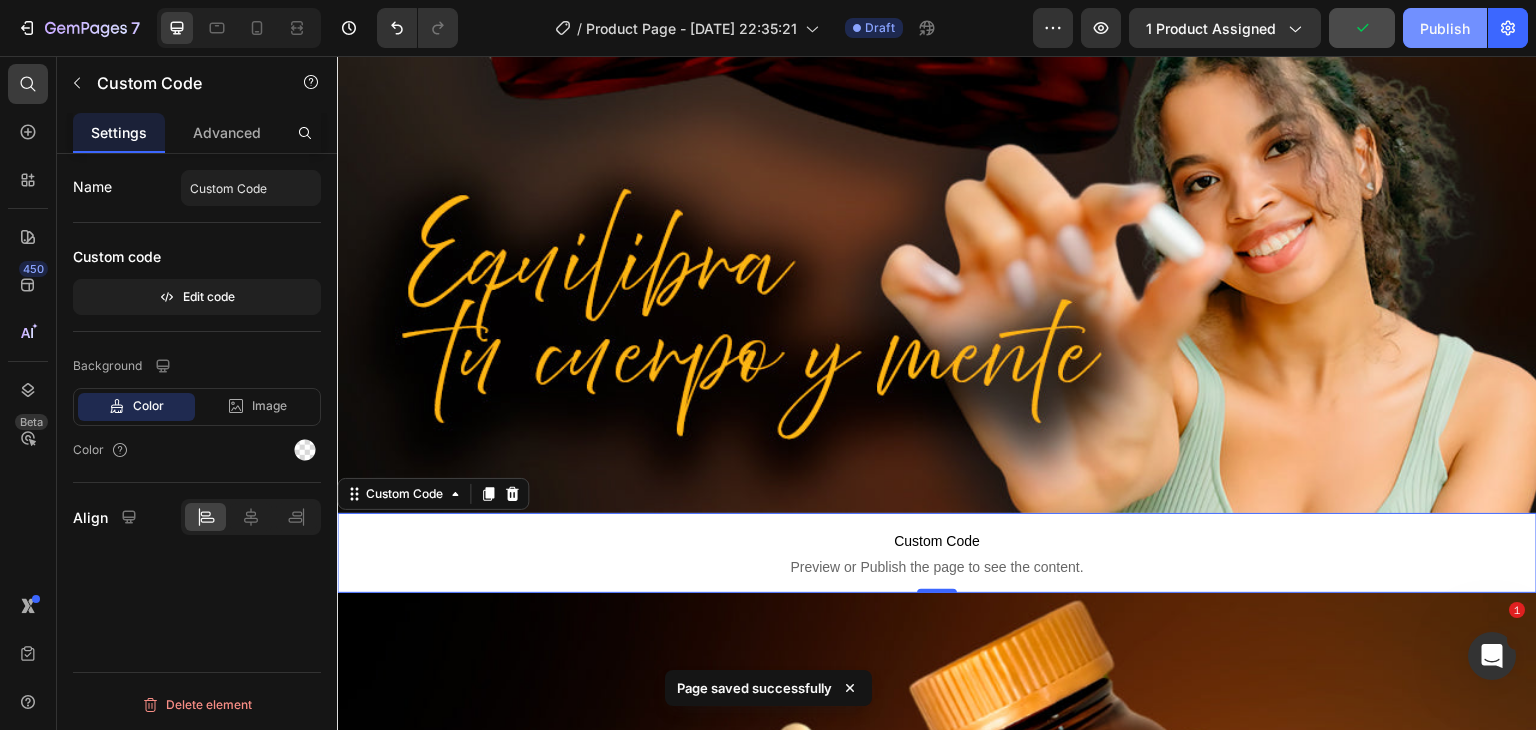 click on "Publish" at bounding box center (1445, 28) 